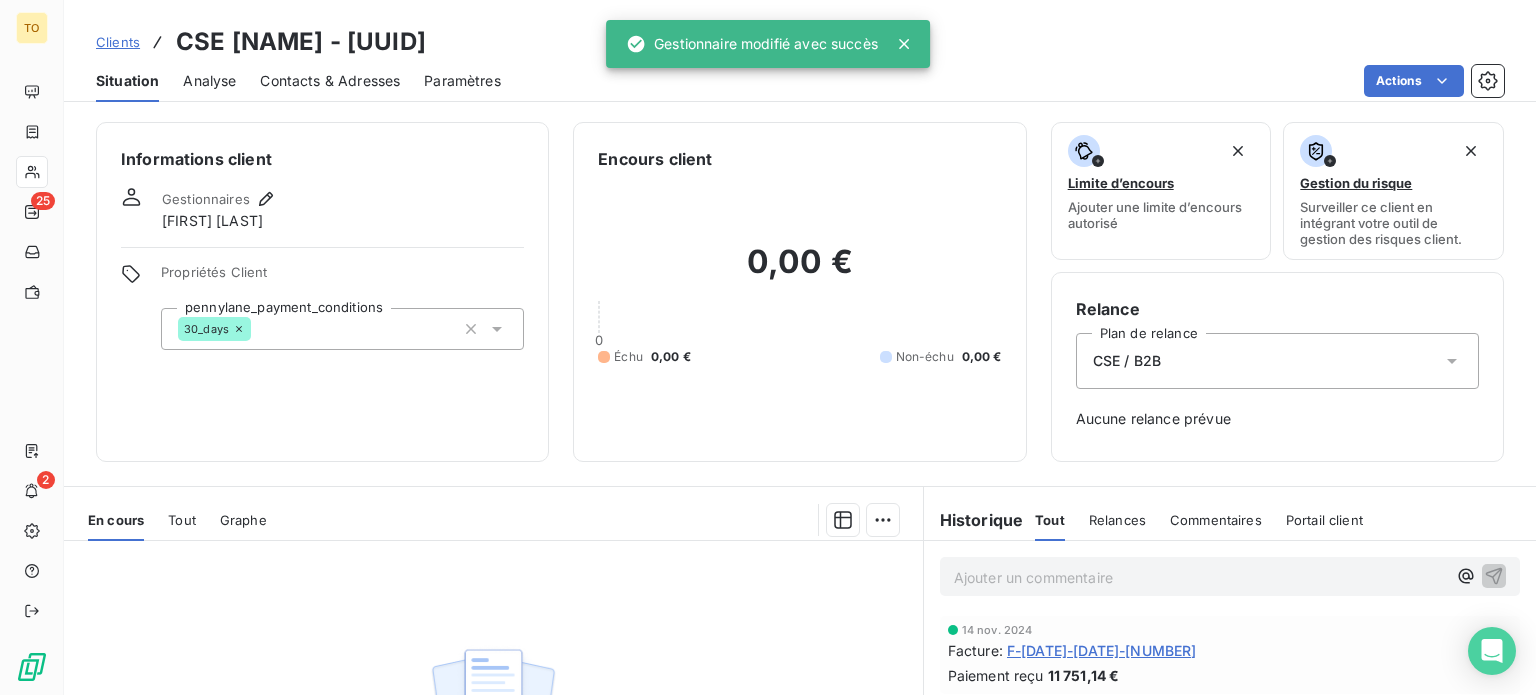 scroll, scrollTop: 0, scrollLeft: 0, axis: both 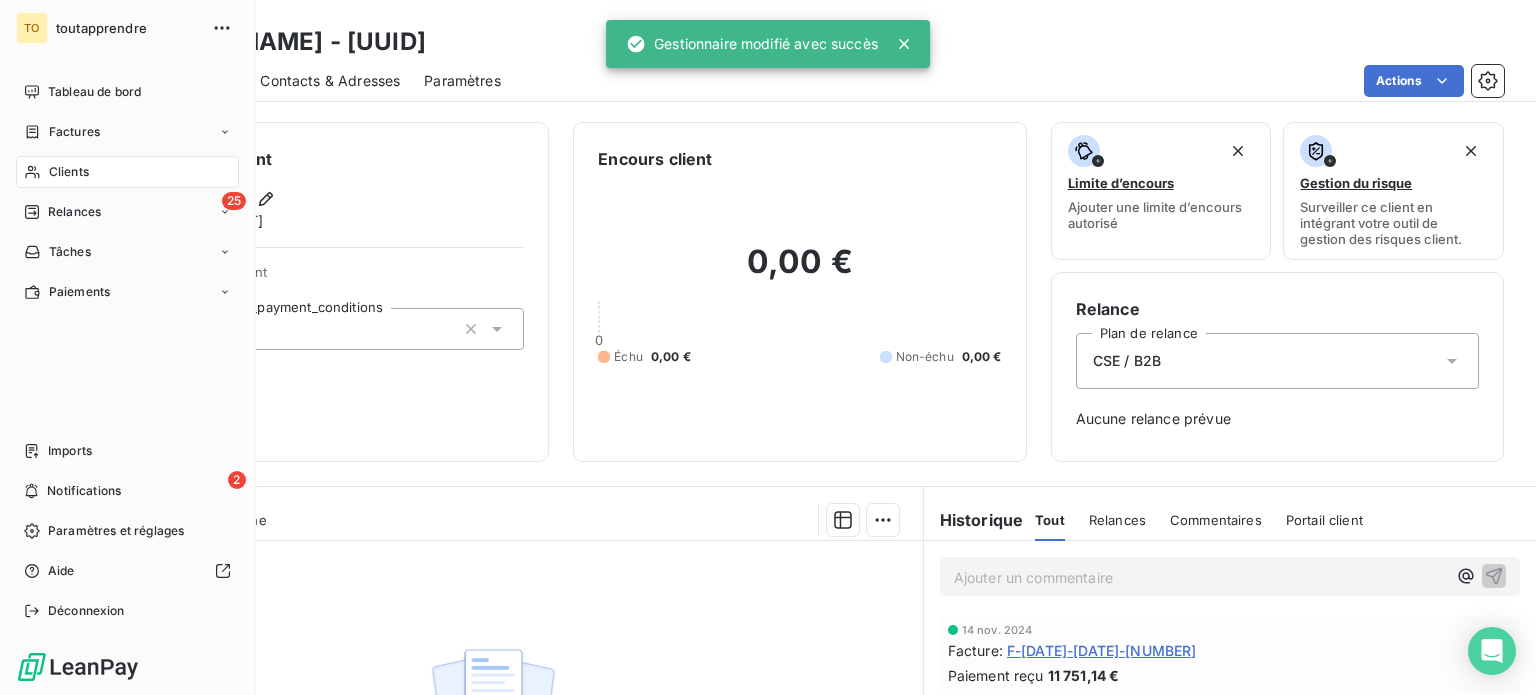 click on "Clients" at bounding box center (127, 172) 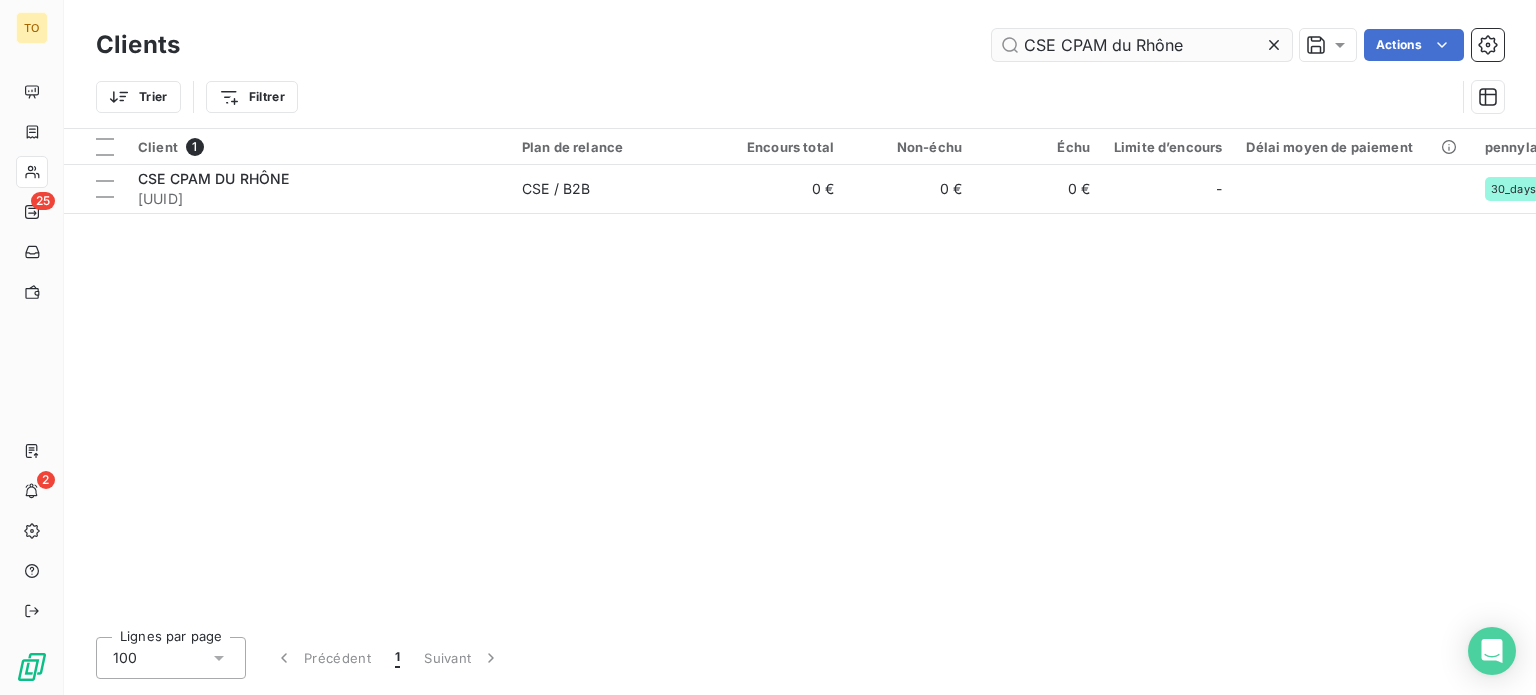 drag, startPoint x: 1192, startPoint y: 51, endPoint x: 991, endPoint y: 53, distance: 201.00995 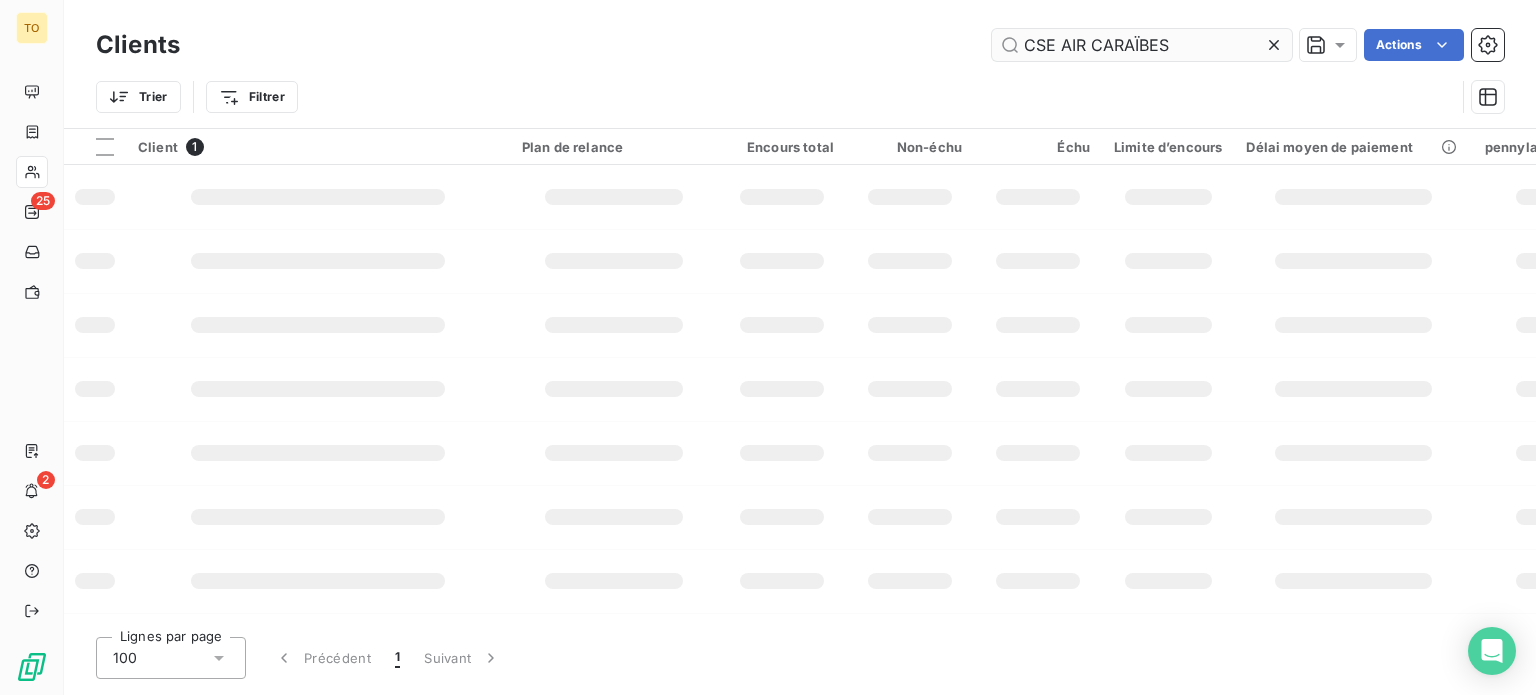 click on "CSE AIR CARAÏBES" at bounding box center (1142, 45) 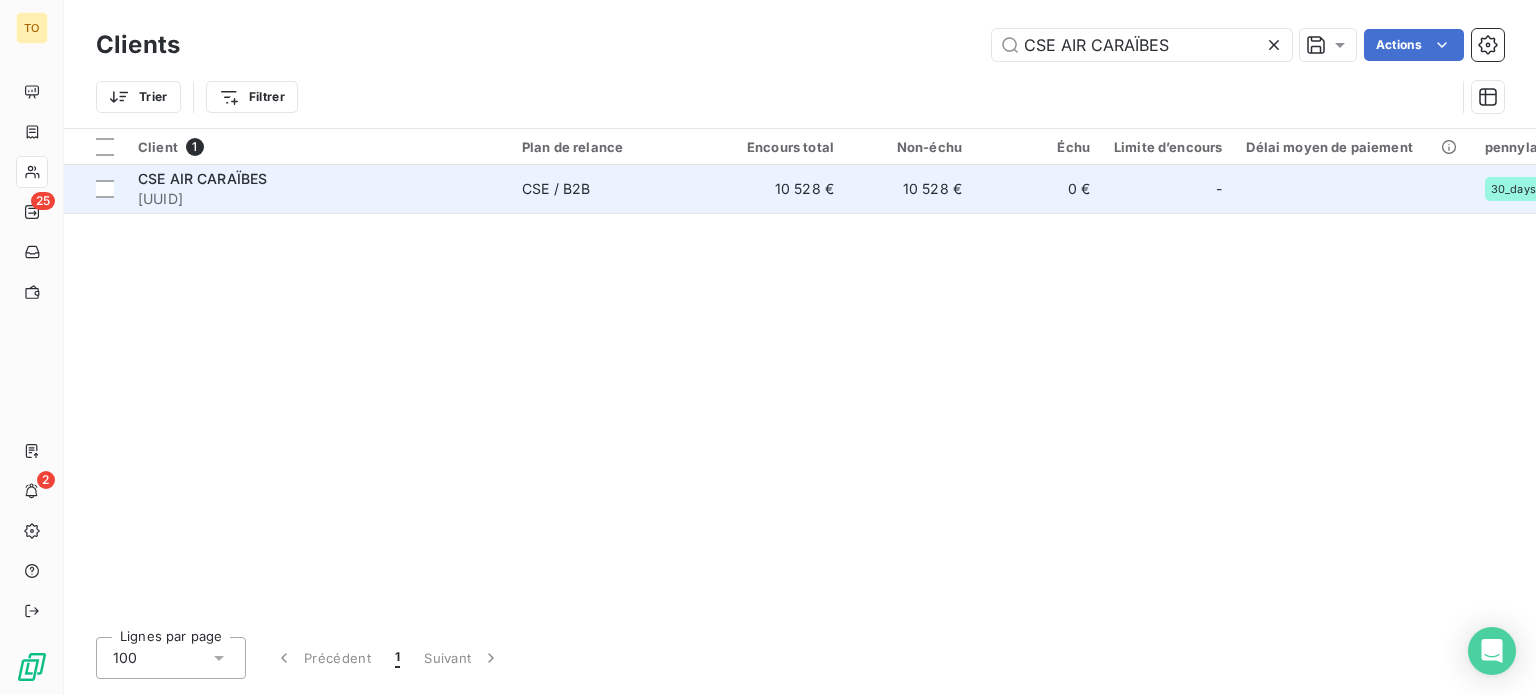 type on "CSE AIR CARAÏBES" 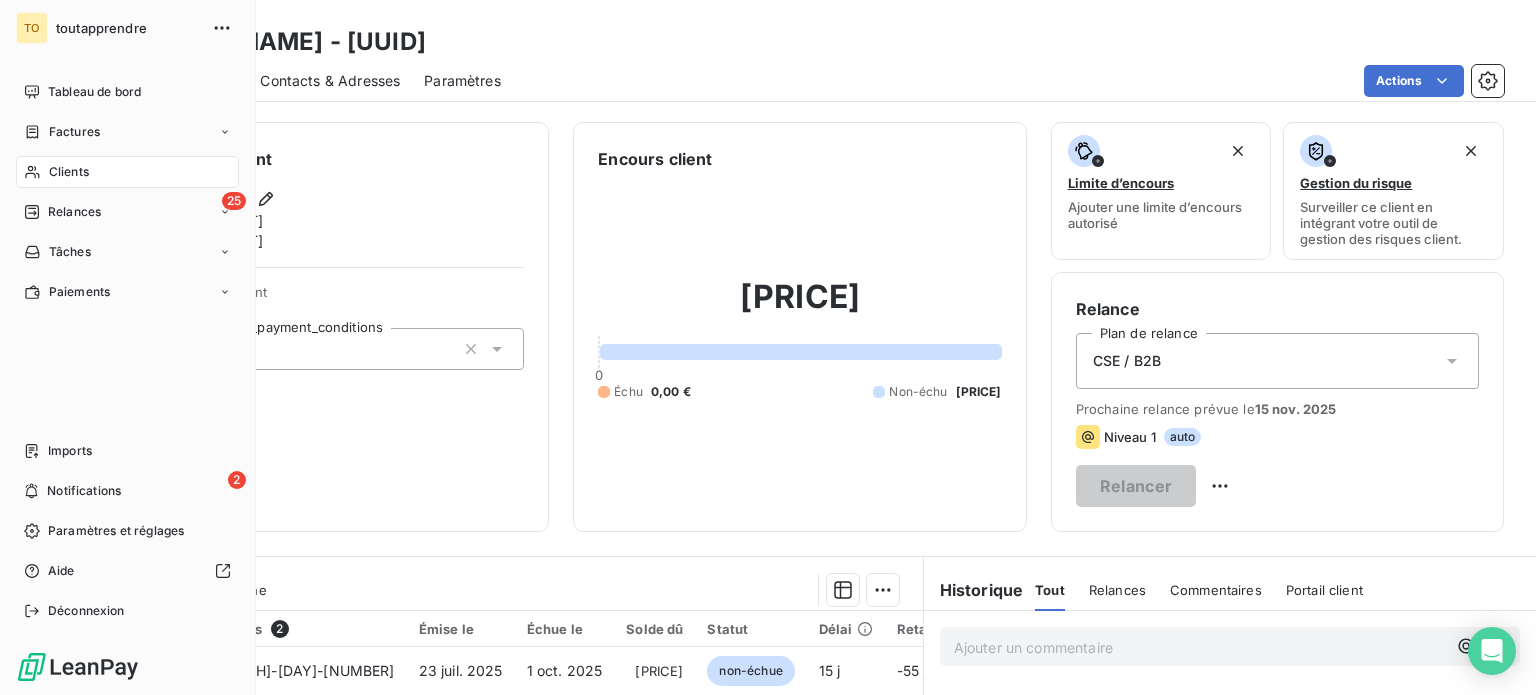 click on "Clients" at bounding box center [69, 172] 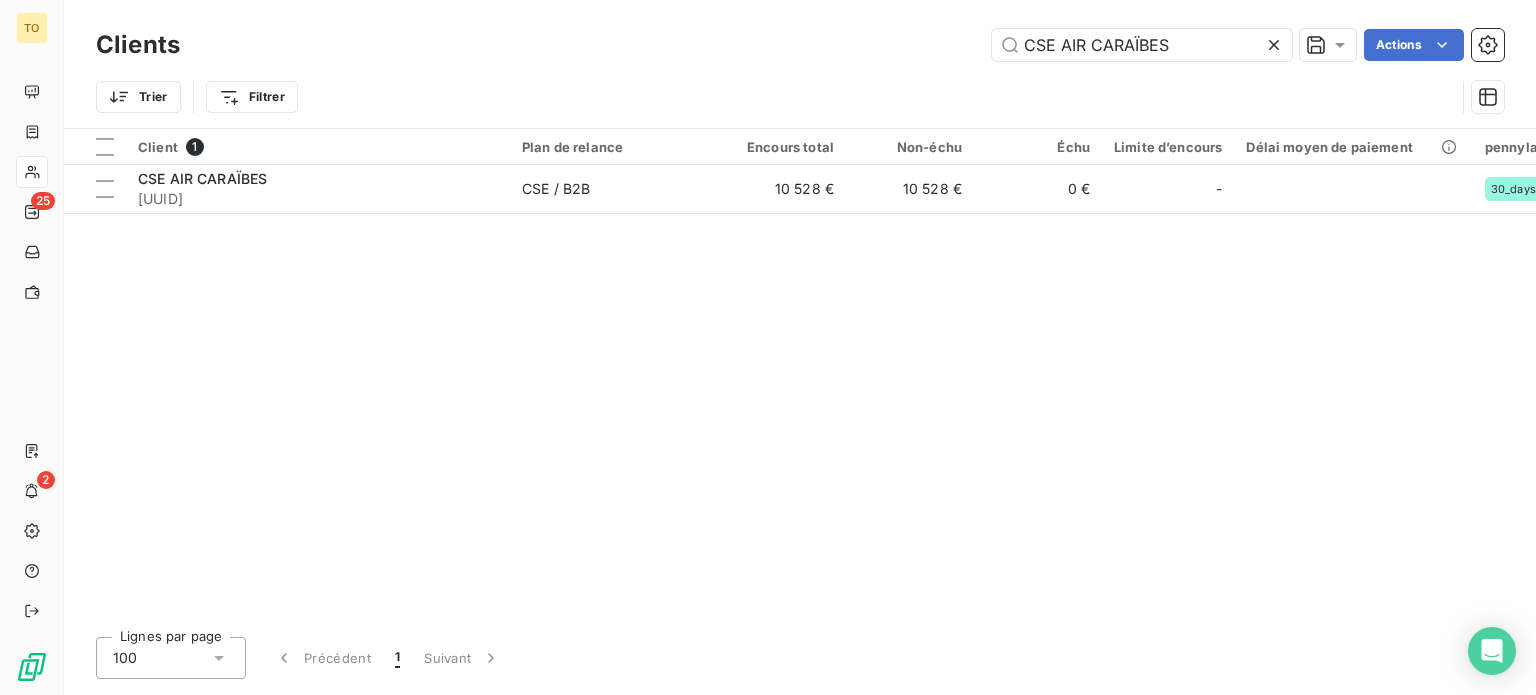 drag, startPoint x: 1149, startPoint y: 46, endPoint x: 865, endPoint y: 46, distance: 284 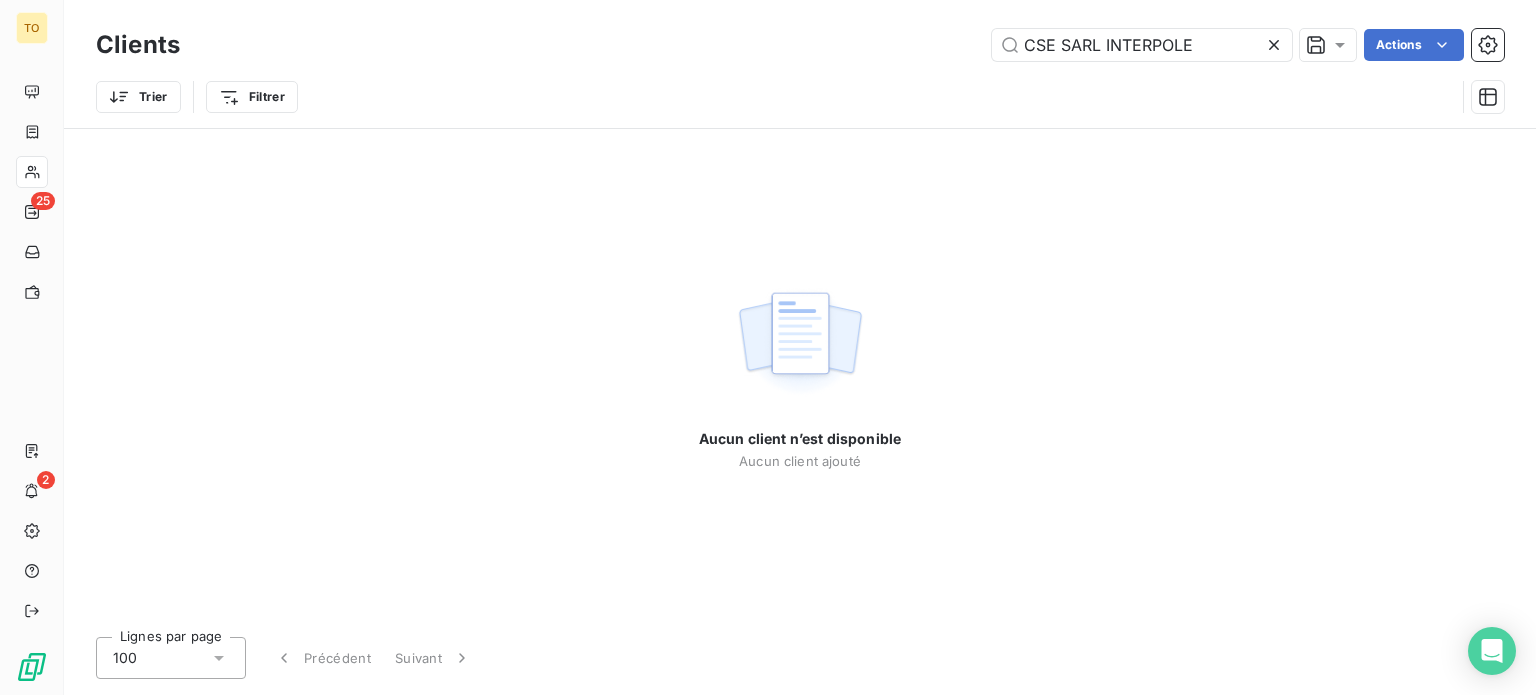 drag, startPoint x: 1033, startPoint y: 51, endPoint x: 921, endPoint y: 40, distance: 112.53888 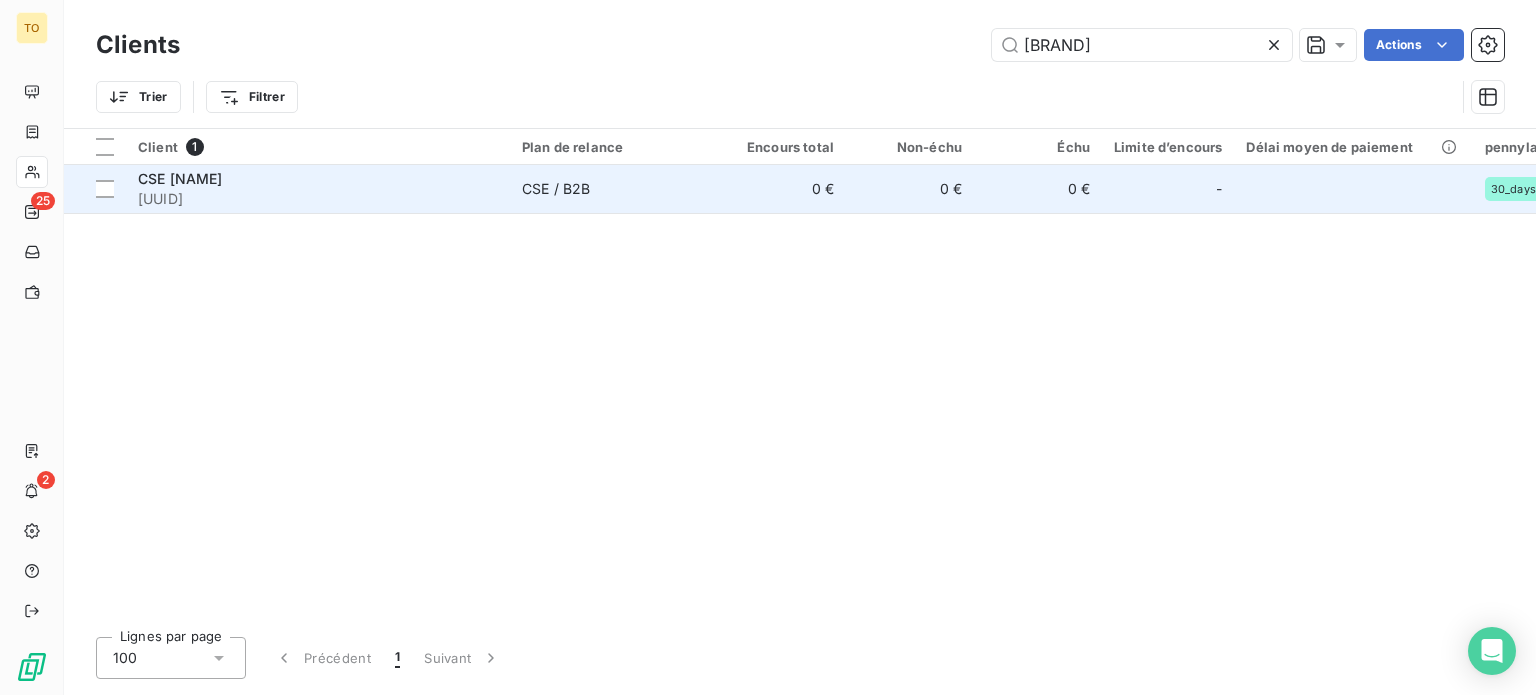 type on "[BRAND]" 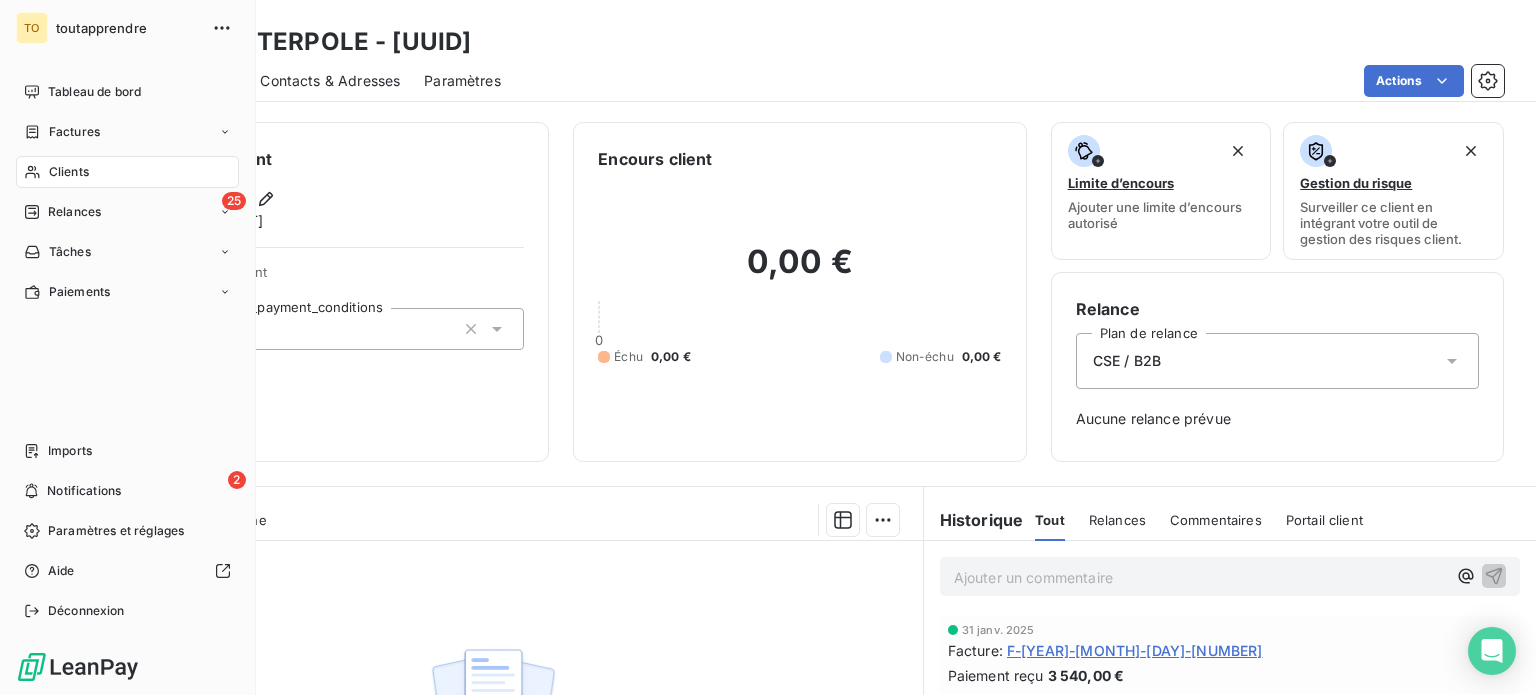 click on "Clients" at bounding box center (69, 172) 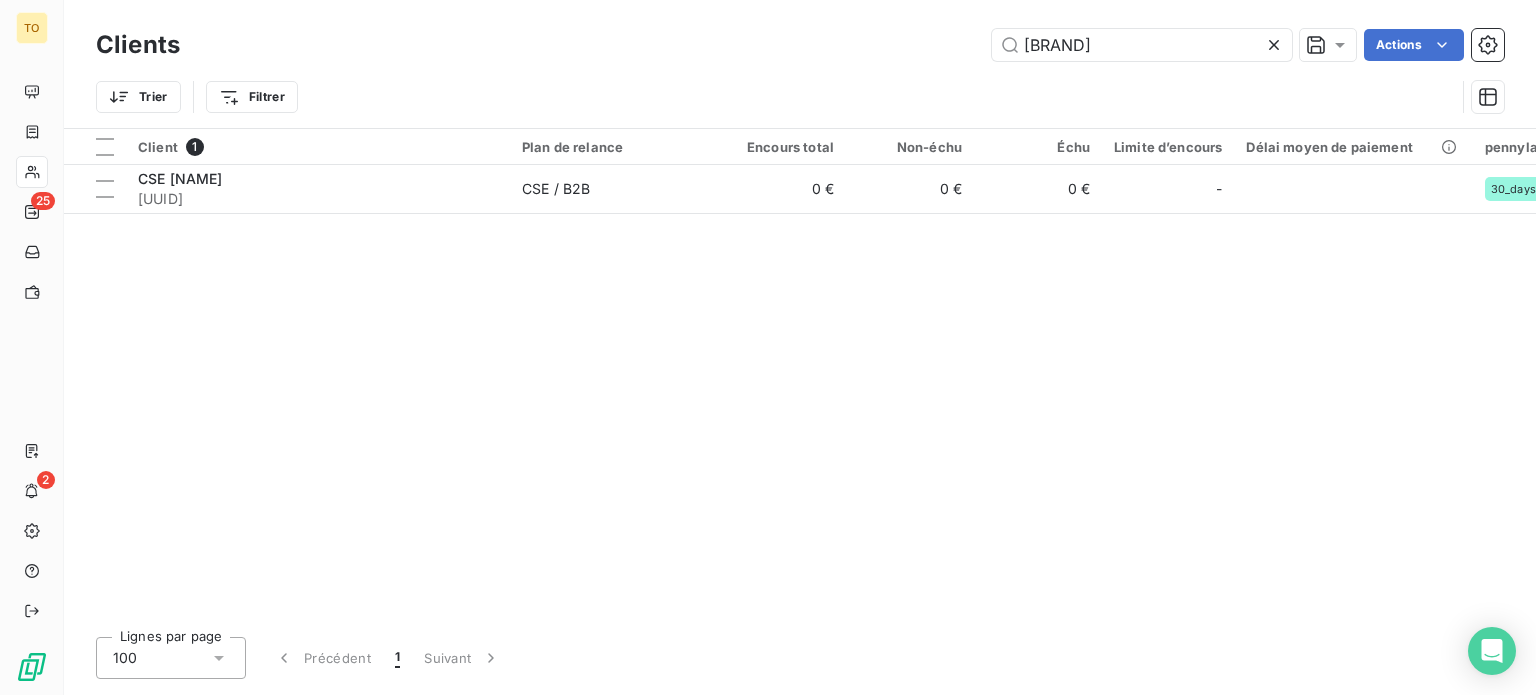 drag, startPoint x: 1008, startPoint y: 43, endPoint x: 826, endPoint y: 43, distance: 182 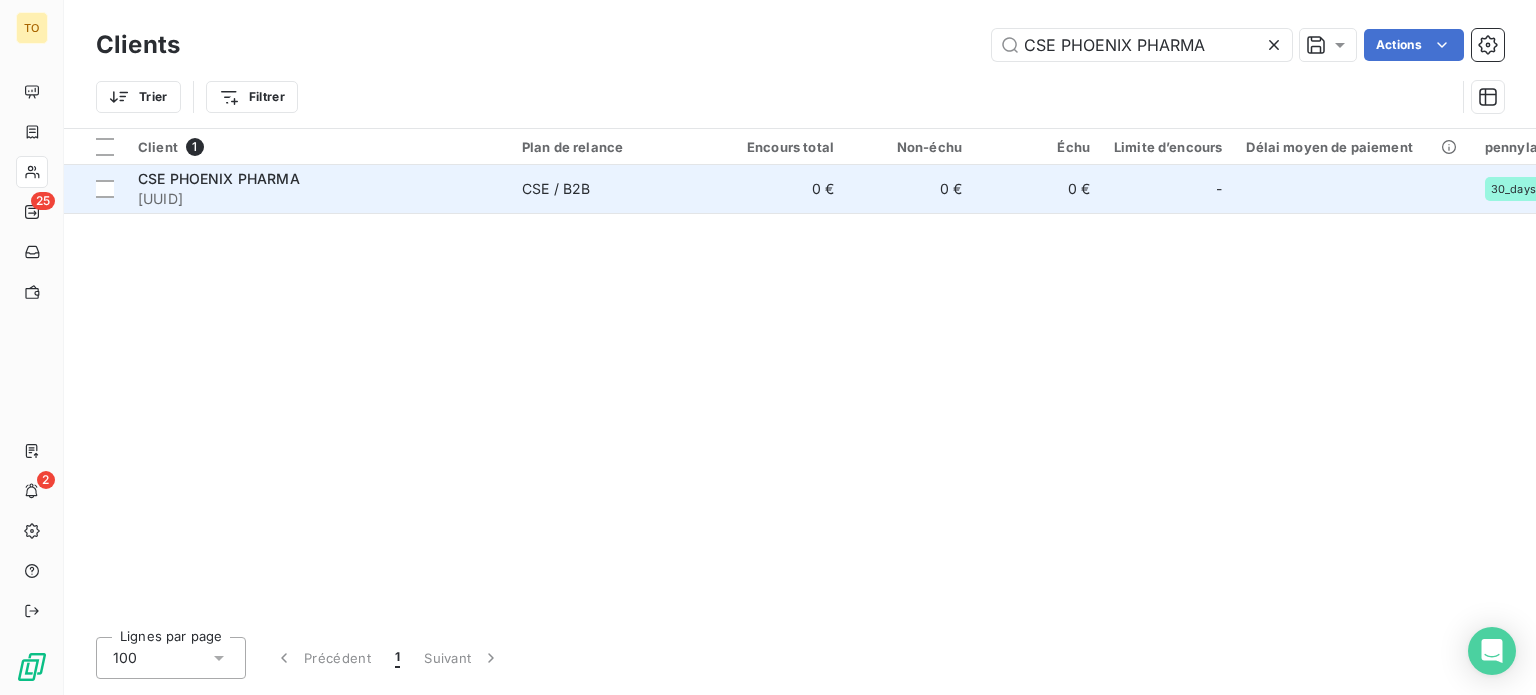 type on "CSE PHOENIX PHARMA" 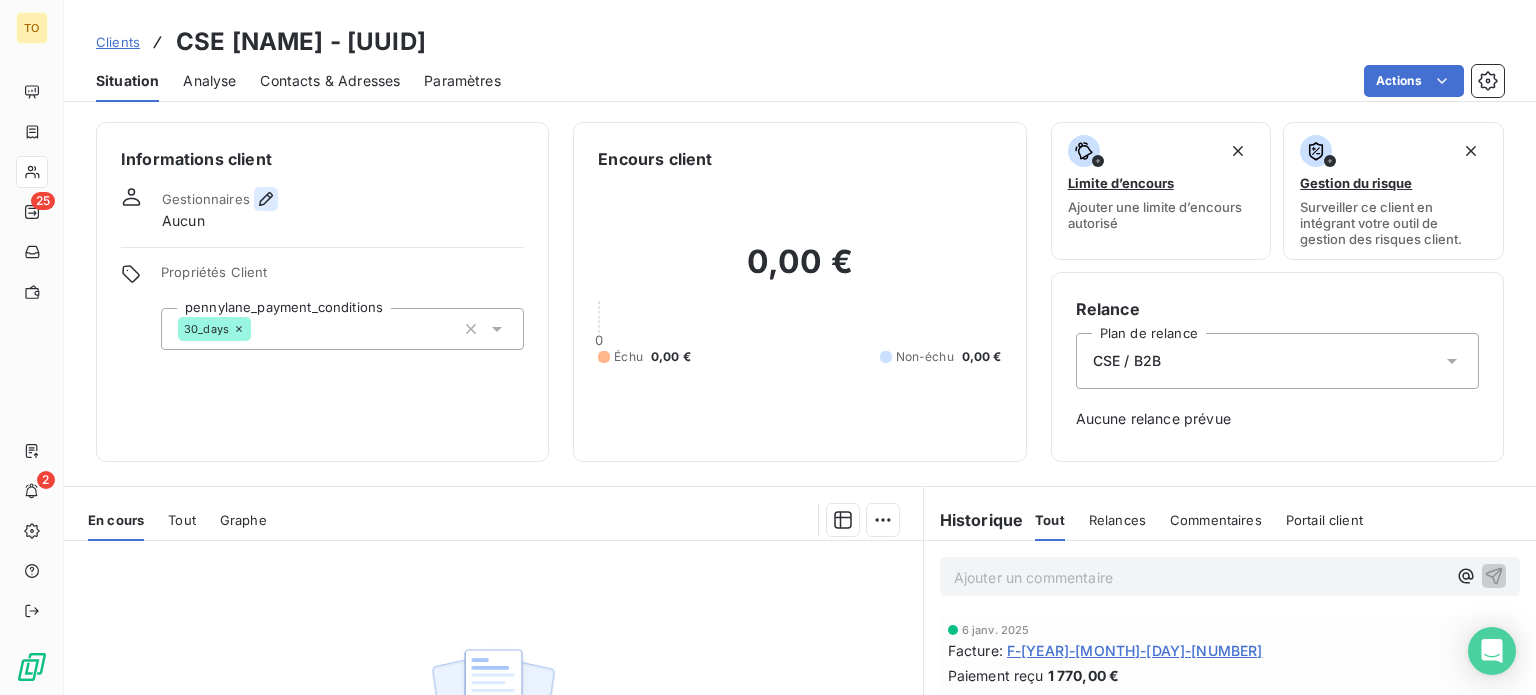 click 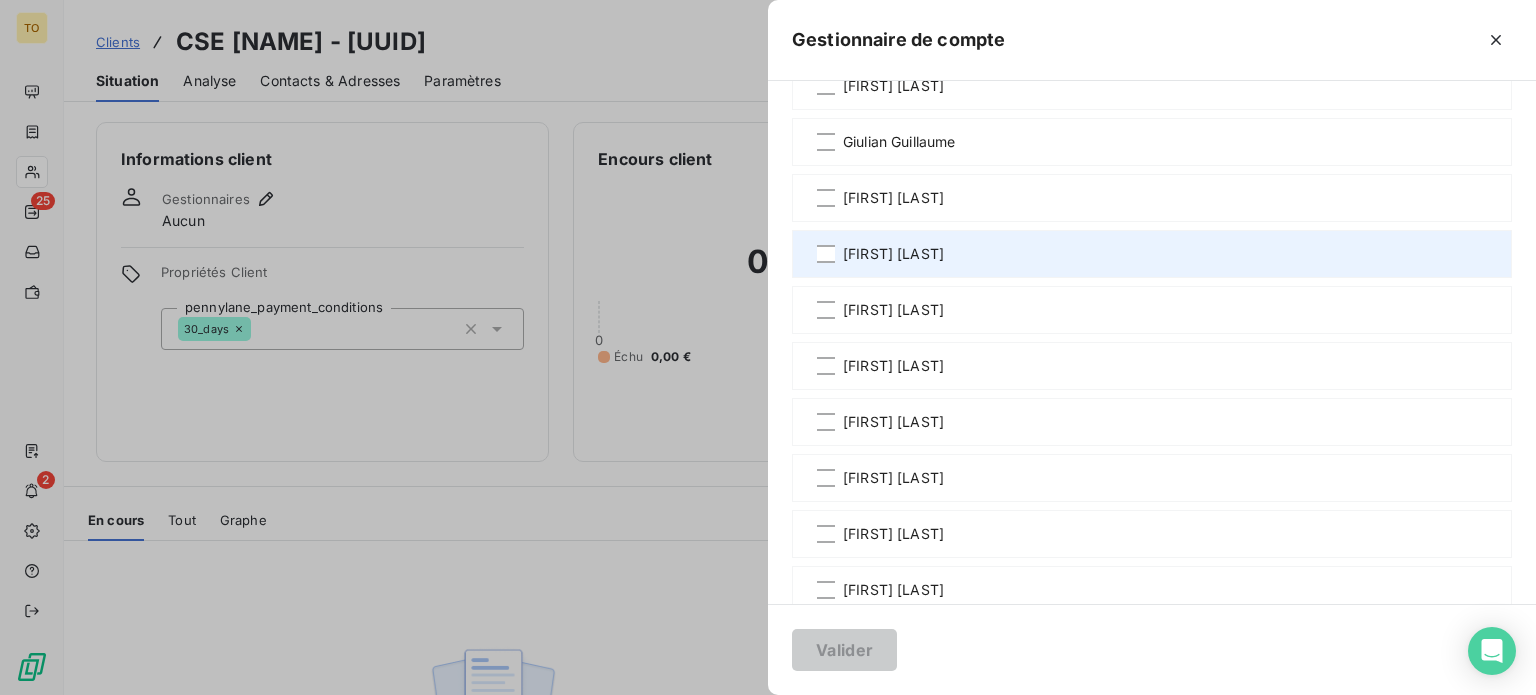 scroll, scrollTop: 1166, scrollLeft: 0, axis: vertical 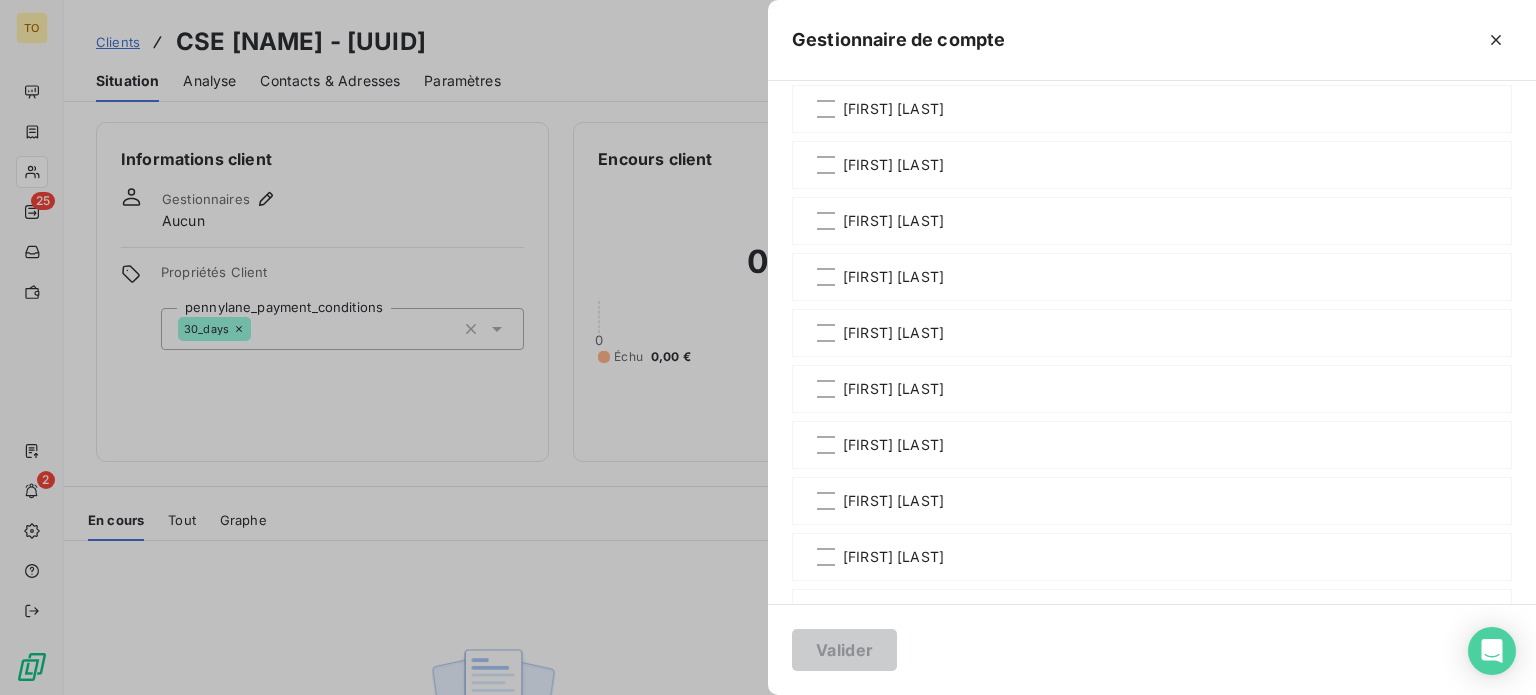 click on "[FIRST] [LAST]" at bounding box center [893, -59] 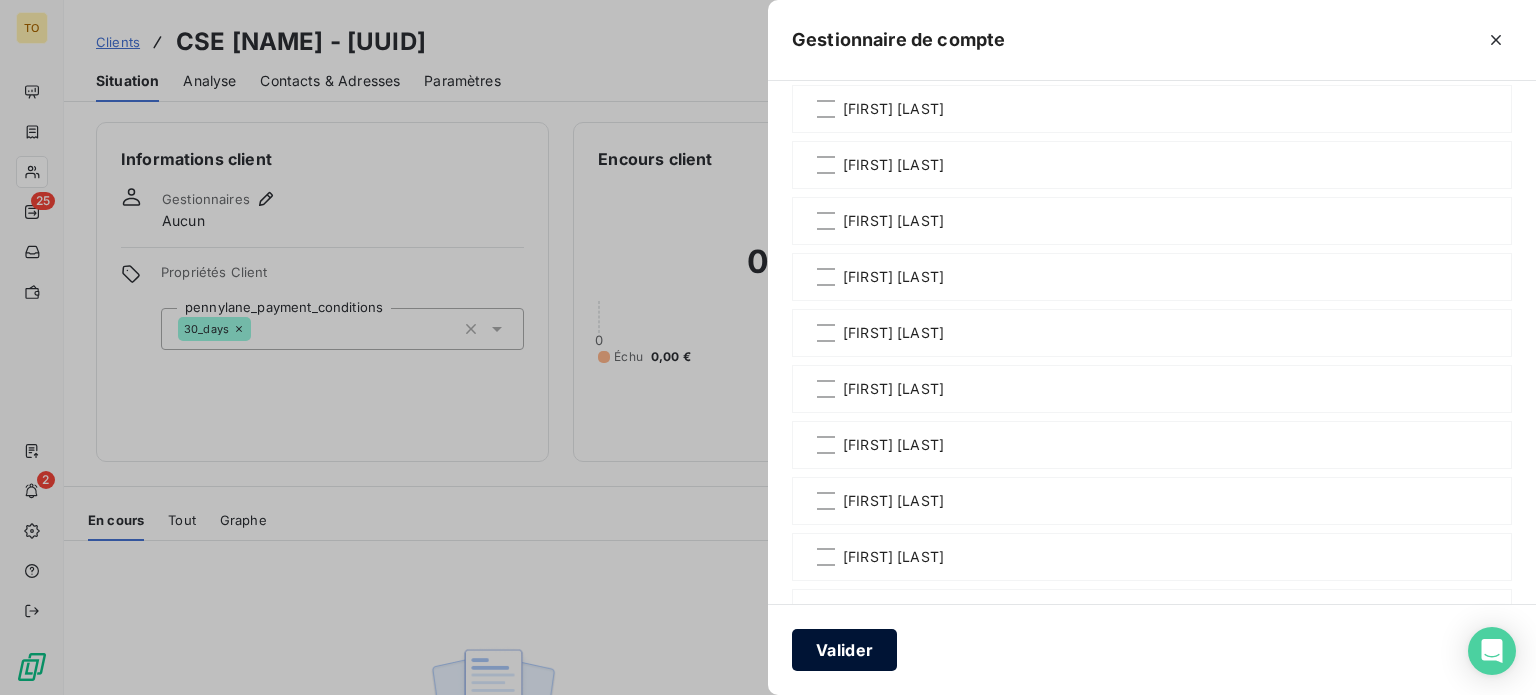 click on "Valider" at bounding box center [844, 650] 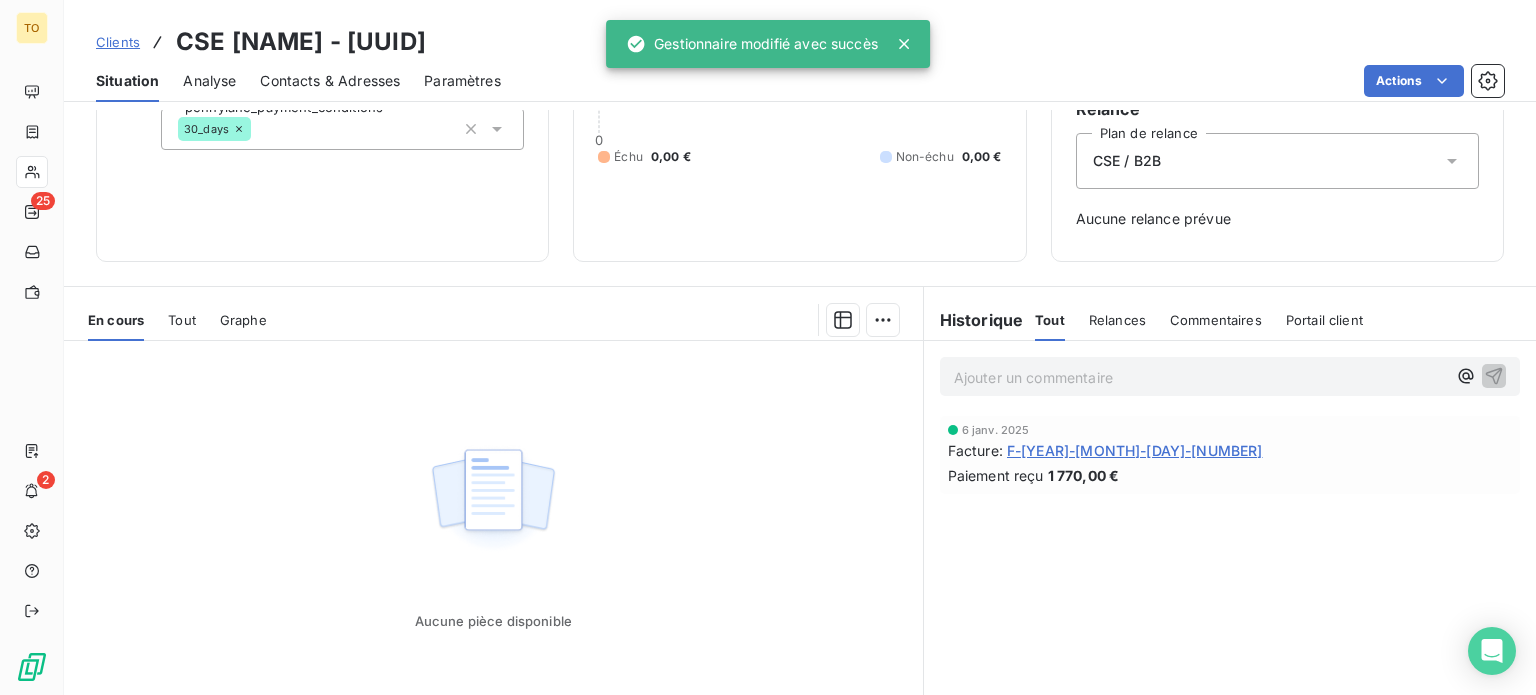 scroll, scrollTop: 233, scrollLeft: 0, axis: vertical 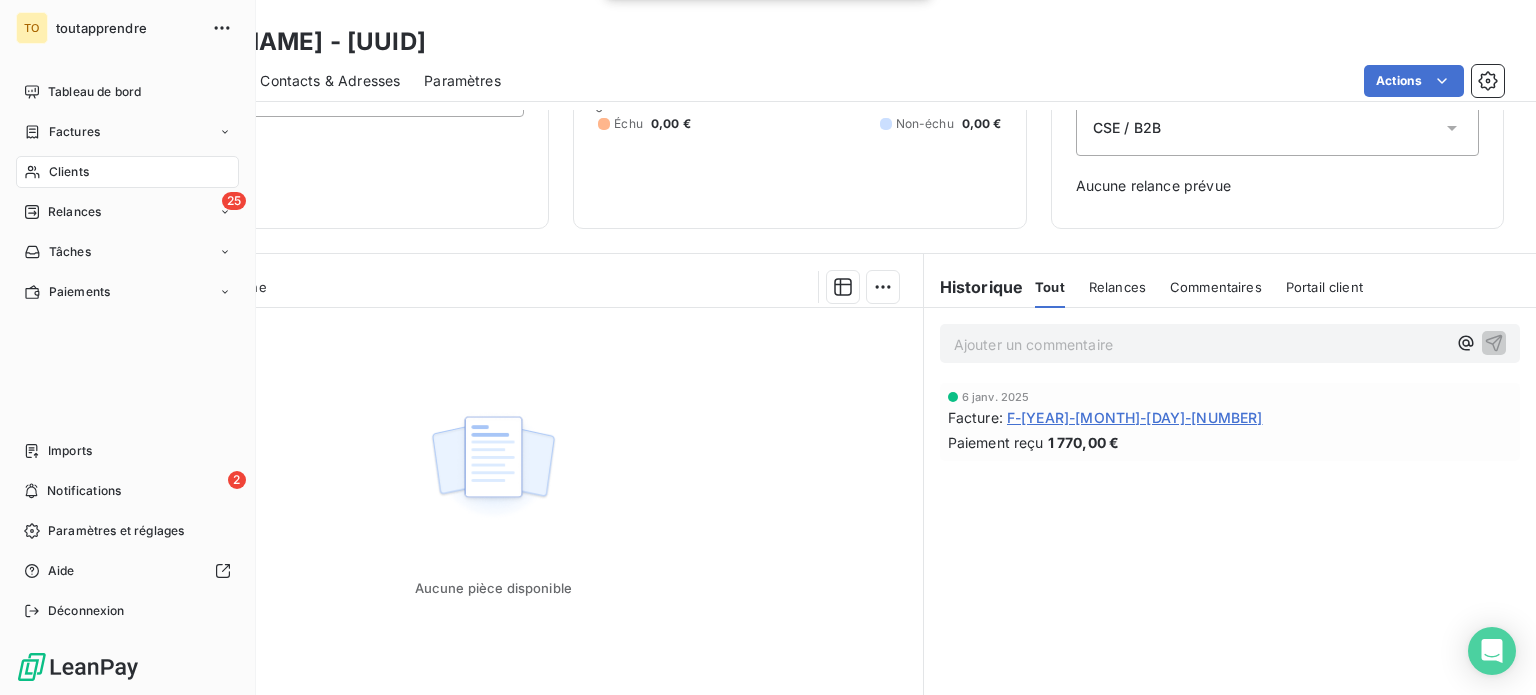 click on "Clients" at bounding box center (69, 172) 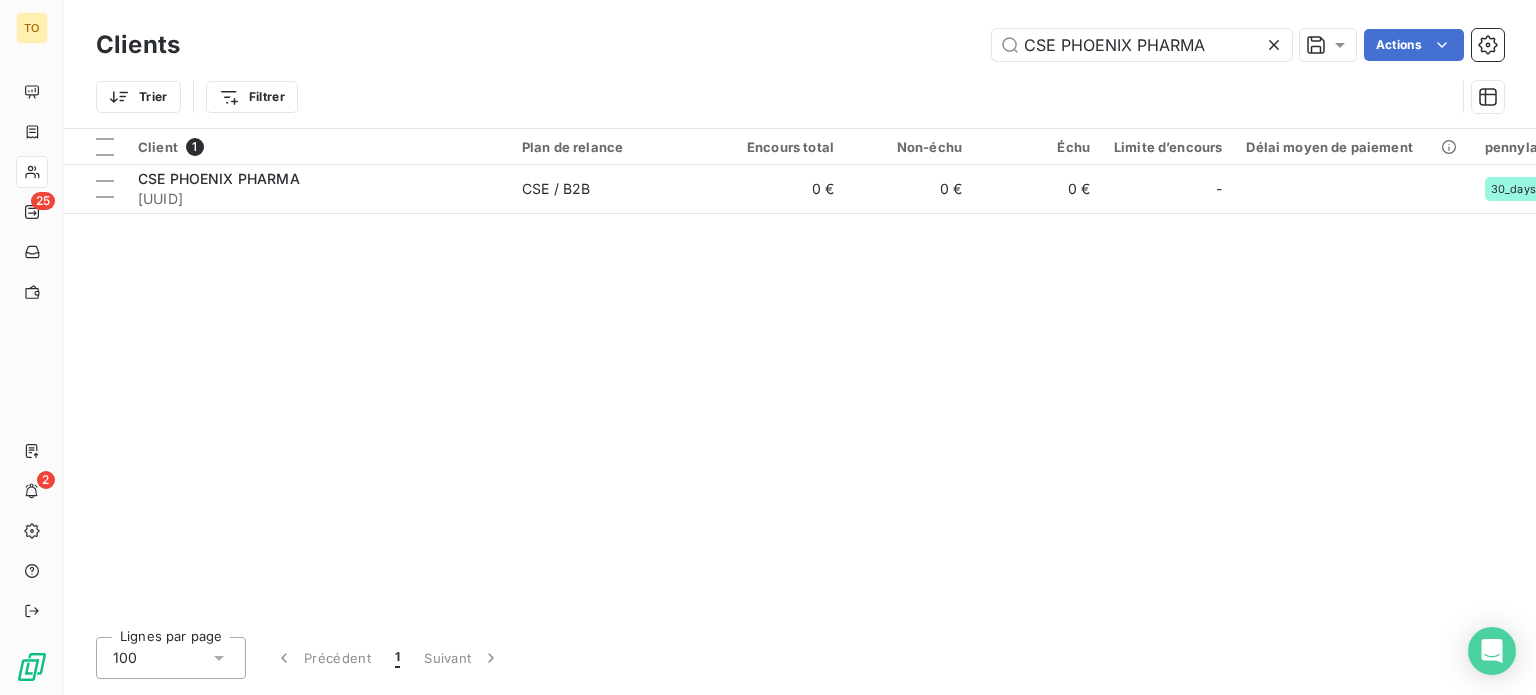 drag, startPoint x: 1124, startPoint y: 53, endPoint x: 844, endPoint y: 53, distance: 280 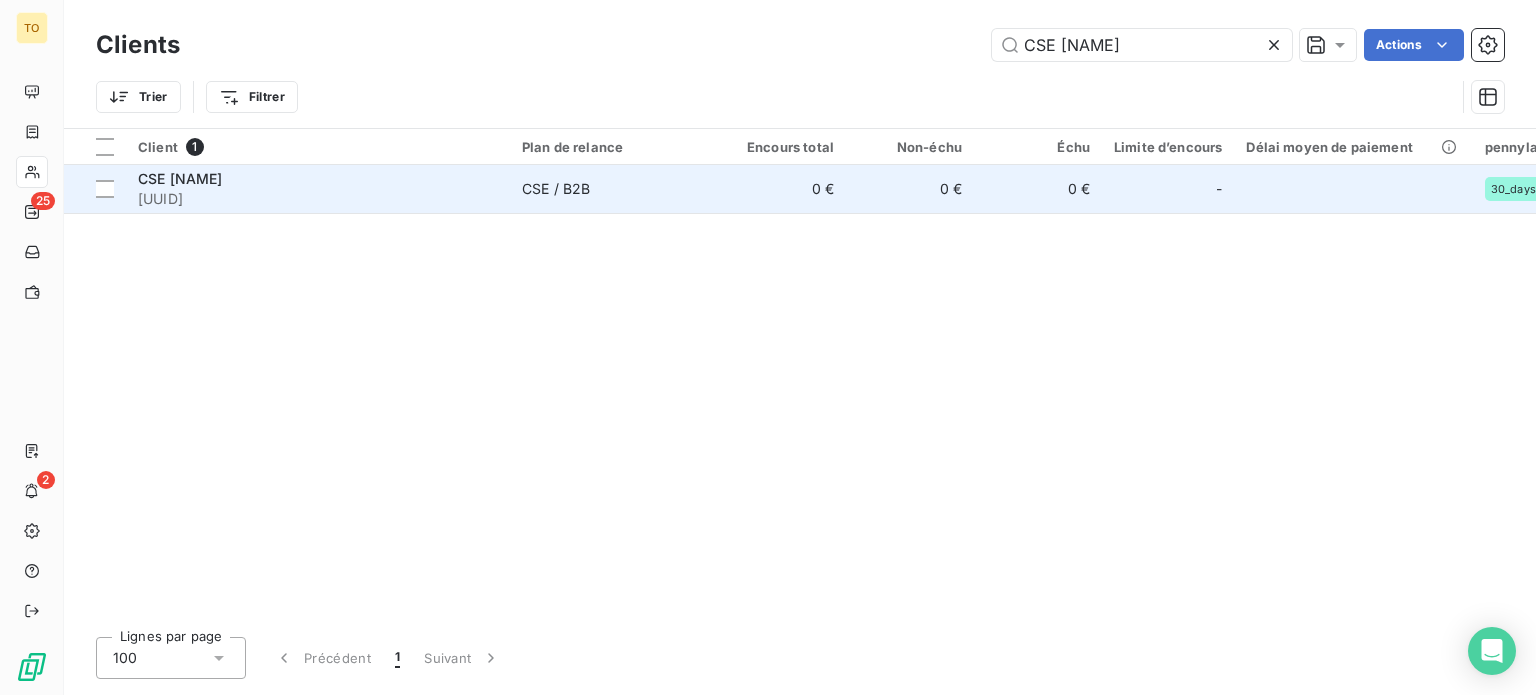 type on "CSE [NAME]" 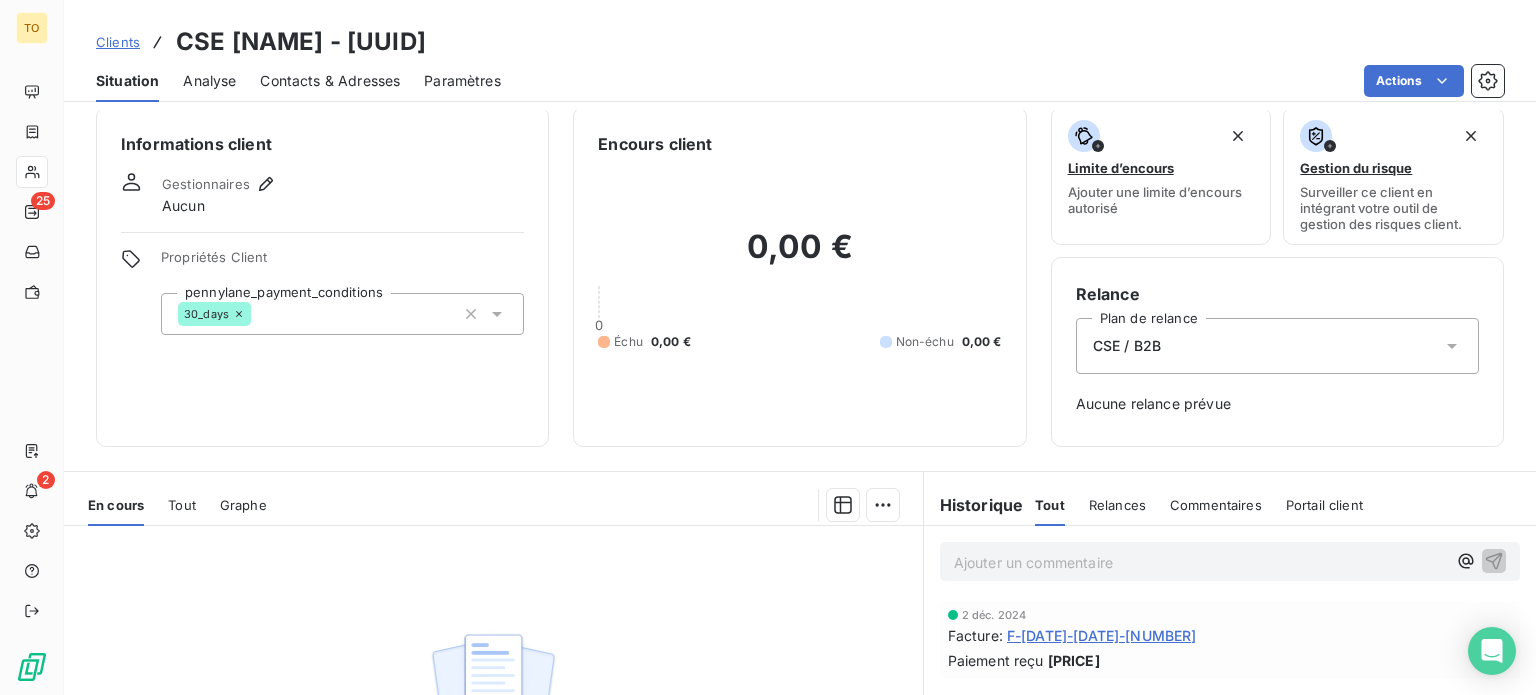scroll, scrollTop: 0, scrollLeft: 0, axis: both 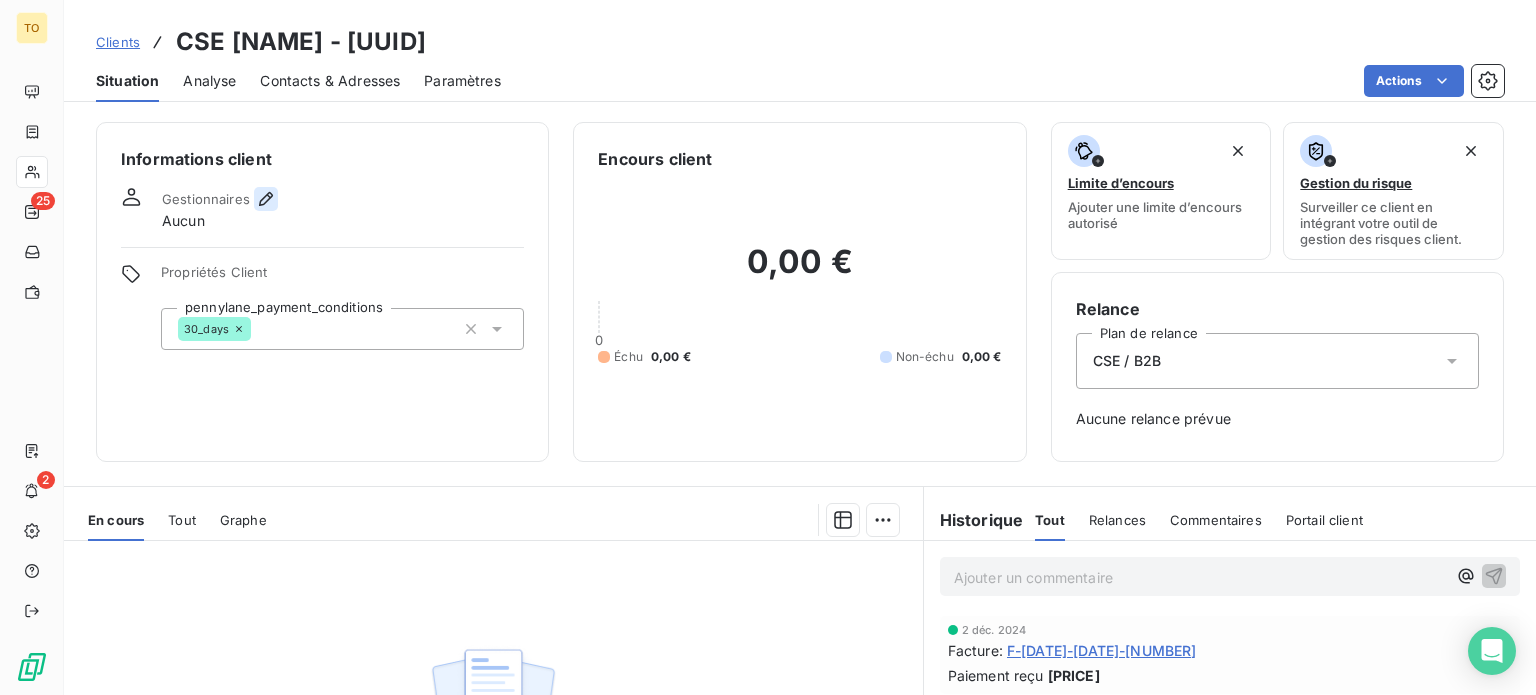 click 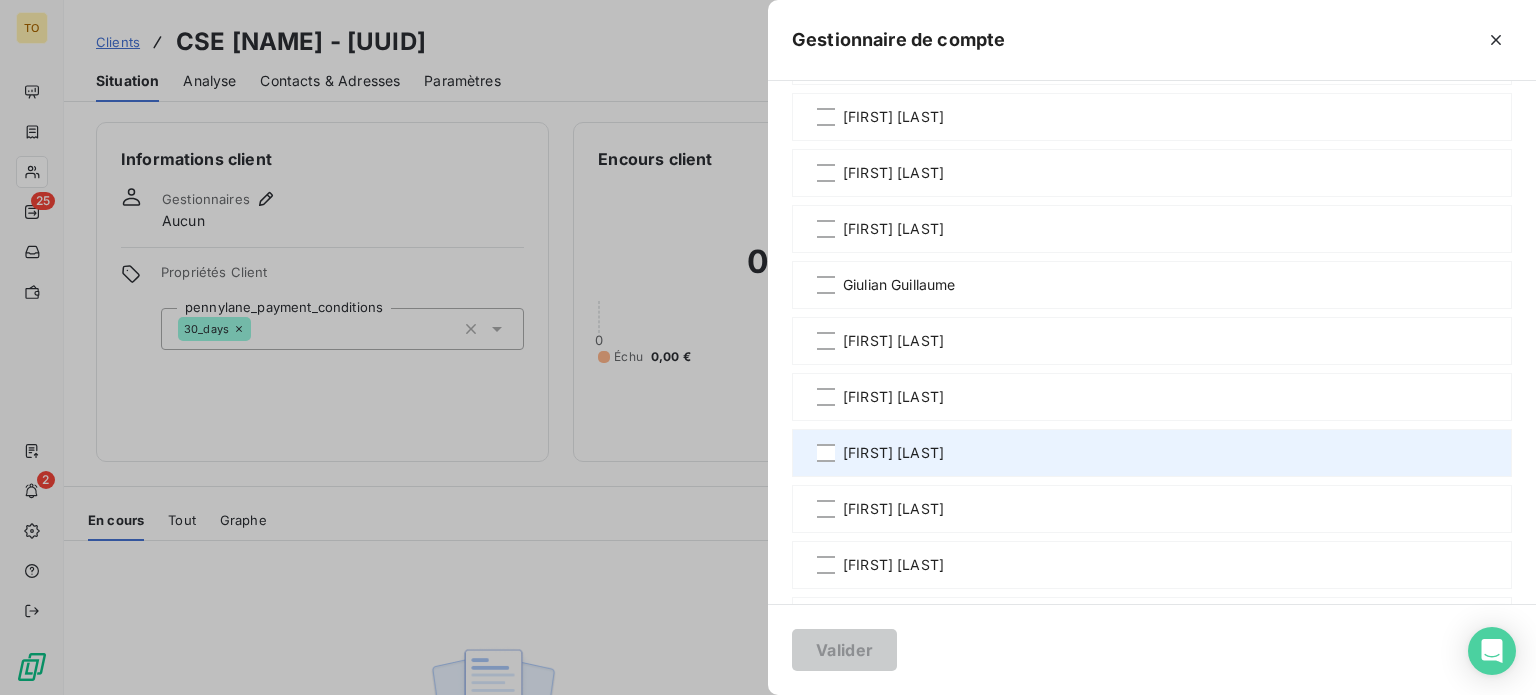 scroll, scrollTop: 466, scrollLeft: 0, axis: vertical 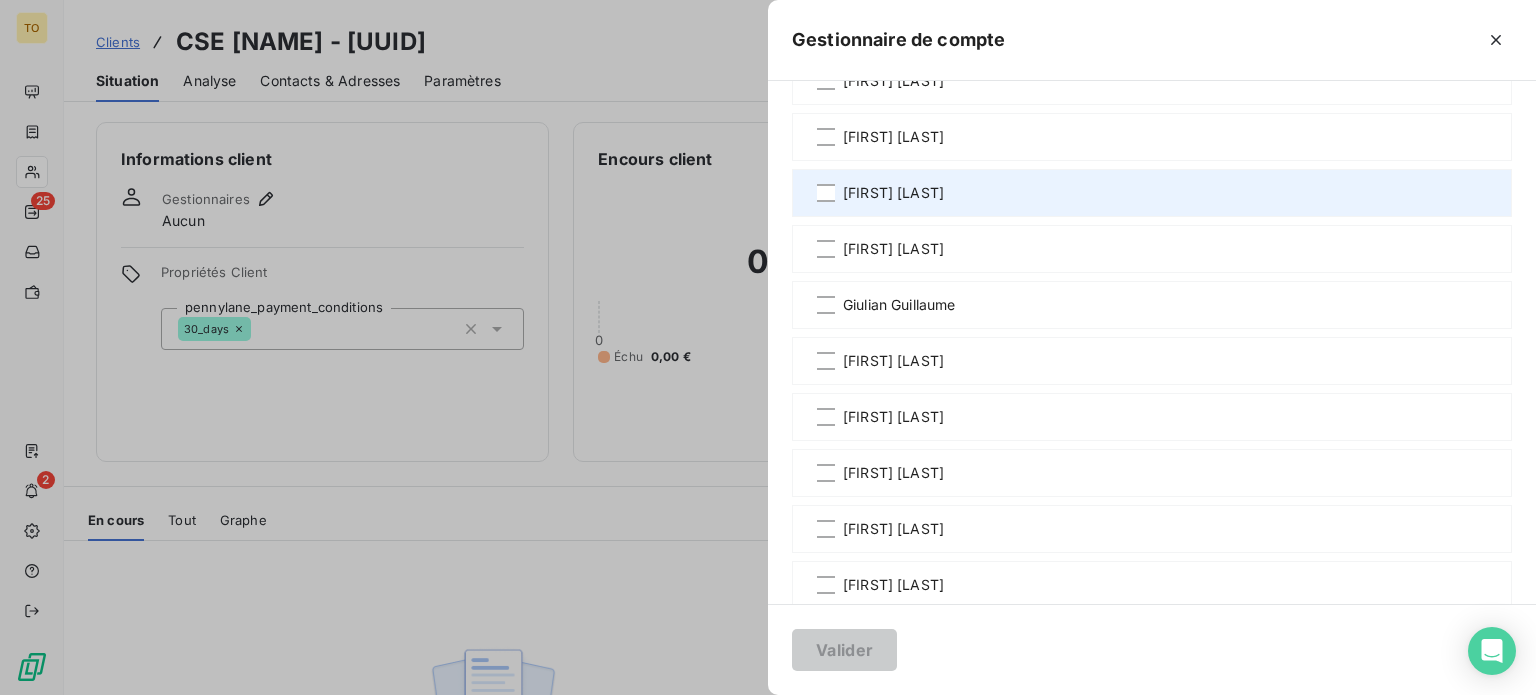 click on "[FIRST] [LAST]" at bounding box center [893, 193] 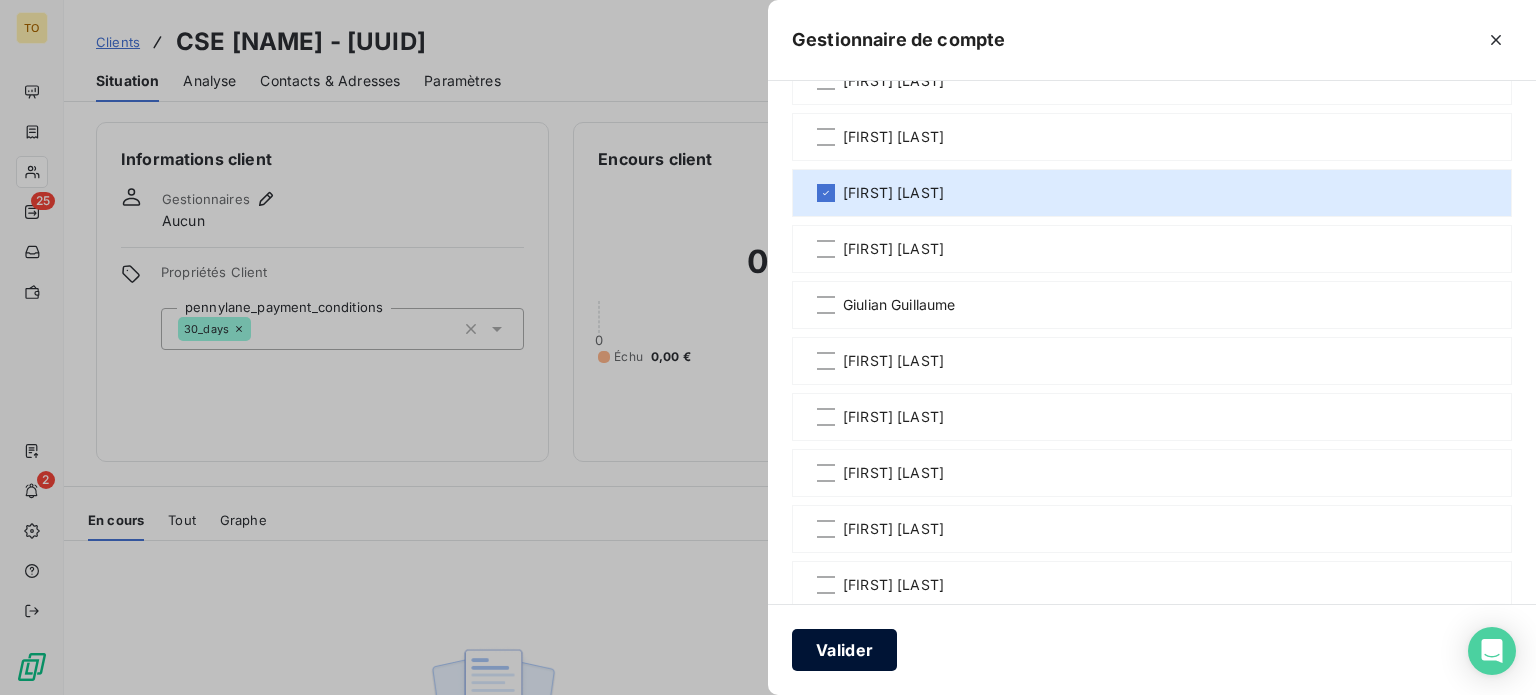 click on "Valider" at bounding box center (844, 650) 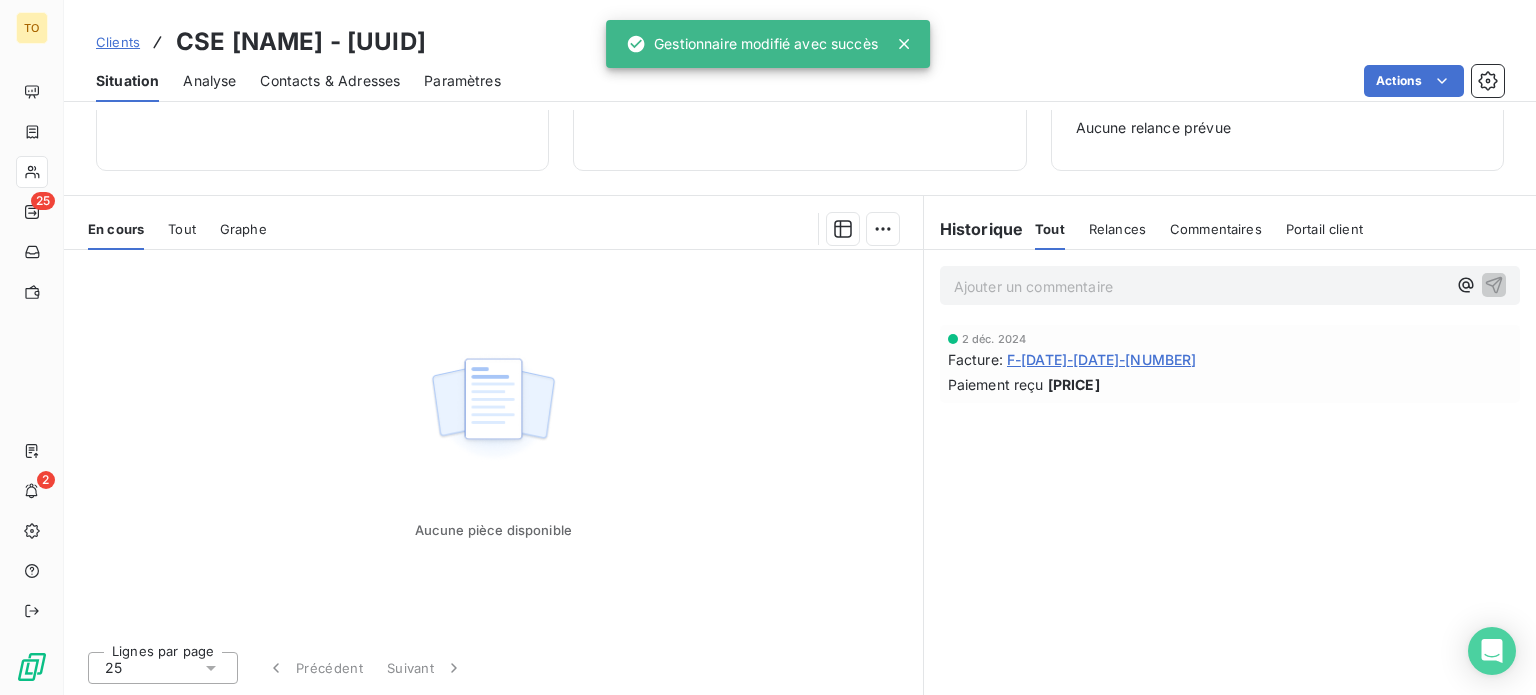 scroll, scrollTop: 386, scrollLeft: 0, axis: vertical 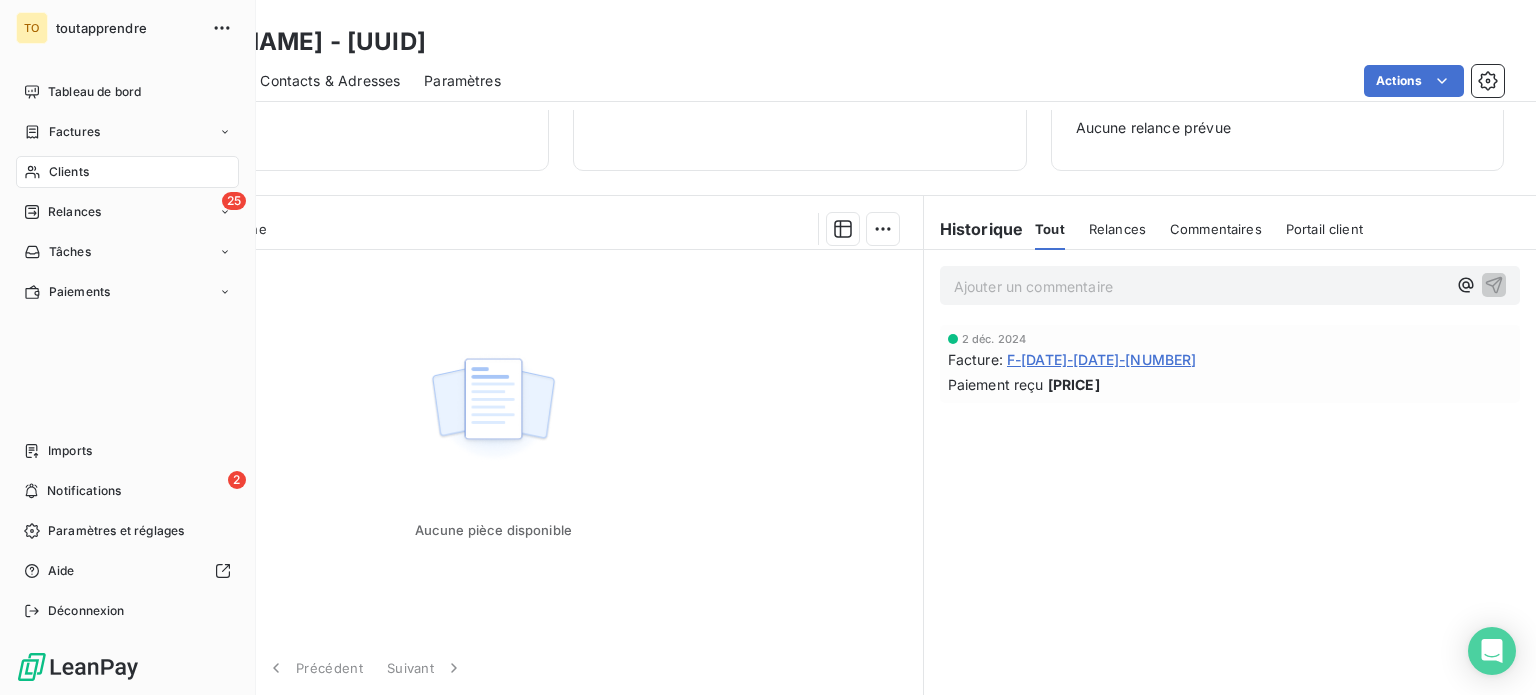 click on "Clients" at bounding box center [69, 172] 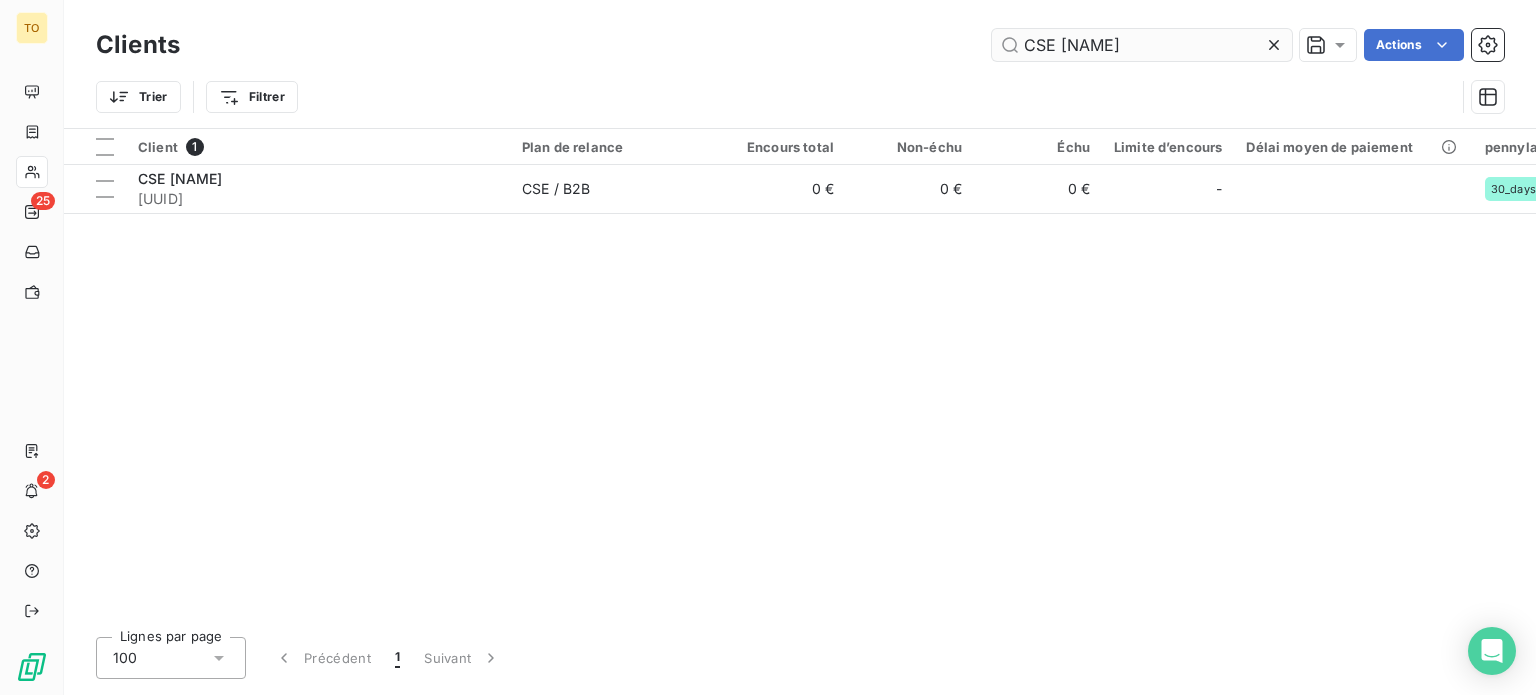 drag, startPoint x: 1203, startPoint y: 54, endPoint x: 996, endPoint y: 46, distance: 207.15453 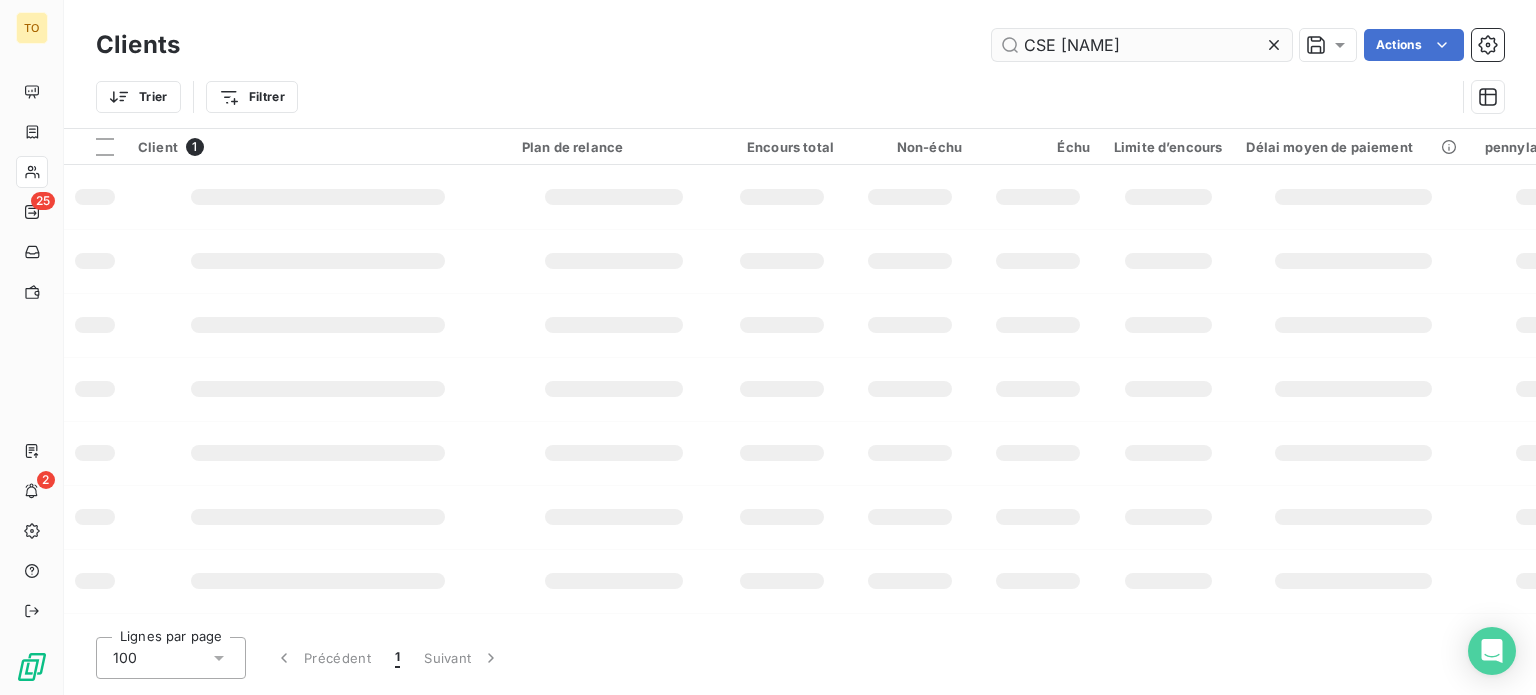 scroll, scrollTop: 0, scrollLeft: 32, axis: horizontal 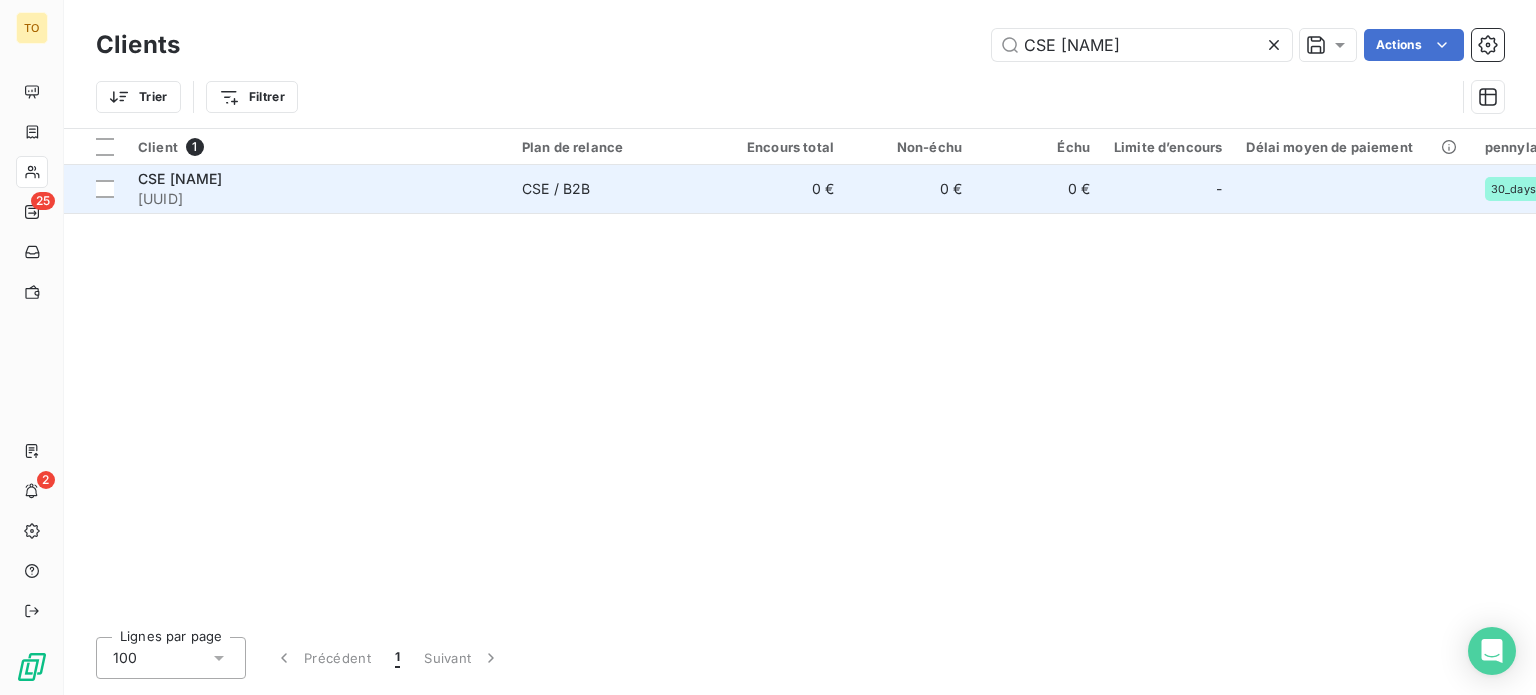 type on "CSE [NAME]" 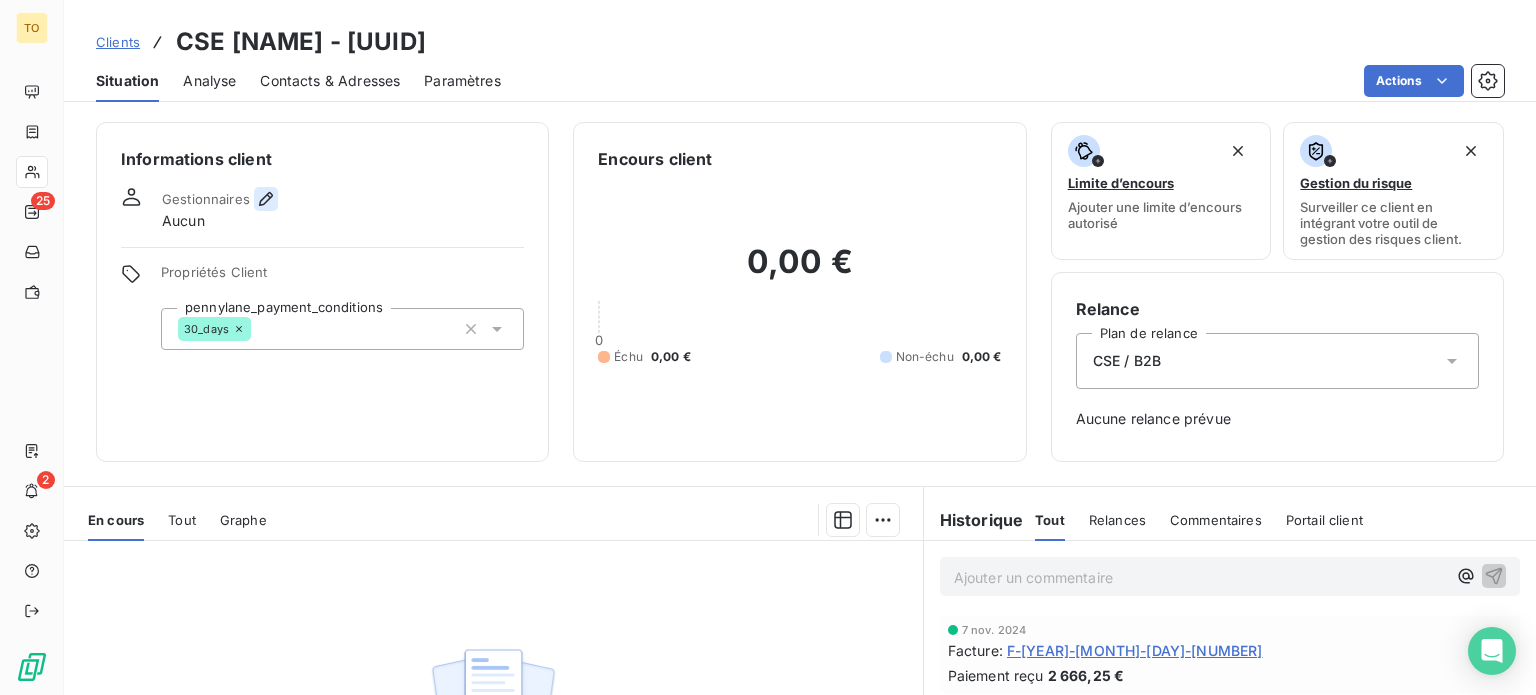 click 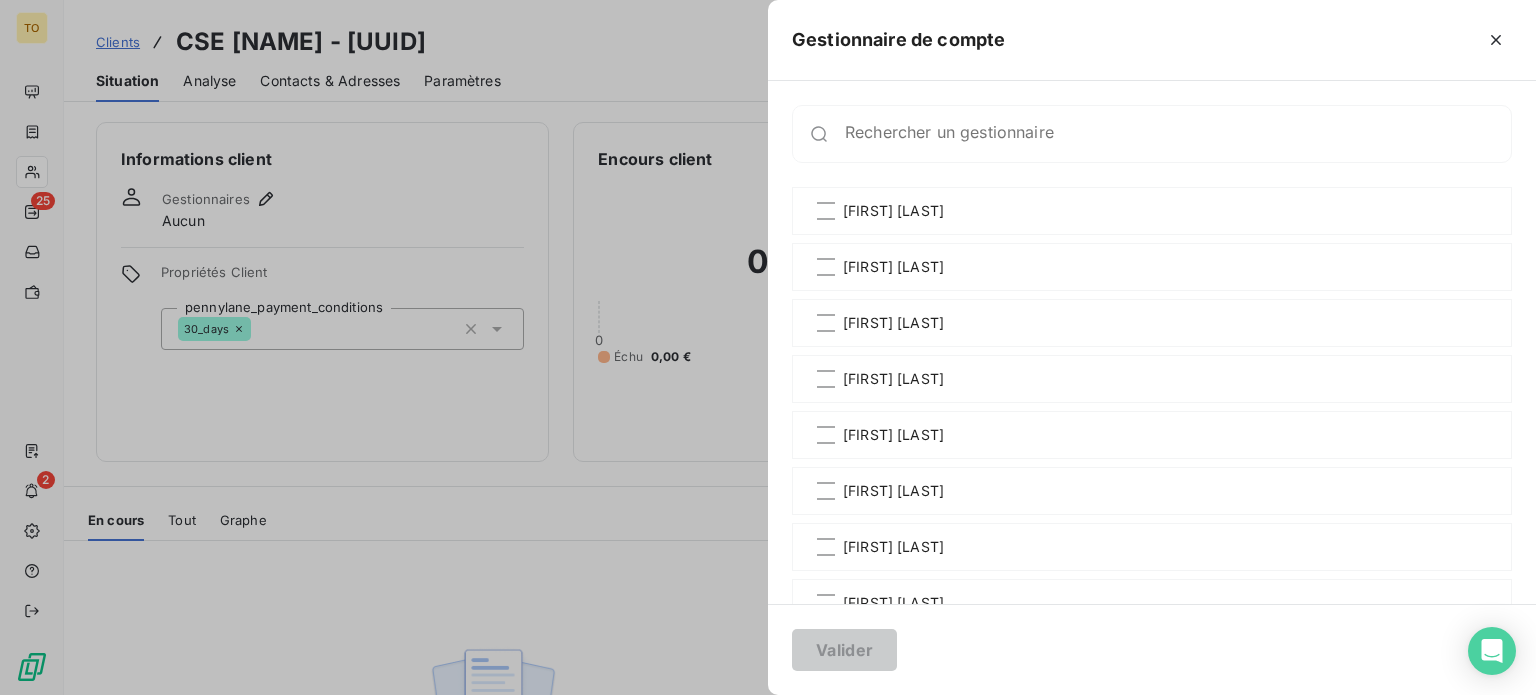 scroll, scrollTop: 466, scrollLeft: 0, axis: vertical 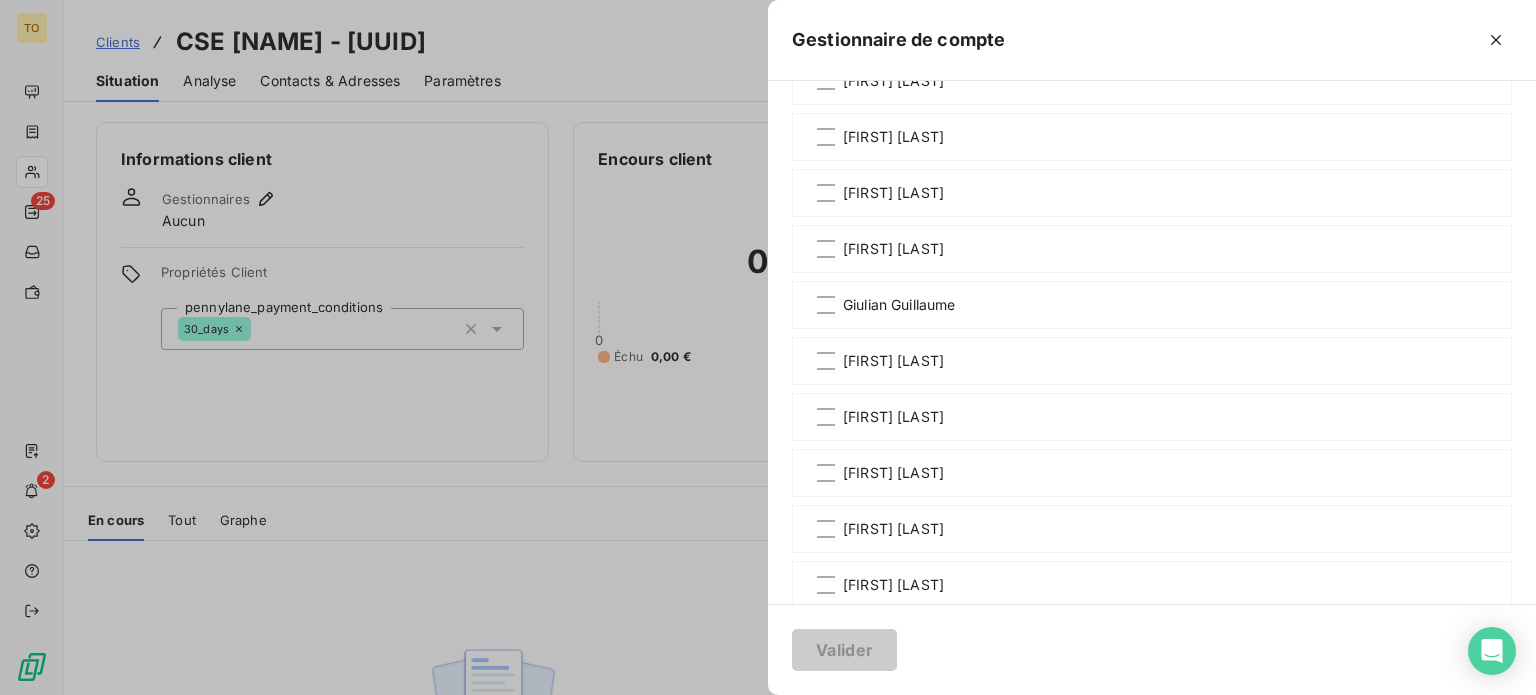 drag, startPoint x: 669, startPoint y: 534, endPoint x: 666, endPoint y: 569, distance: 35.128338 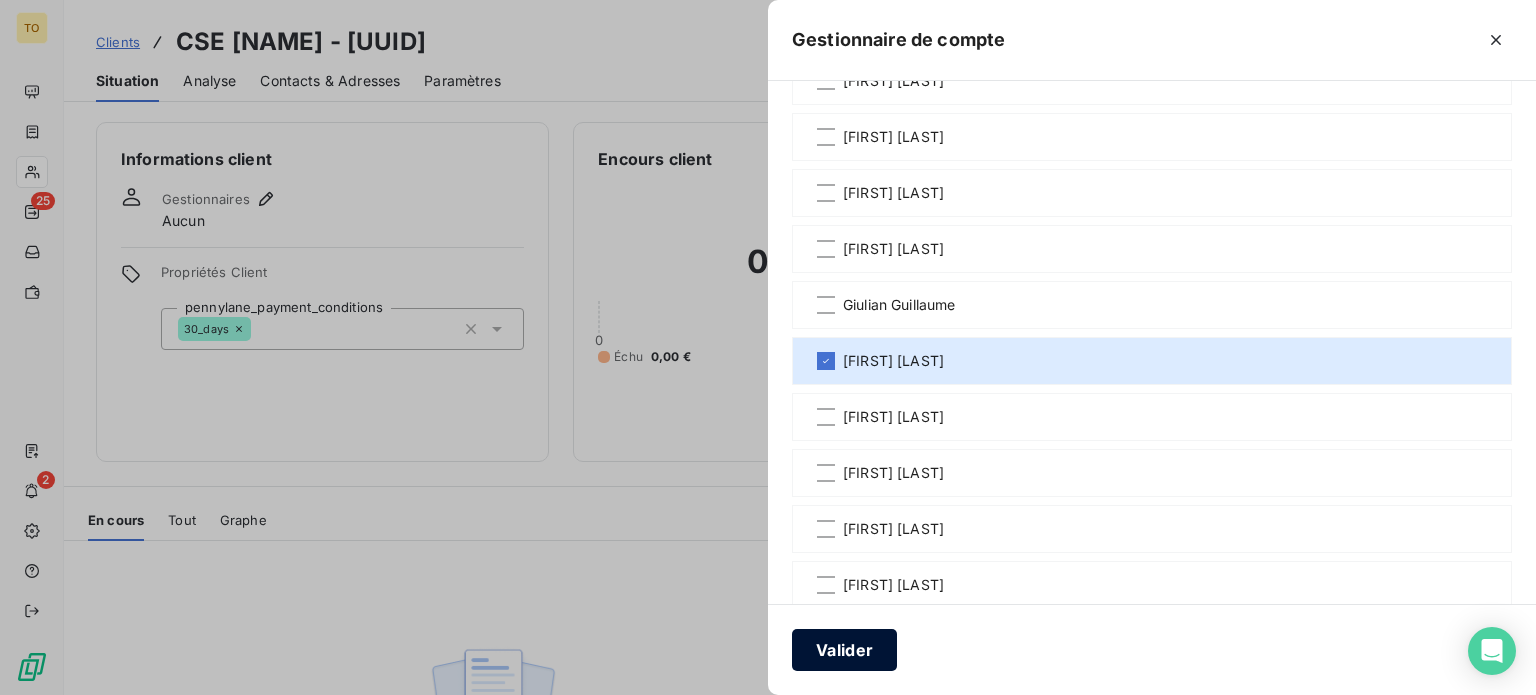 click on "Valider" at bounding box center [844, 650] 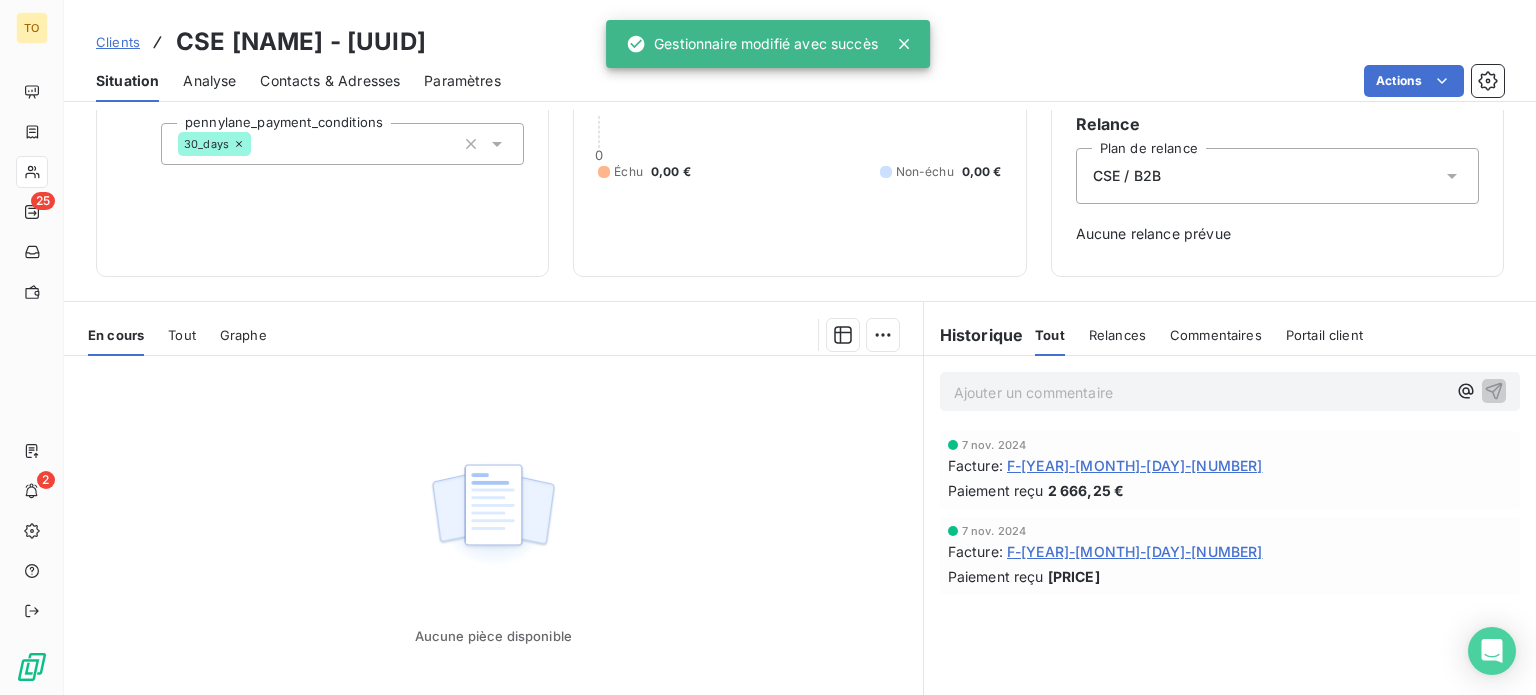 scroll, scrollTop: 233, scrollLeft: 0, axis: vertical 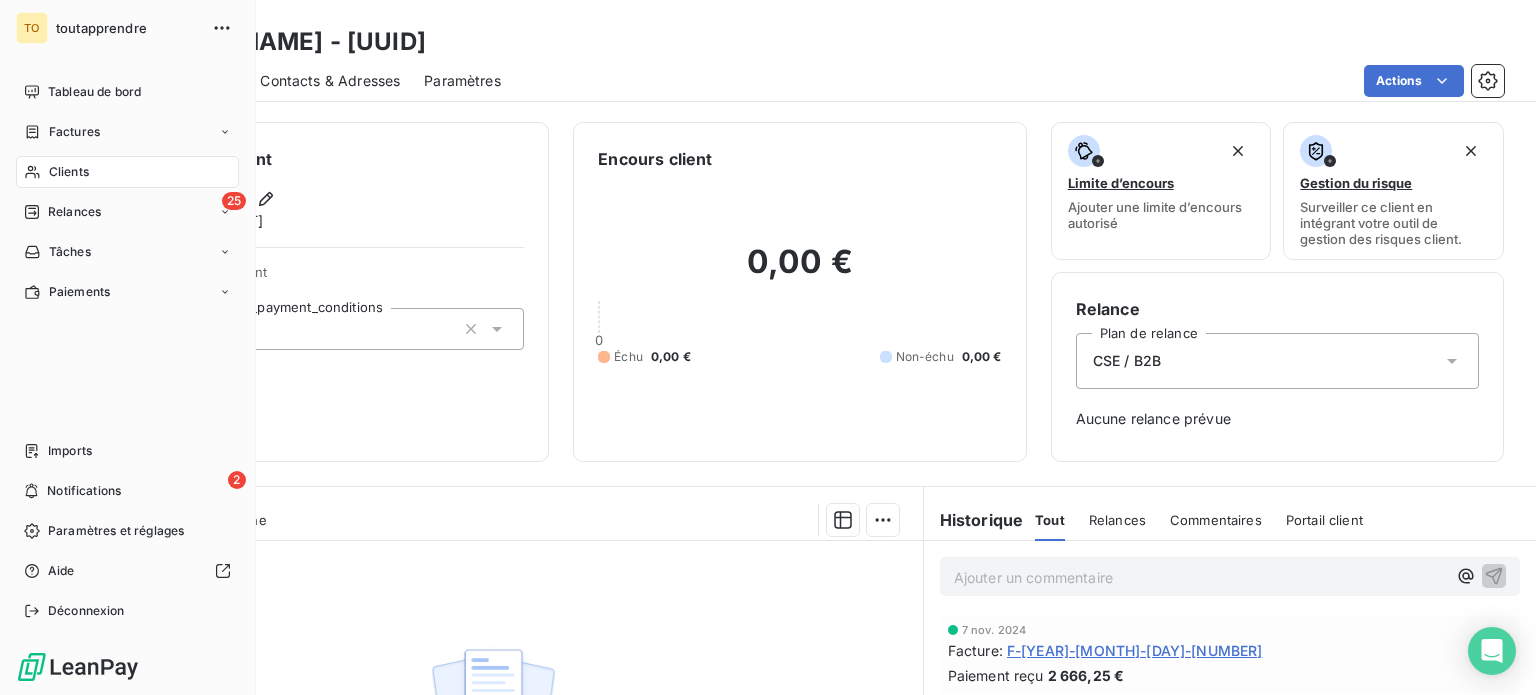 click 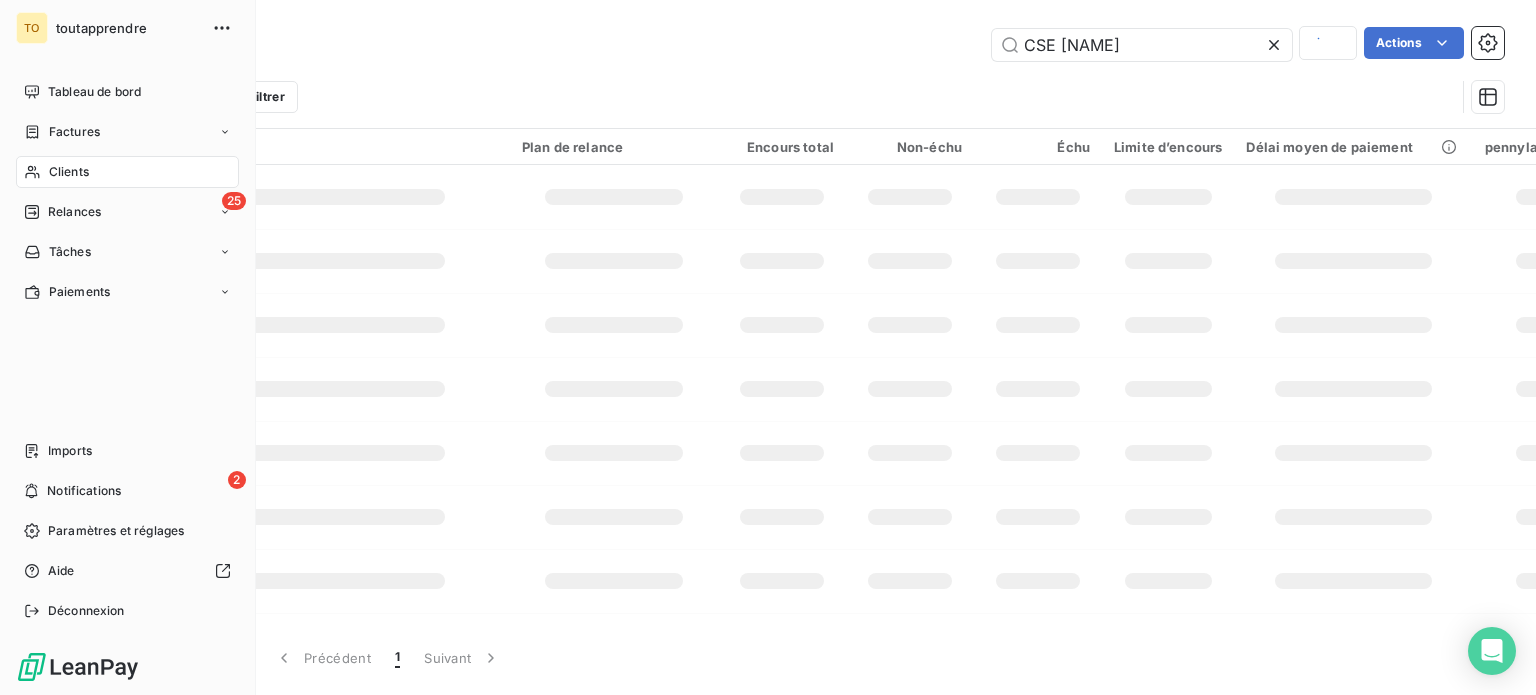 scroll, scrollTop: 0, scrollLeft: 32, axis: horizontal 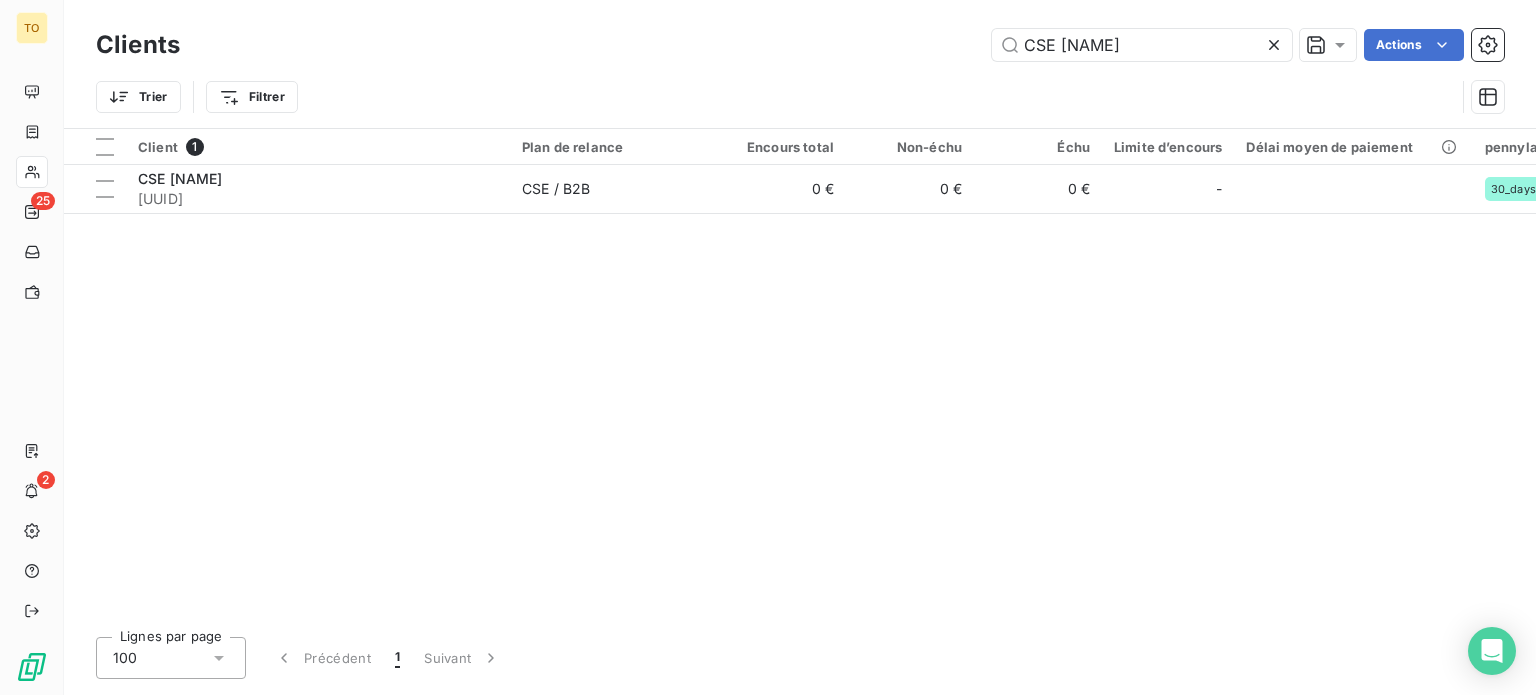 click 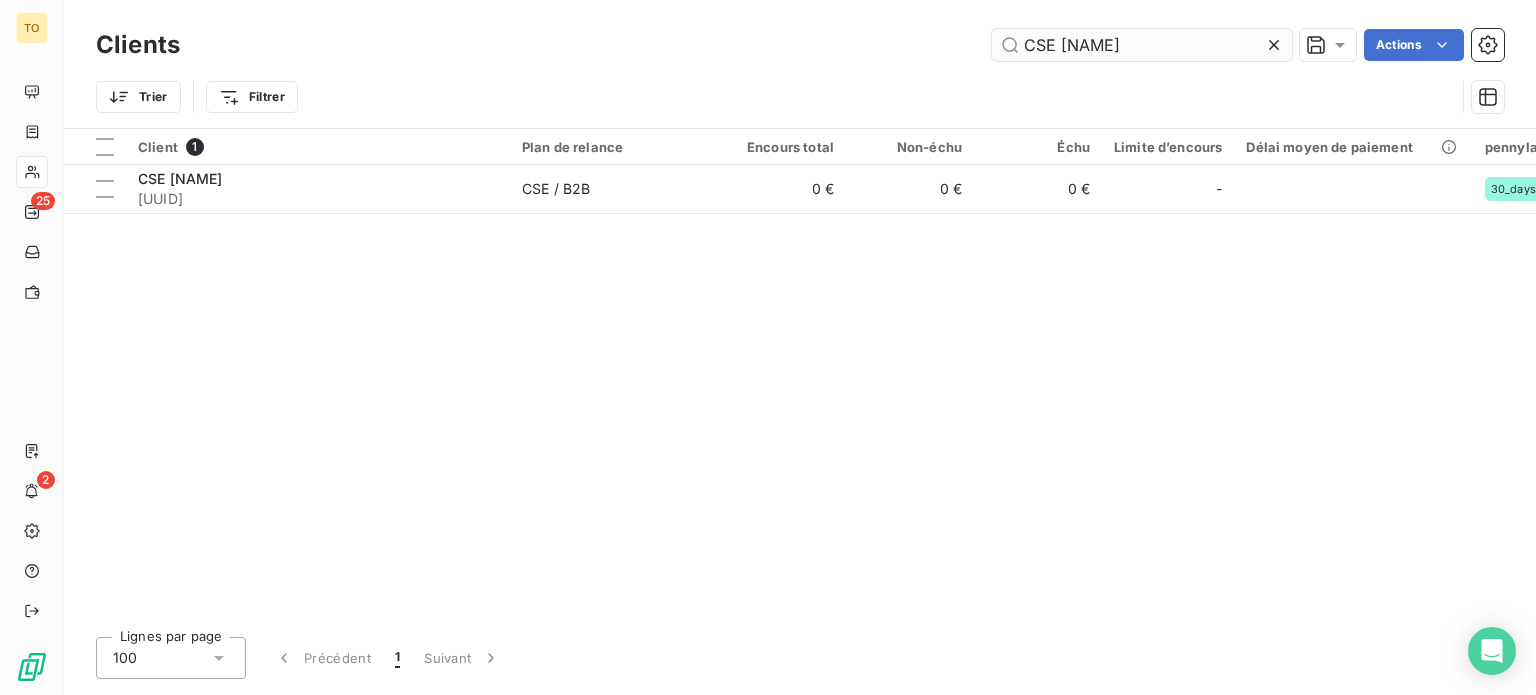 scroll, scrollTop: 0, scrollLeft: 0, axis: both 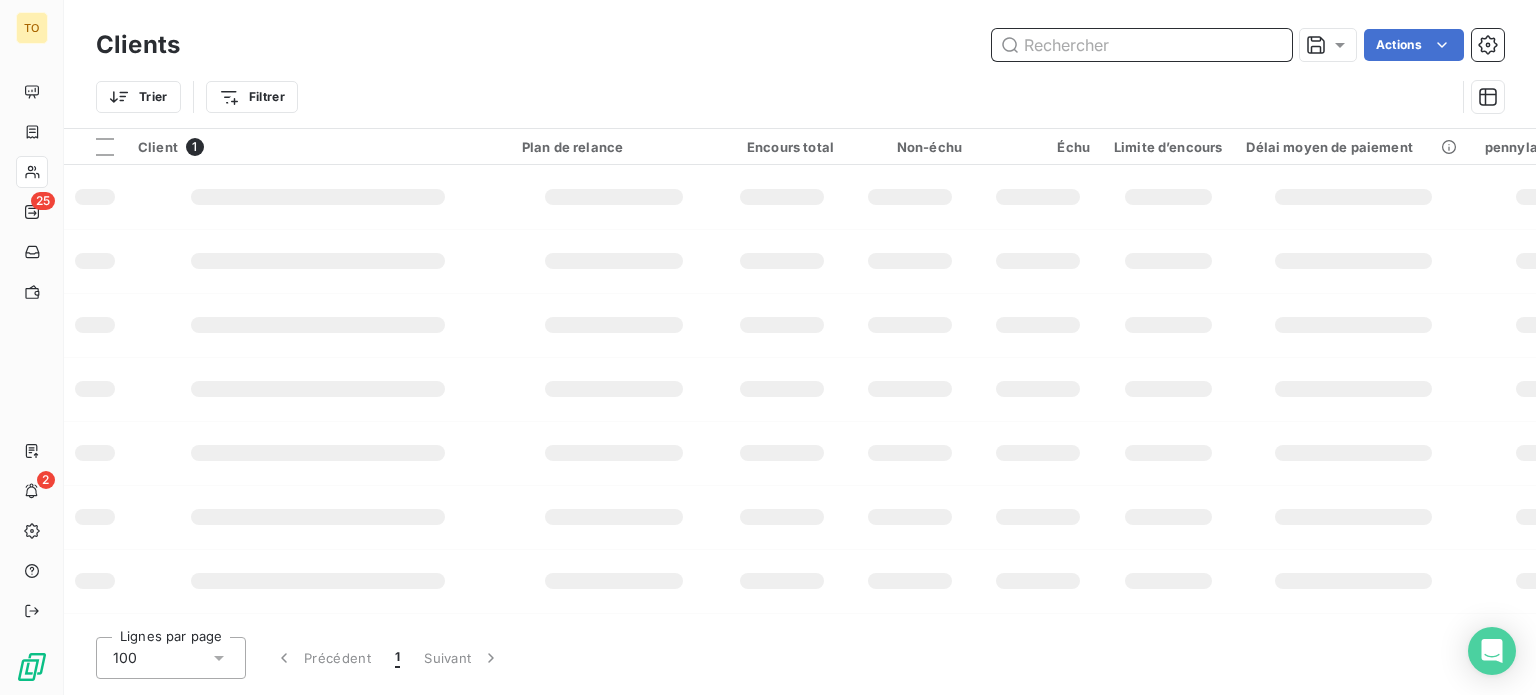 click at bounding box center [1142, 45] 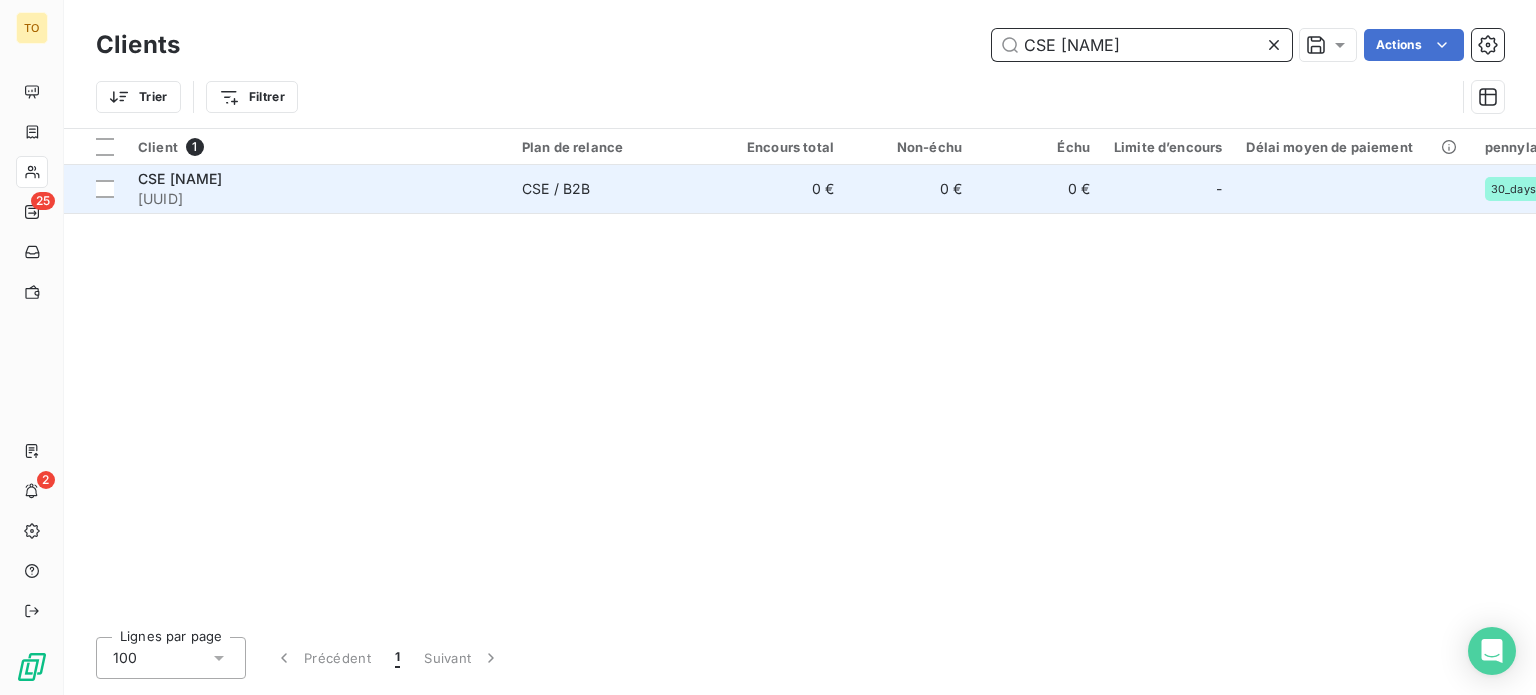 type on "CSE [NAME]" 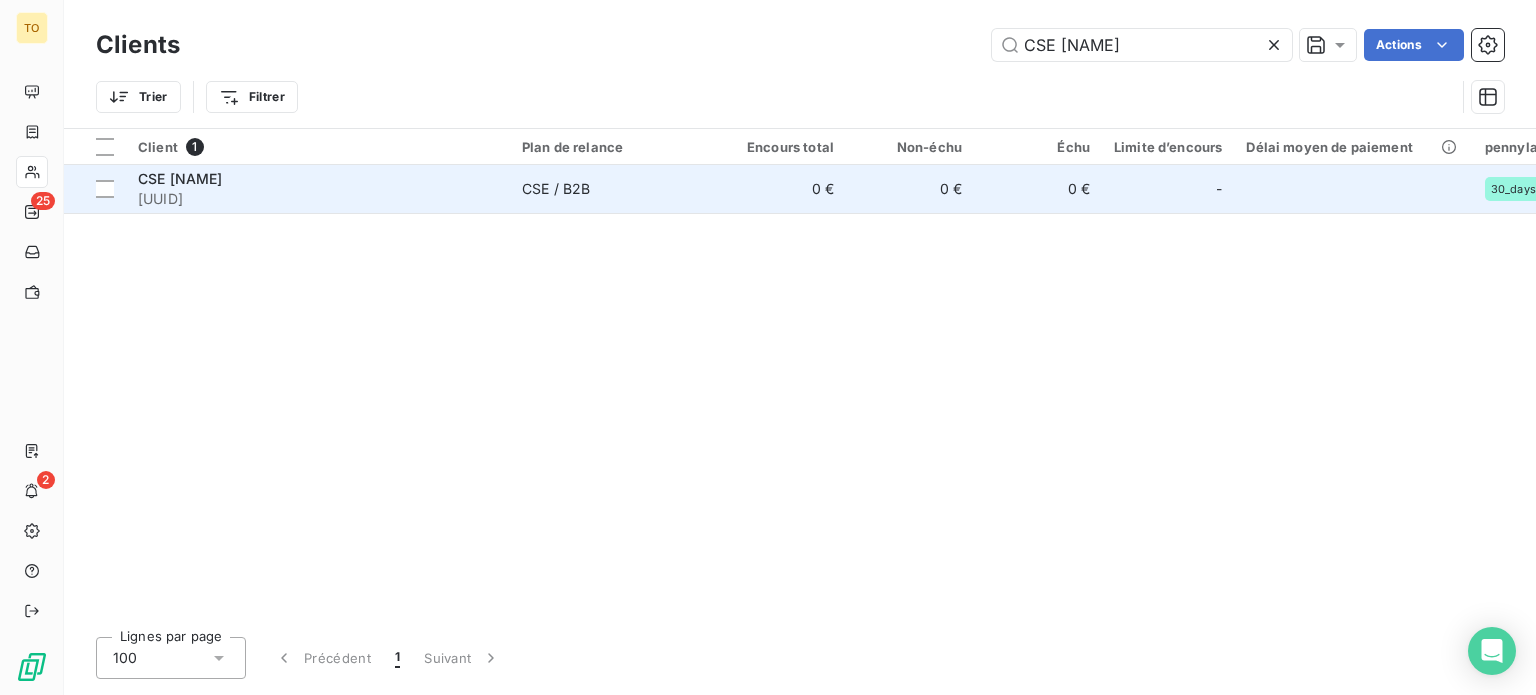 click on "[UUID]" at bounding box center (318, 199) 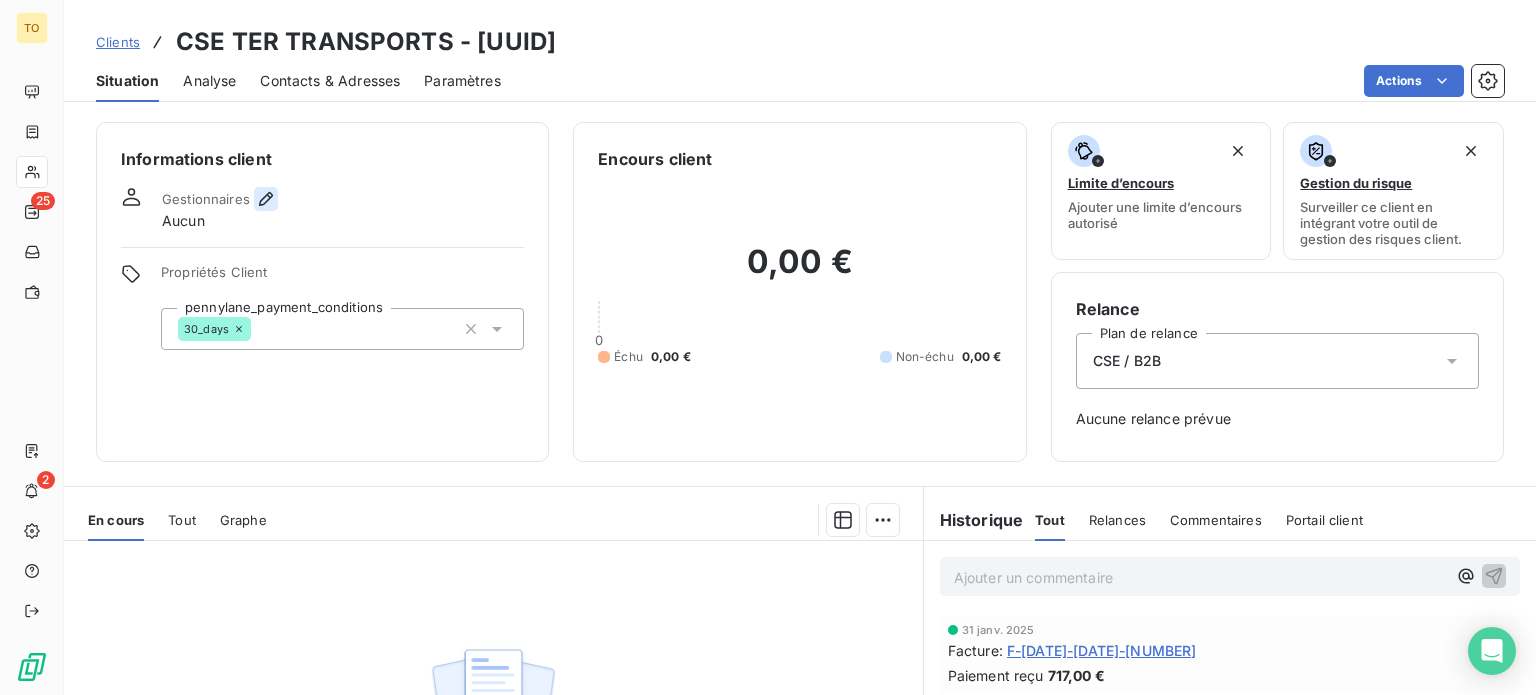 click 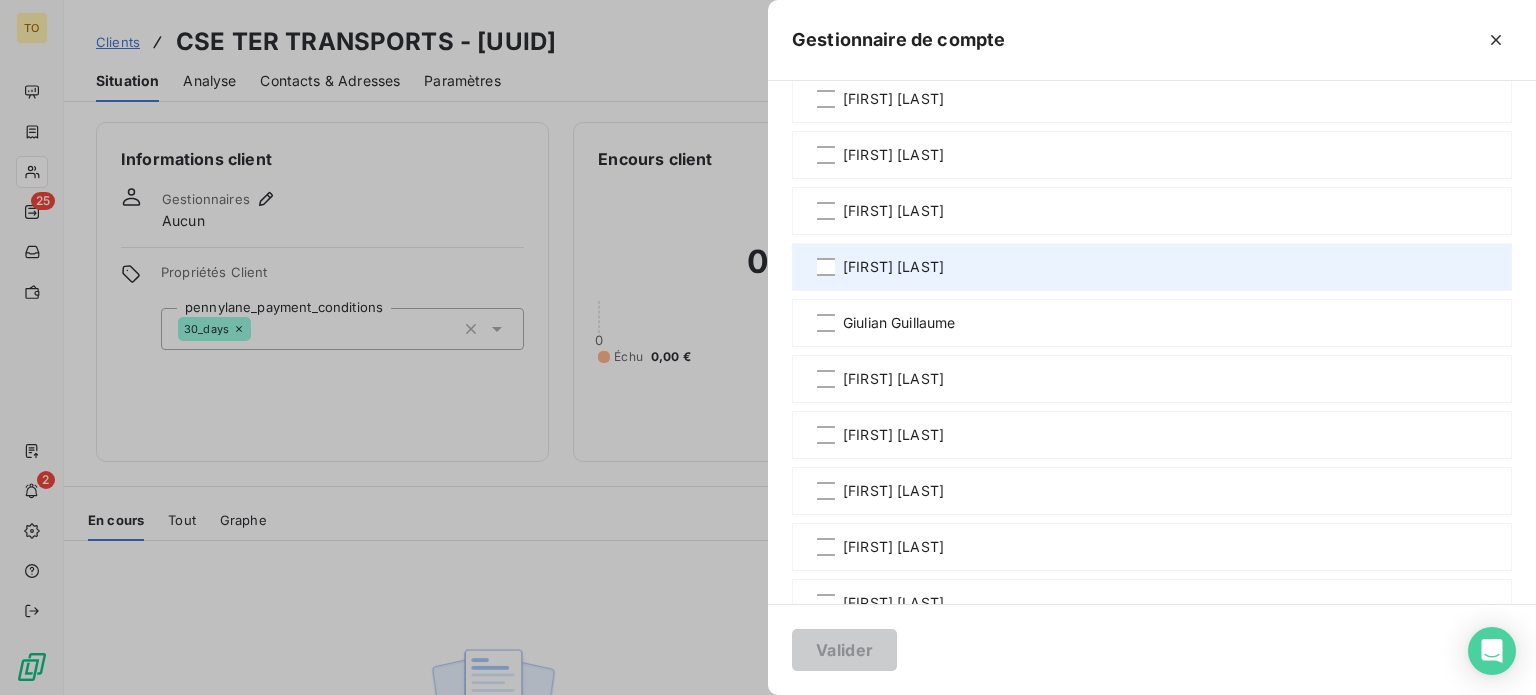 scroll, scrollTop: 466, scrollLeft: 0, axis: vertical 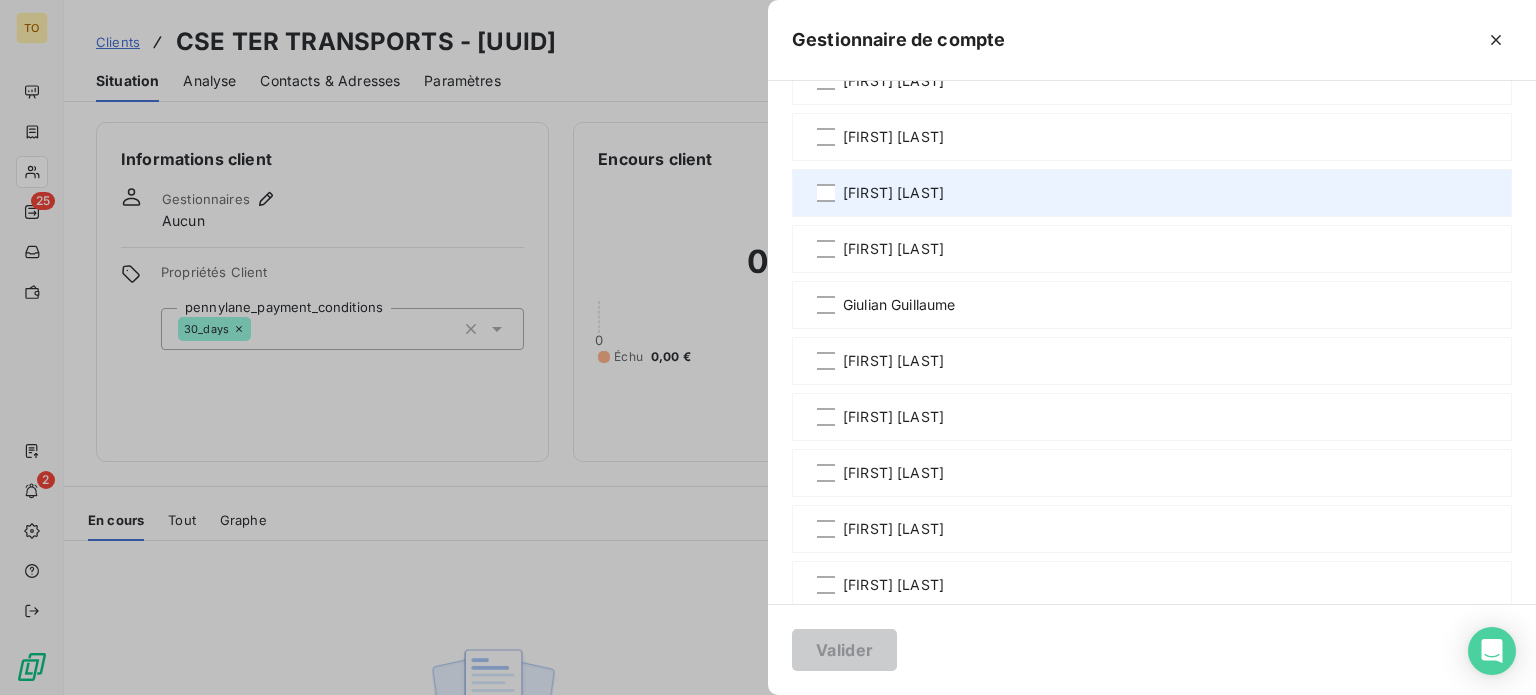 click on "[FIRST] [LAST]" at bounding box center (893, 193) 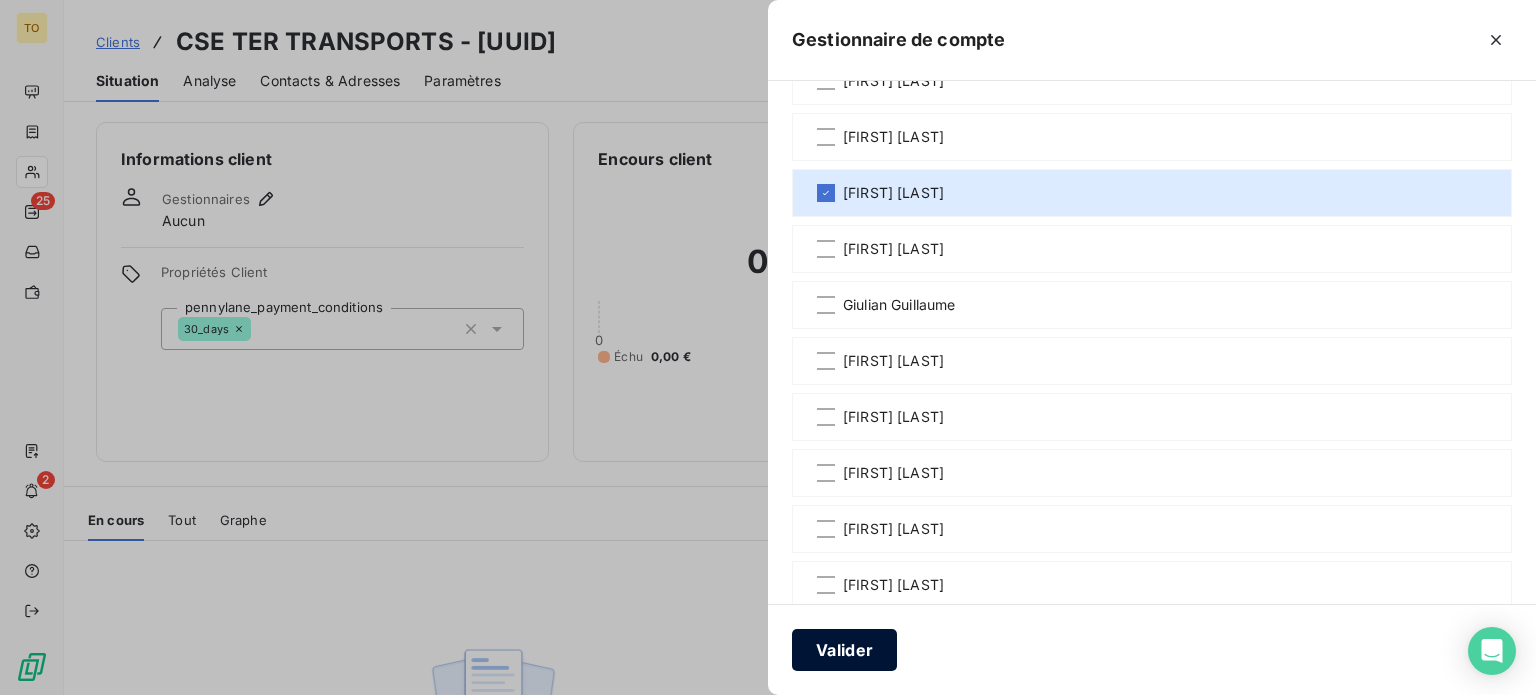 click on "Valider" at bounding box center [844, 650] 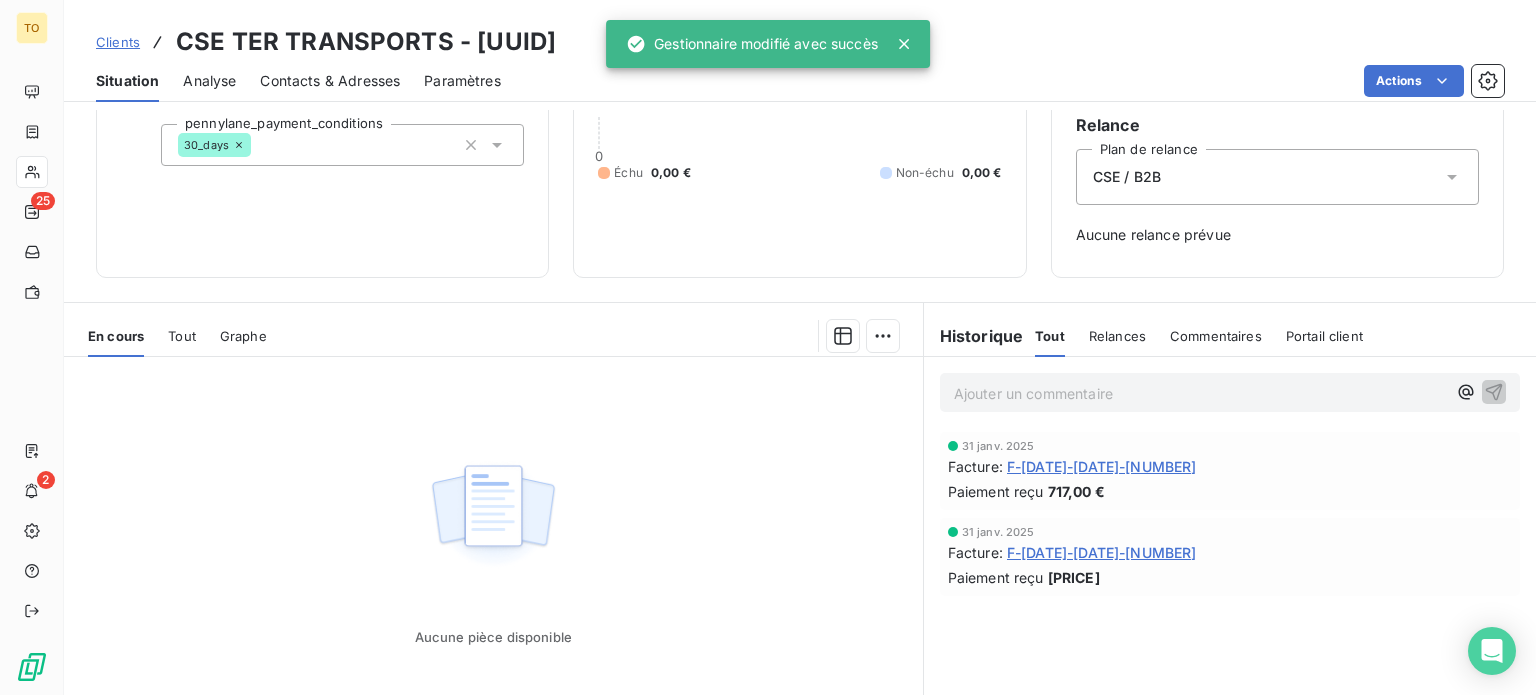 scroll, scrollTop: 233, scrollLeft: 0, axis: vertical 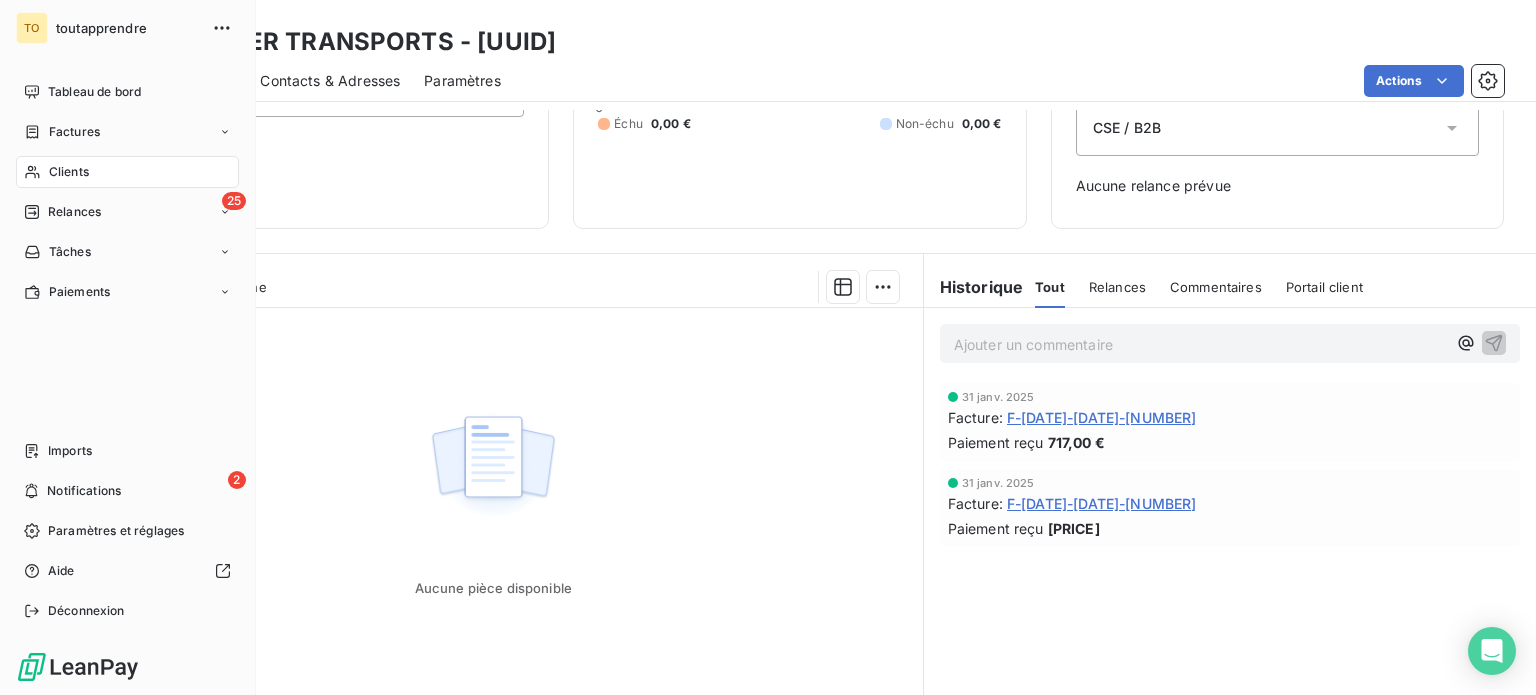 click on "Clients" at bounding box center [69, 172] 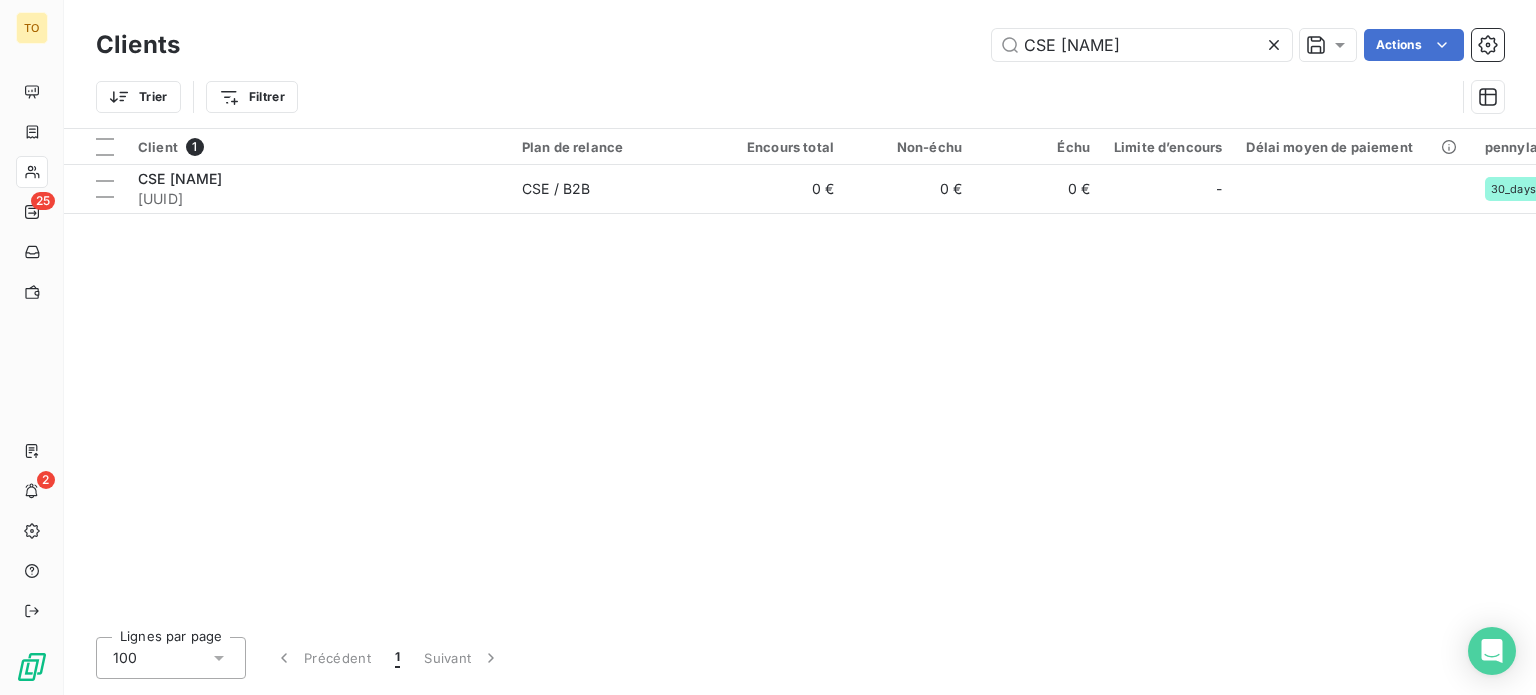 drag, startPoint x: 1130, startPoint y: 44, endPoint x: 900, endPoint y: 37, distance: 230.10649 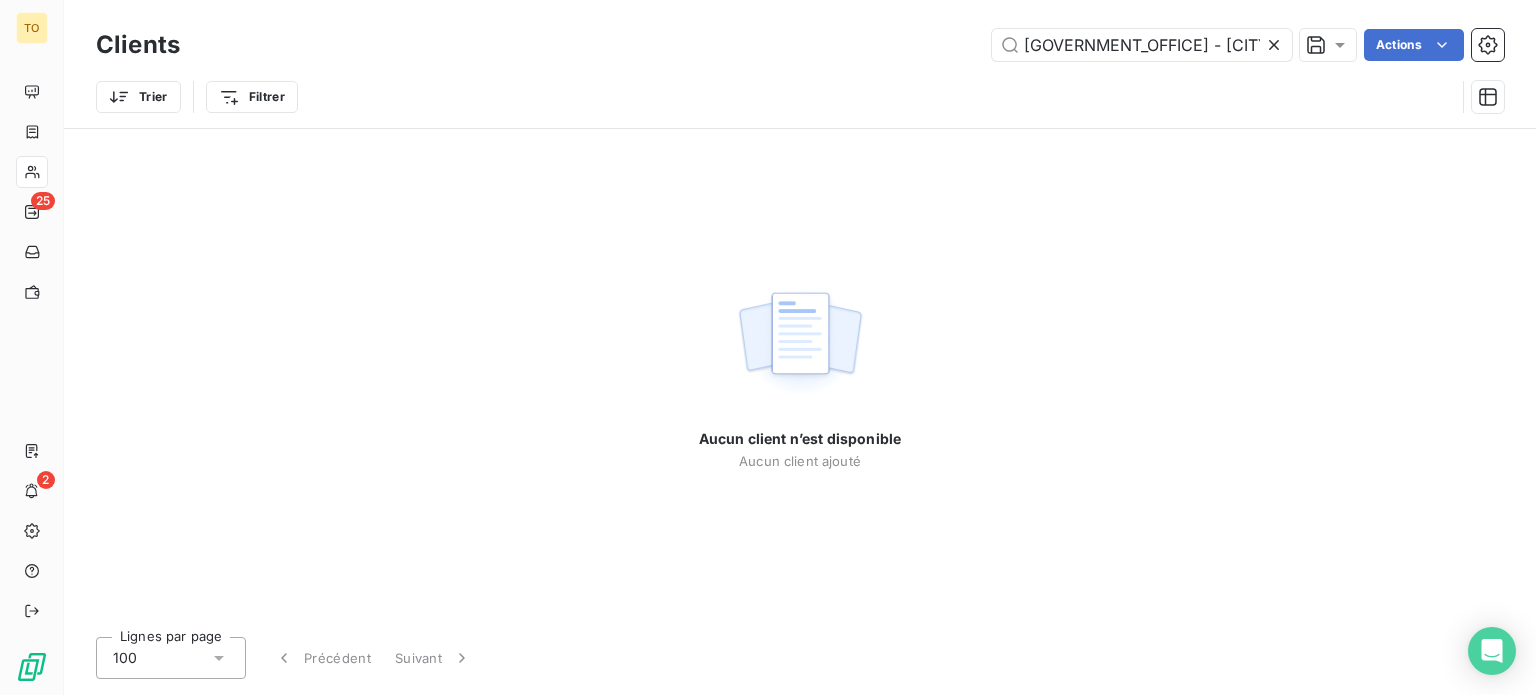 drag, startPoint x: 1090, startPoint y: 47, endPoint x: 808, endPoint y: 37, distance: 282.17725 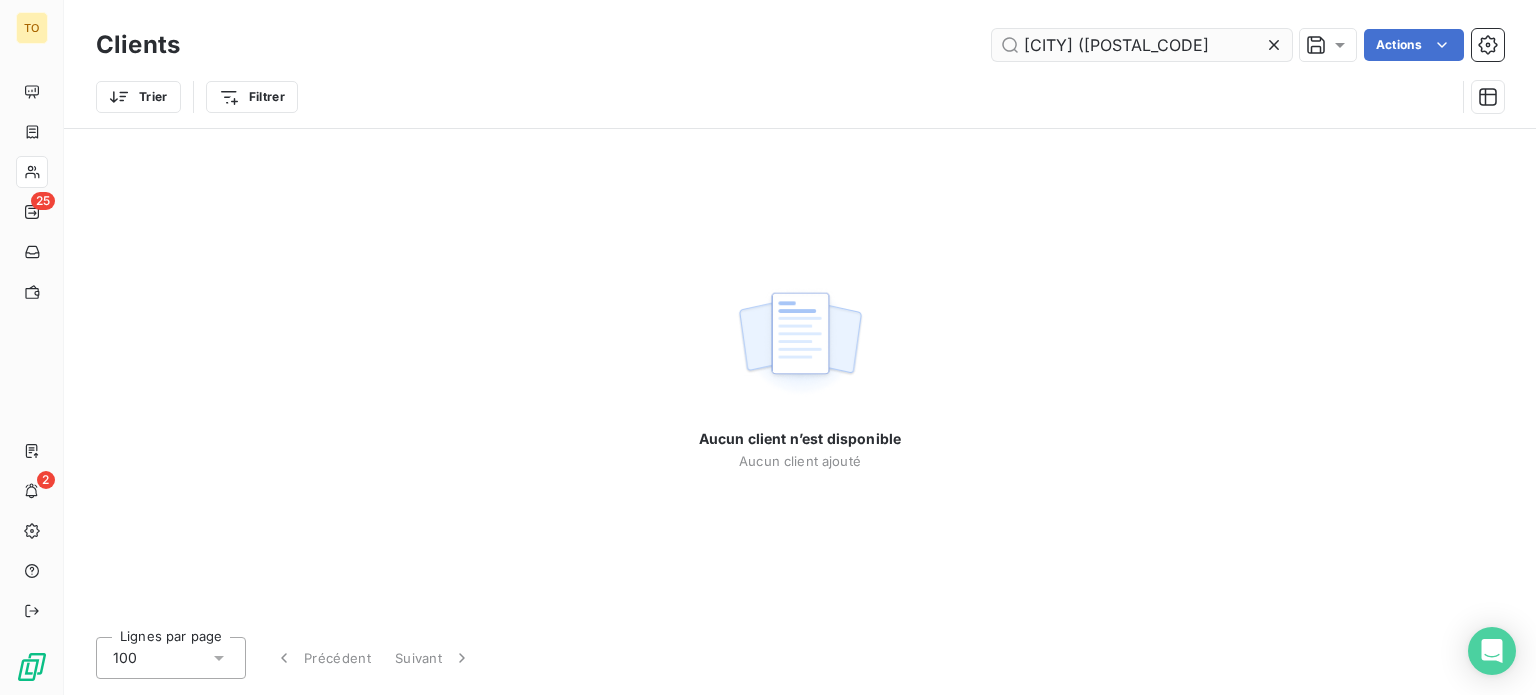 click on "[CITY] ([POSTAL_CODE]" at bounding box center [1142, 45] 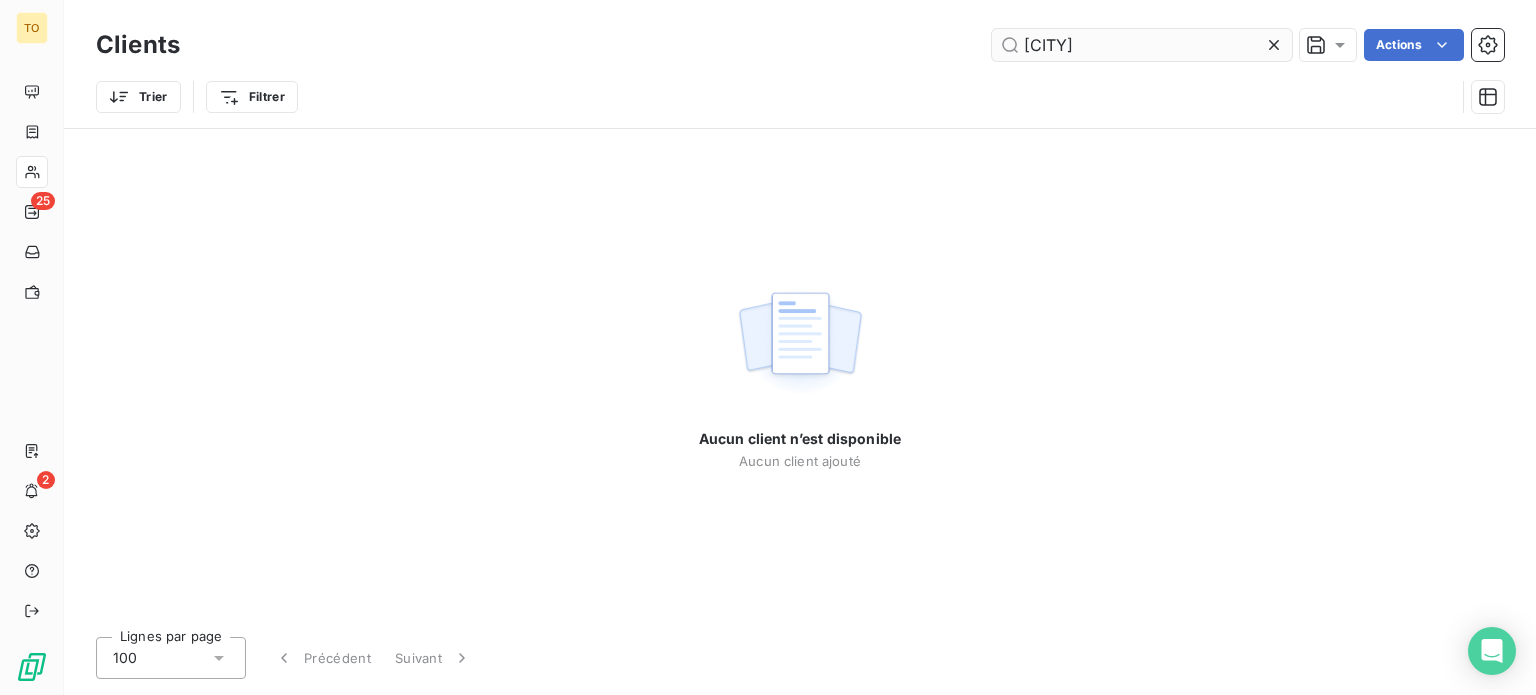 click on "[CITY]" at bounding box center [1142, 45] 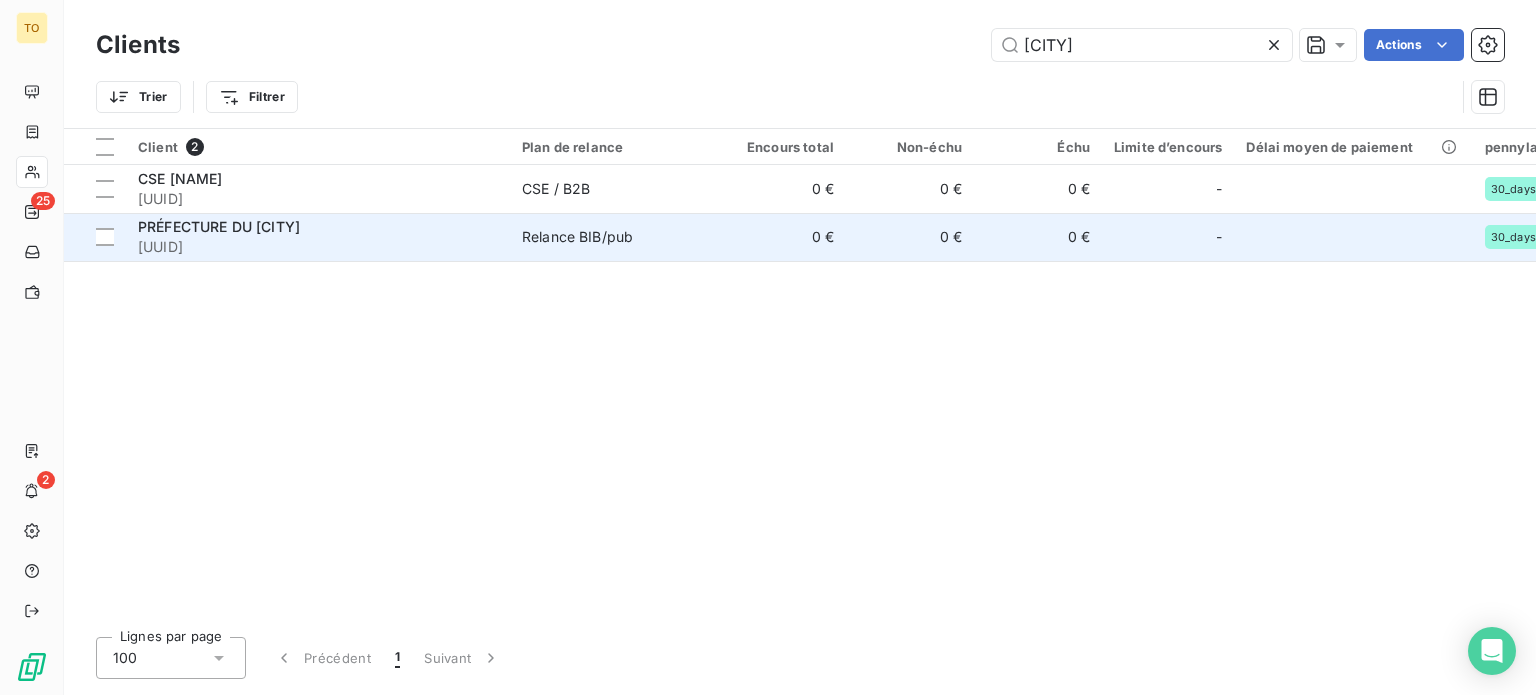 type on "[CITY]" 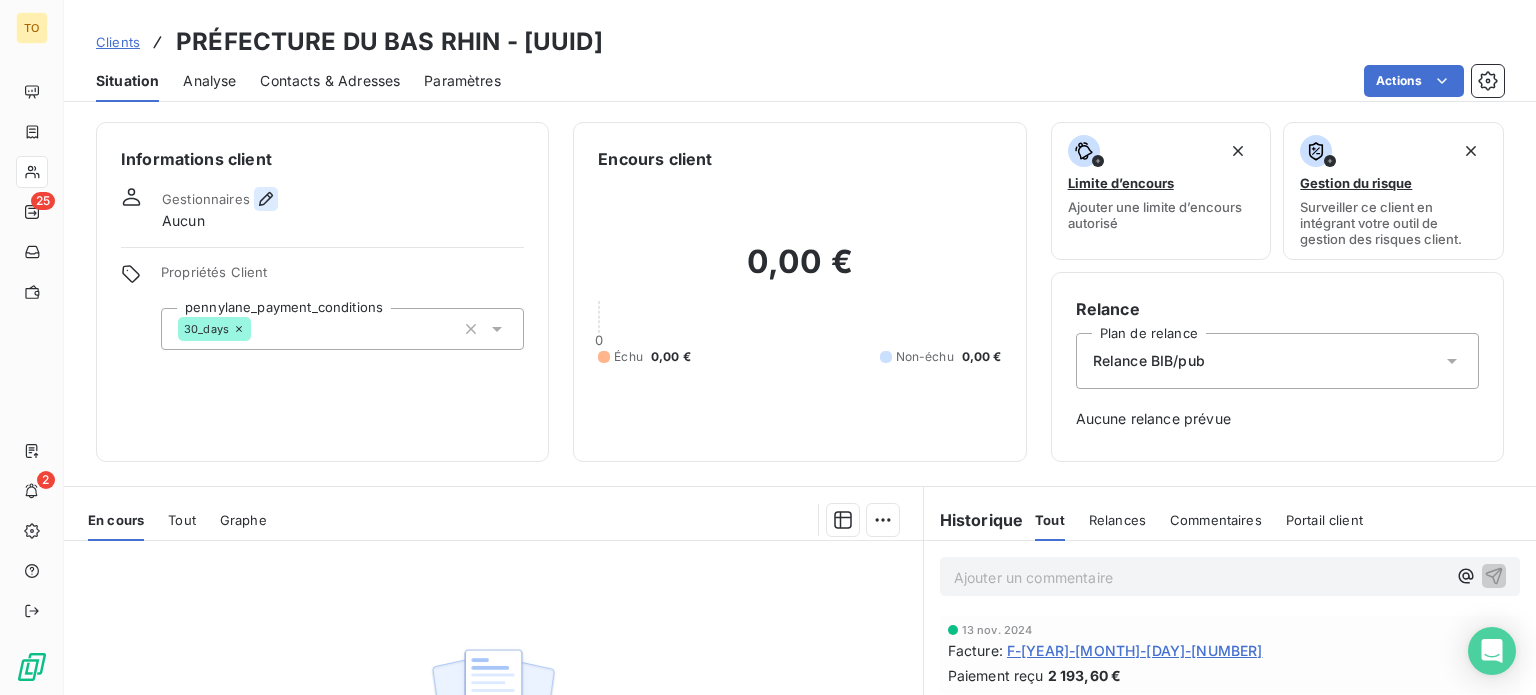 click 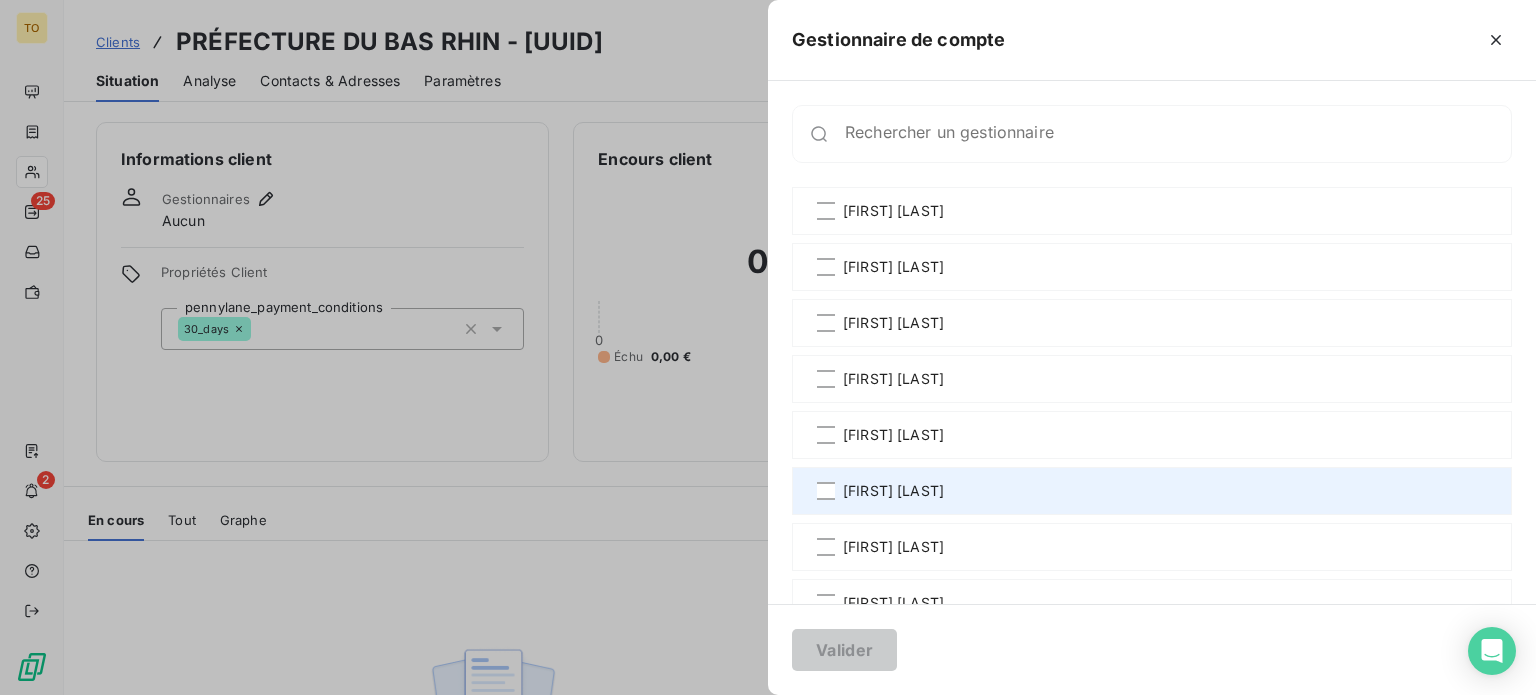 scroll, scrollTop: 466, scrollLeft: 0, axis: vertical 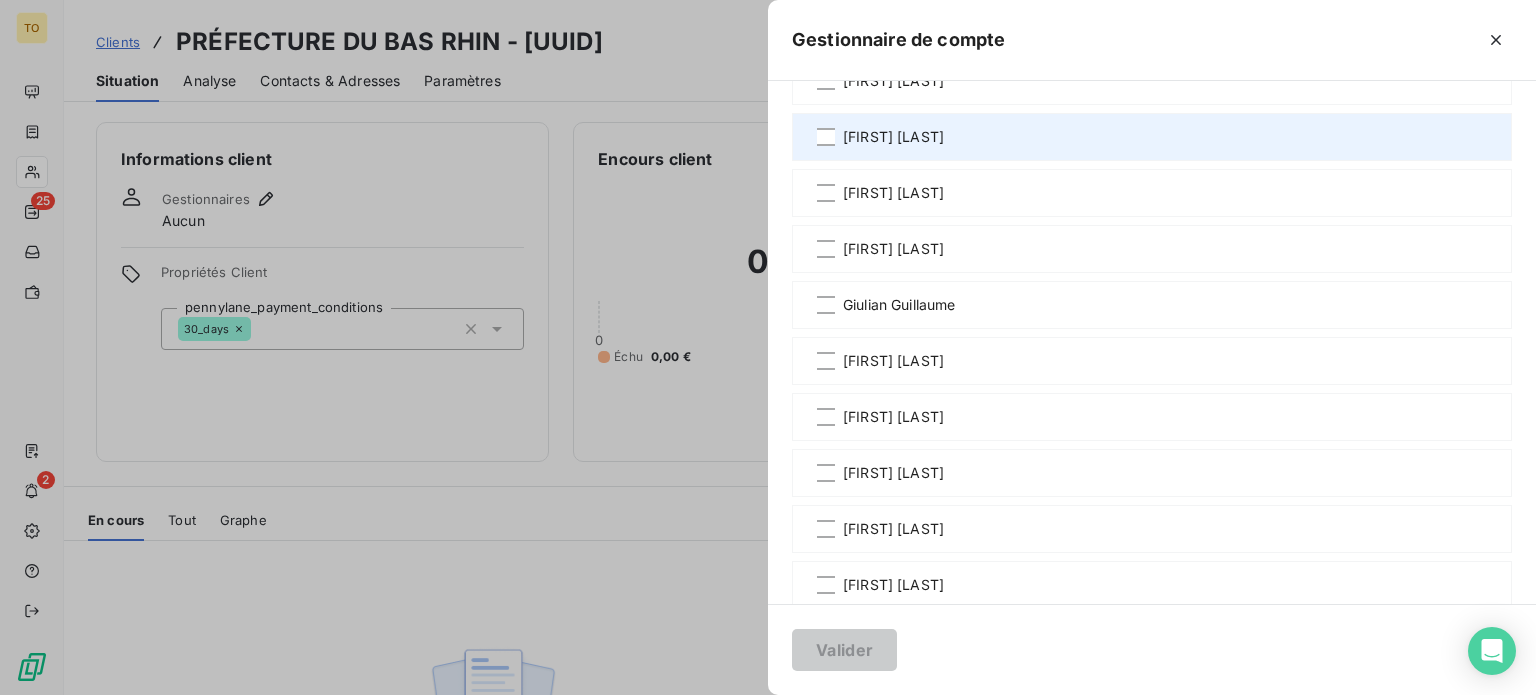 click on "[FIRST] [LAST]" at bounding box center (893, 137) 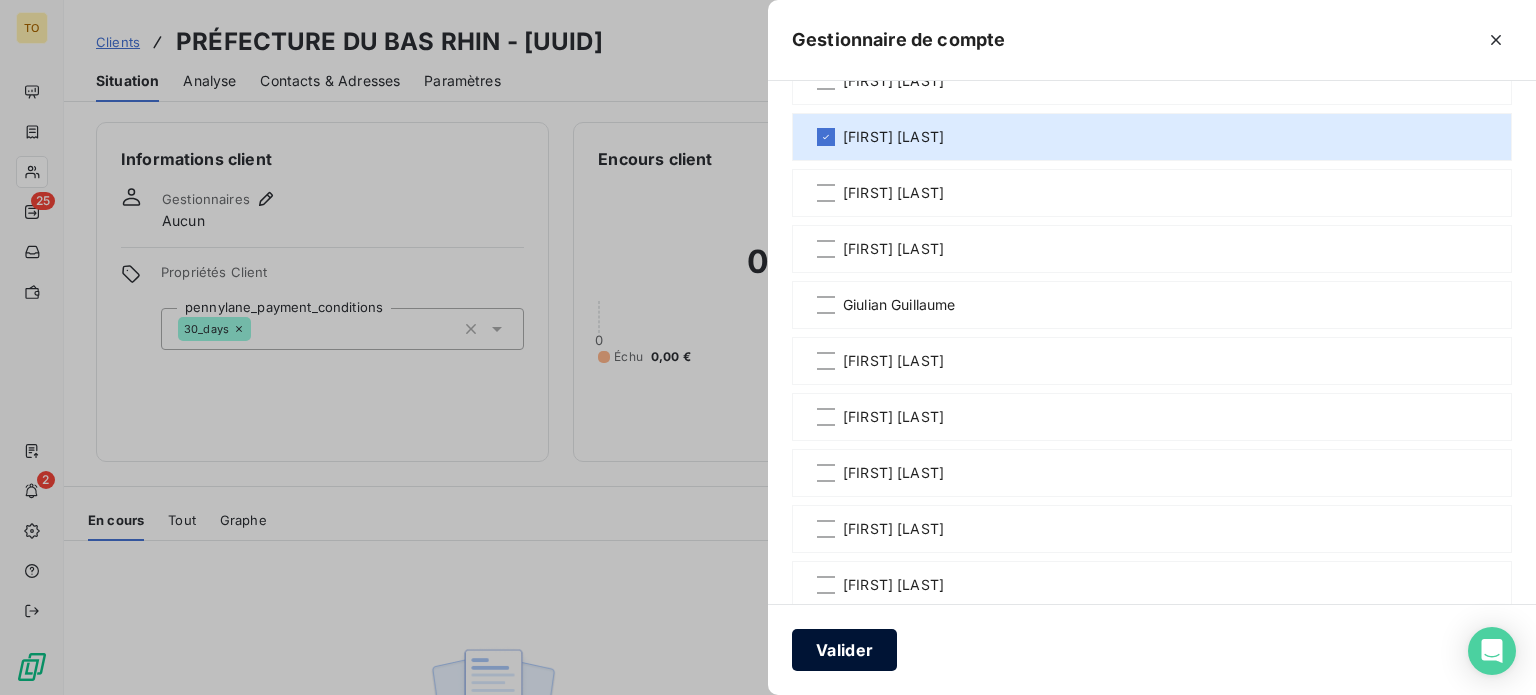 click on "Valider" at bounding box center (844, 650) 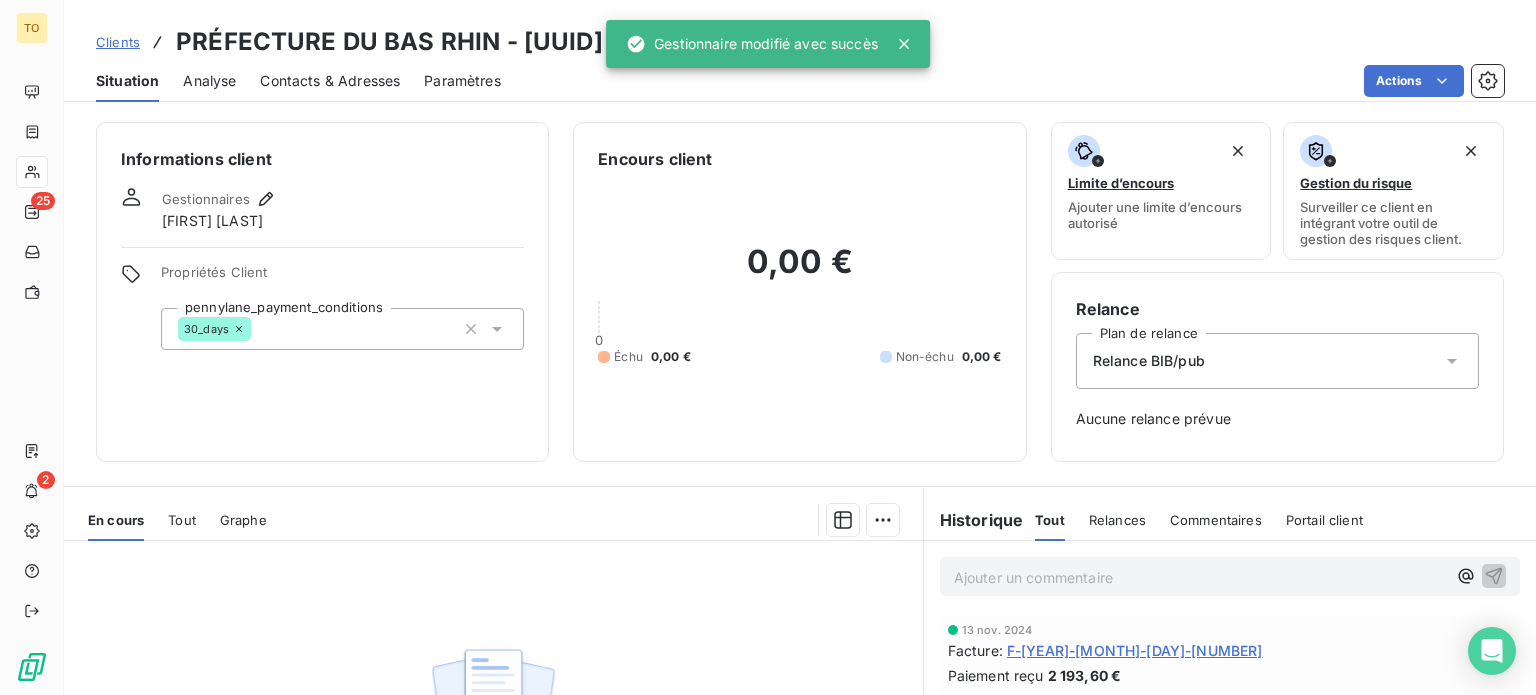 scroll, scrollTop: 386, scrollLeft: 0, axis: vertical 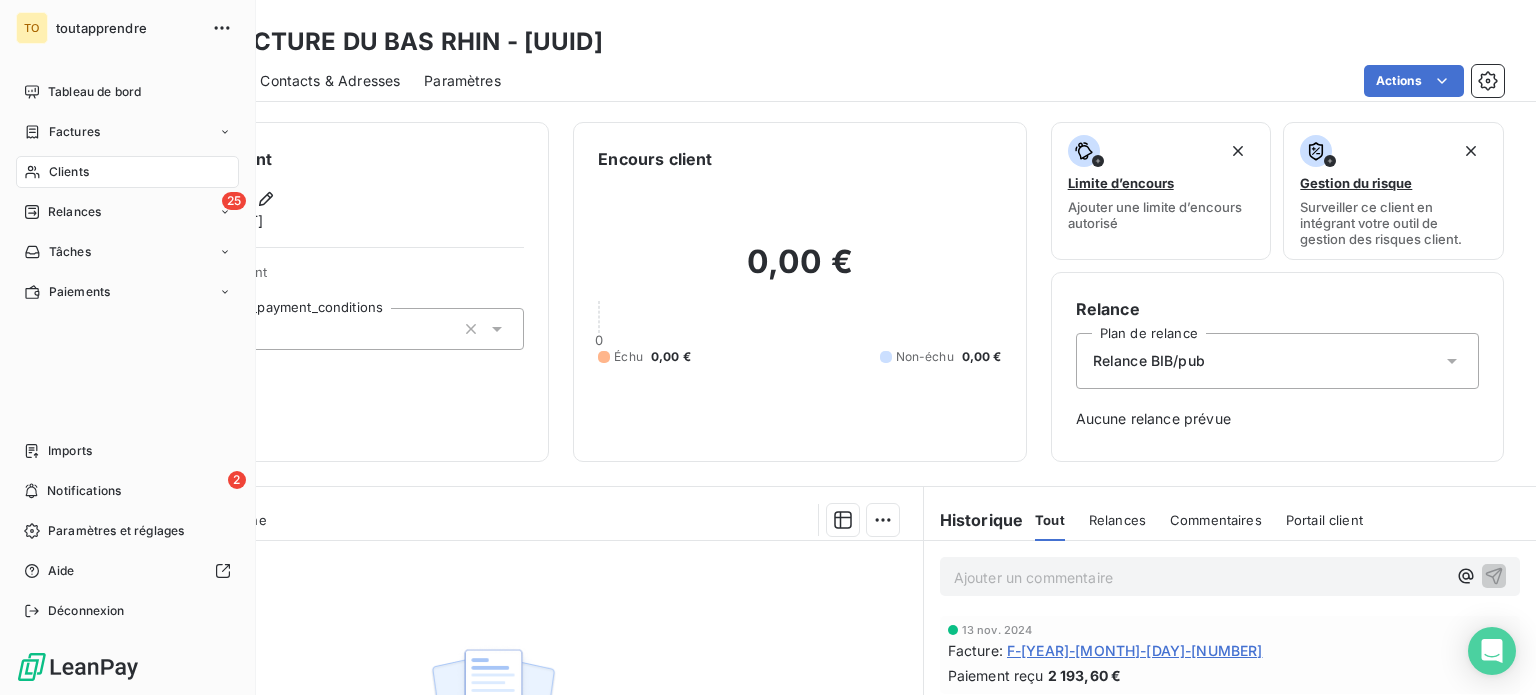 click 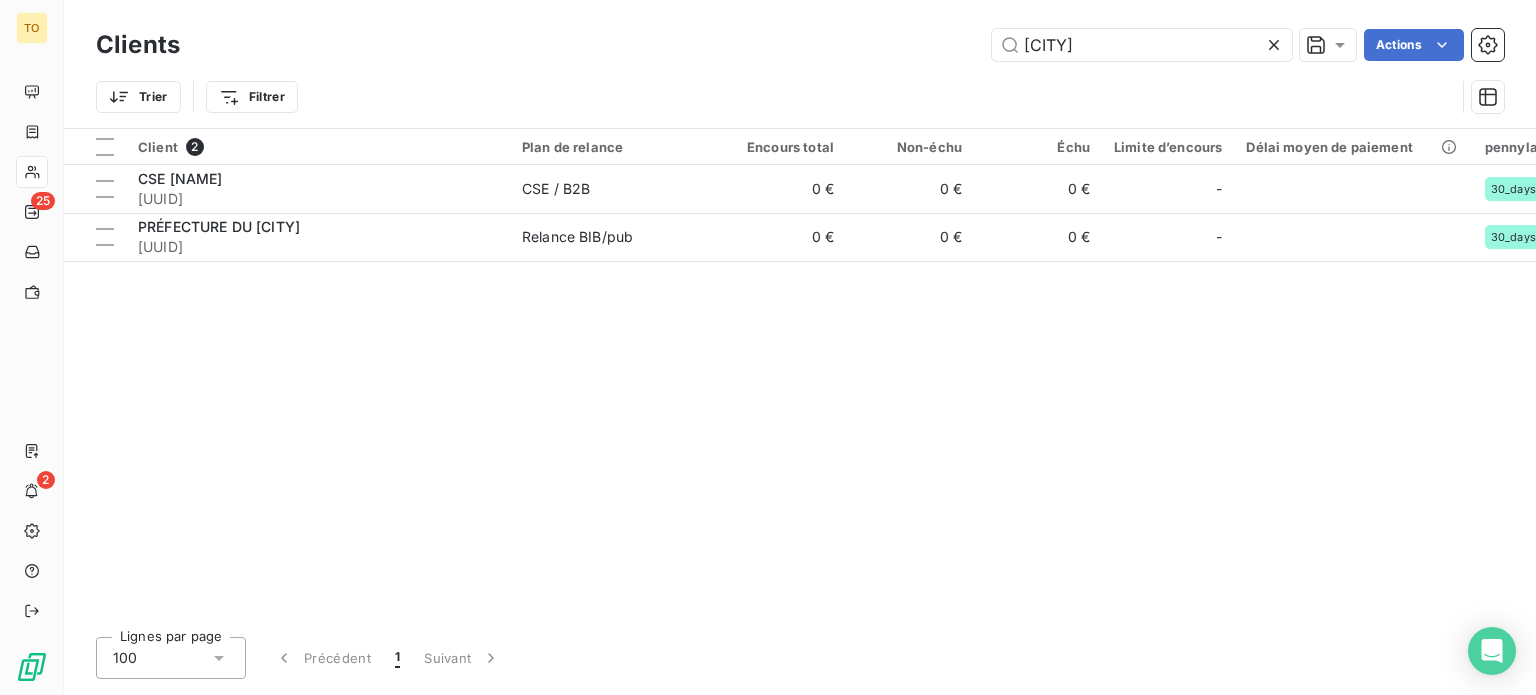 drag, startPoint x: 952, startPoint y: 36, endPoint x: 909, endPoint y: 47, distance: 44.38468 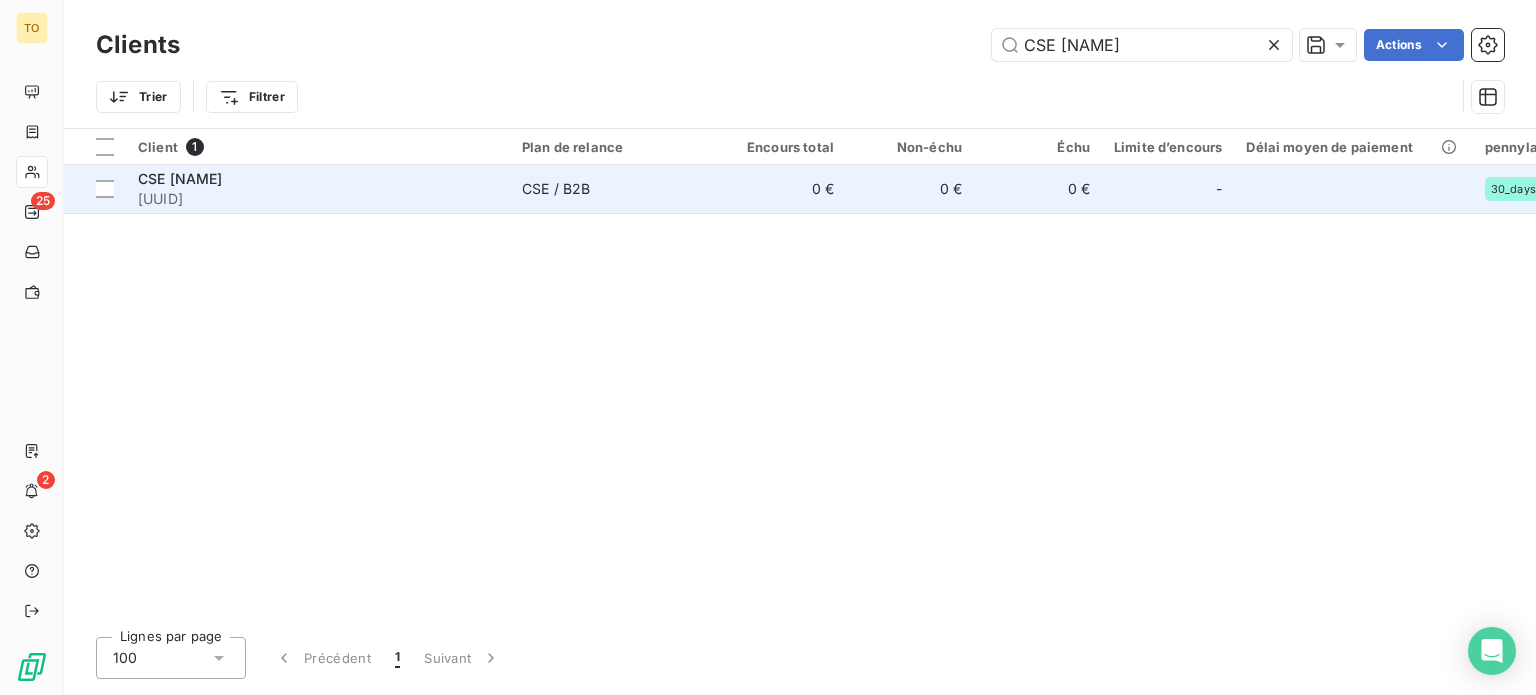 type on "CSE [NAME]" 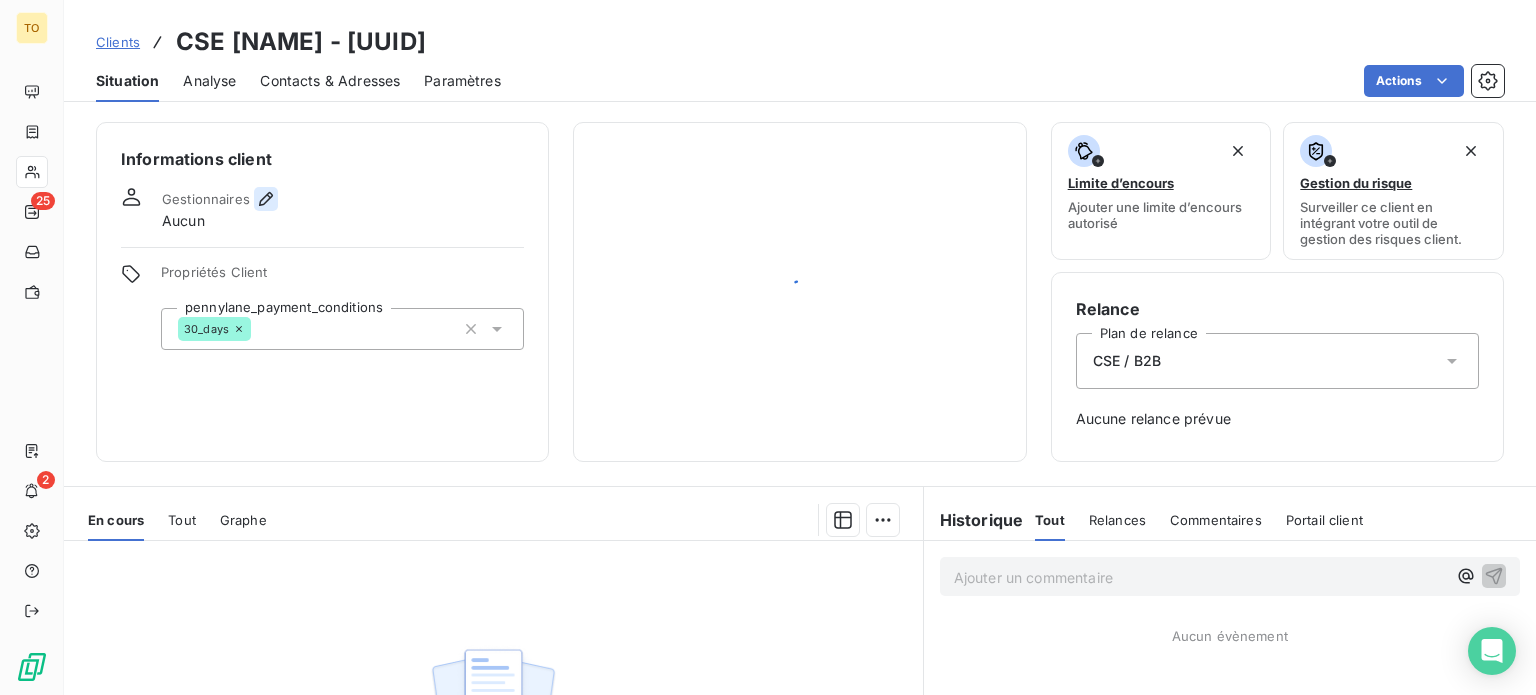click 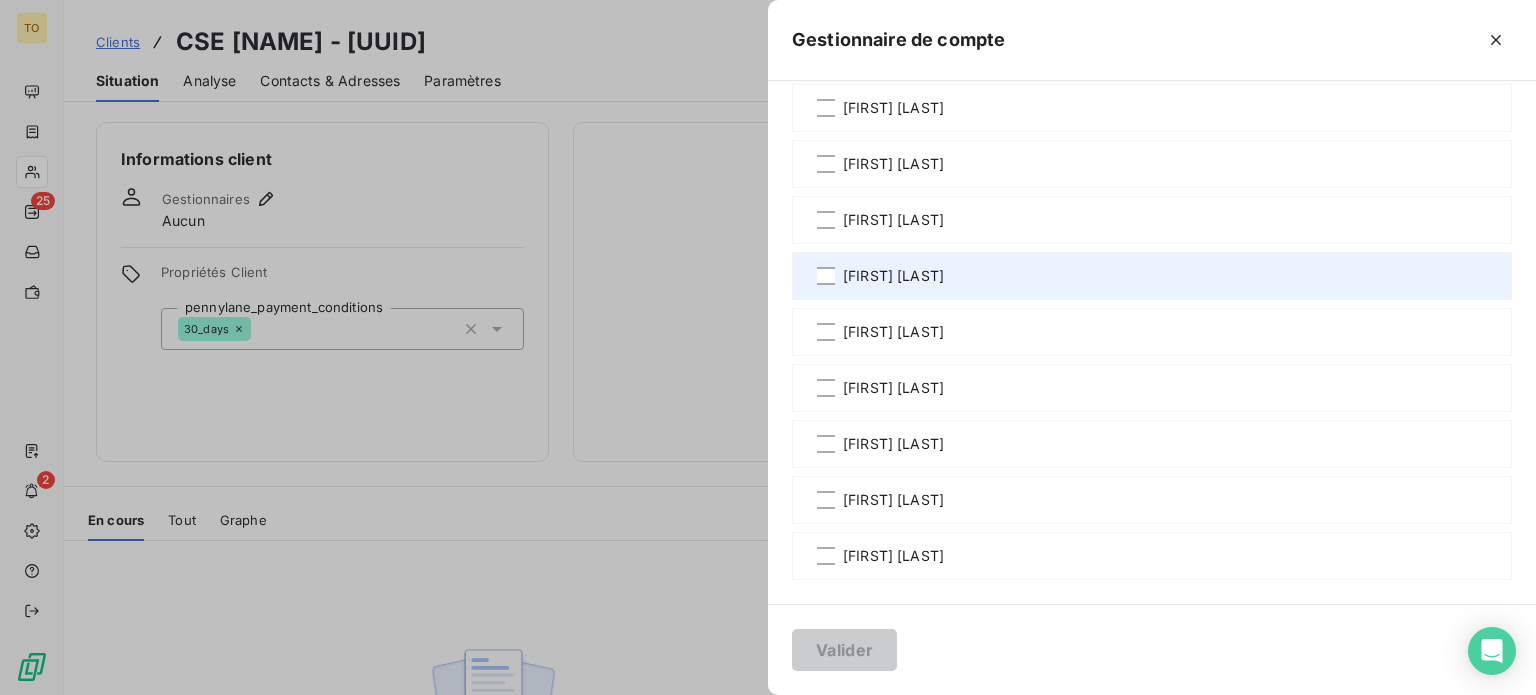 scroll, scrollTop: 1400, scrollLeft: 0, axis: vertical 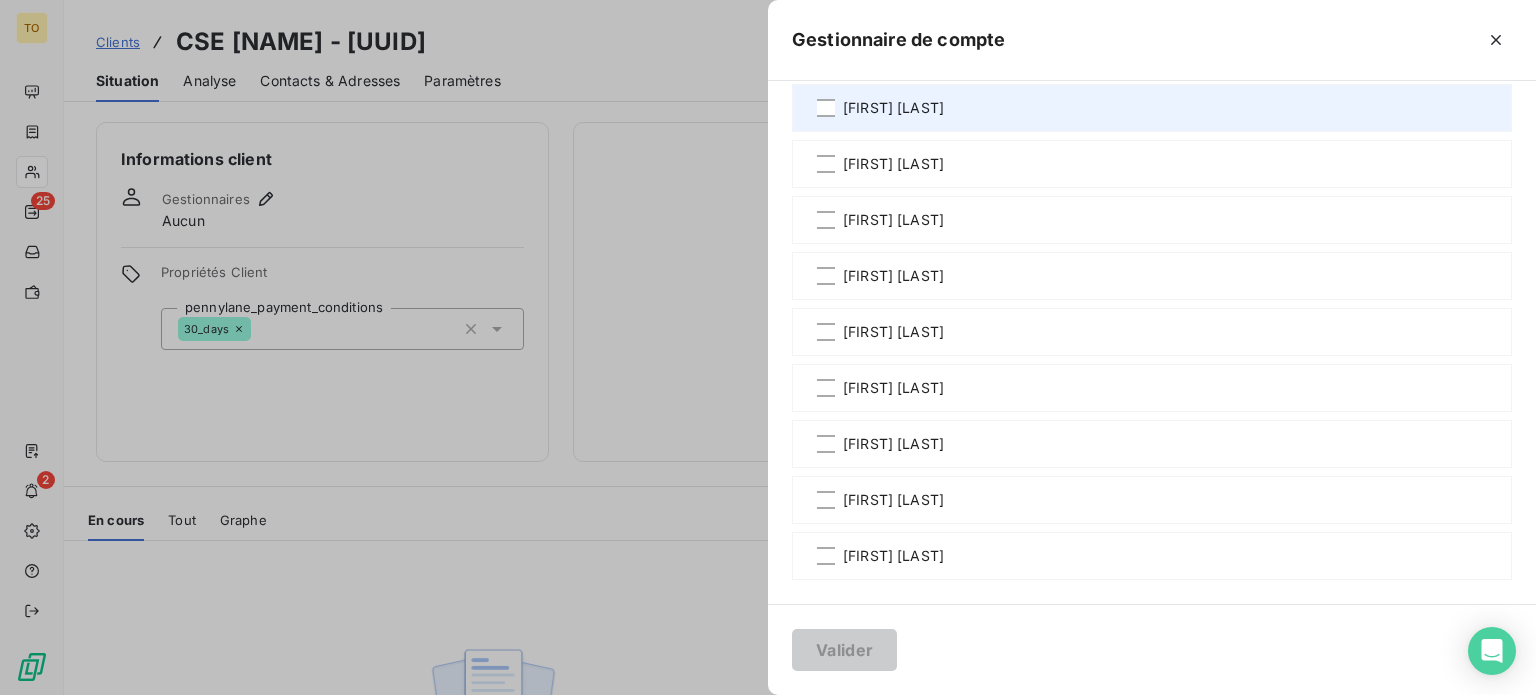 click on "[FIRST] [LAST]" at bounding box center (893, 108) 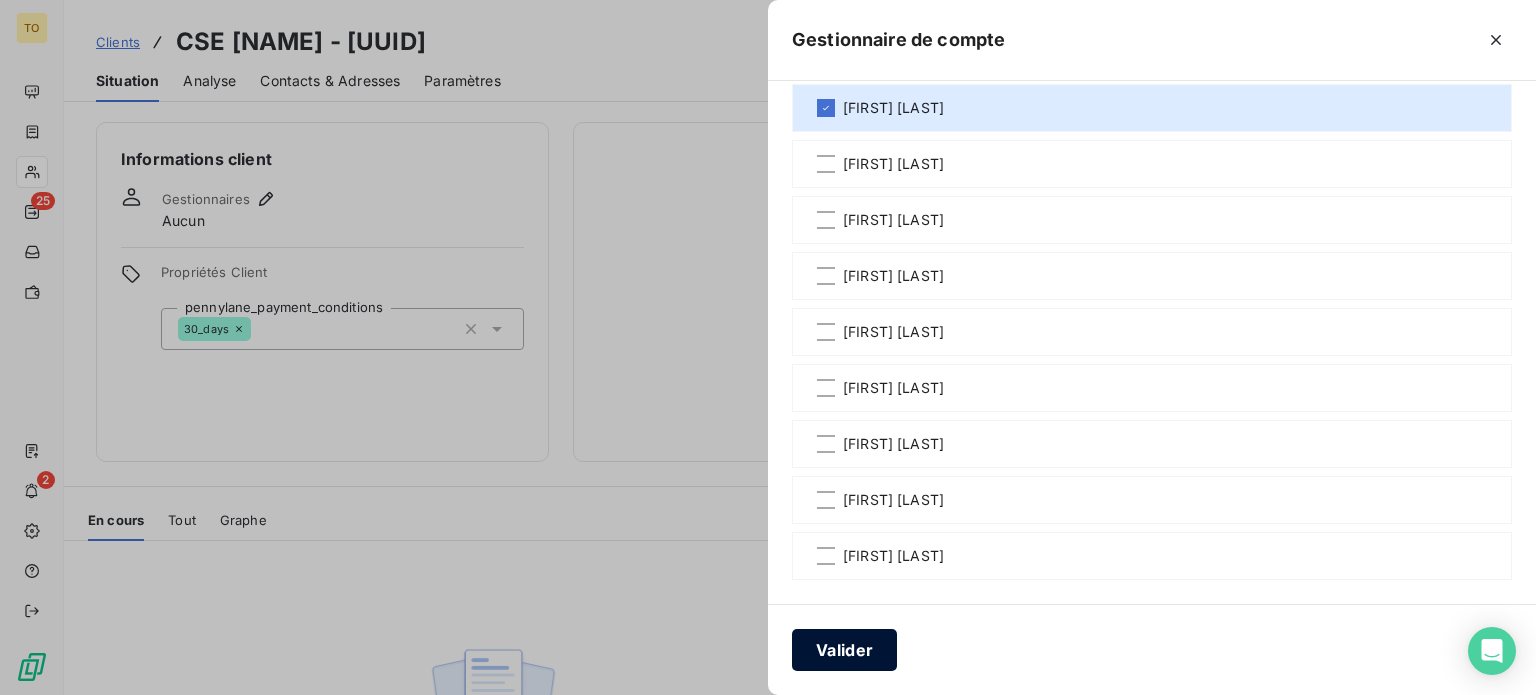 click on "Valider" at bounding box center (844, 650) 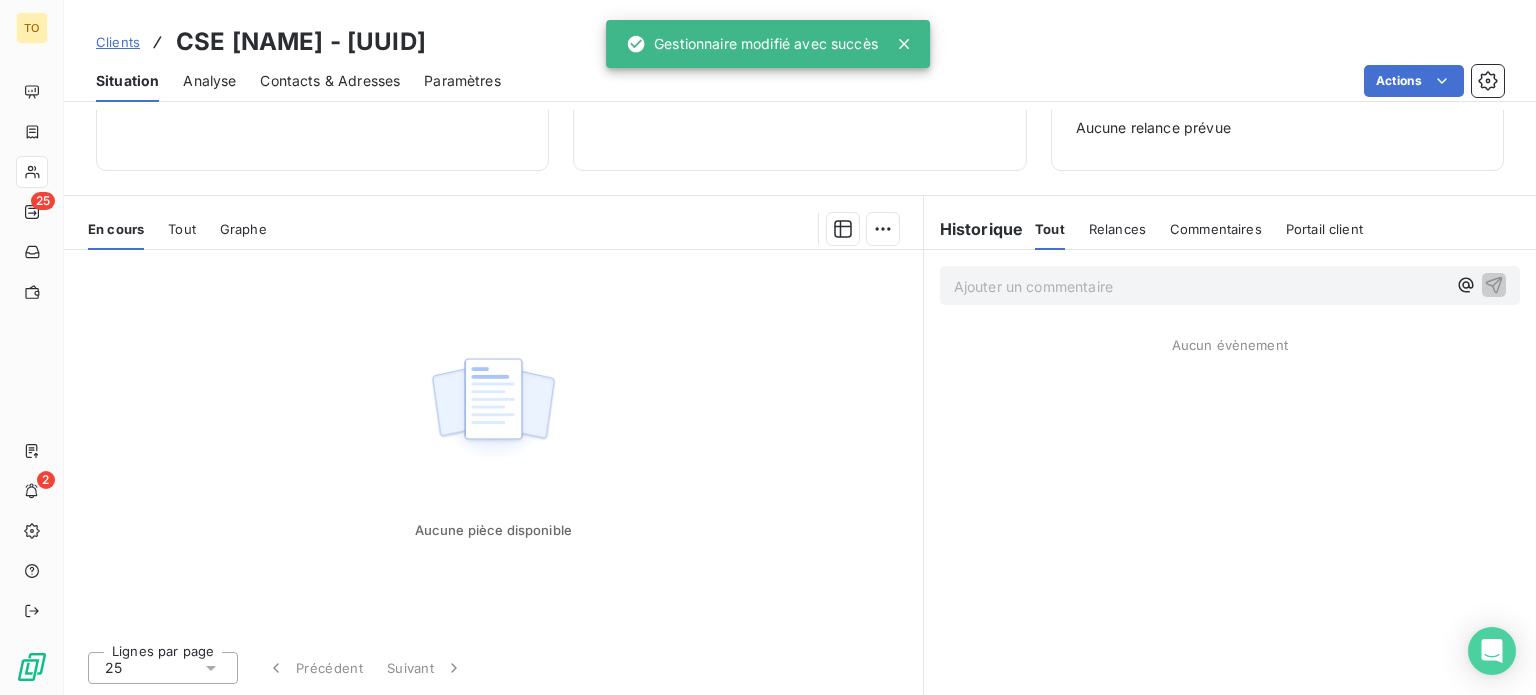 scroll, scrollTop: 0, scrollLeft: 0, axis: both 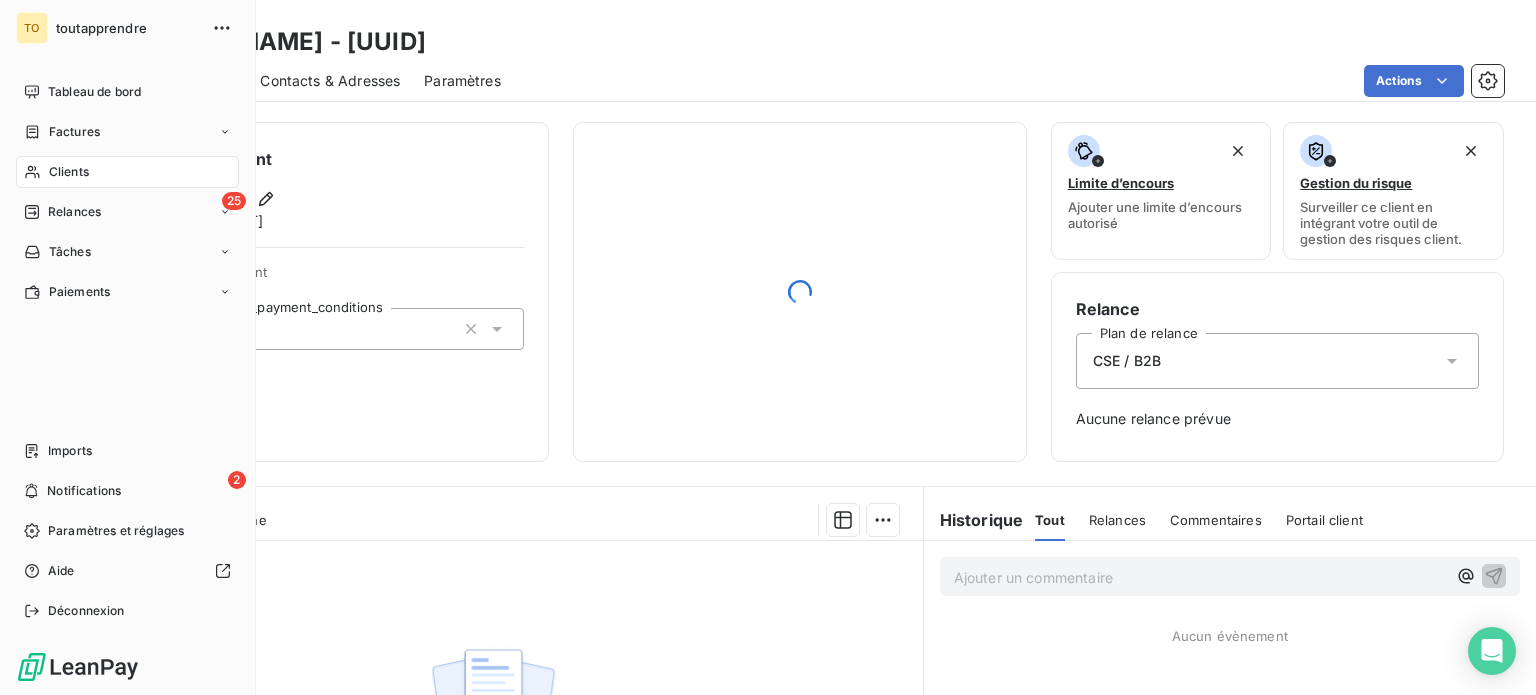 click on "Clients" at bounding box center [69, 172] 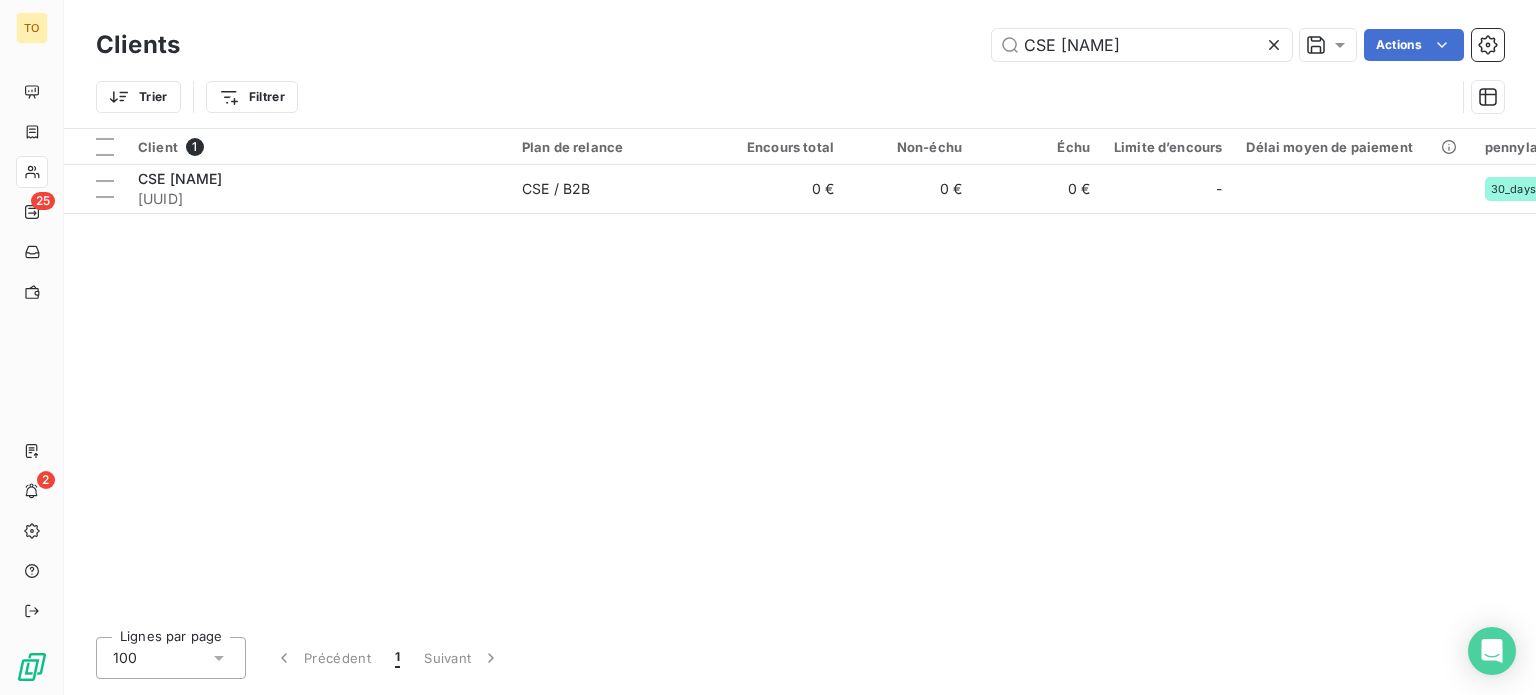 drag, startPoint x: 986, startPoint y: 47, endPoint x: 841, endPoint y: 39, distance: 145.22052 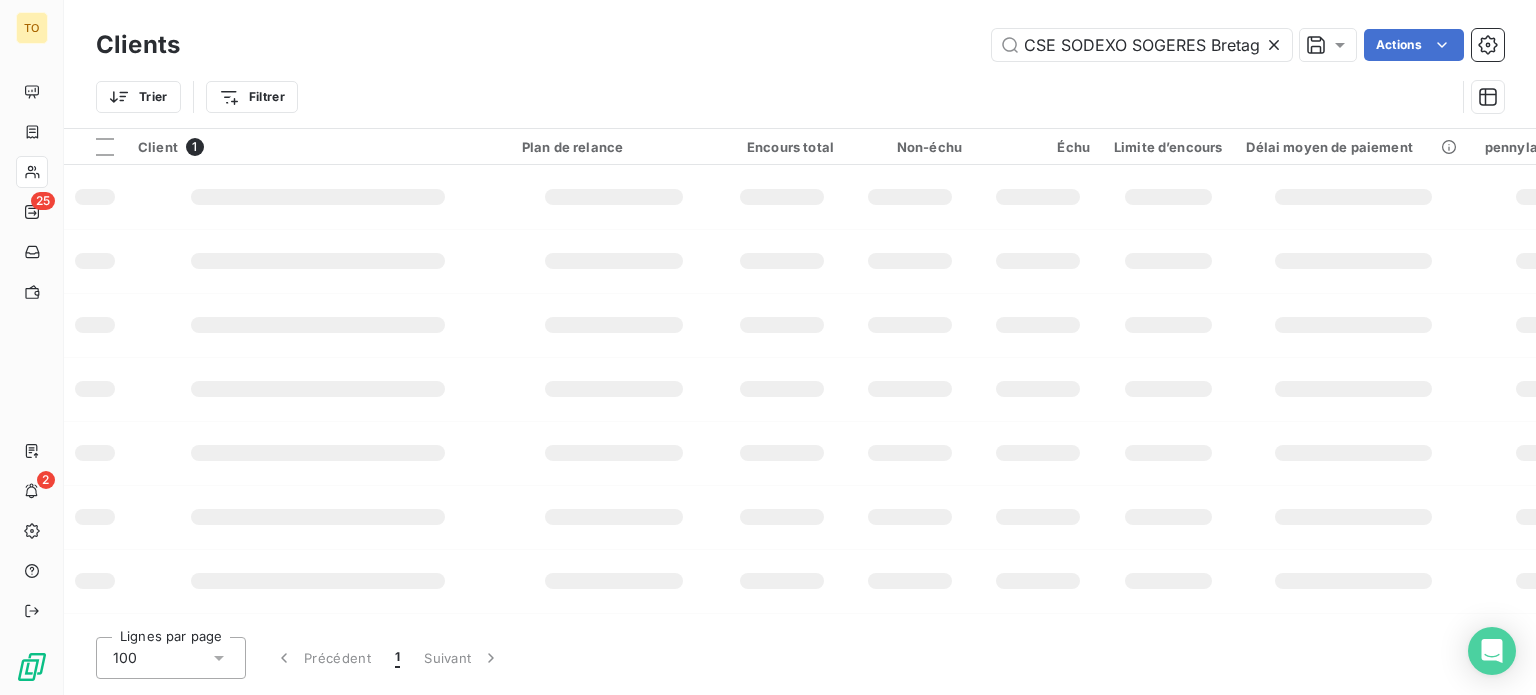 scroll, scrollTop: 0, scrollLeft: 137, axis: horizontal 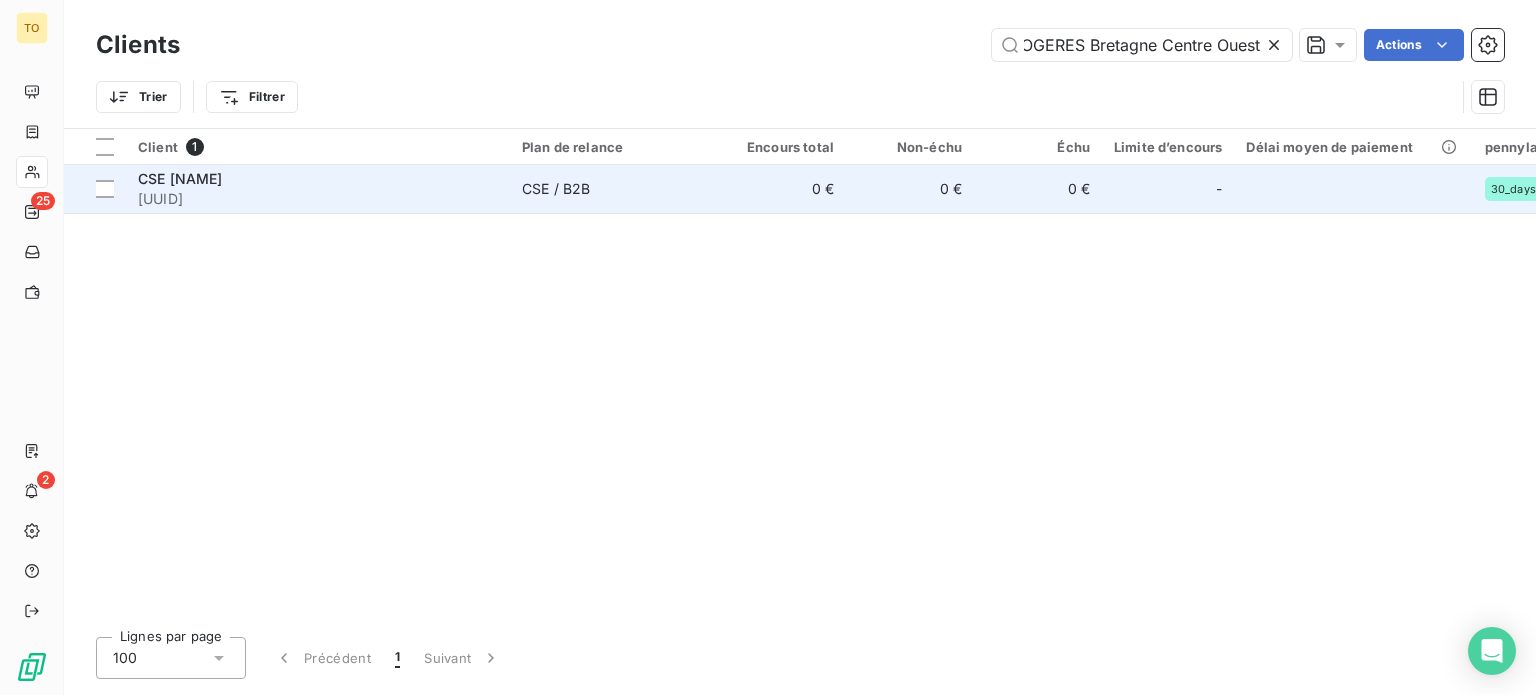 type on "CSE SODEXO SOGERES Bretagne Centre Ouest" 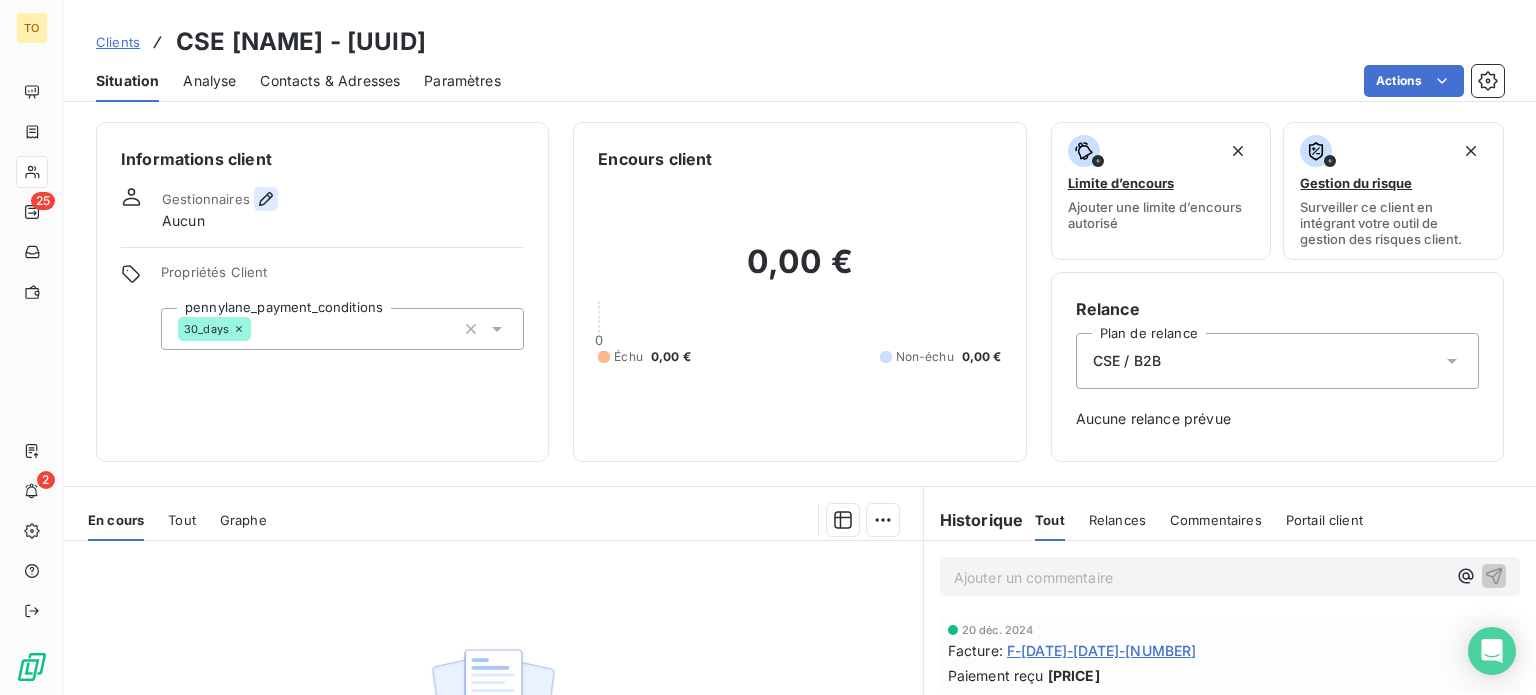 click 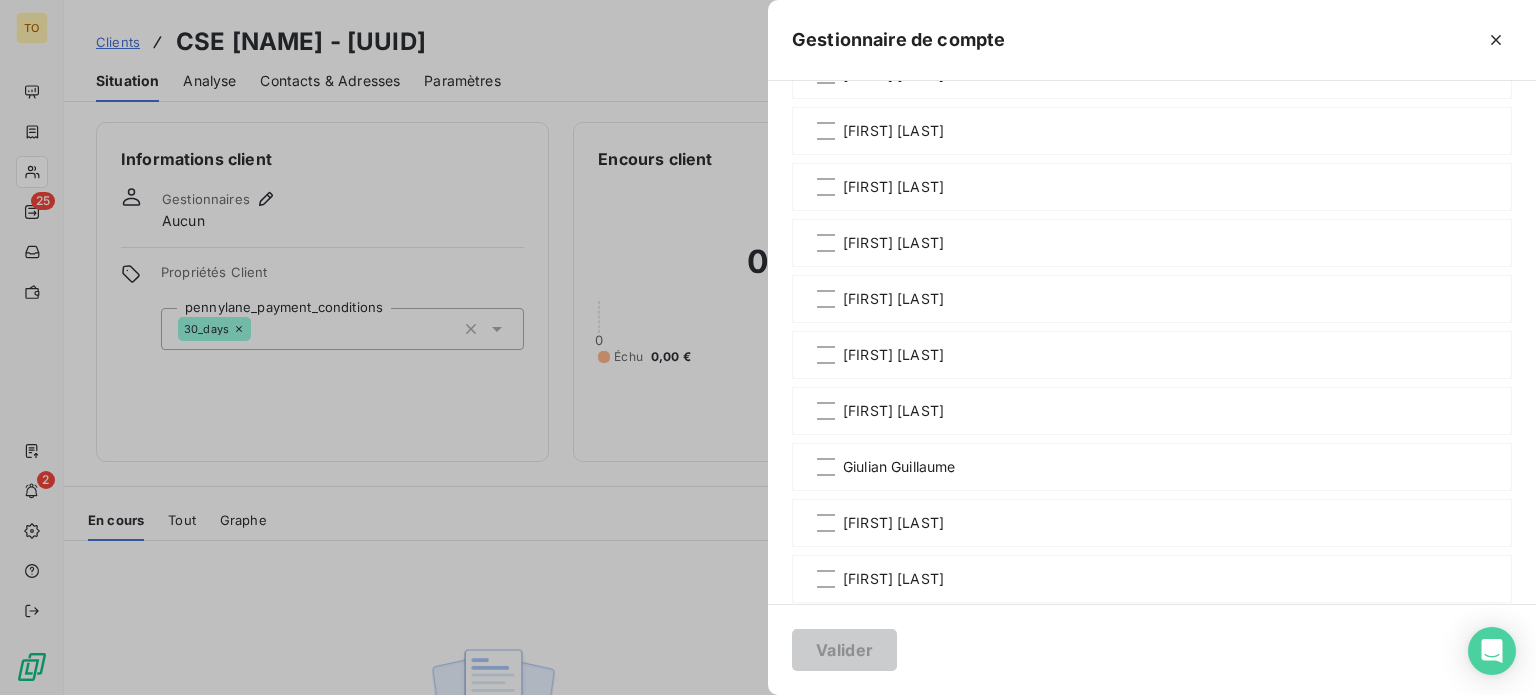 scroll, scrollTop: 77, scrollLeft: 0, axis: vertical 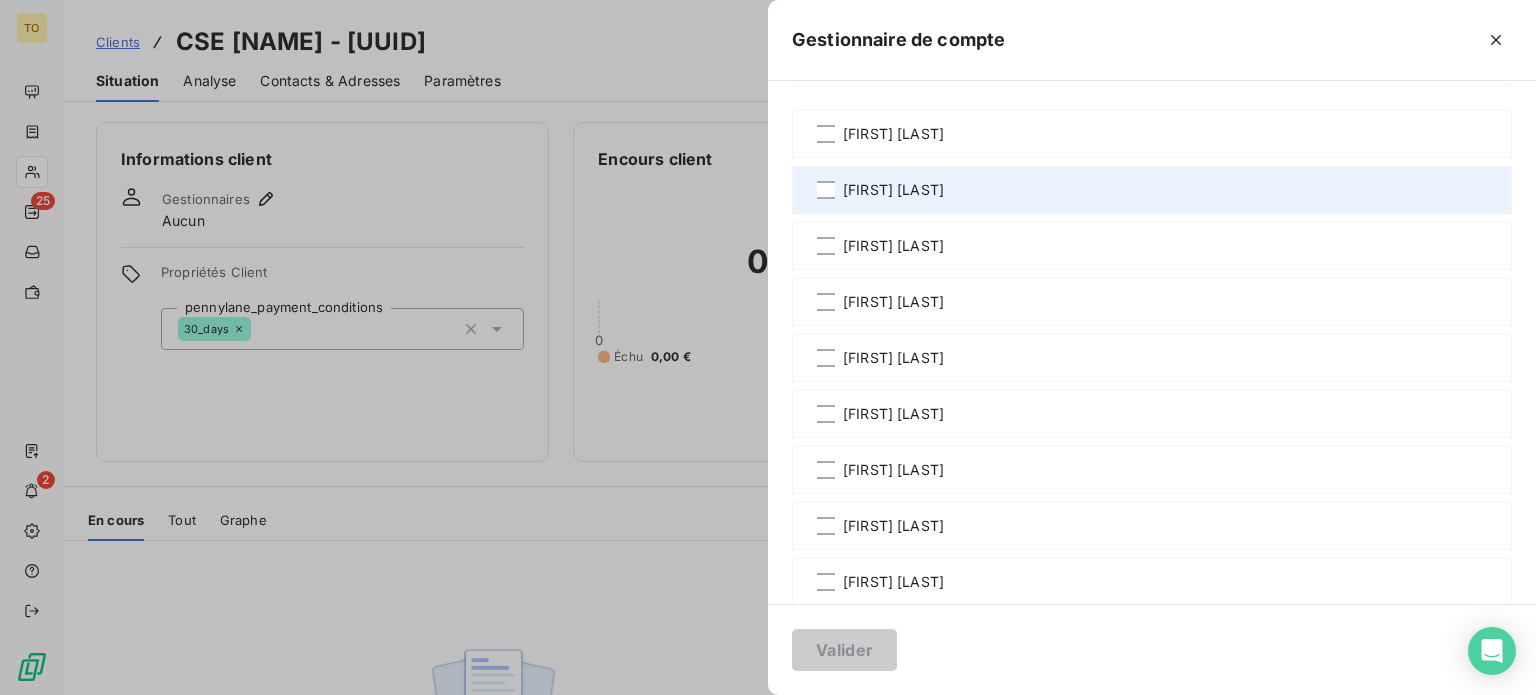 click on "[FIRST] [LAST]" at bounding box center [893, 190] 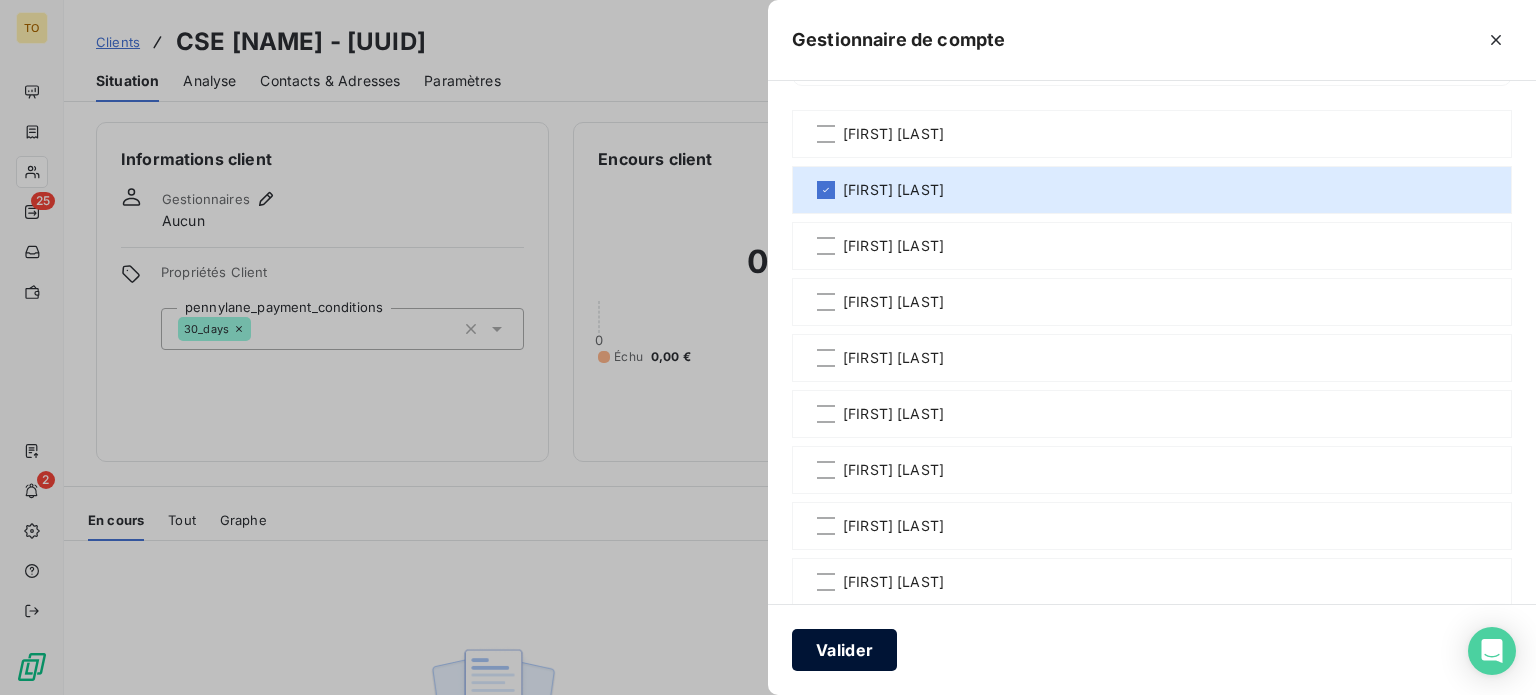 click on "Valider" at bounding box center (844, 650) 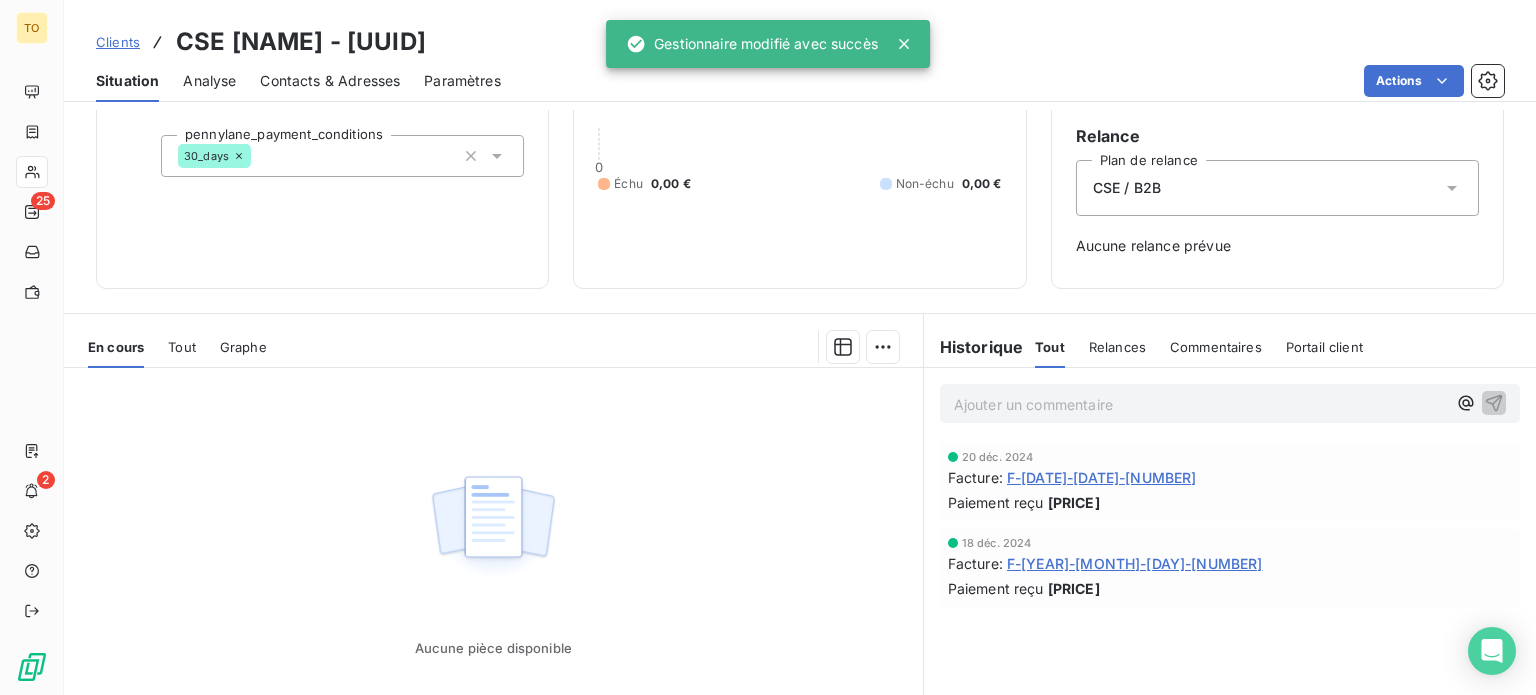 scroll, scrollTop: 0, scrollLeft: 0, axis: both 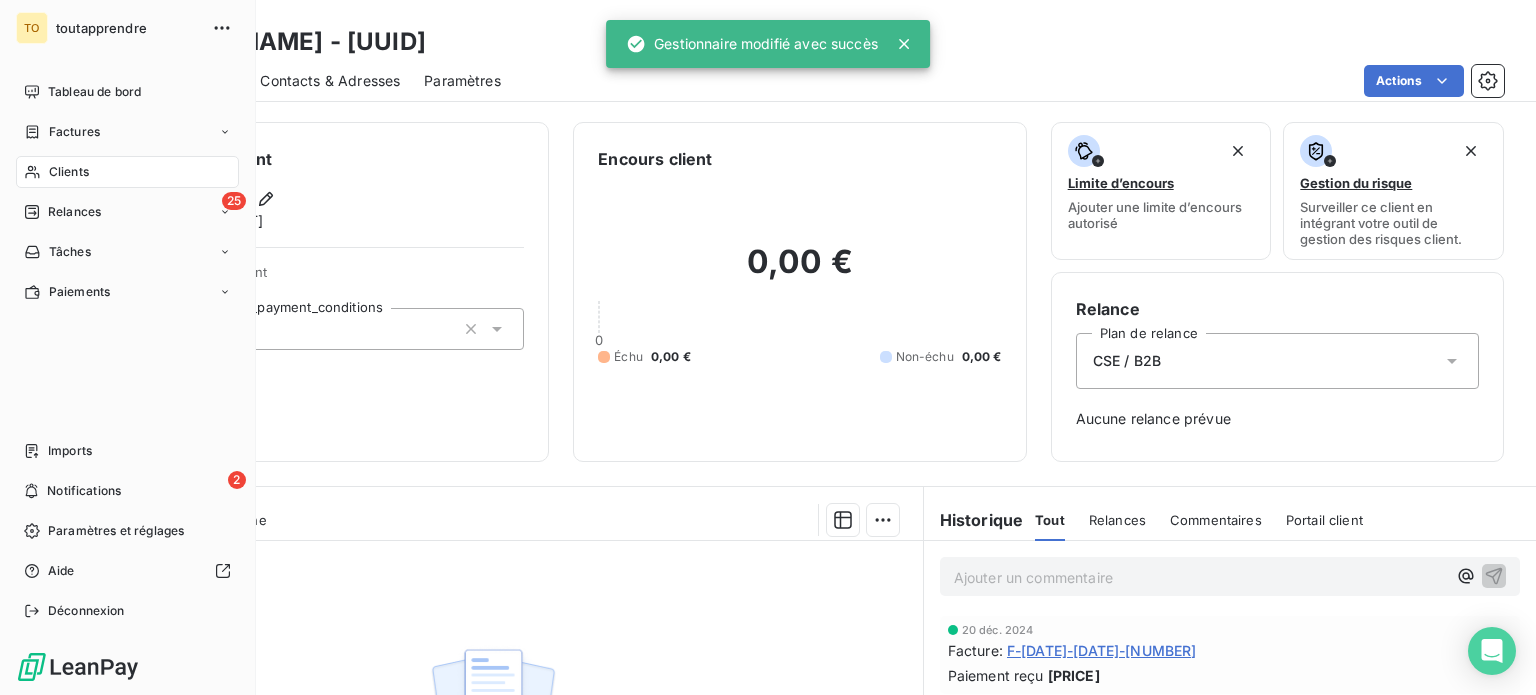 click on "Clients" at bounding box center [69, 172] 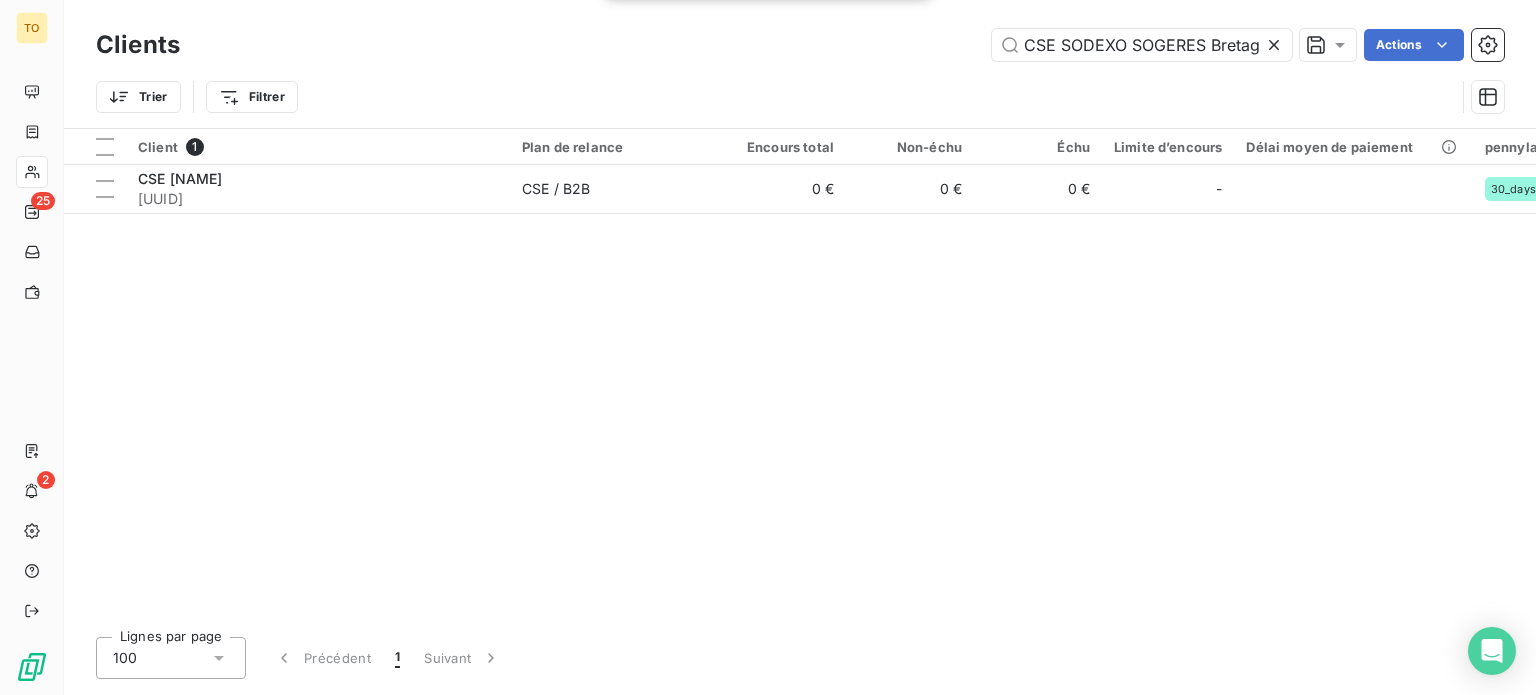 scroll, scrollTop: 0, scrollLeft: 138, axis: horizontal 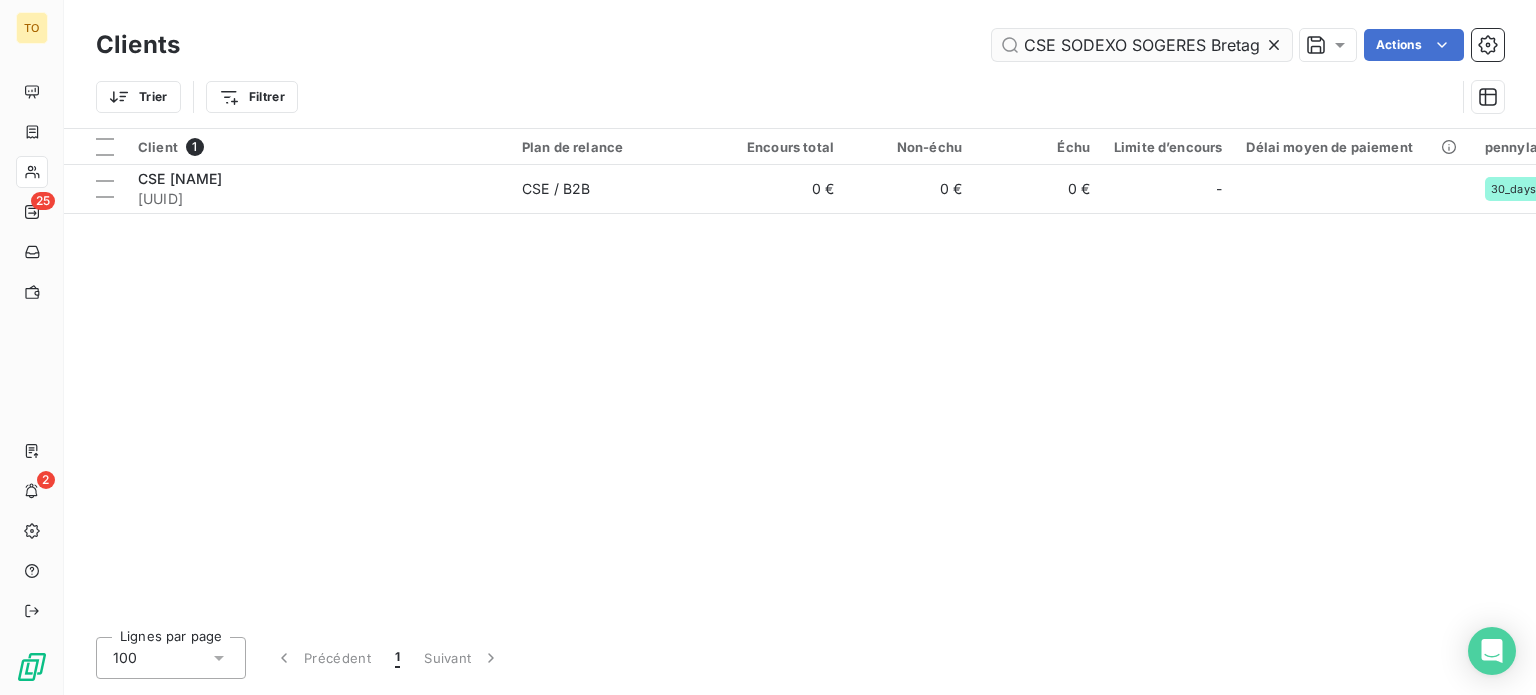 click 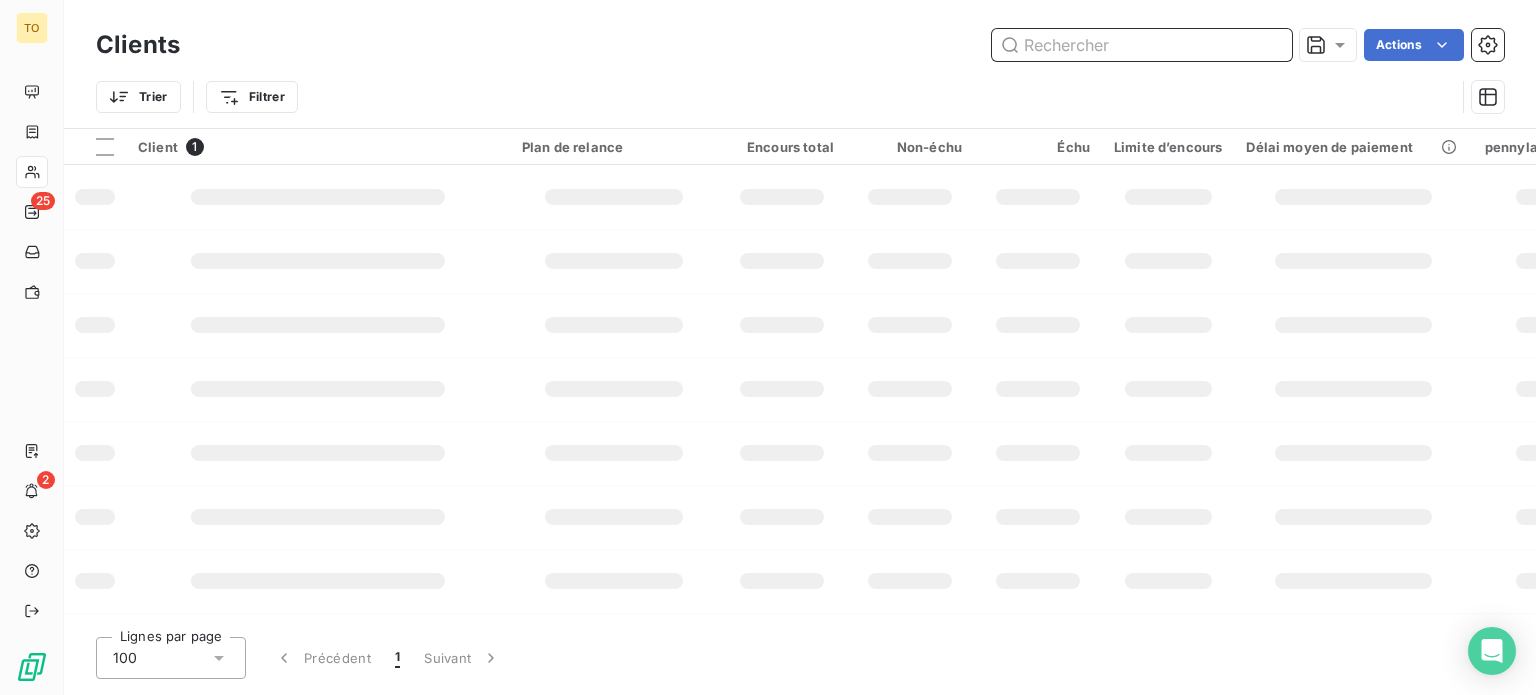 click at bounding box center [1142, 45] 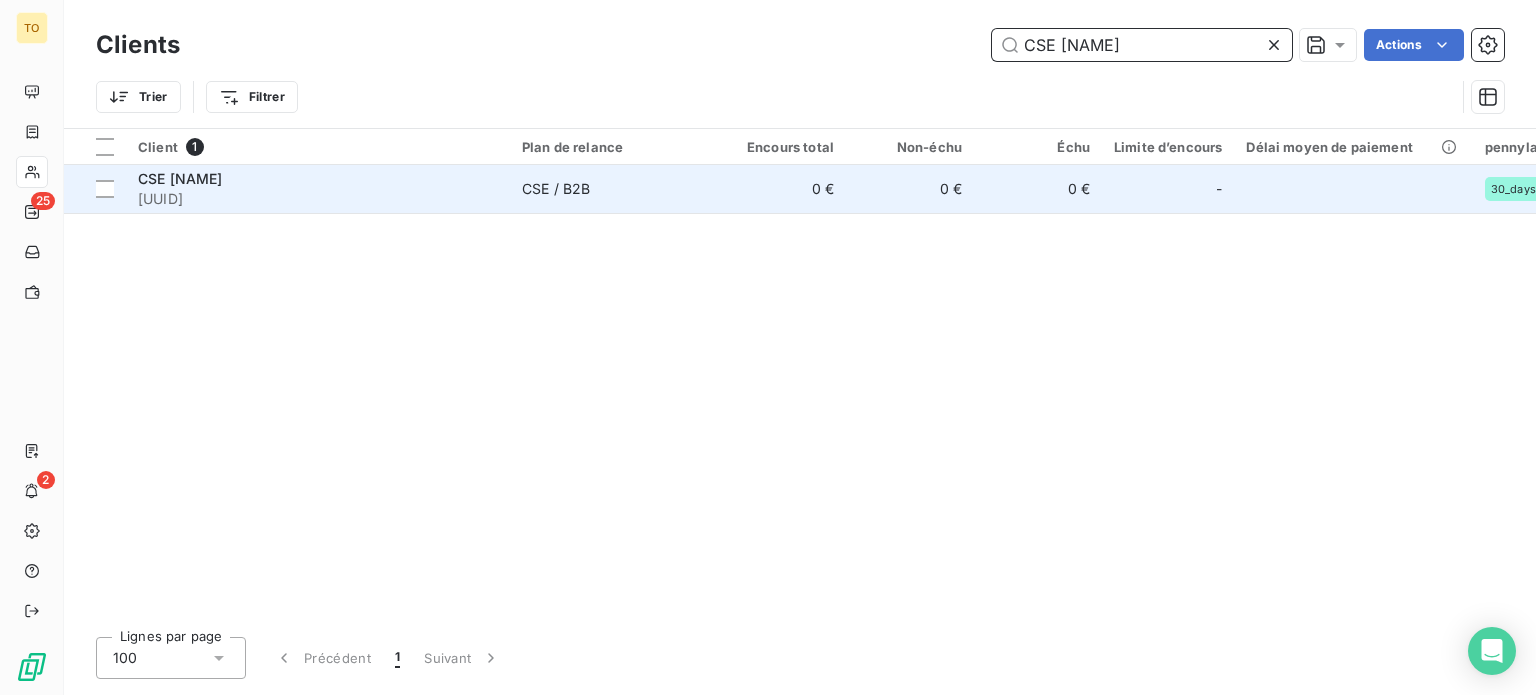 type on "CSE [NAME]" 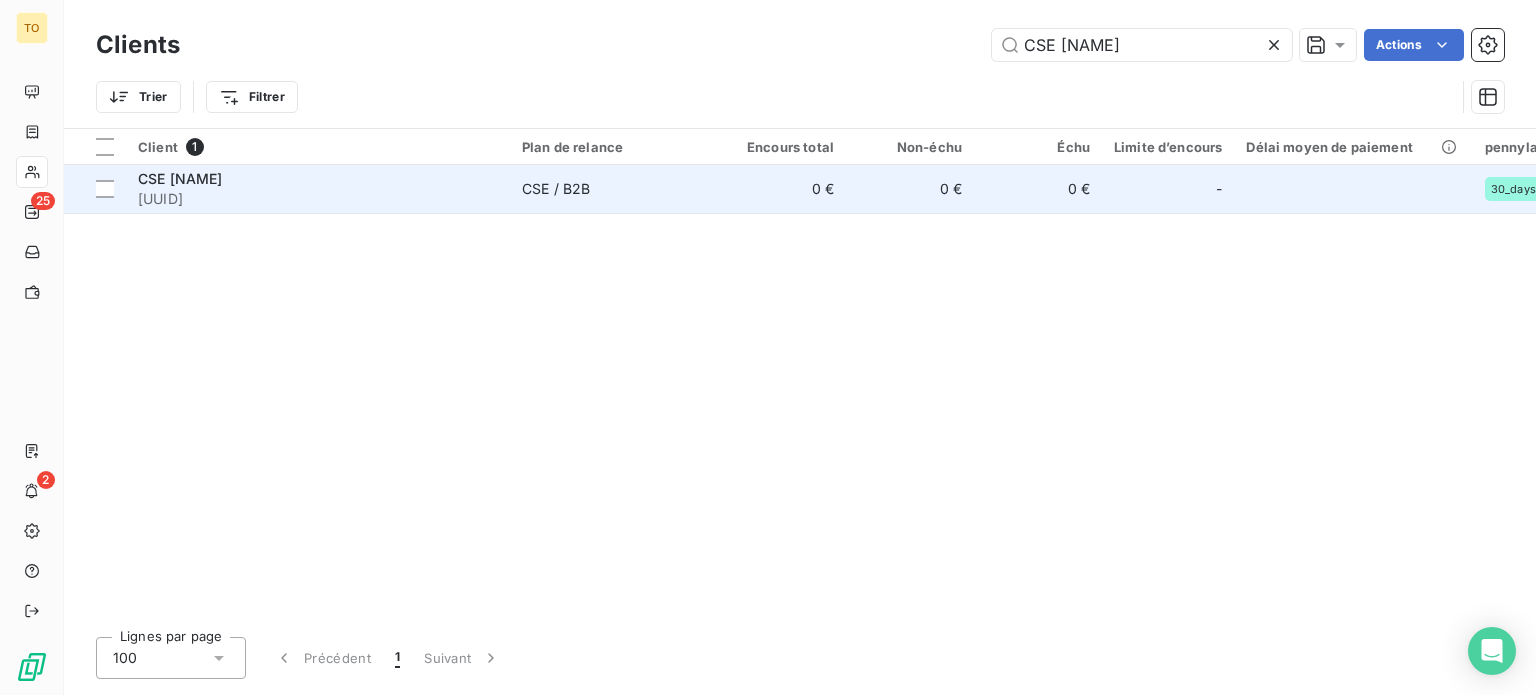 click on "[UUID]" at bounding box center [318, 199] 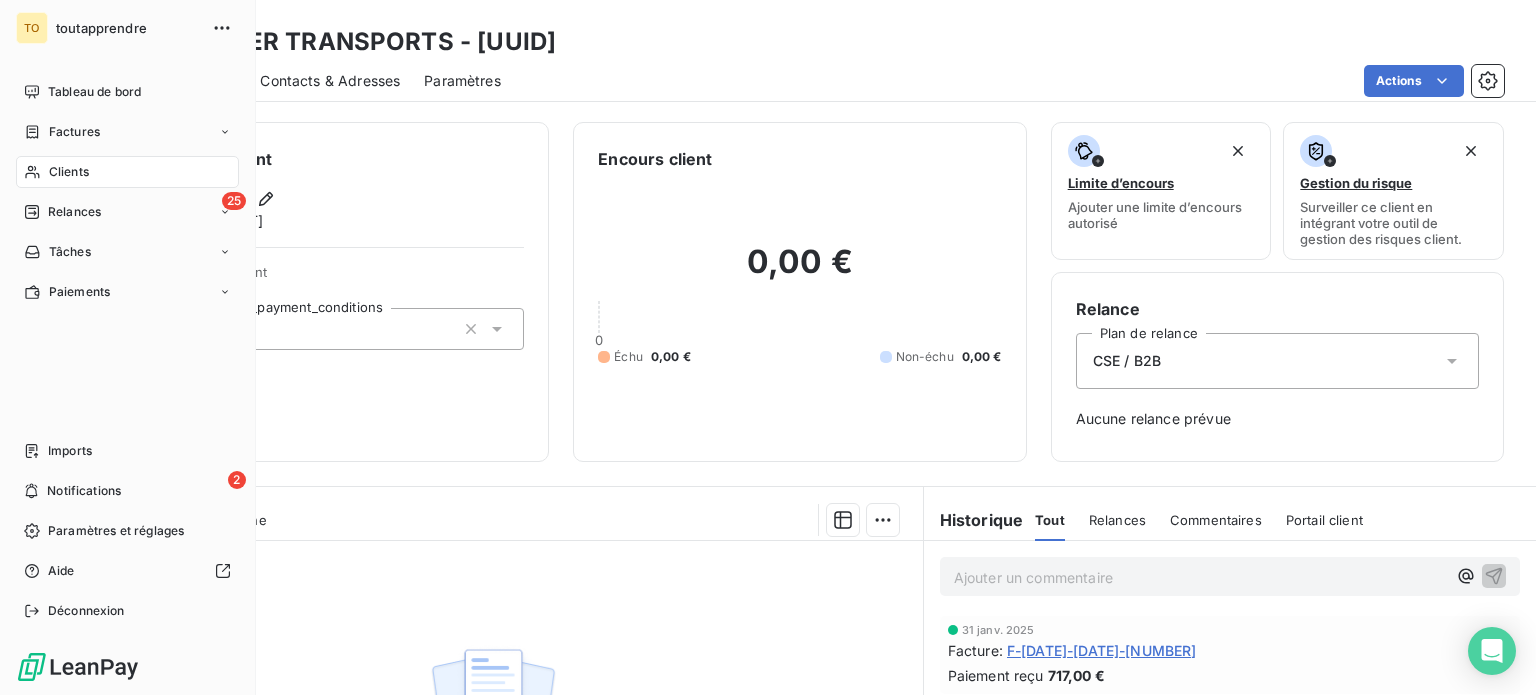 click on "Clients" at bounding box center [69, 172] 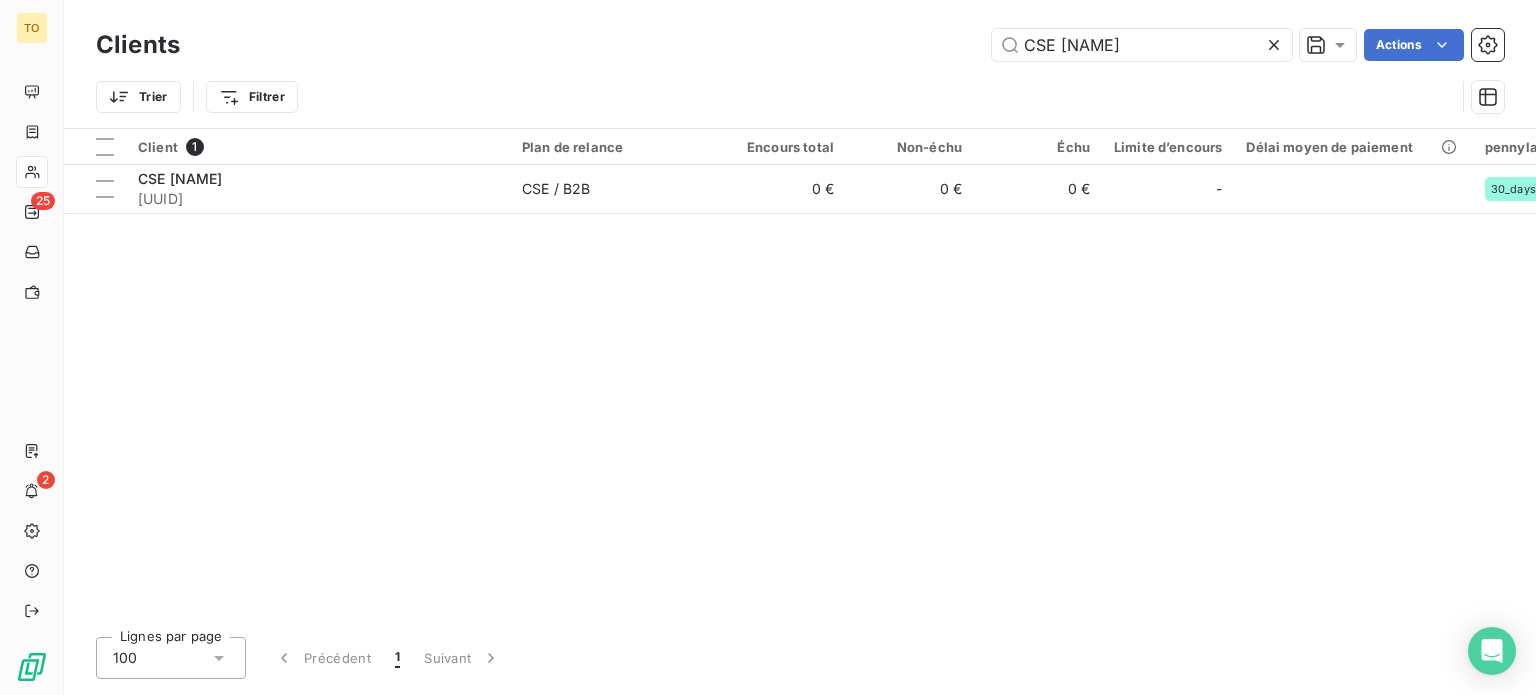 drag, startPoint x: 940, startPoint y: 24, endPoint x: 783, endPoint y: 17, distance: 157.15598 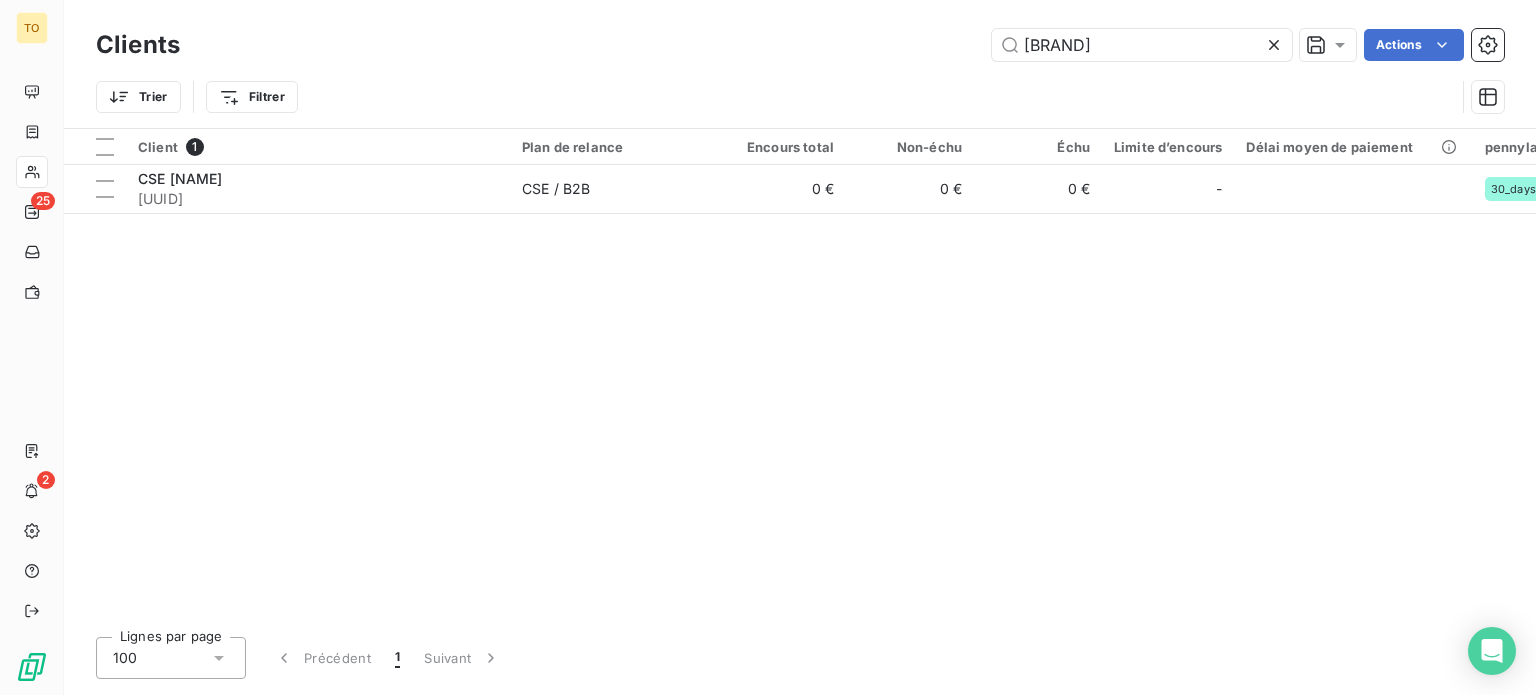 scroll, scrollTop: 0, scrollLeft: 28, axis: horizontal 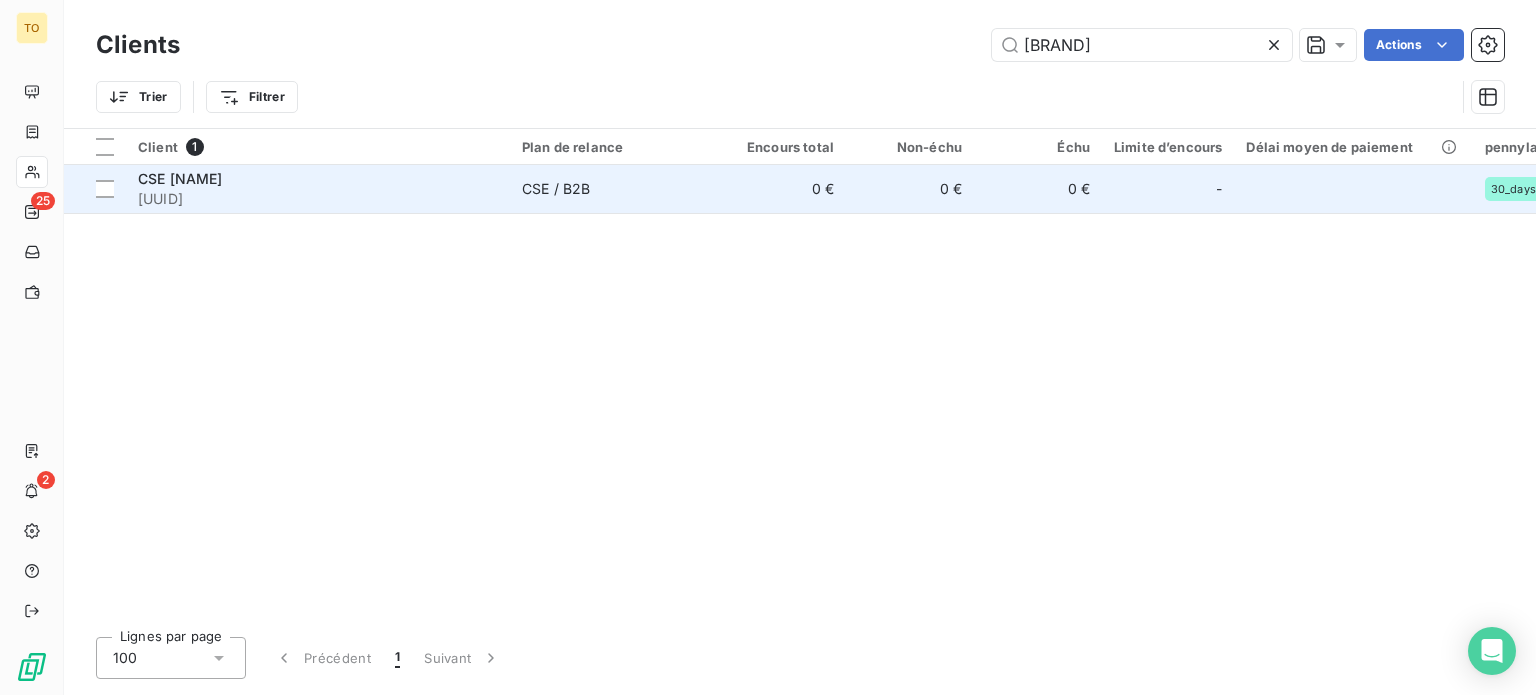 type on "[BRAND]" 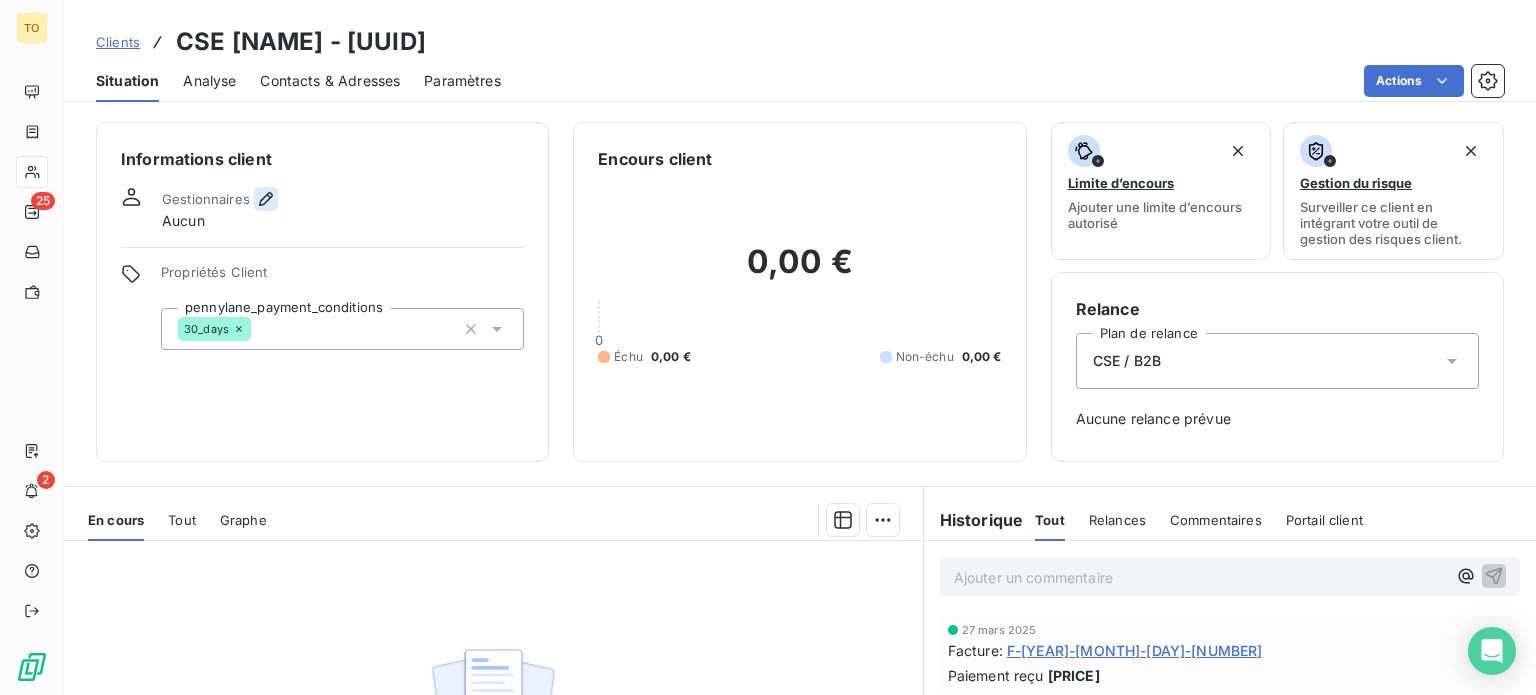 click 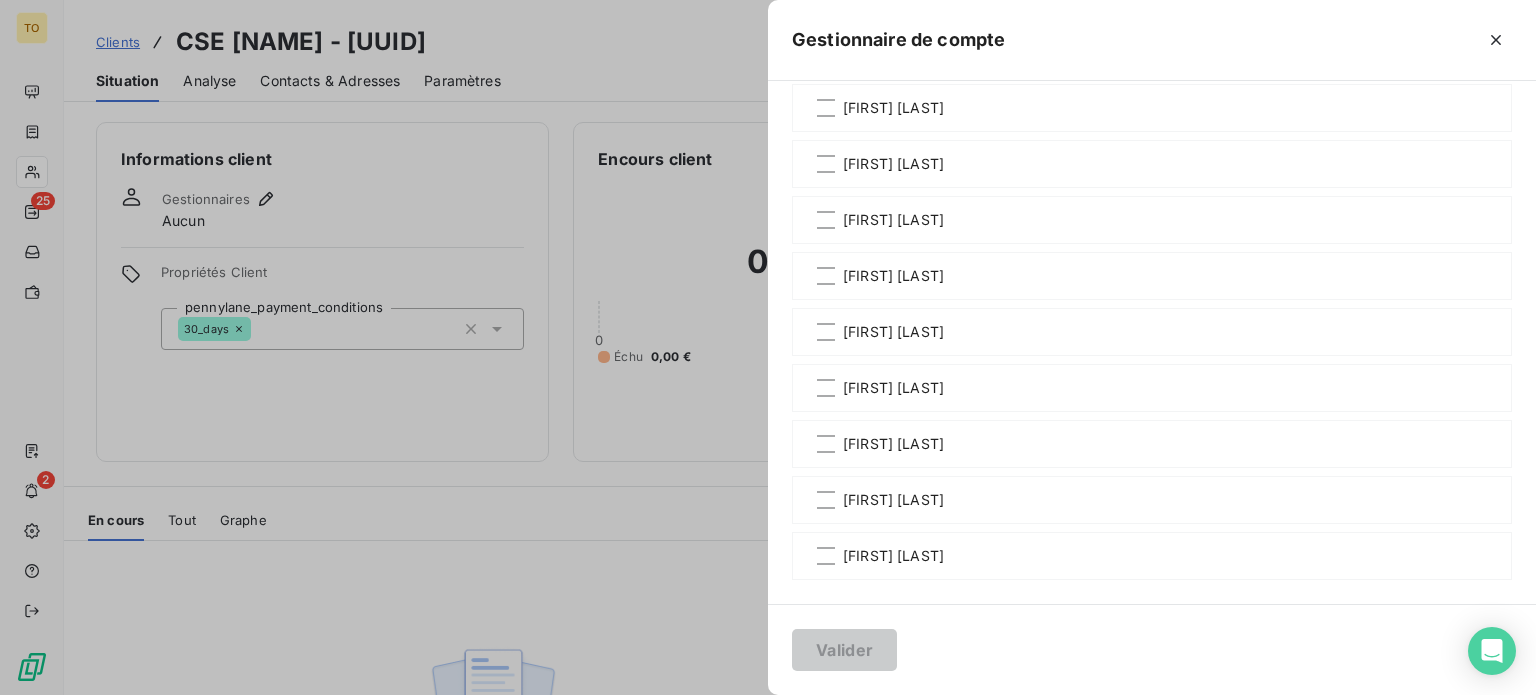 scroll, scrollTop: 1400, scrollLeft: 0, axis: vertical 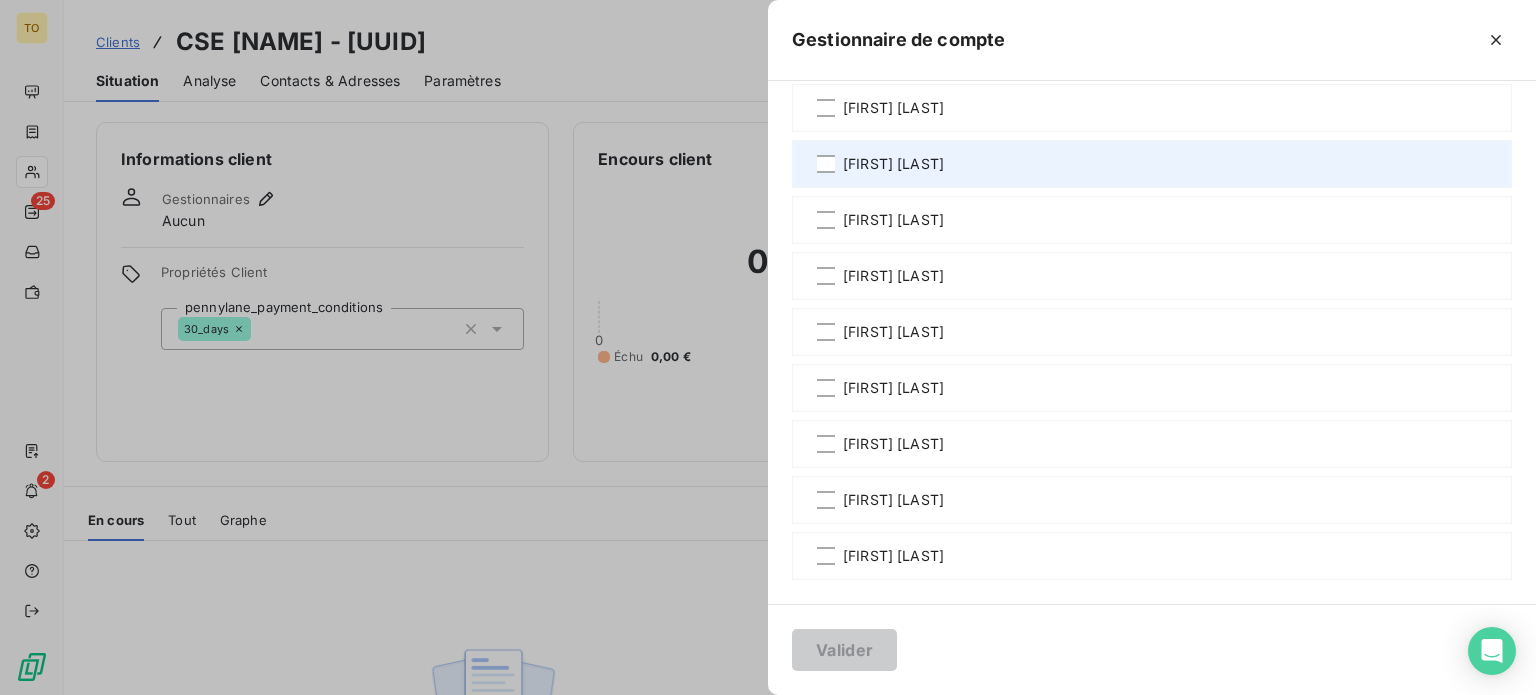click on "[FIRST] [LAST]" at bounding box center [893, 164] 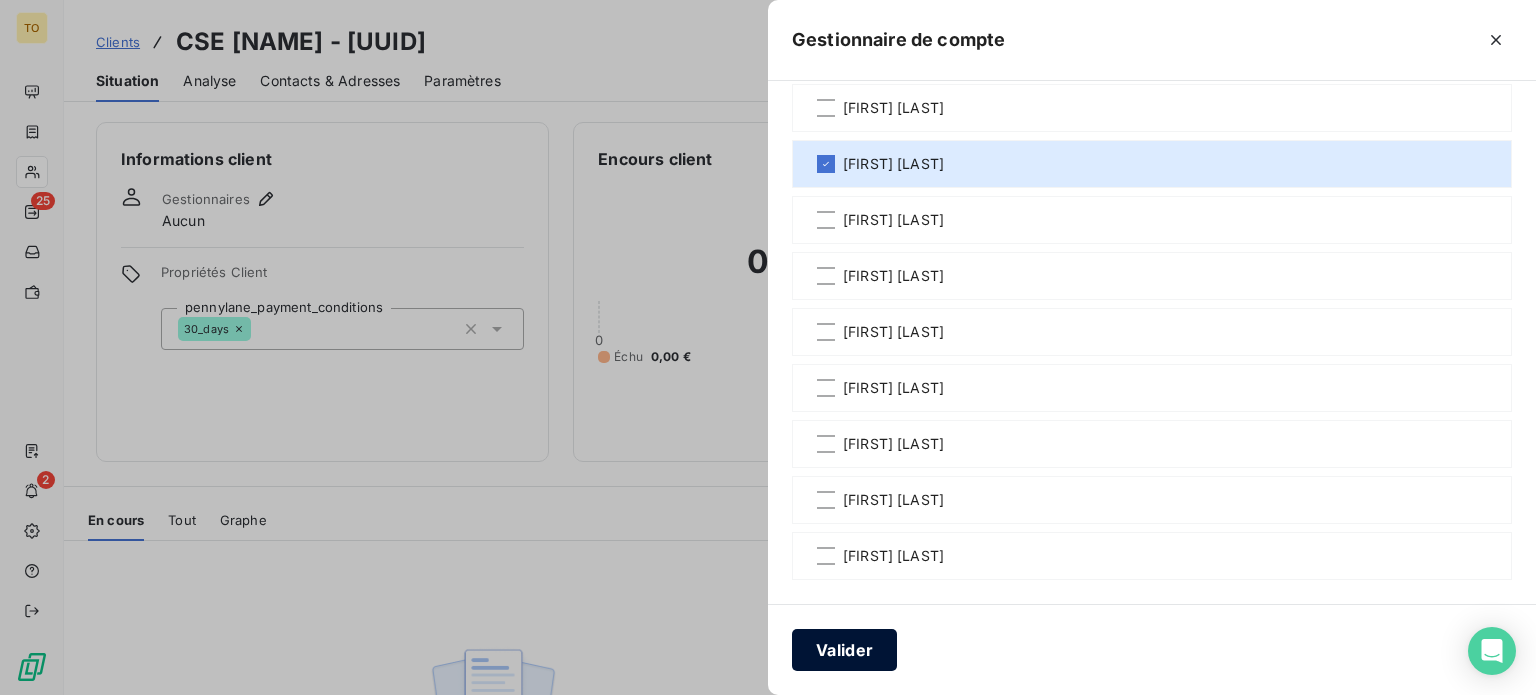 click on "Valider" at bounding box center [844, 650] 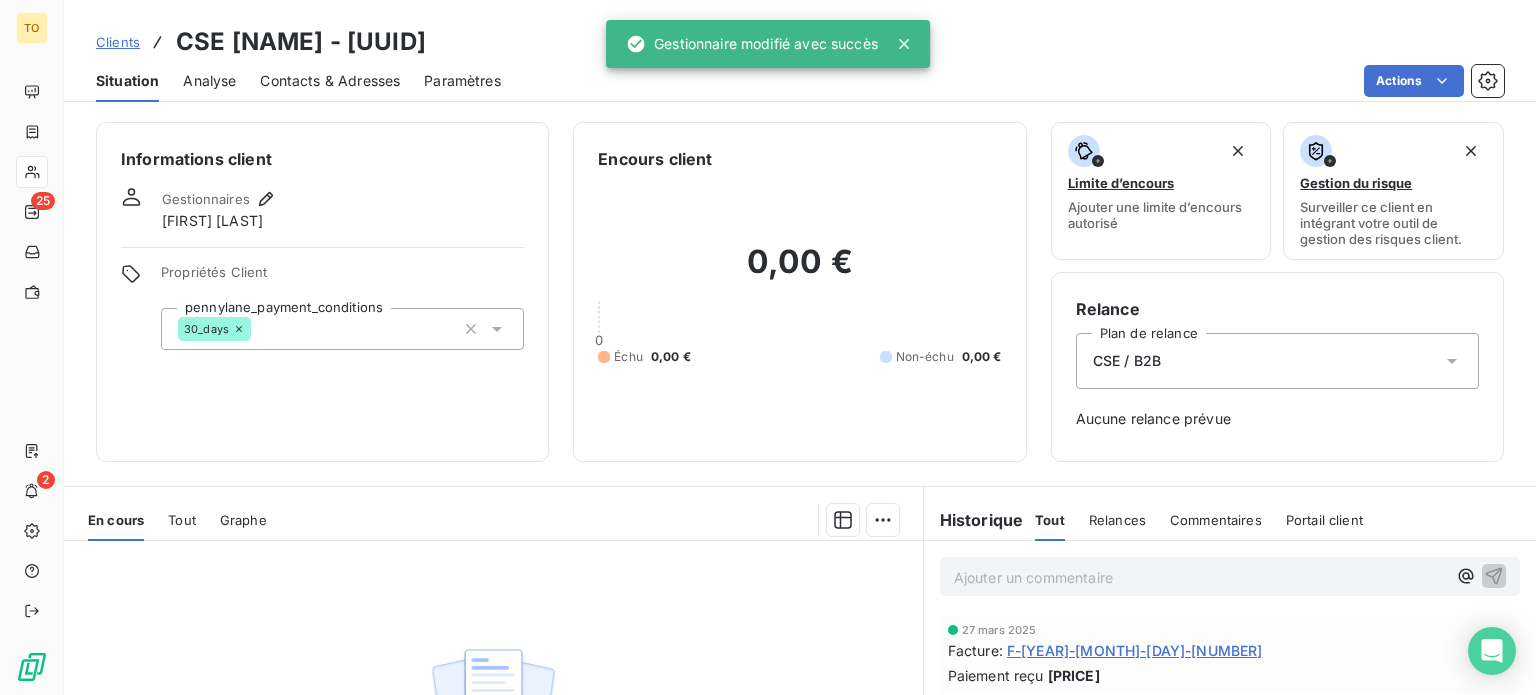 scroll, scrollTop: 386, scrollLeft: 0, axis: vertical 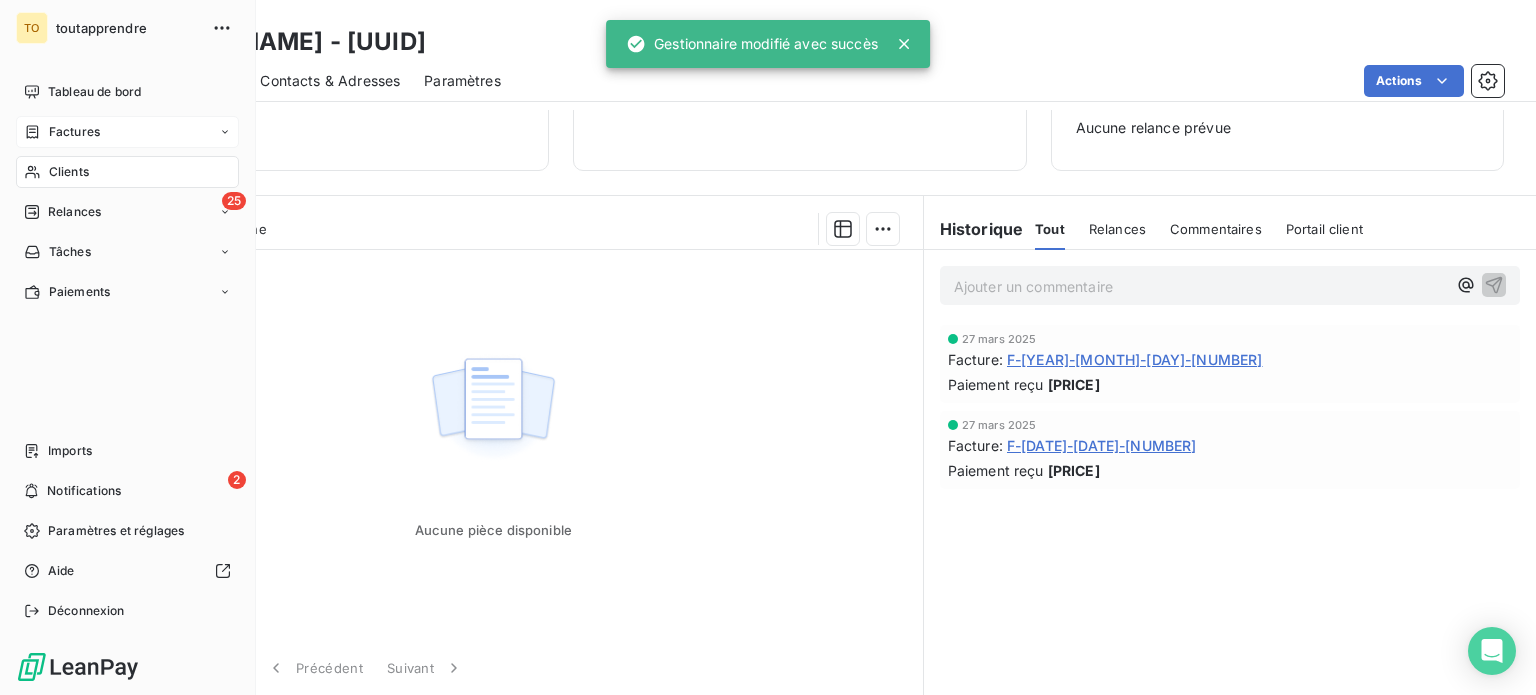 click on "Factures" at bounding box center [74, 132] 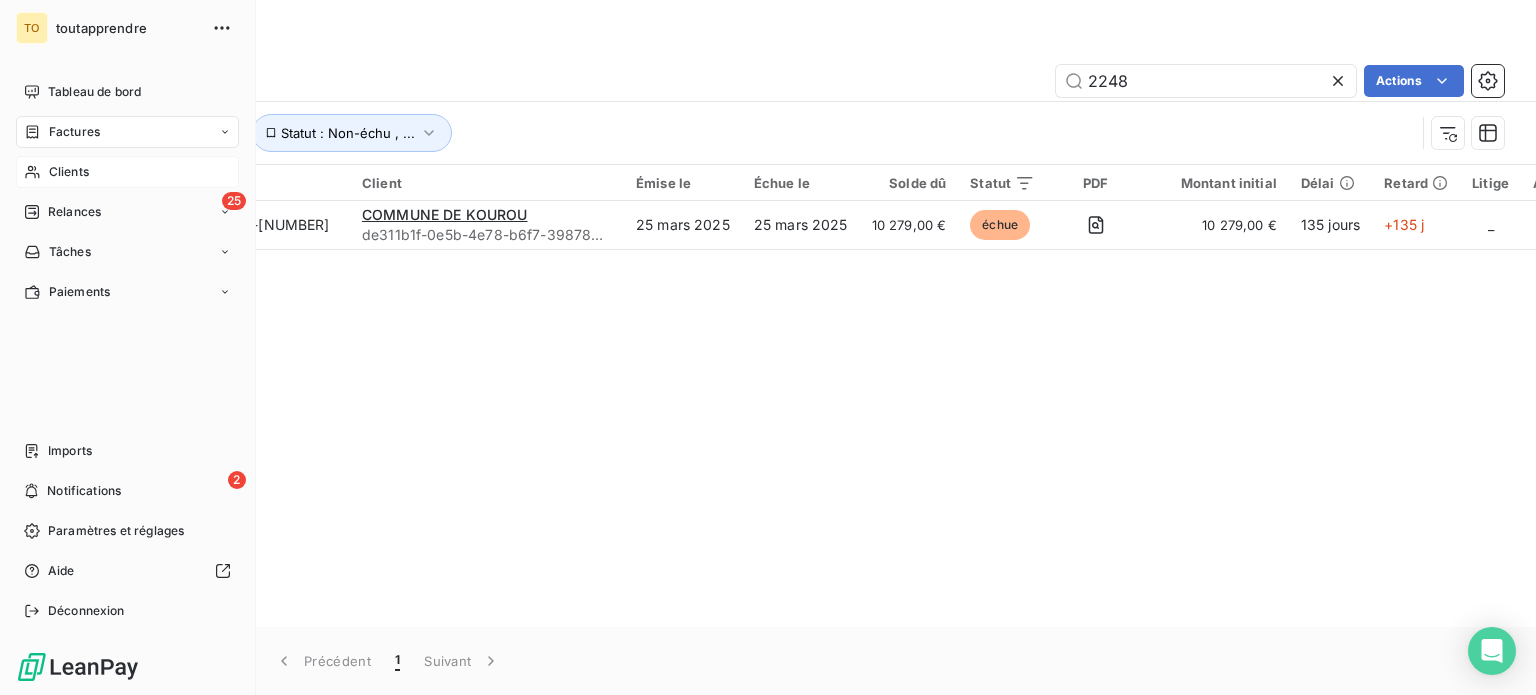click on "Clients" at bounding box center [127, 172] 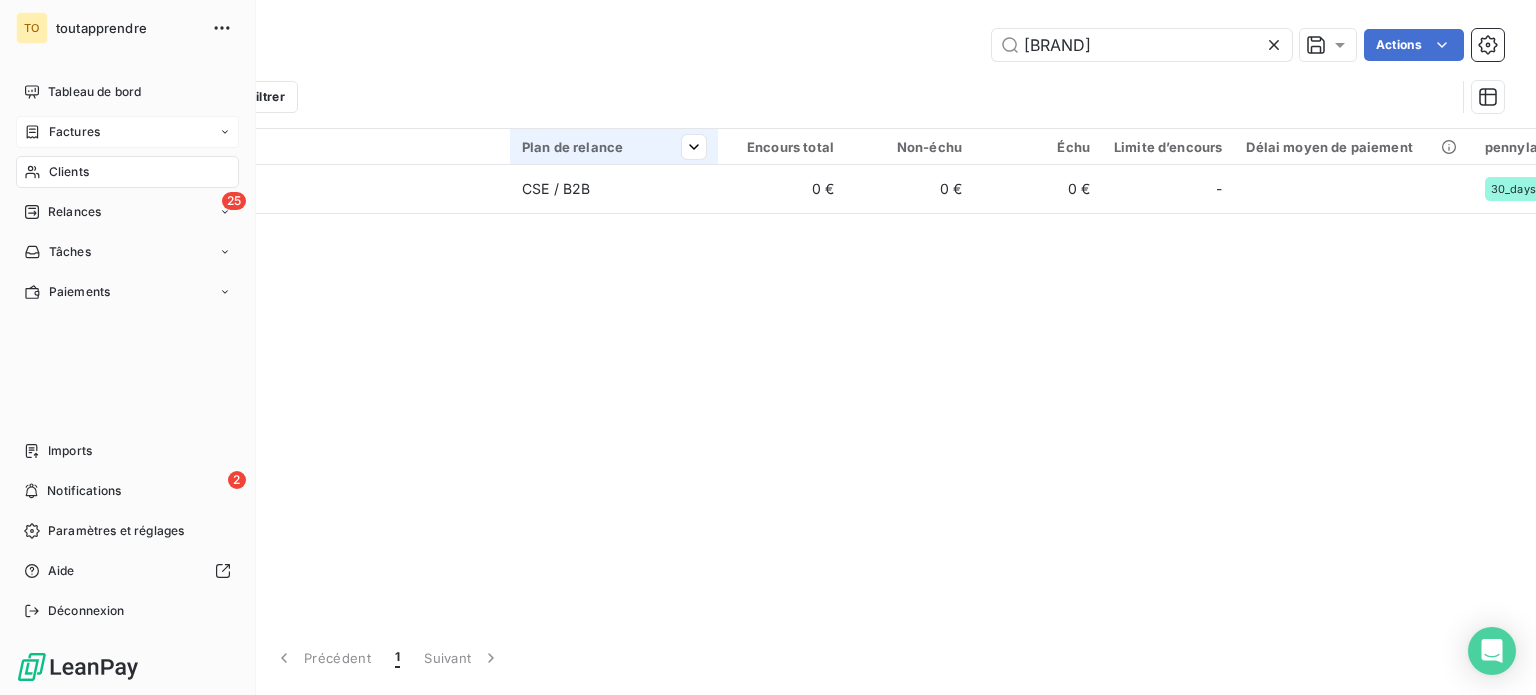 scroll, scrollTop: 0, scrollLeft: 29, axis: horizontal 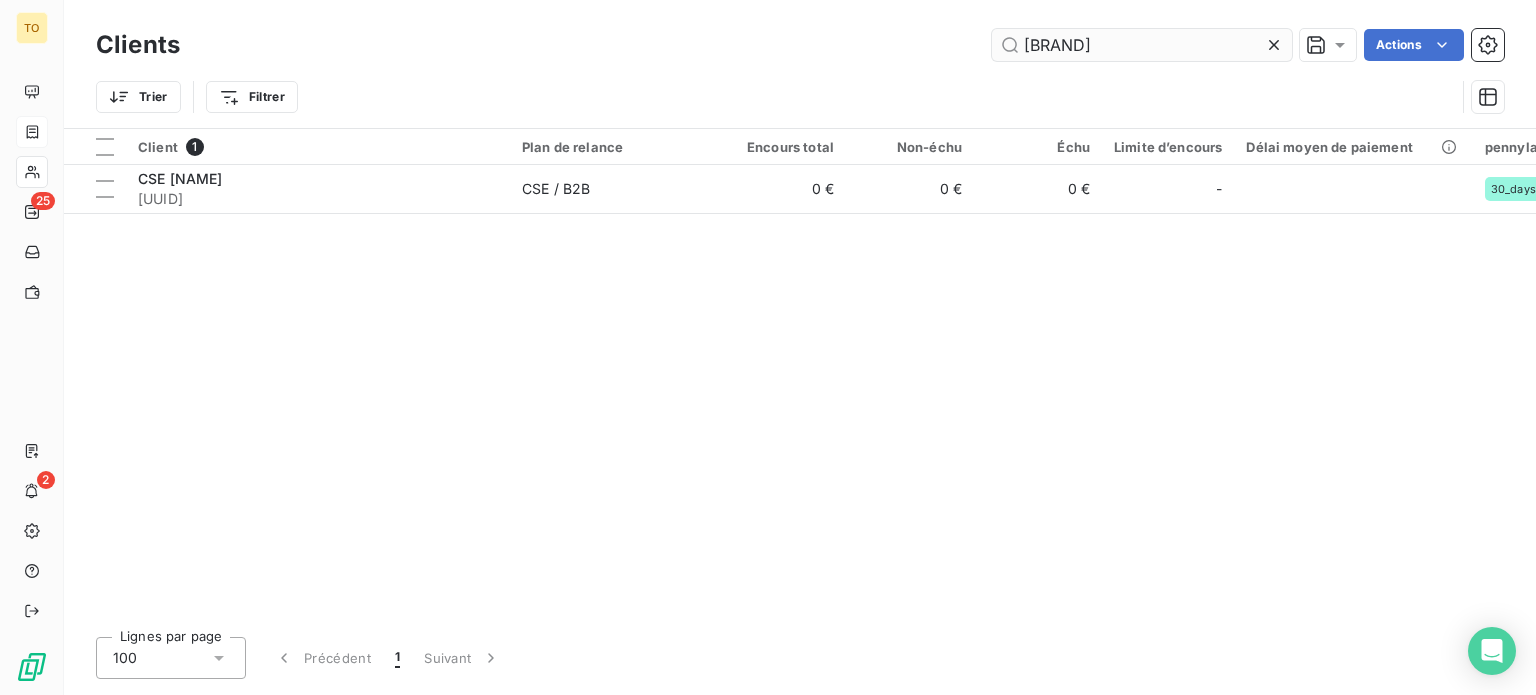 drag, startPoint x: 1234, startPoint y: 51, endPoint x: 1213, endPoint y: 50, distance: 21.023796 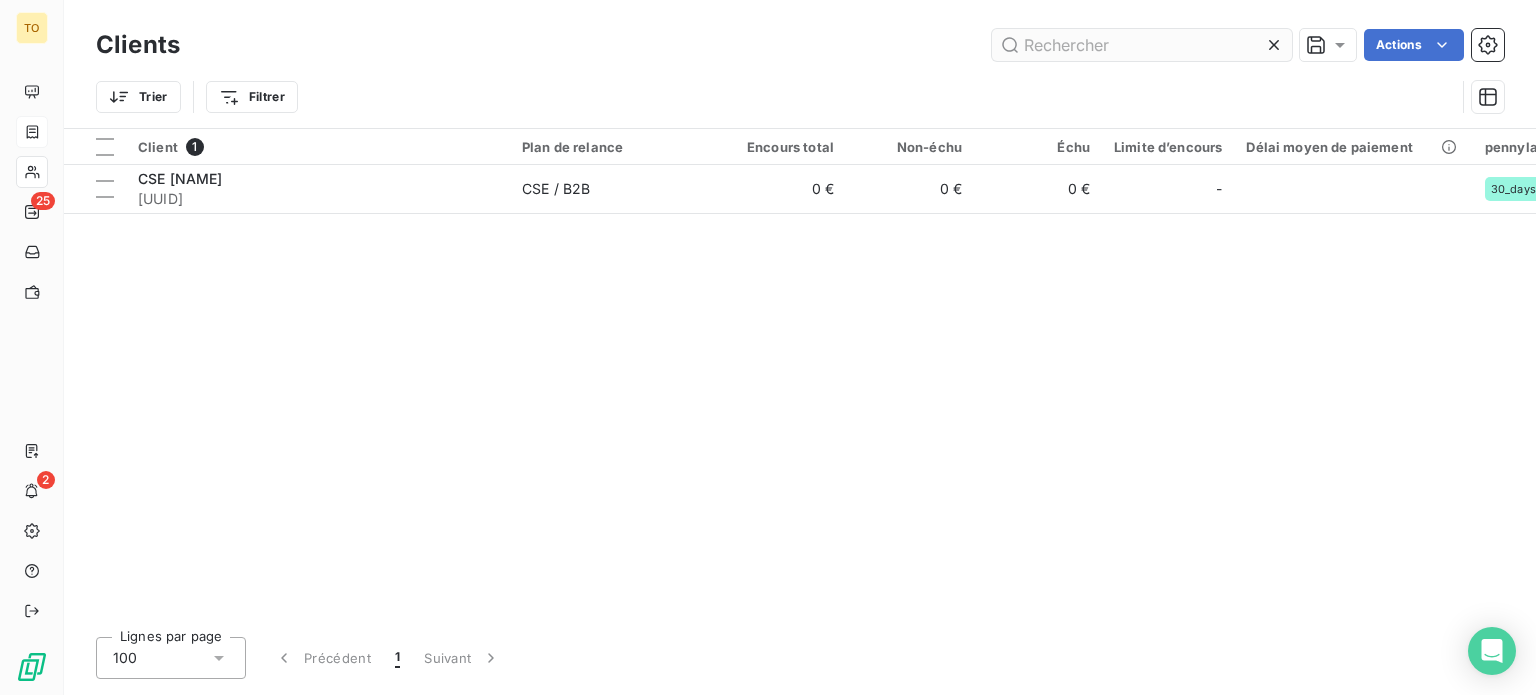 scroll, scrollTop: 0, scrollLeft: 0, axis: both 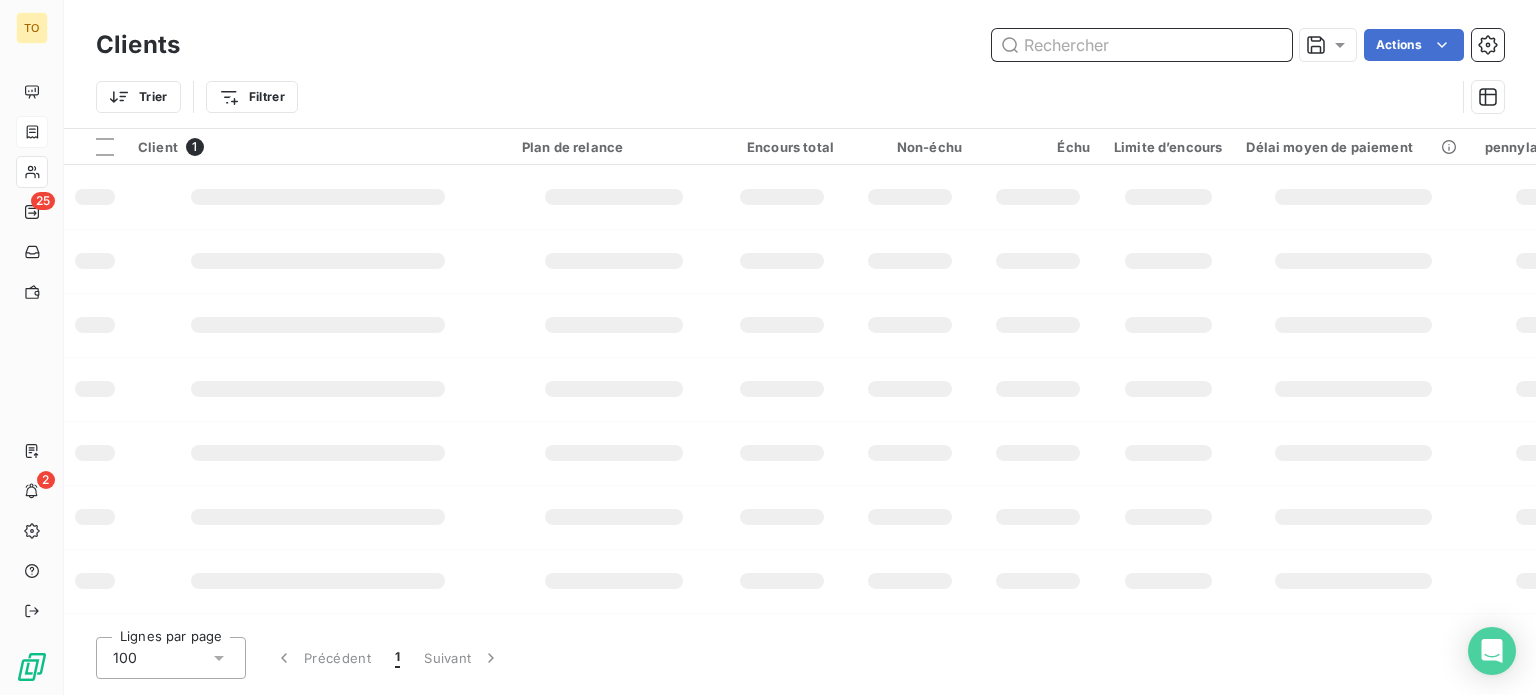 click at bounding box center [1142, 45] 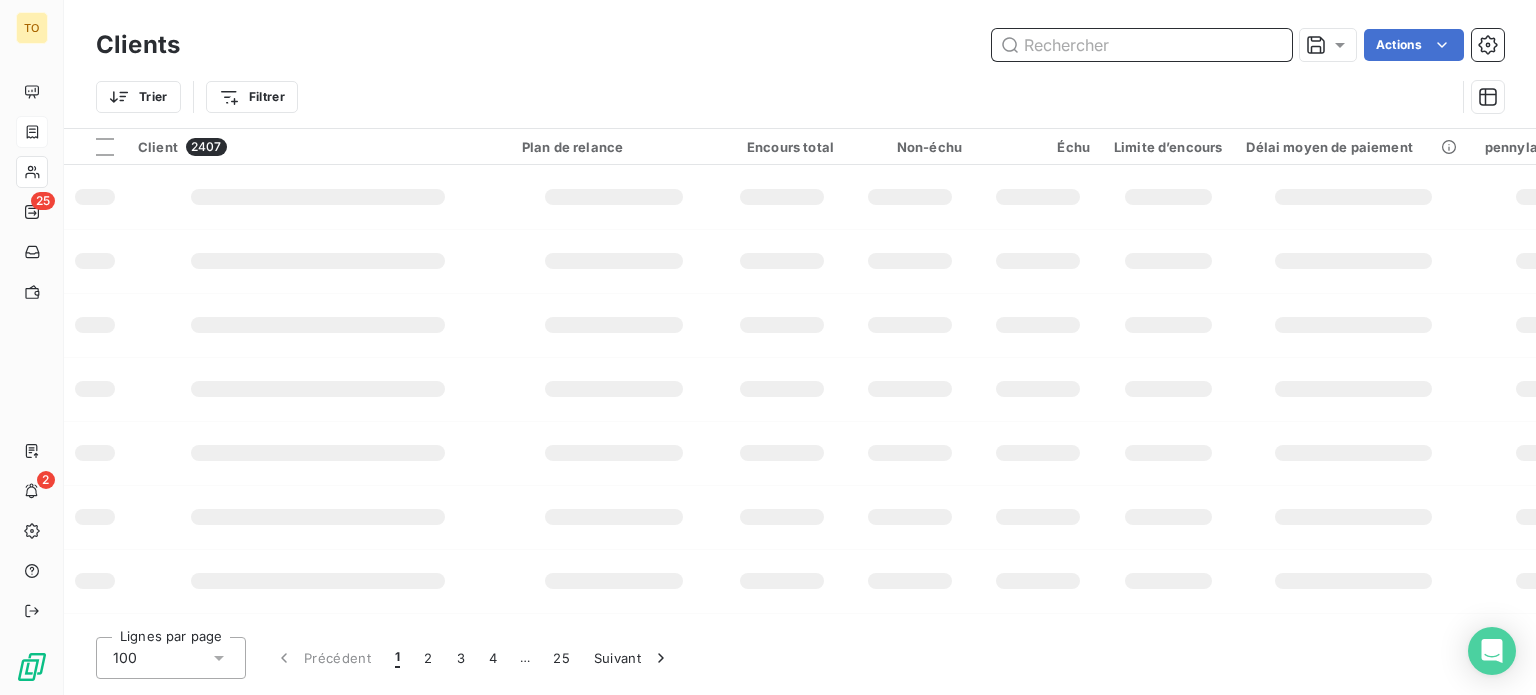 paste on "CSE [NAME]" 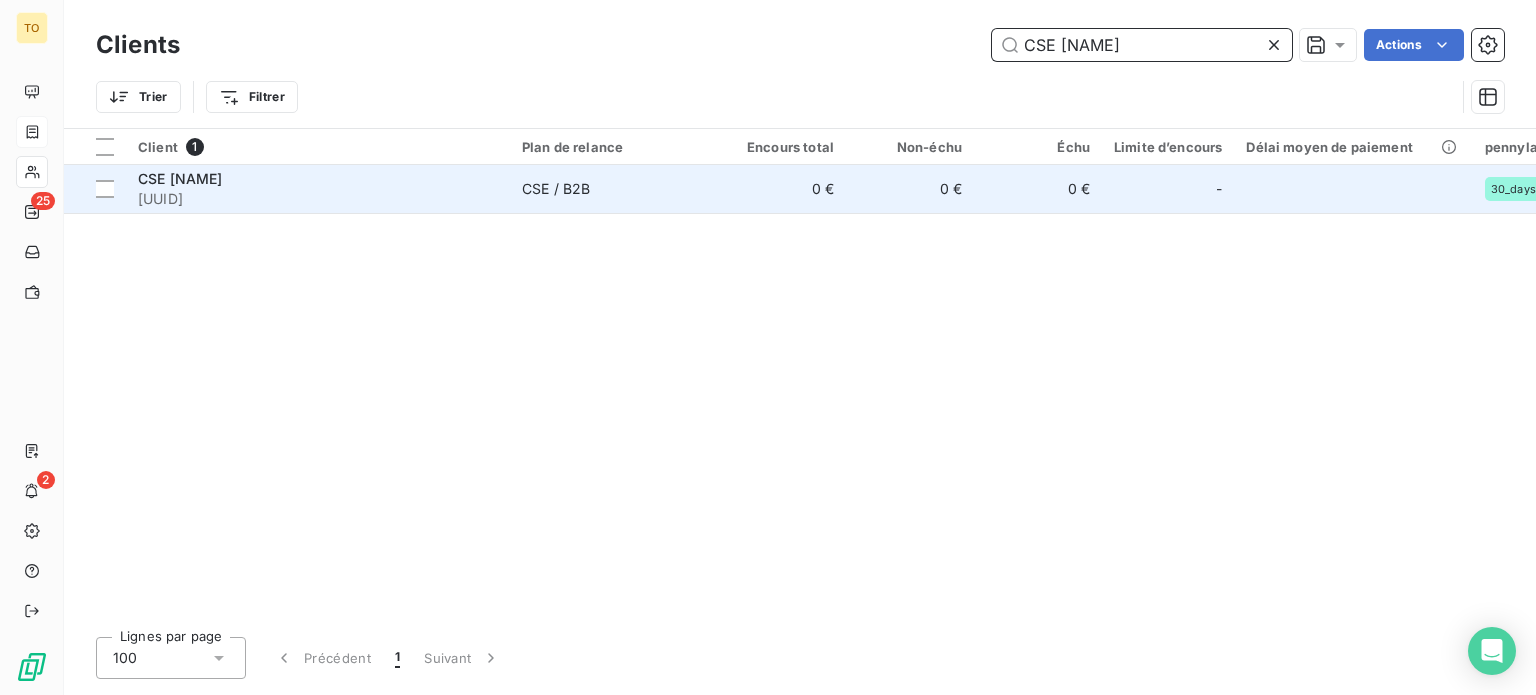 type on "CSE [NAME]" 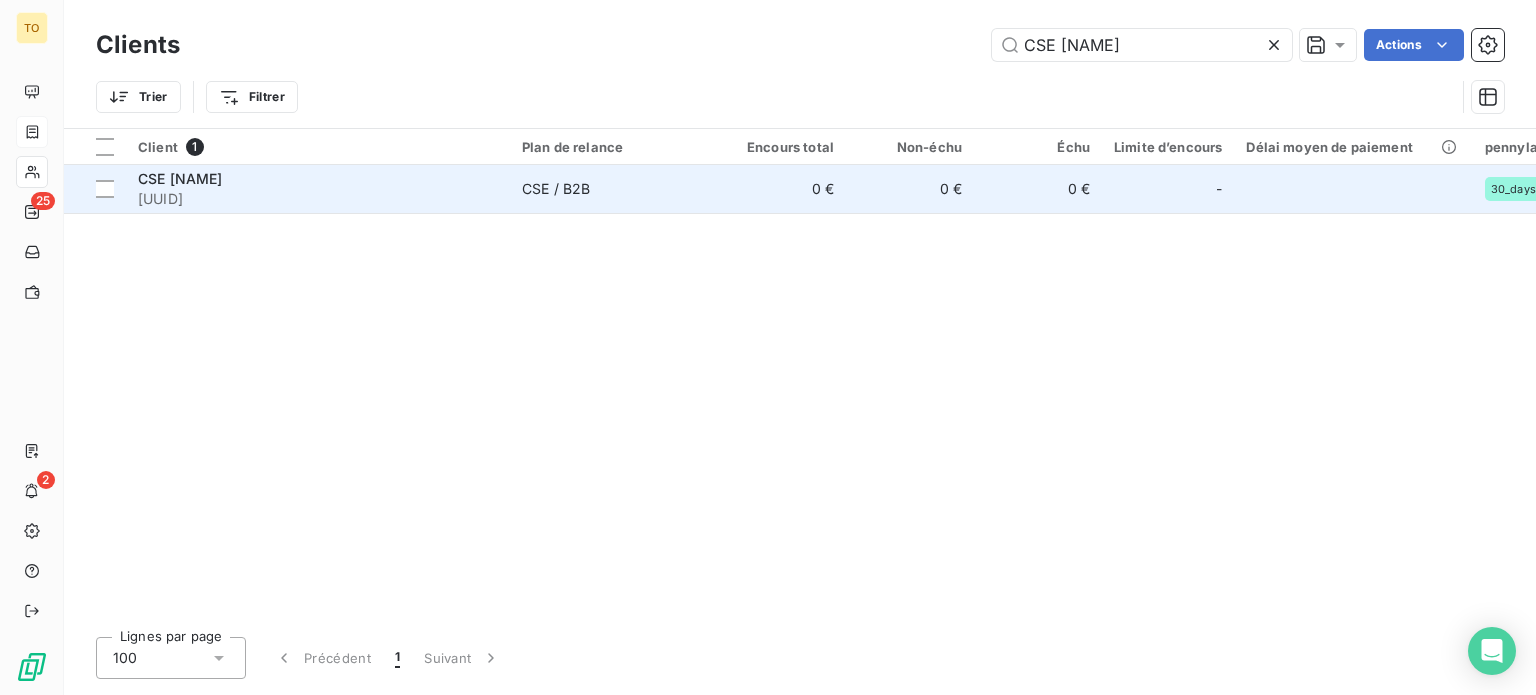click on "[UUID]" at bounding box center [318, 199] 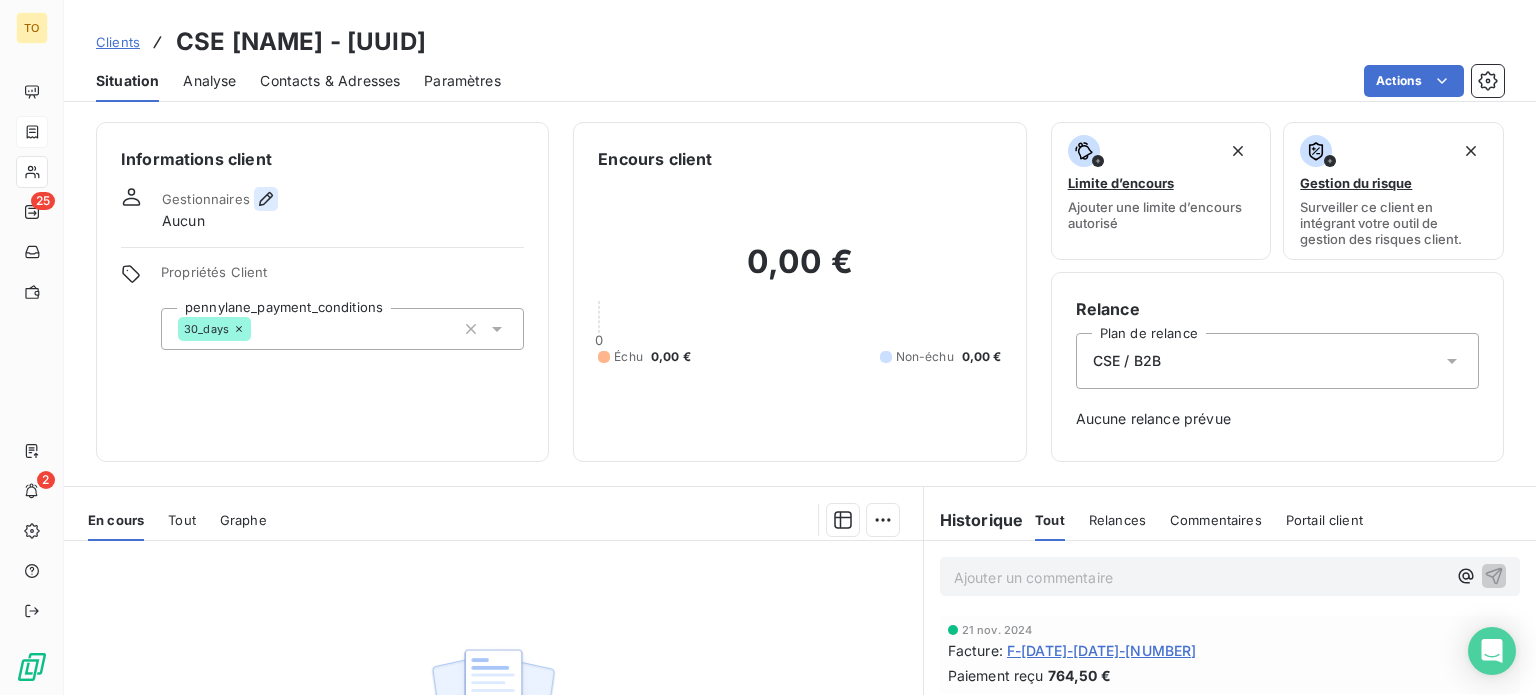 click 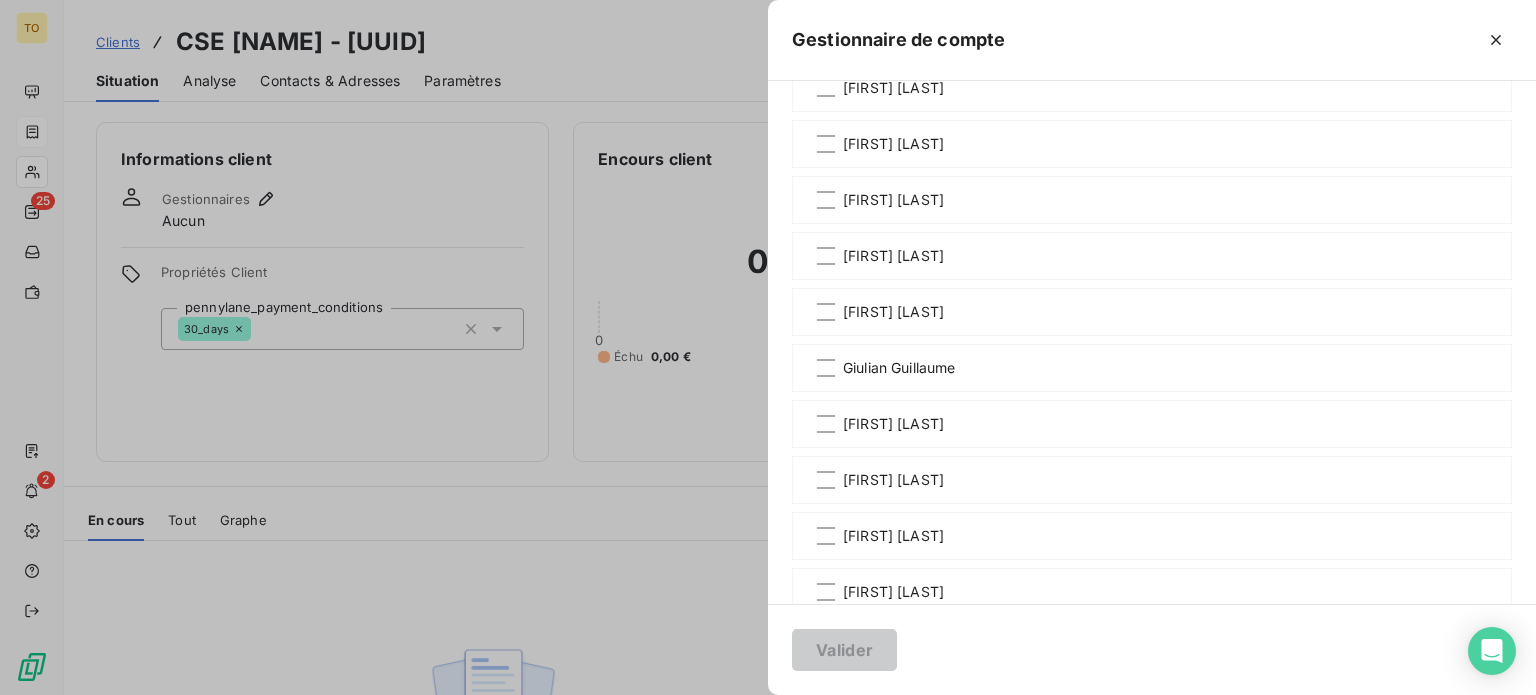 scroll, scrollTop: 700, scrollLeft: 0, axis: vertical 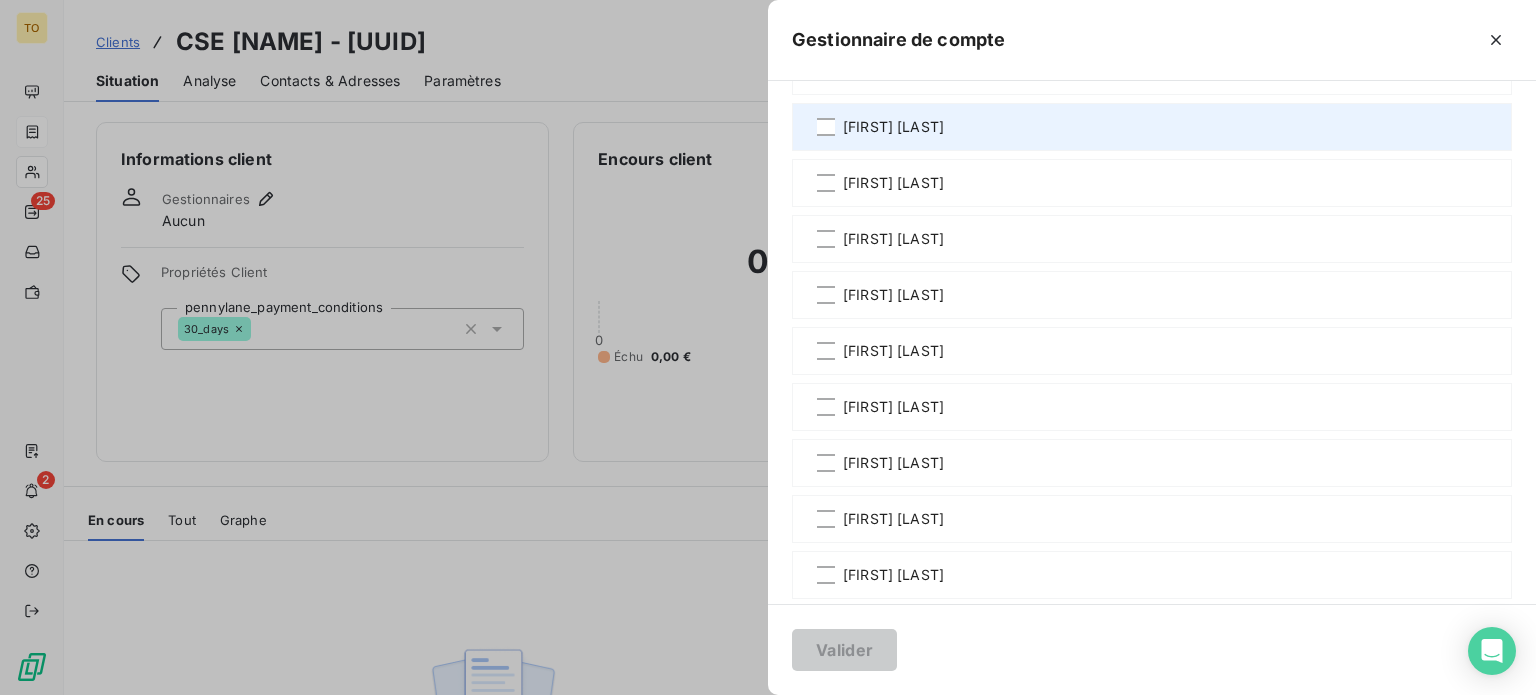click on "[FIRST] [LAST]" at bounding box center [893, 127] 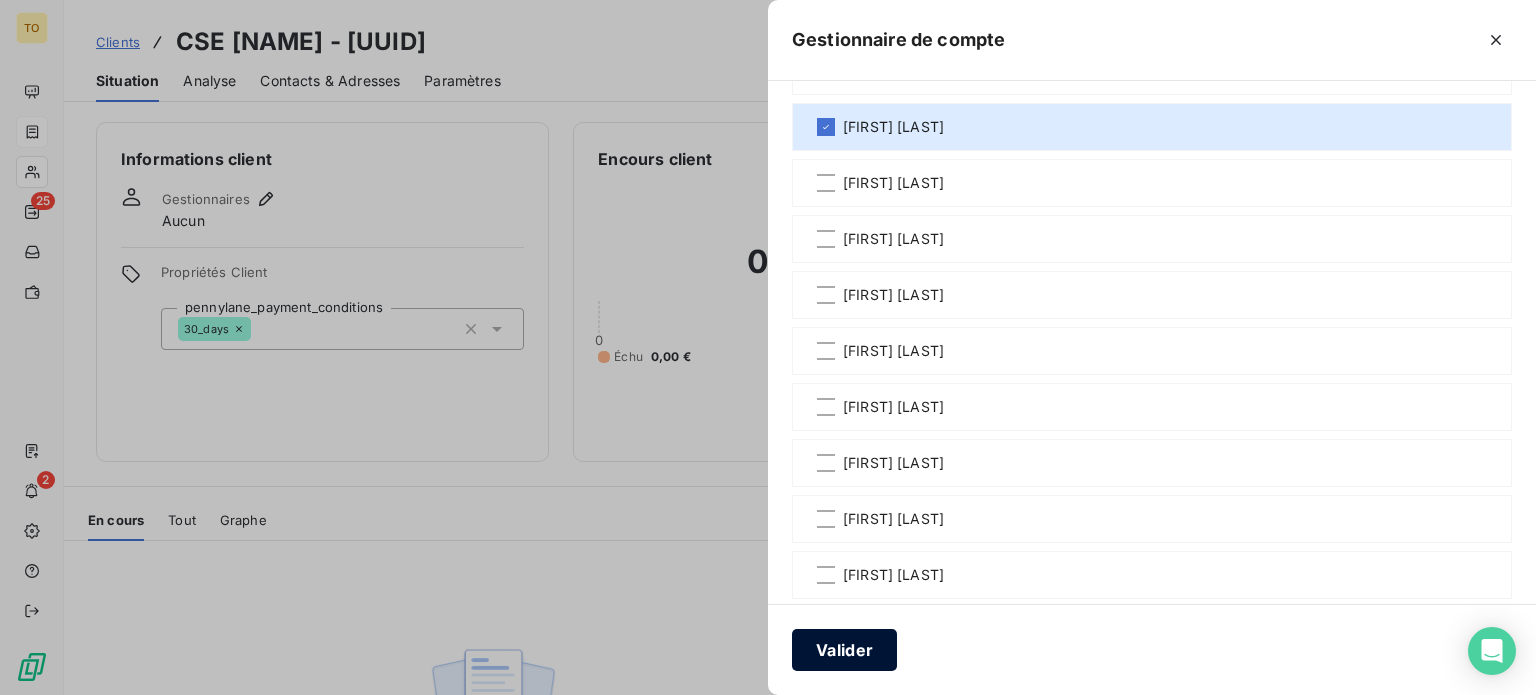 click on "Valider" at bounding box center [844, 650] 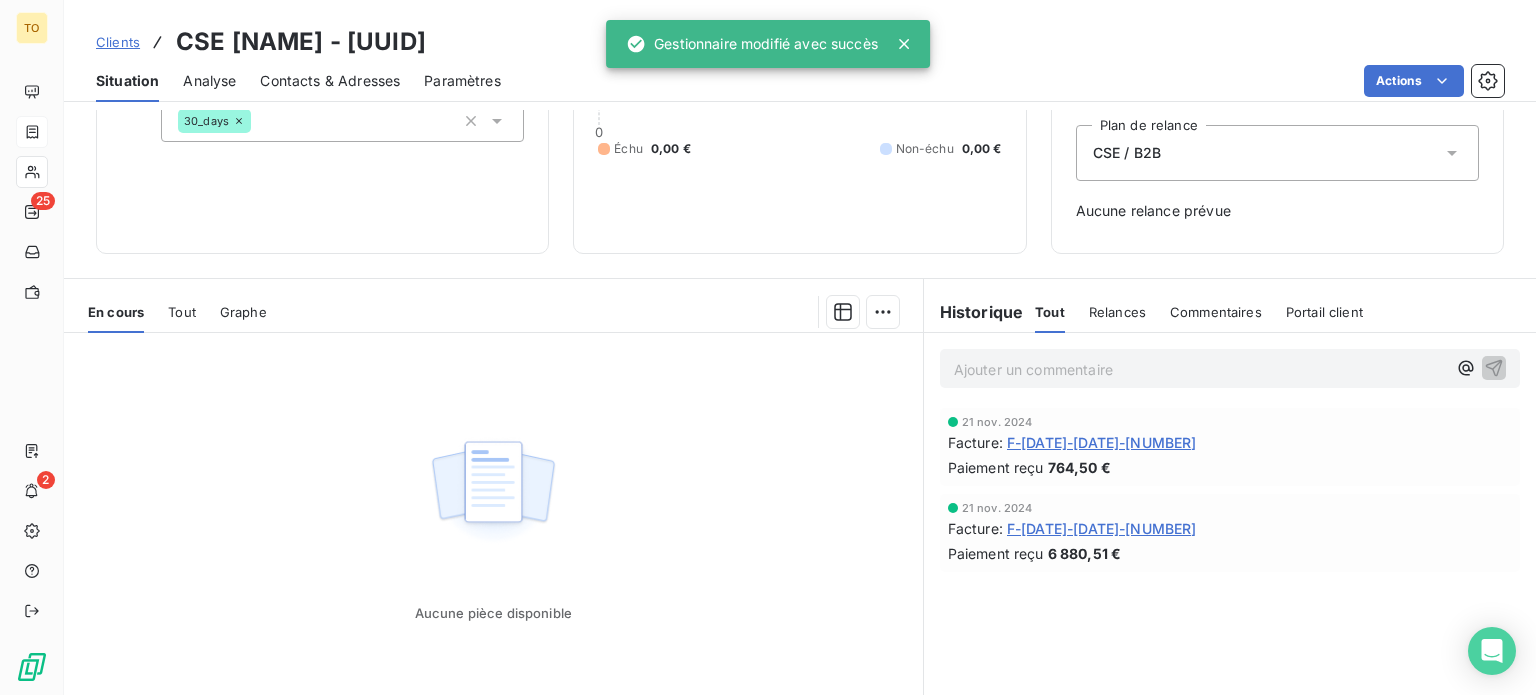 scroll, scrollTop: 233, scrollLeft: 0, axis: vertical 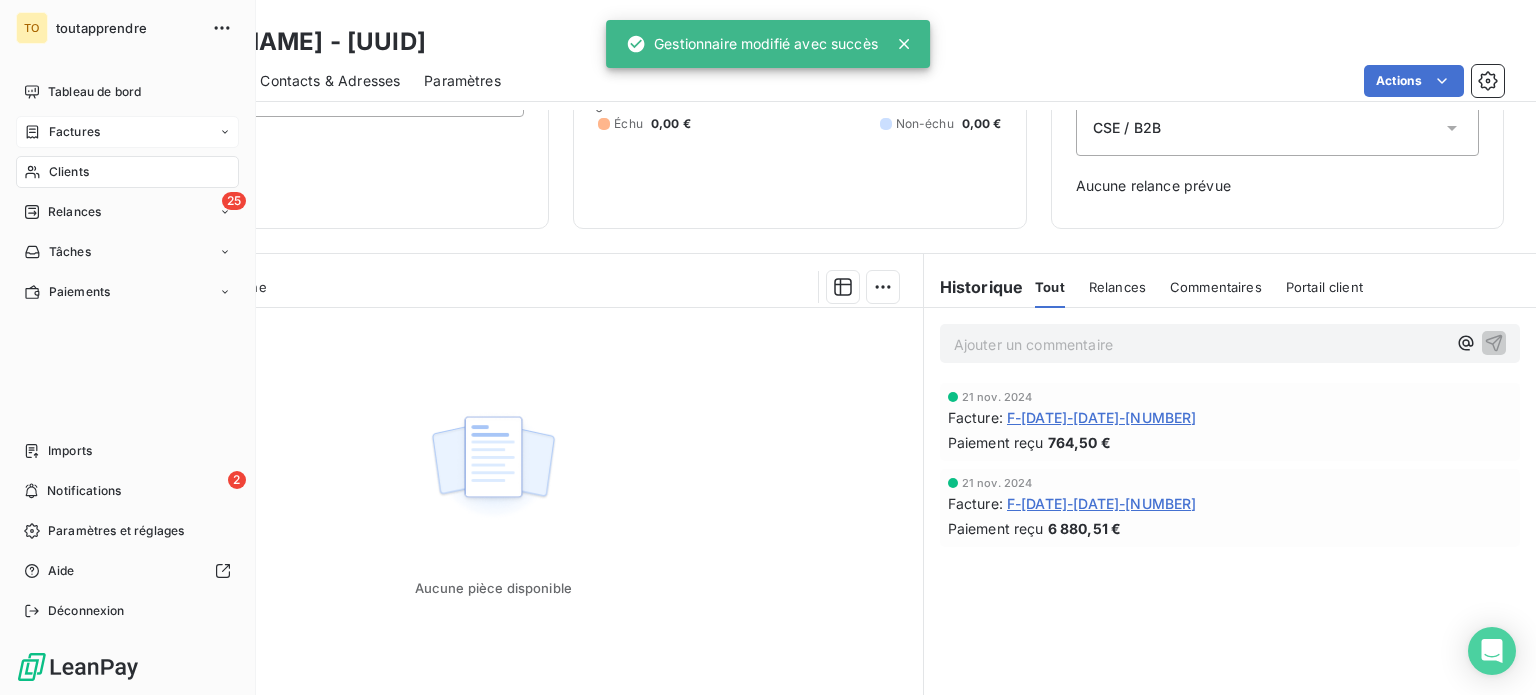 click on "Clients" at bounding box center [127, 172] 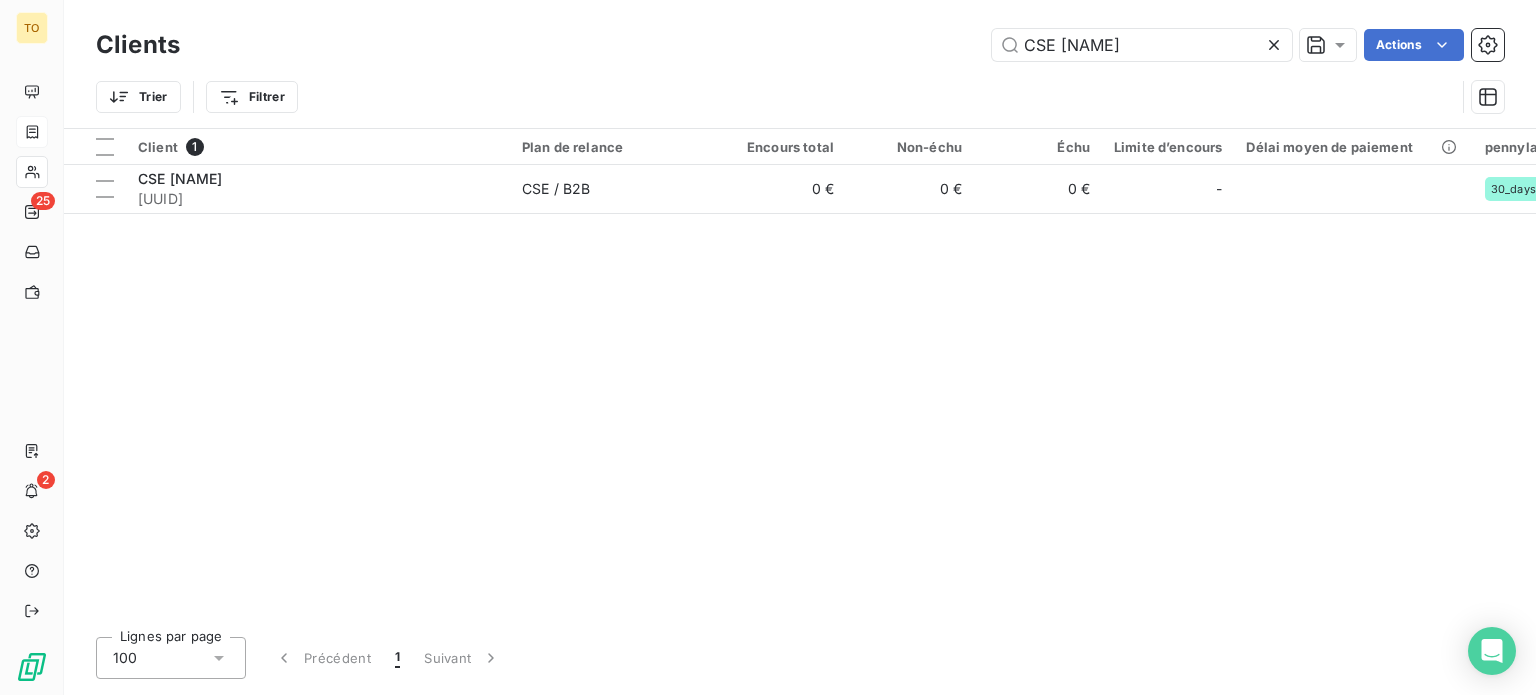drag, startPoint x: 920, startPoint y: 45, endPoint x: 824, endPoint y: 35, distance: 96.519424 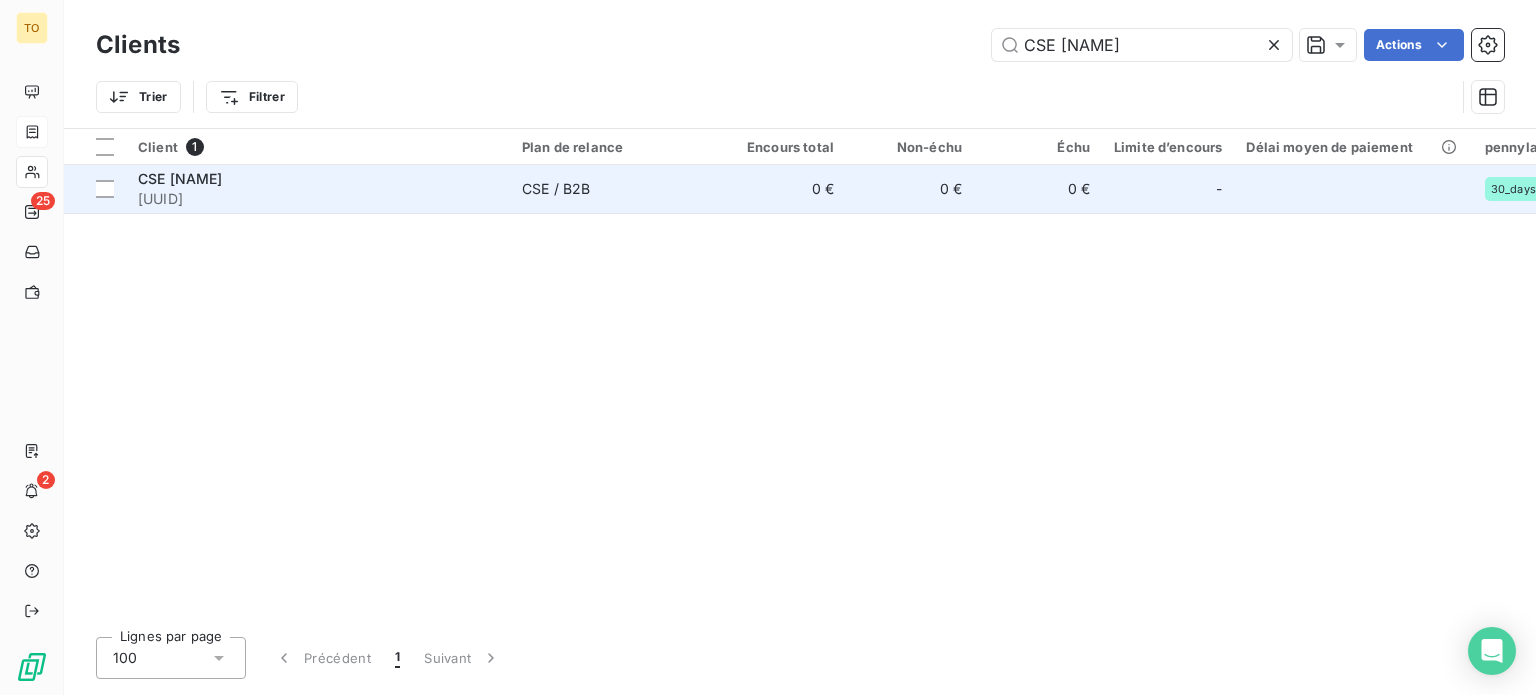 type on "CSE [NAME]" 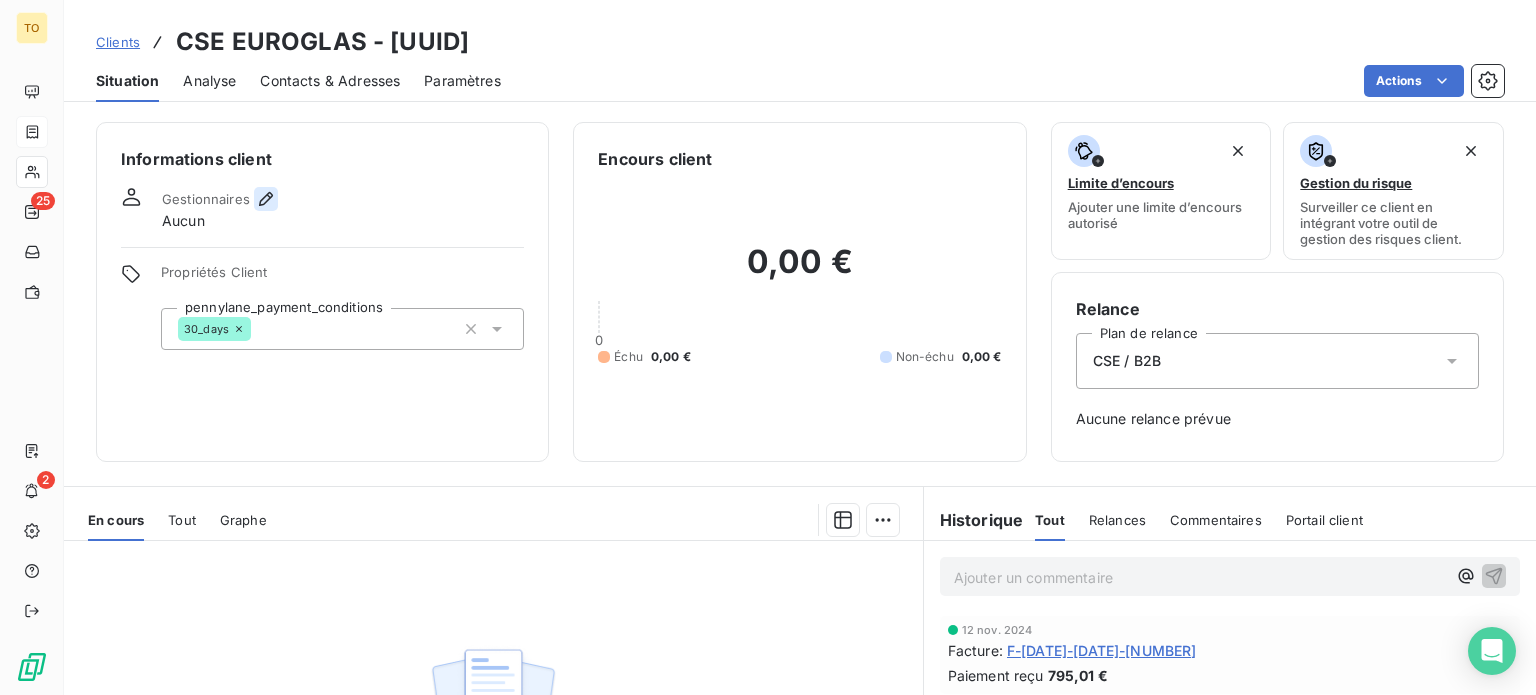 click 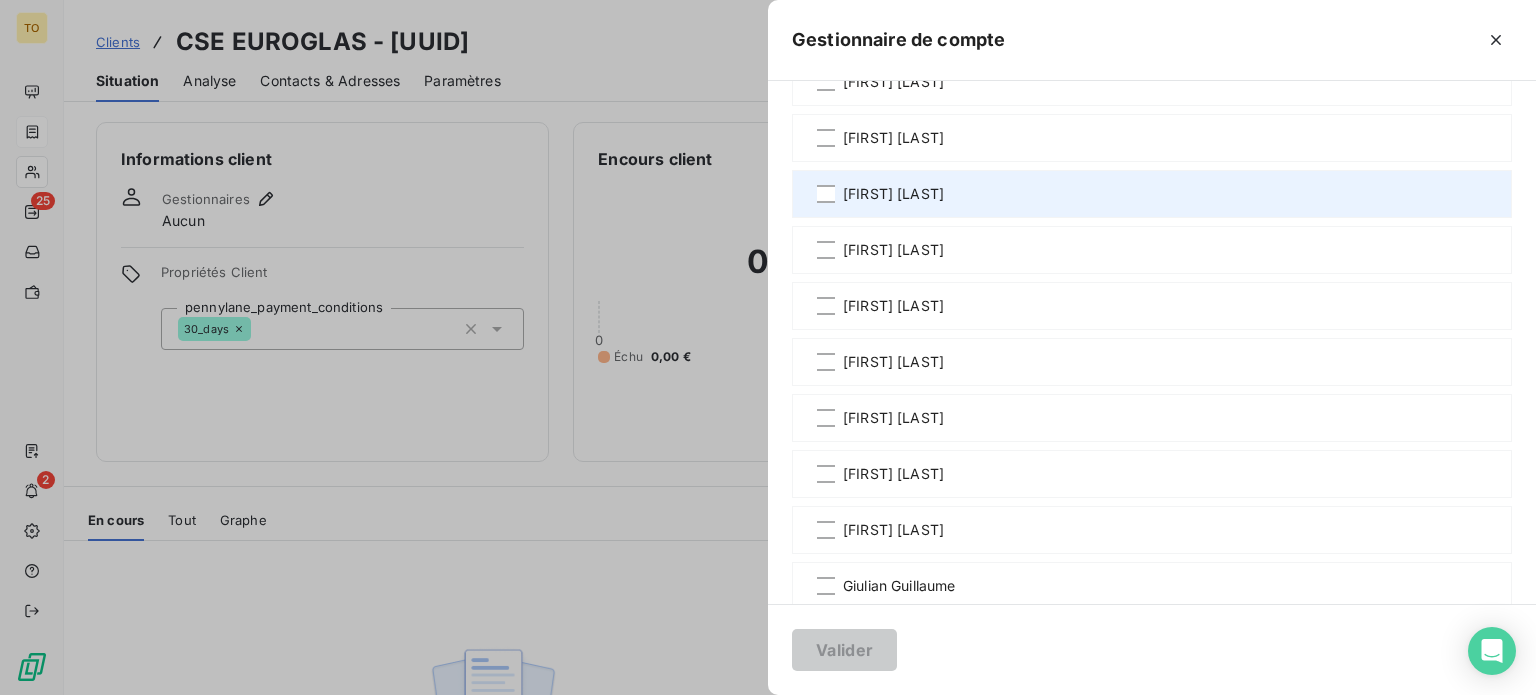 scroll, scrollTop: 233, scrollLeft: 0, axis: vertical 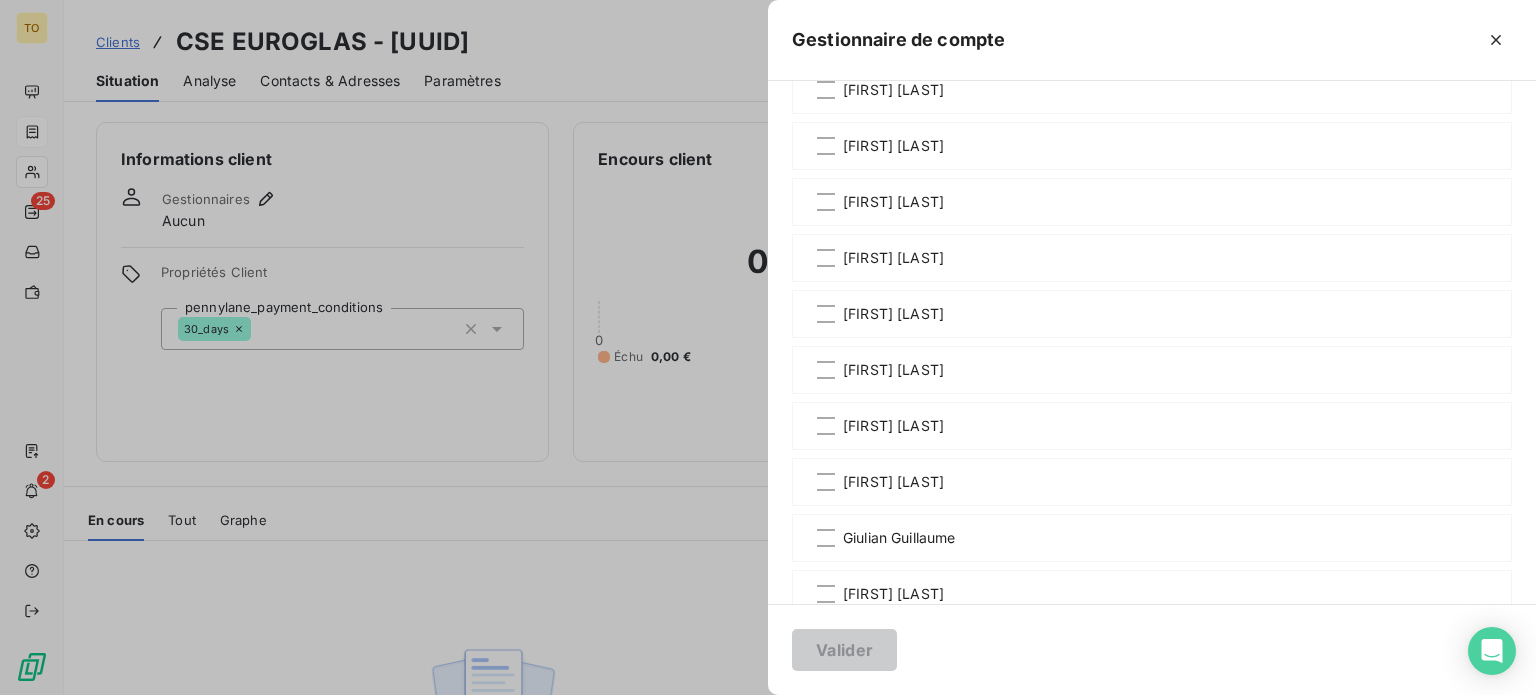 drag, startPoint x: 704, startPoint y: 553, endPoint x: 685, endPoint y: 606, distance: 56.302753 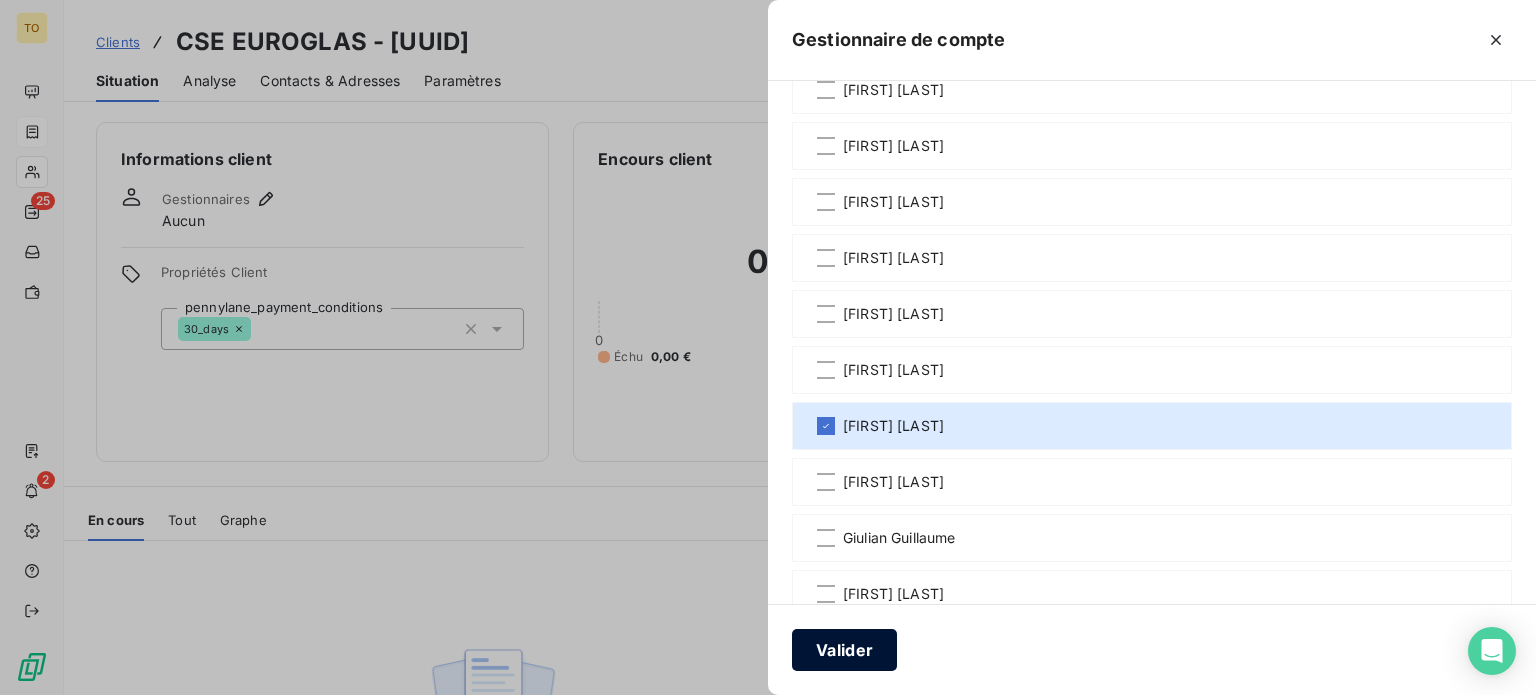 click on "Valider" at bounding box center (1152, 649) 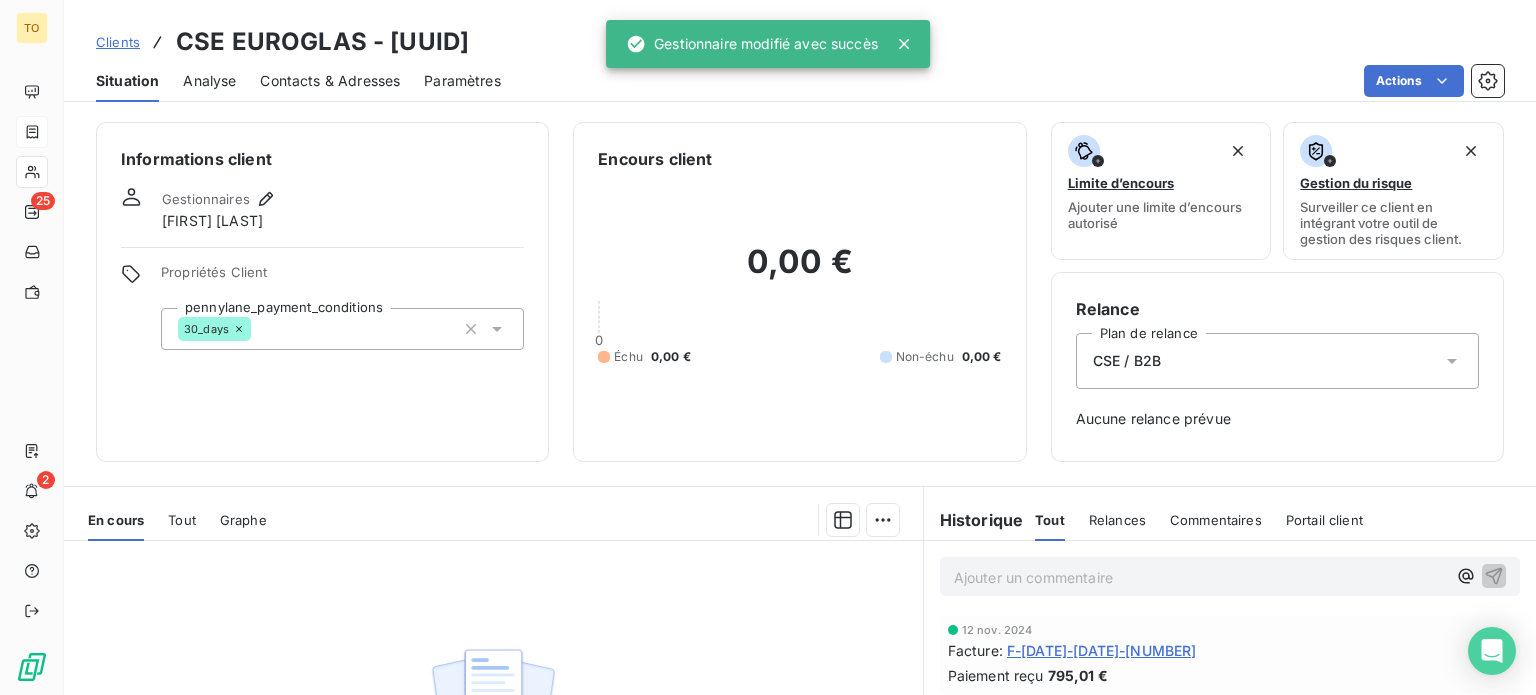 scroll, scrollTop: 386, scrollLeft: 0, axis: vertical 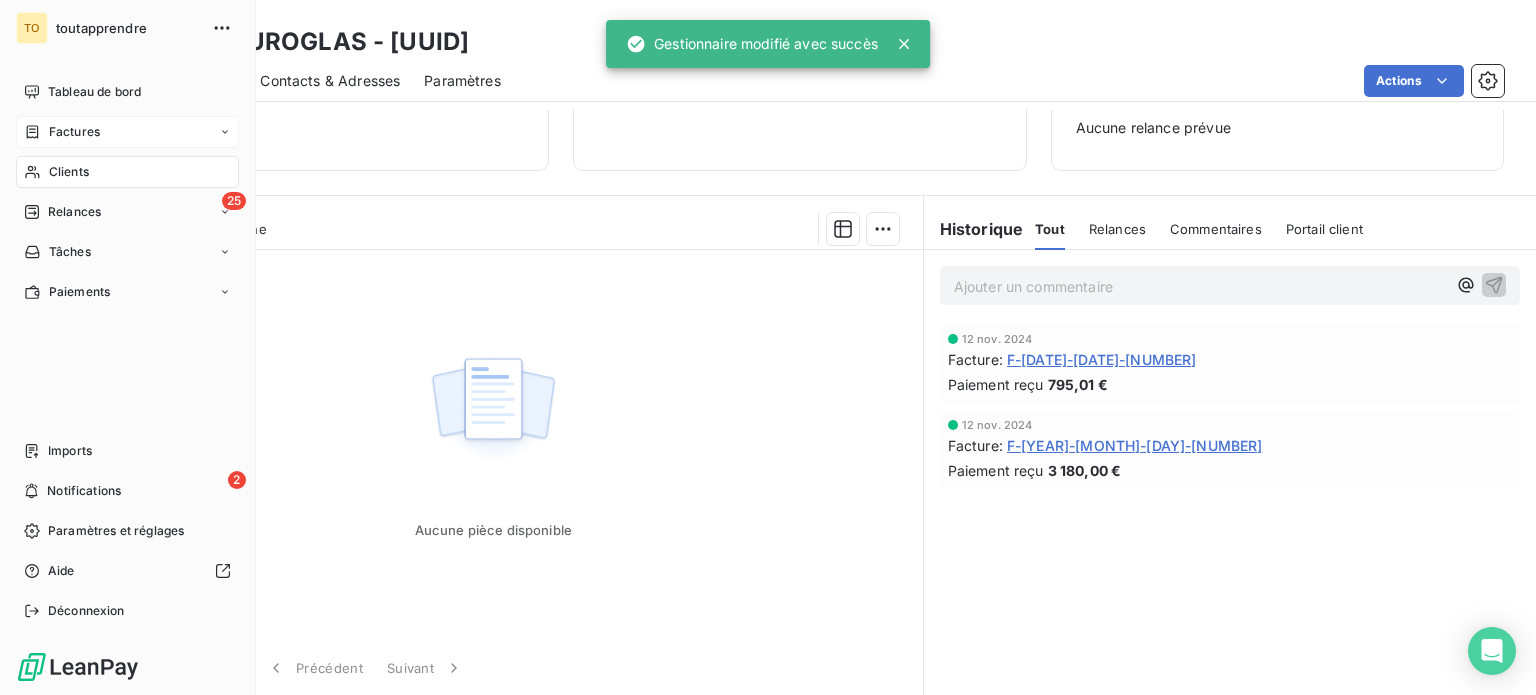 click on "Clients" at bounding box center (69, 172) 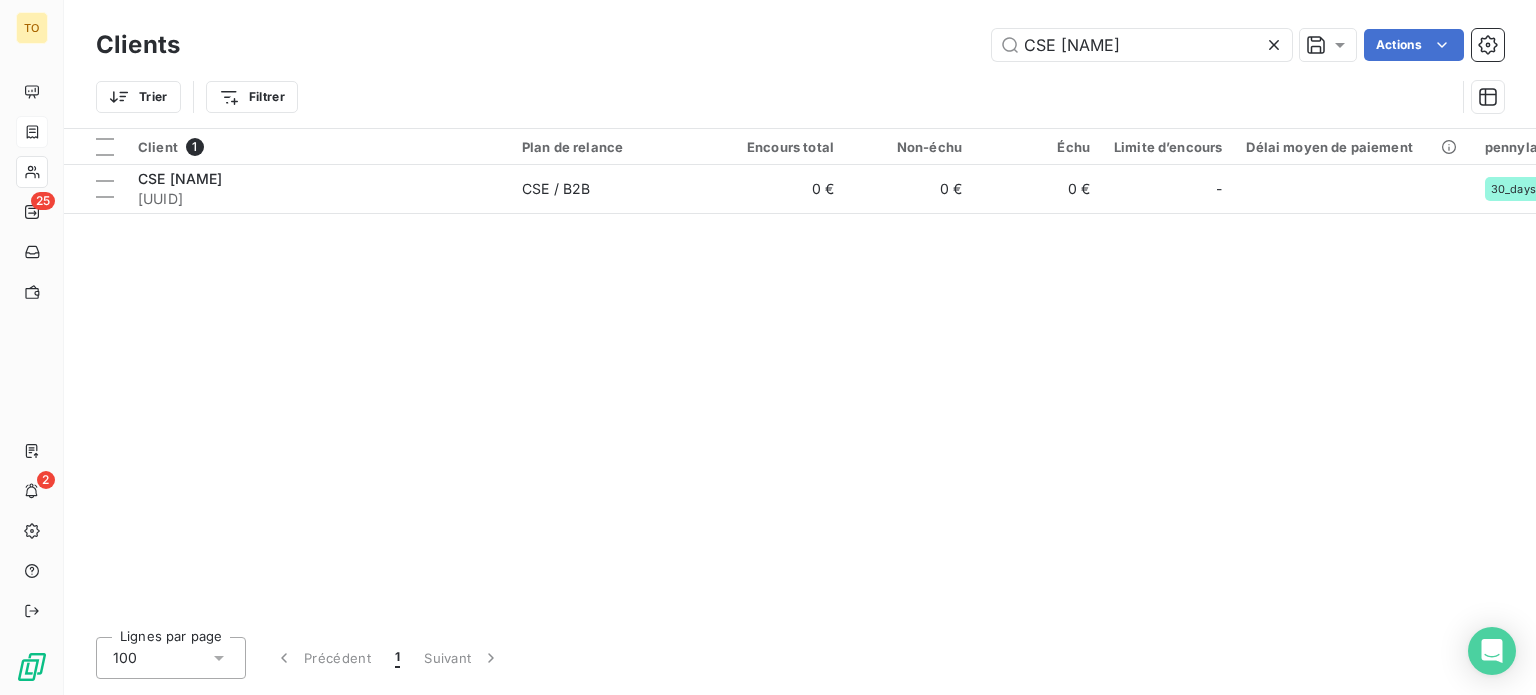 drag, startPoint x: 1129, startPoint y: 56, endPoint x: 767, endPoint y: 46, distance: 362.1381 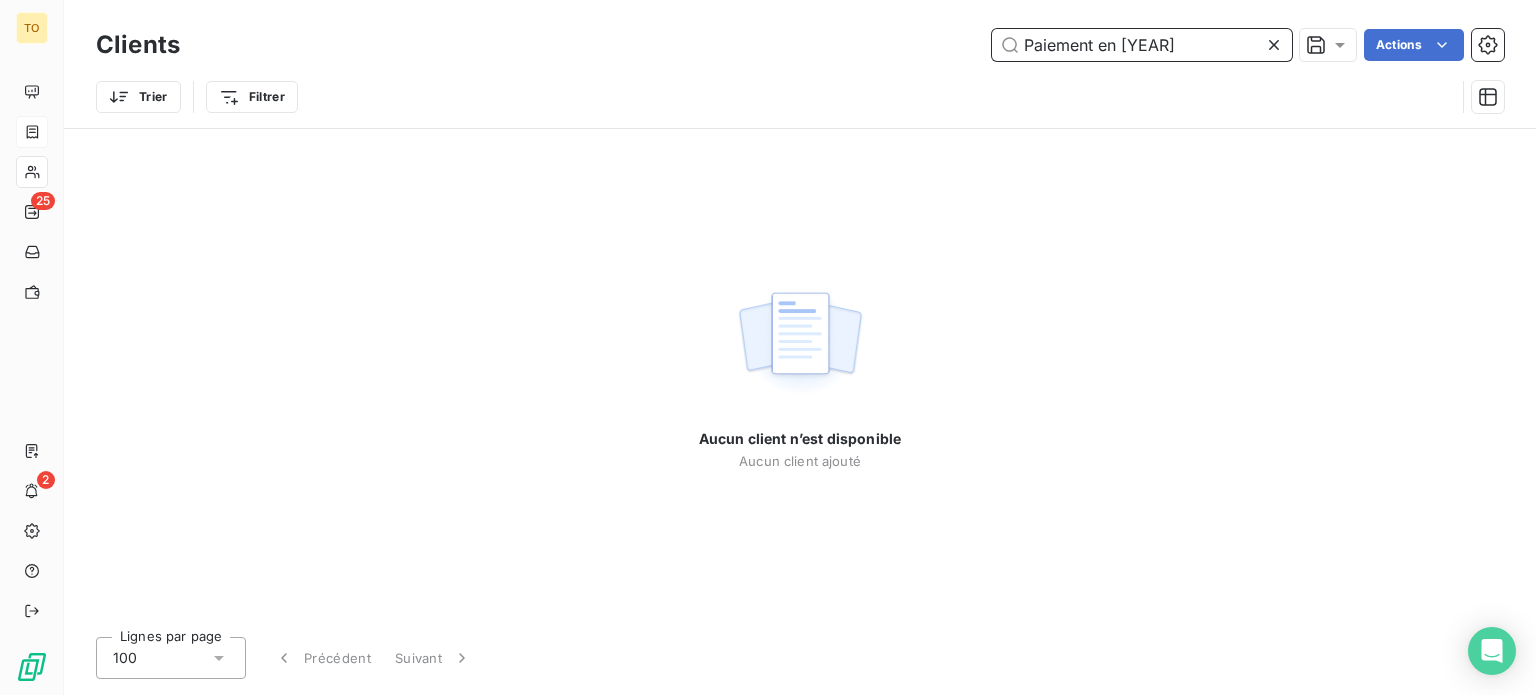 drag, startPoint x: 1138, startPoint y: 56, endPoint x: 935, endPoint y: 54, distance: 203.00986 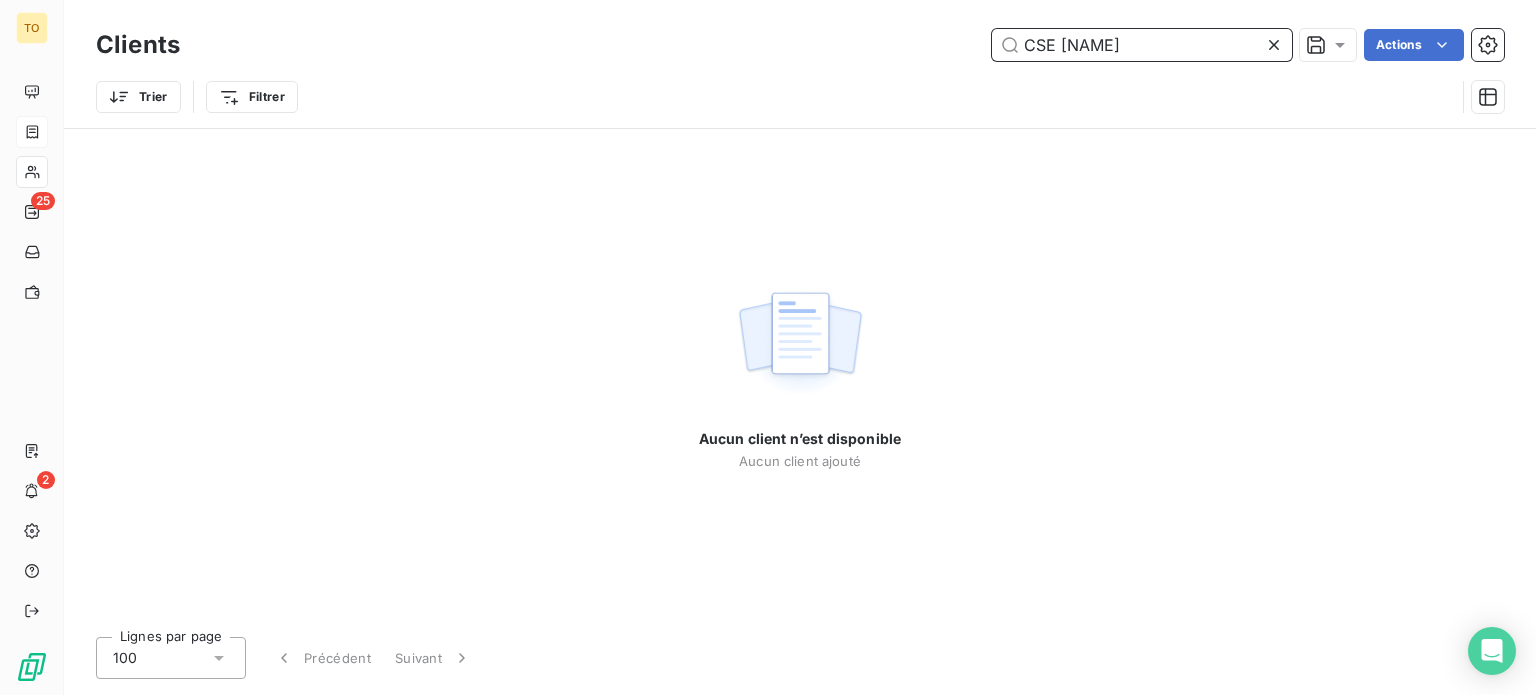 click on "CSE [NAME]" at bounding box center (1142, 45) 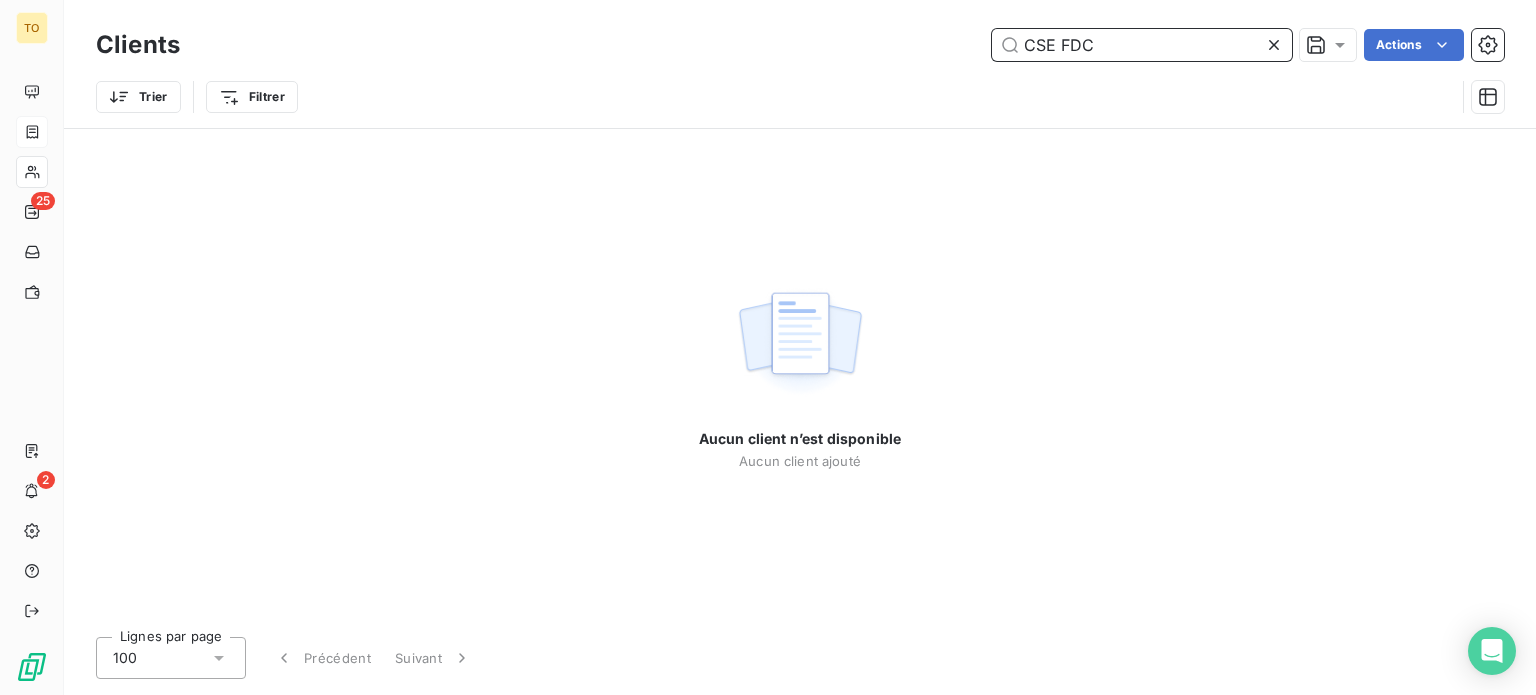 click on "CSE FDC" at bounding box center (1142, 45) 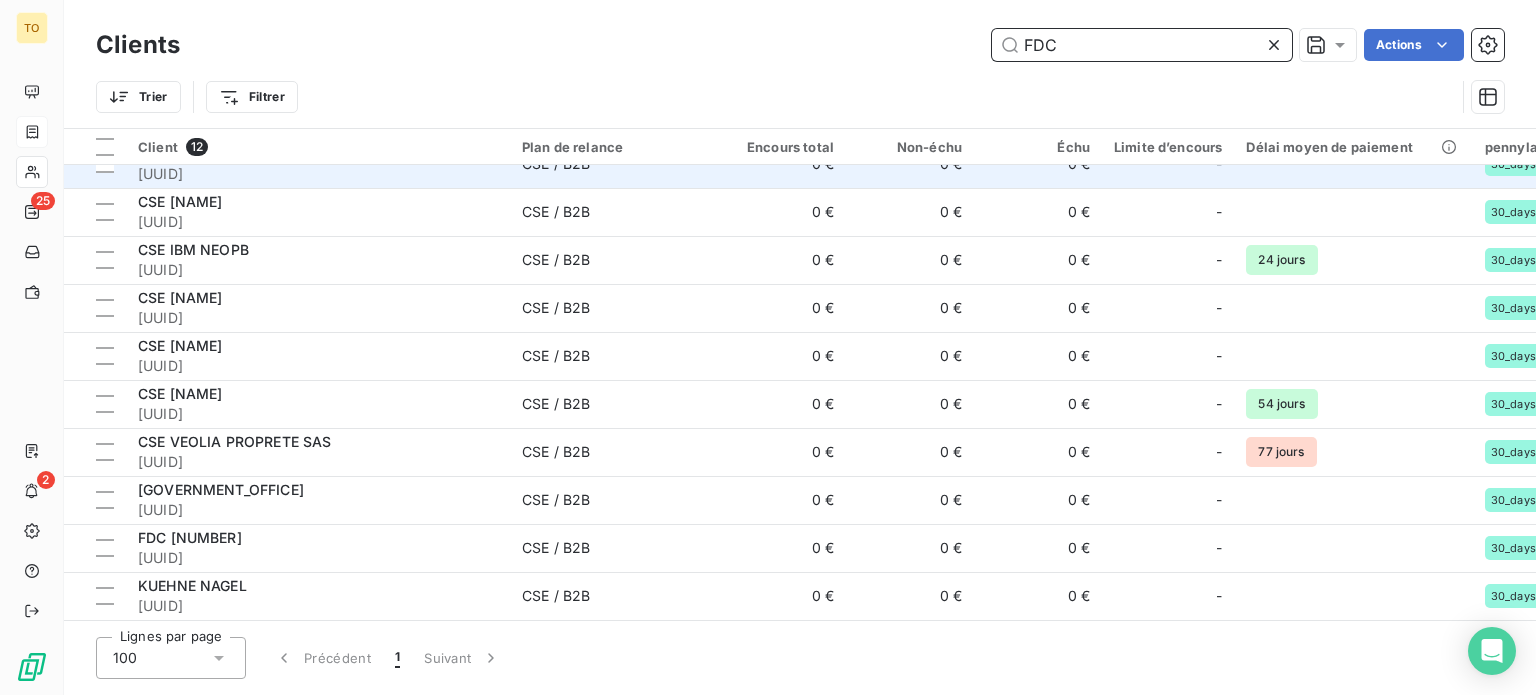 scroll, scrollTop: 300, scrollLeft: 0, axis: vertical 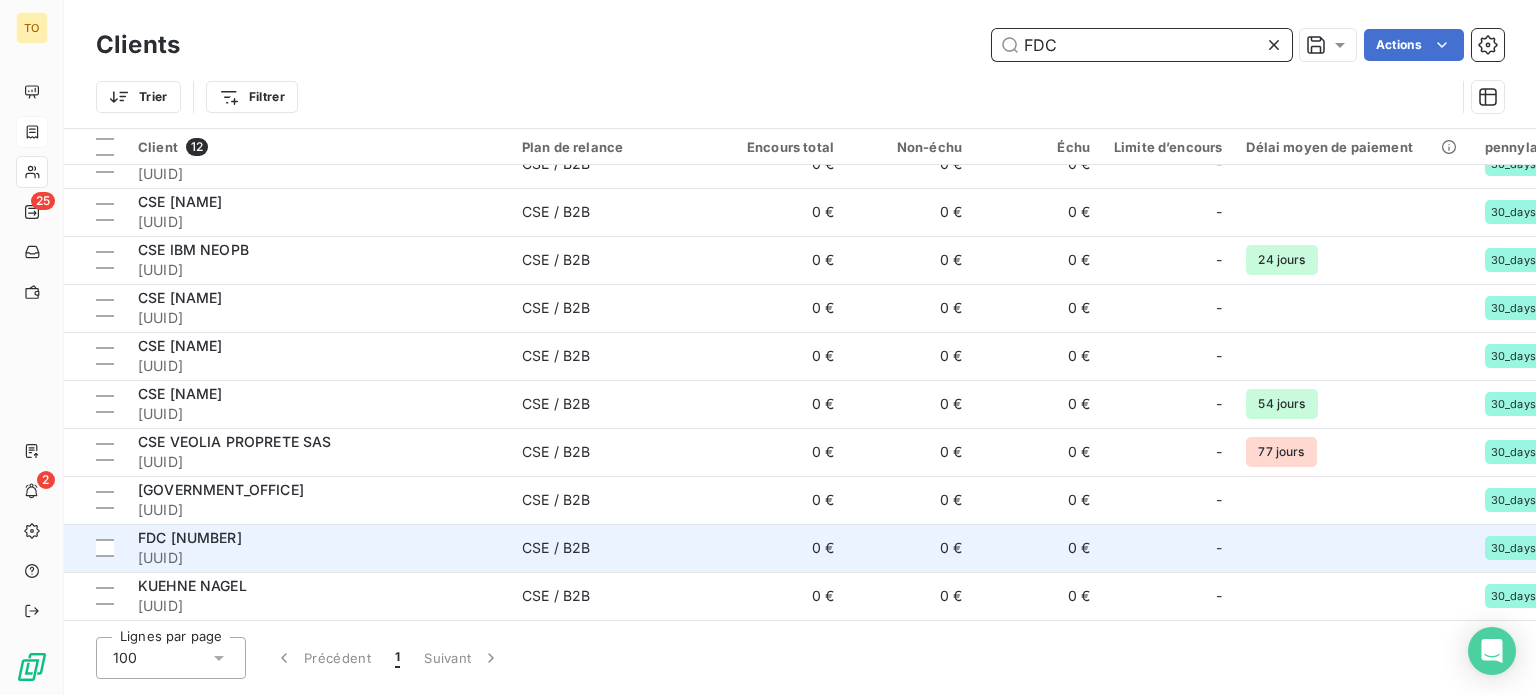 type on "FDC" 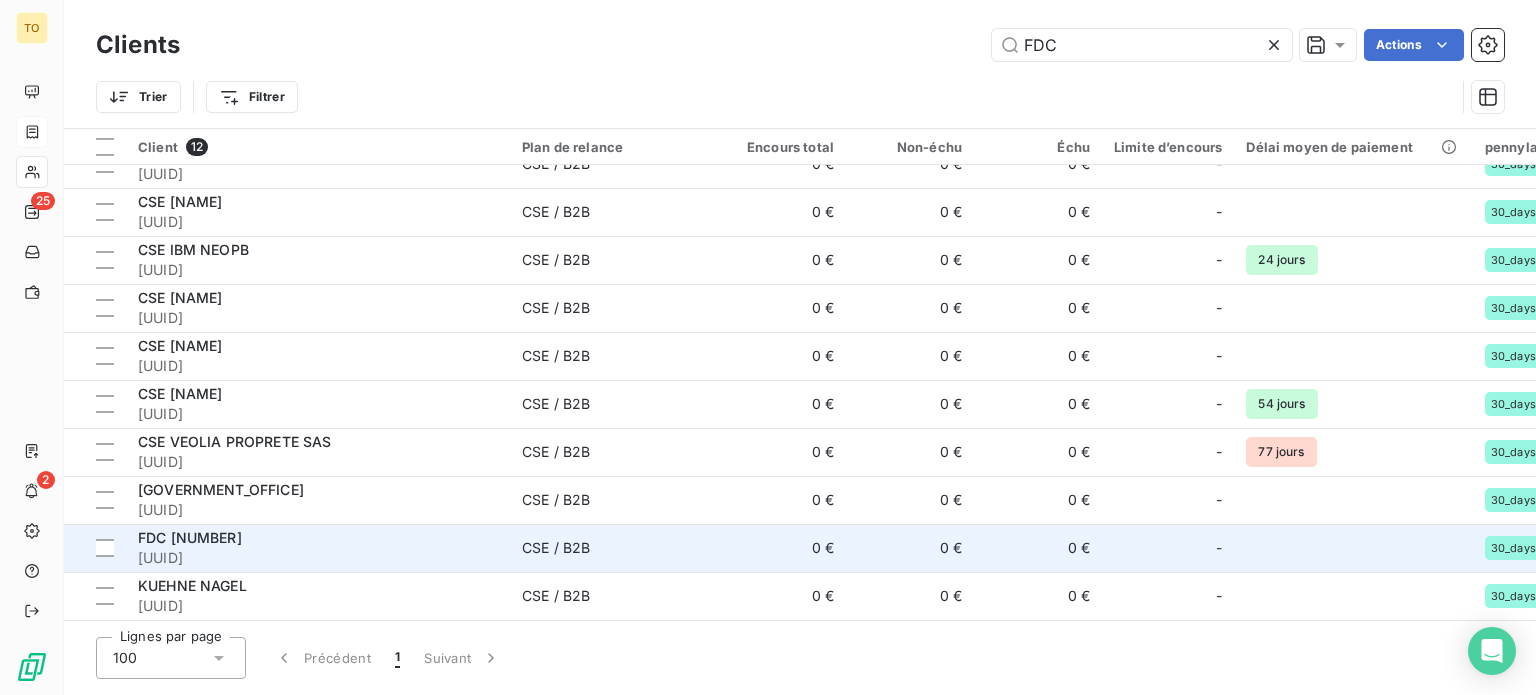 click on "[UUID]" at bounding box center [318, 558] 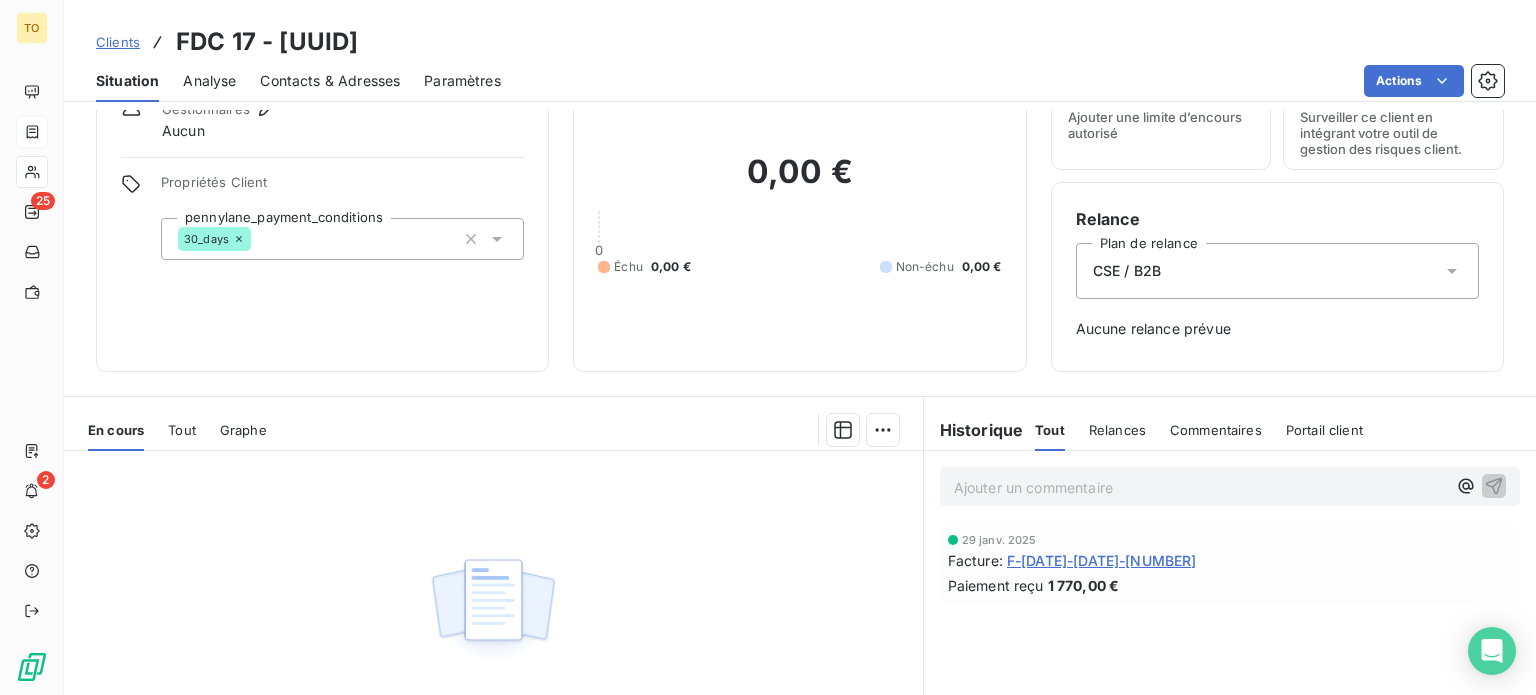 scroll, scrollTop: 0, scrollLeft: 0, axis: both 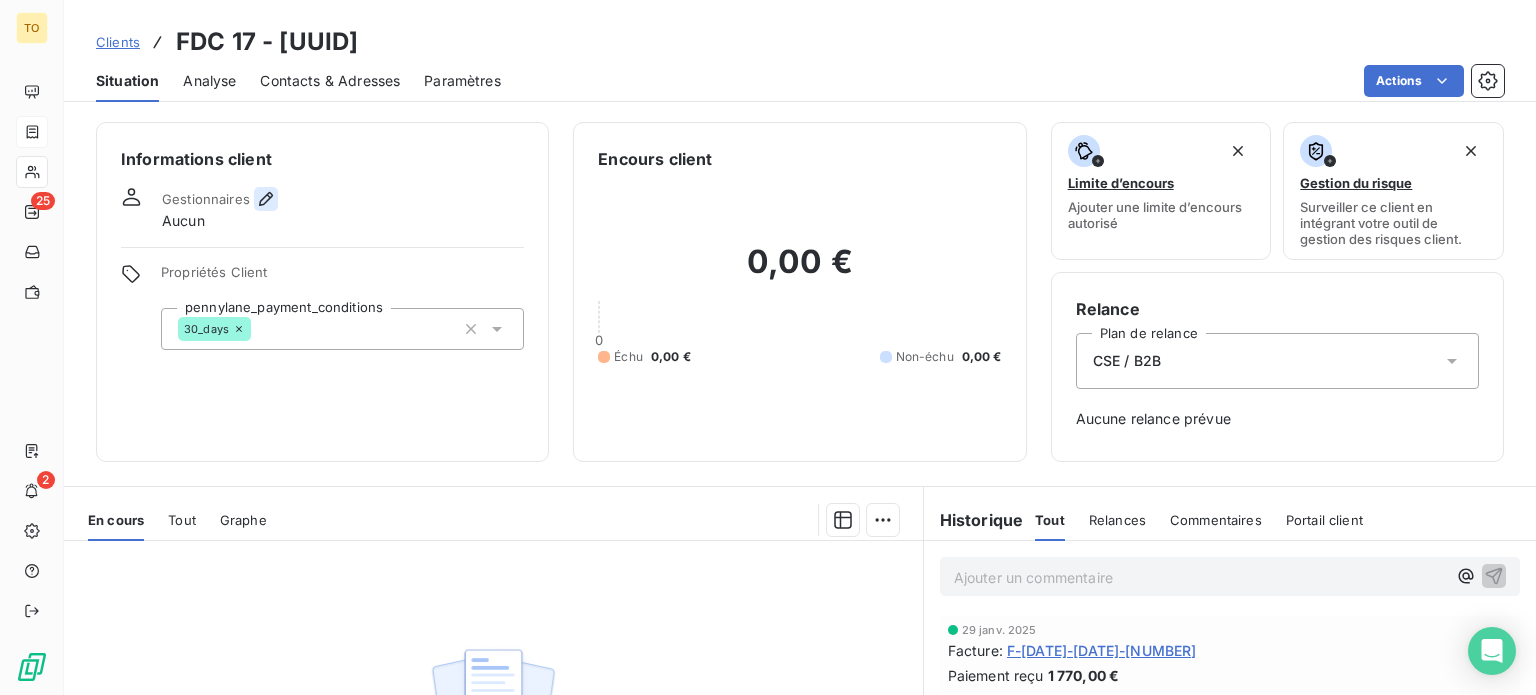 click 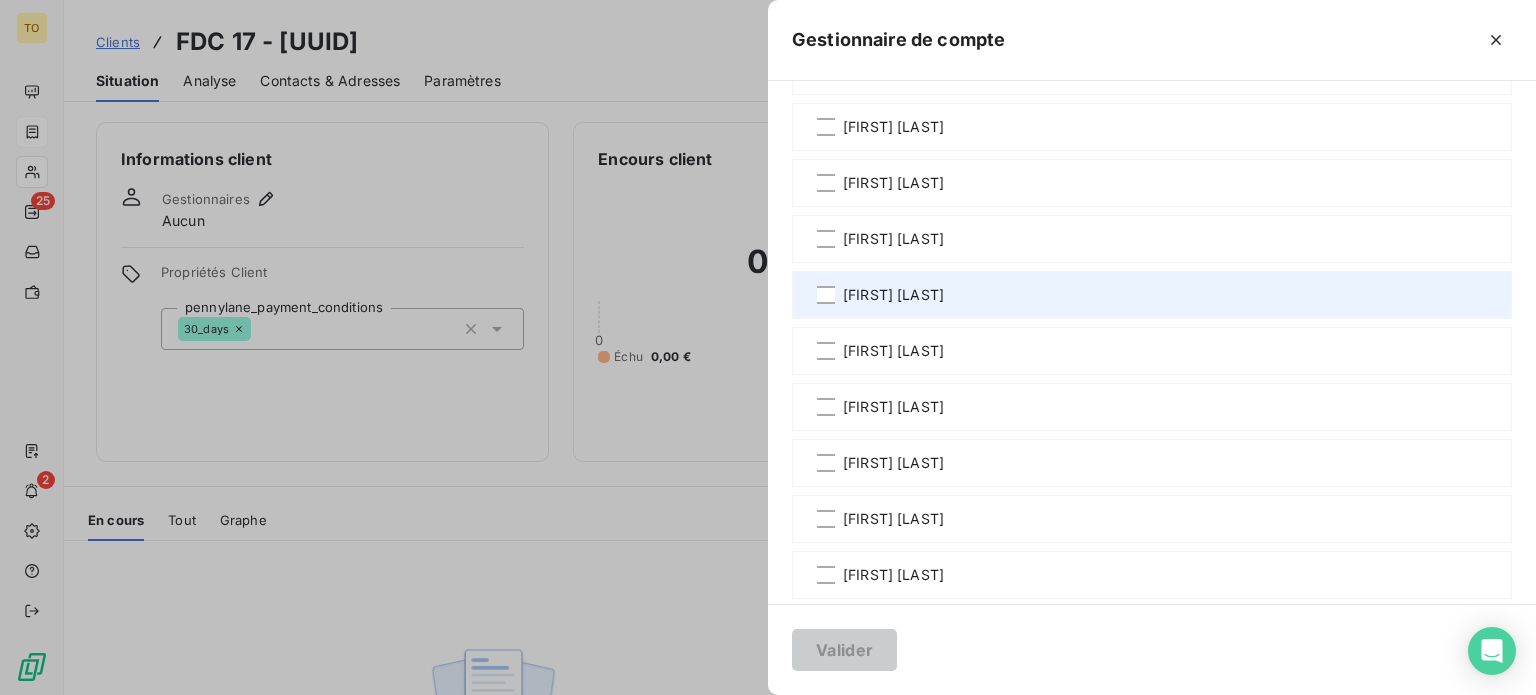 scroll, scrollTop: 933, scrollLeft: 0, axis: vertical 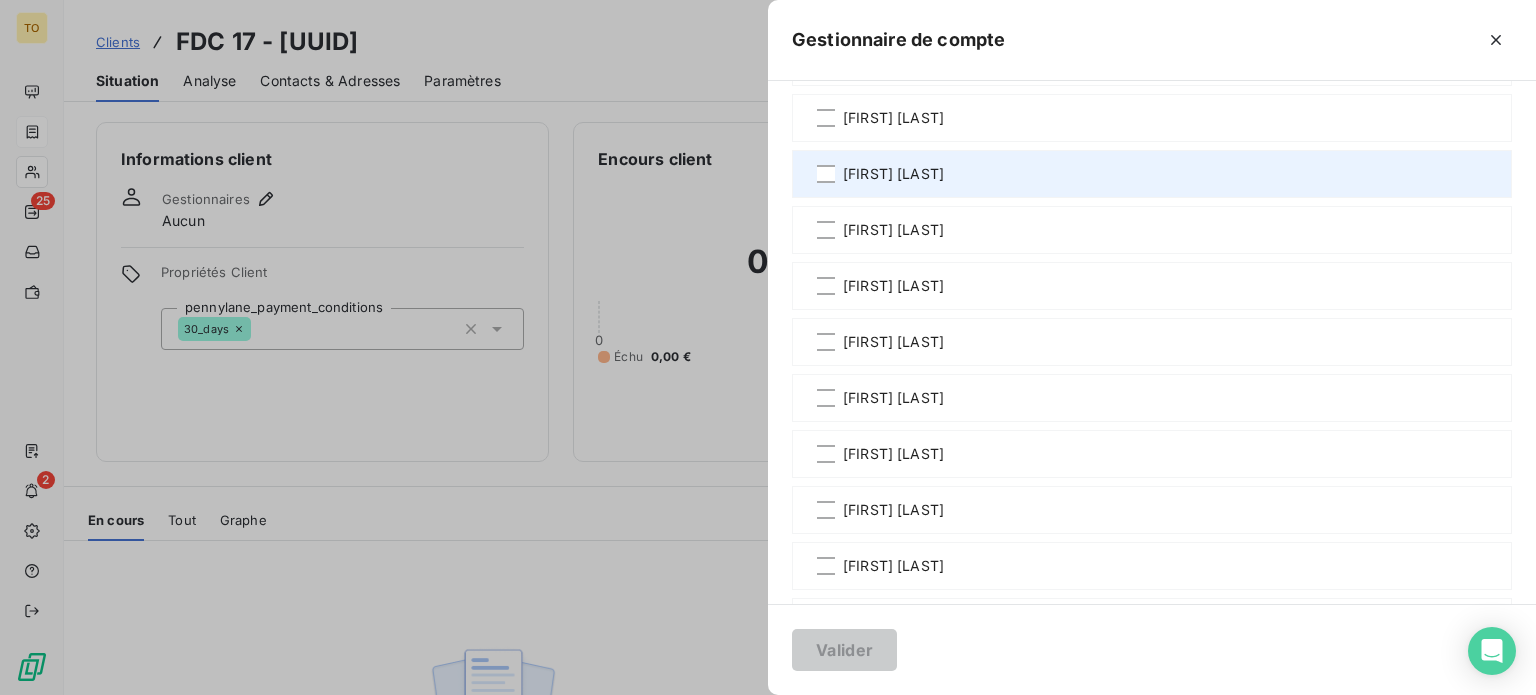 click on "[FIRST] [LAST]" at bounding box center (893, 174) 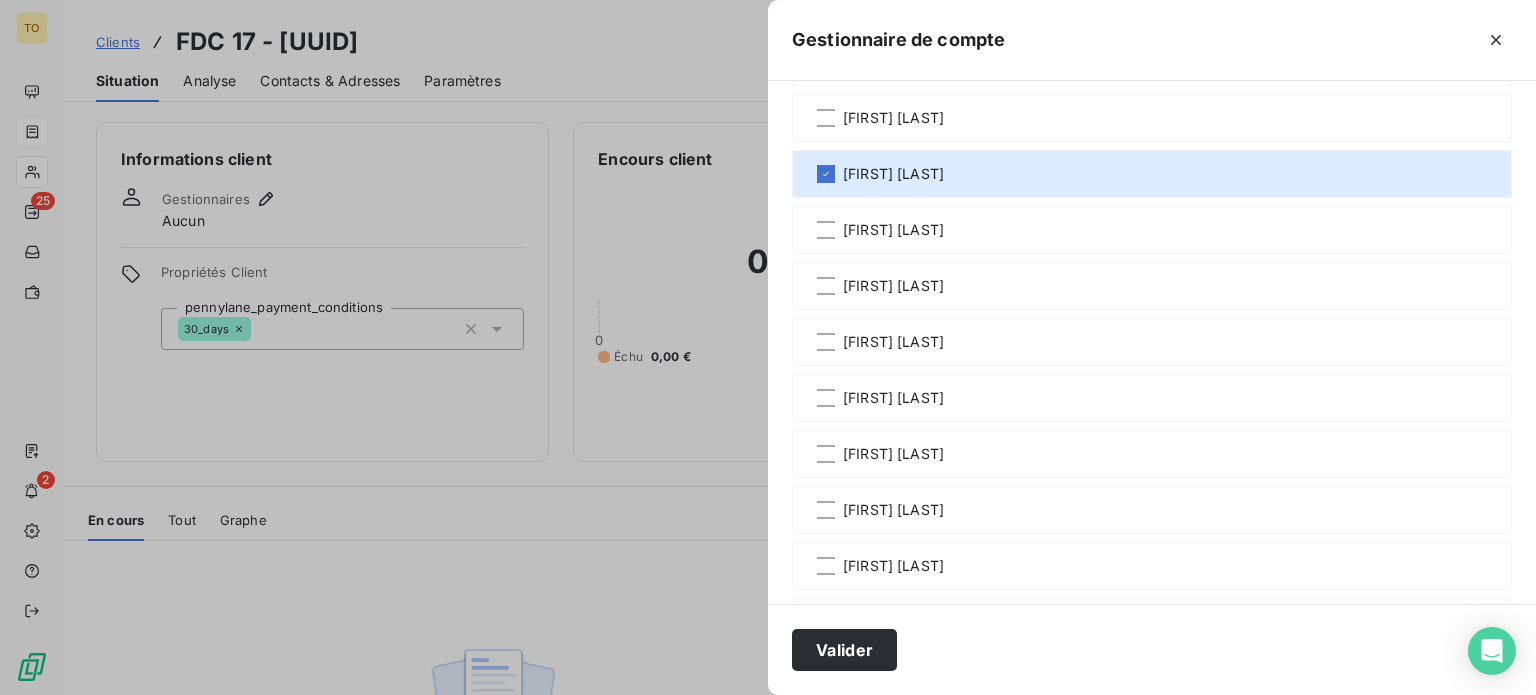 drag, startPoint x: 655, startPoint y: 642, endPoint x: 397, endPoint y: 228, distance: 487.81143 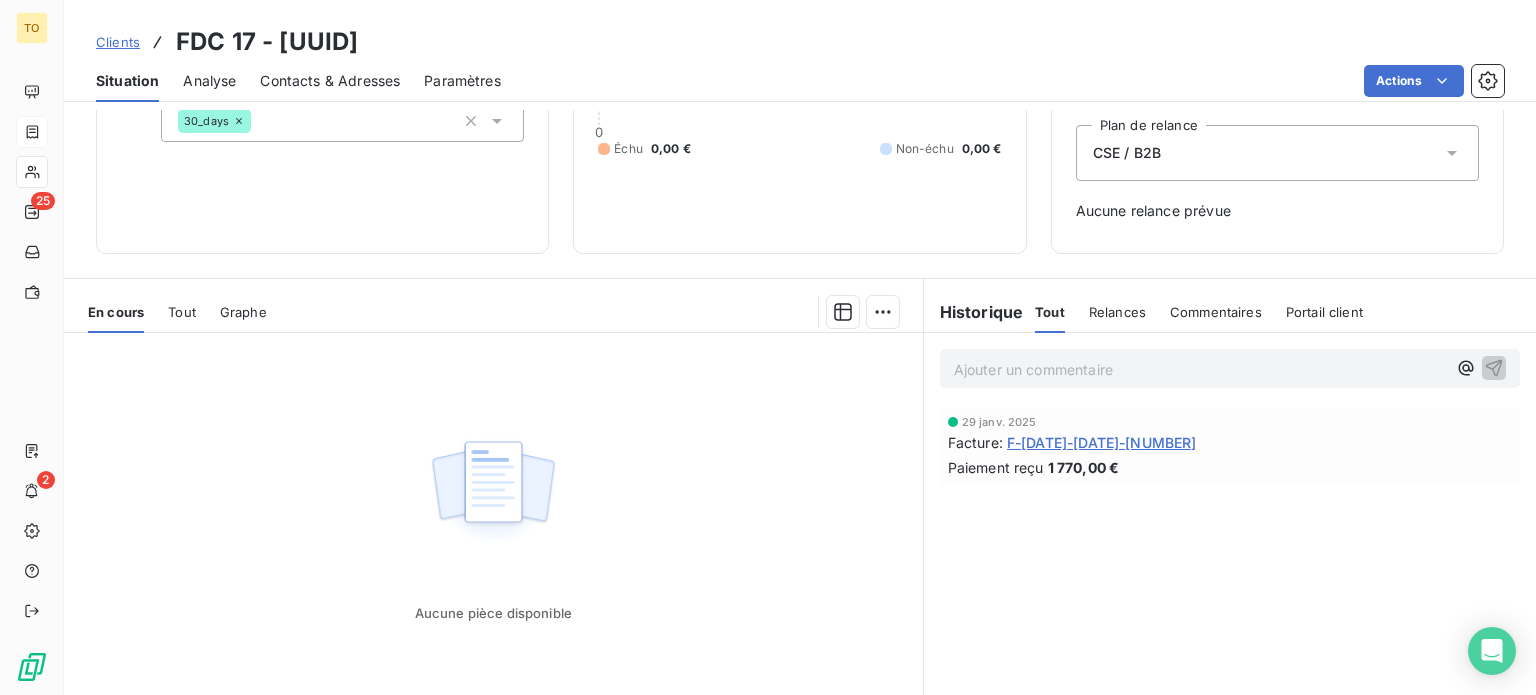 scroll, scrollTop: 233, scrollLeft: 0, axis: vertical 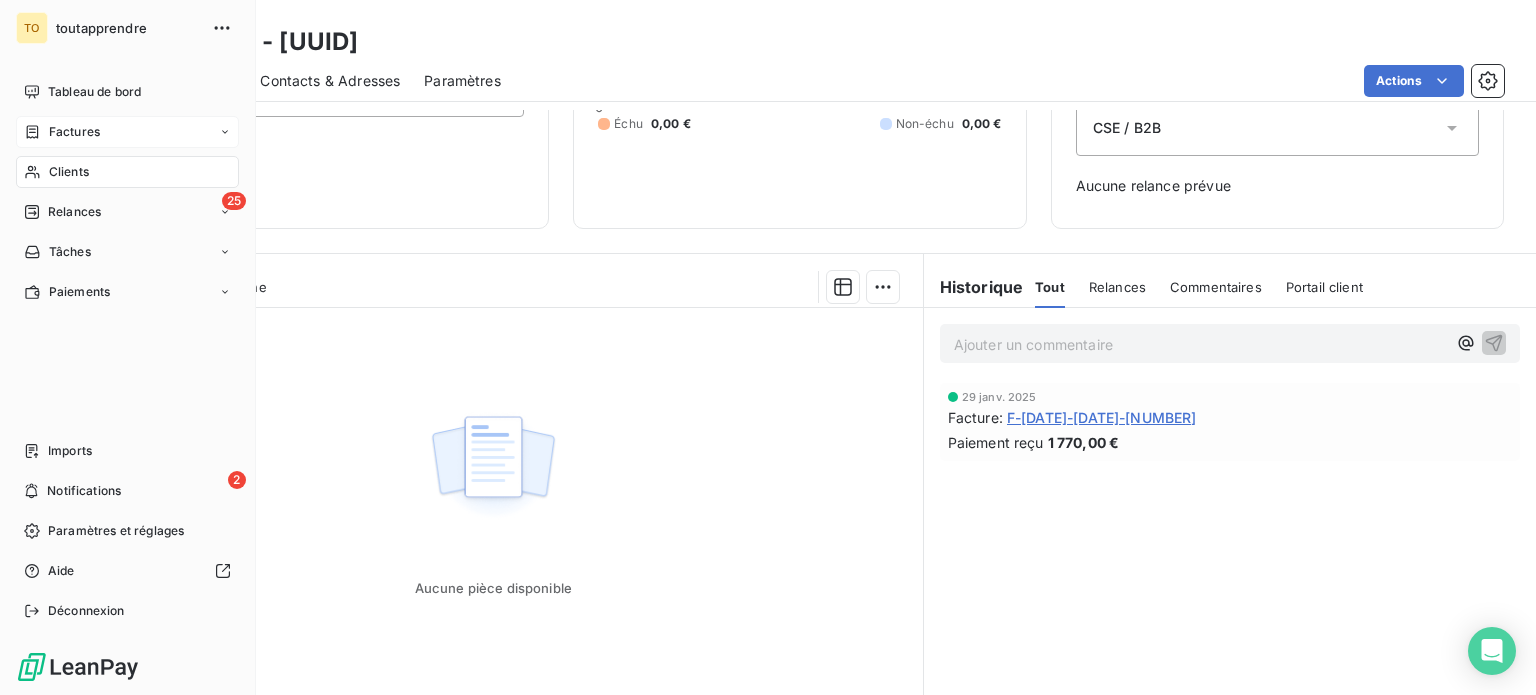 click on "Clients" at bounding box center [69, 172] 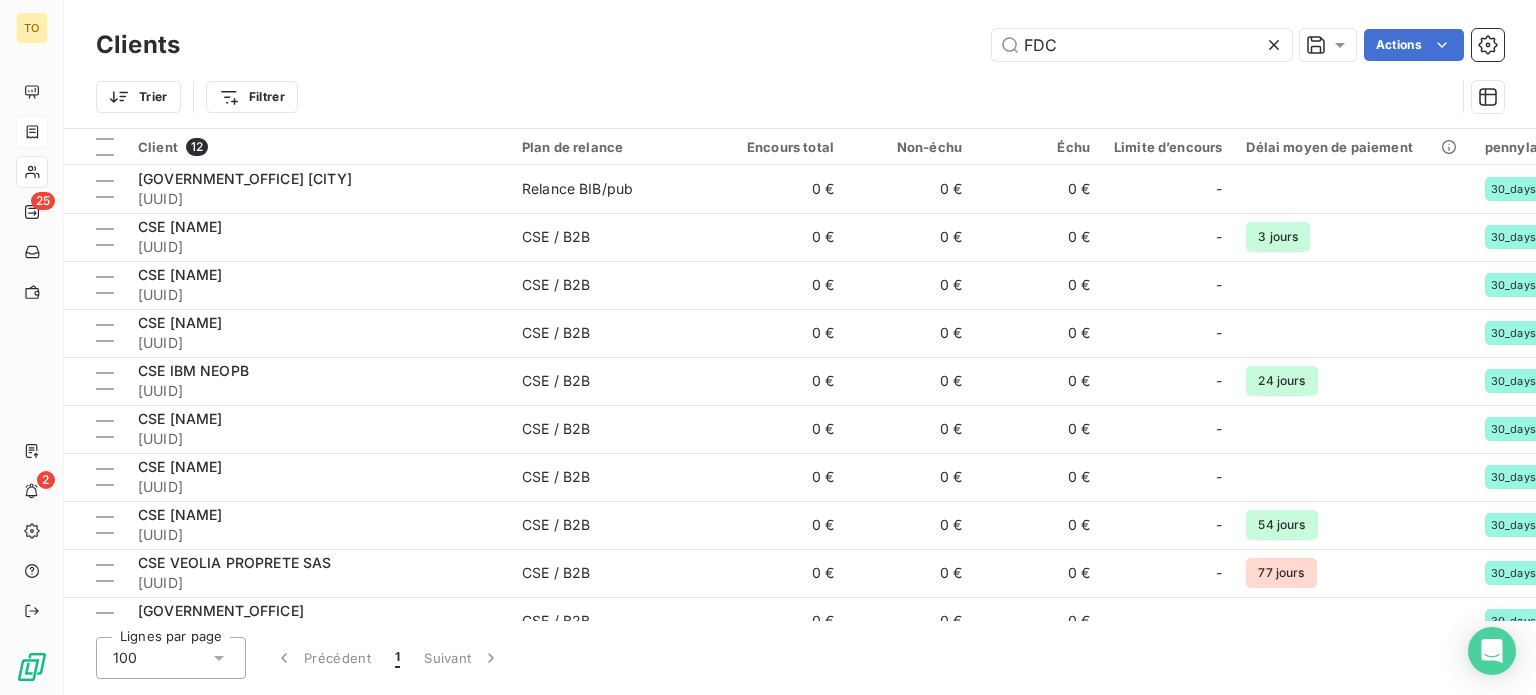 drag, startPoint x: 1074, startPoint y: 44, endPoint x: 870, endPoint y: 46, distance: 204.0098 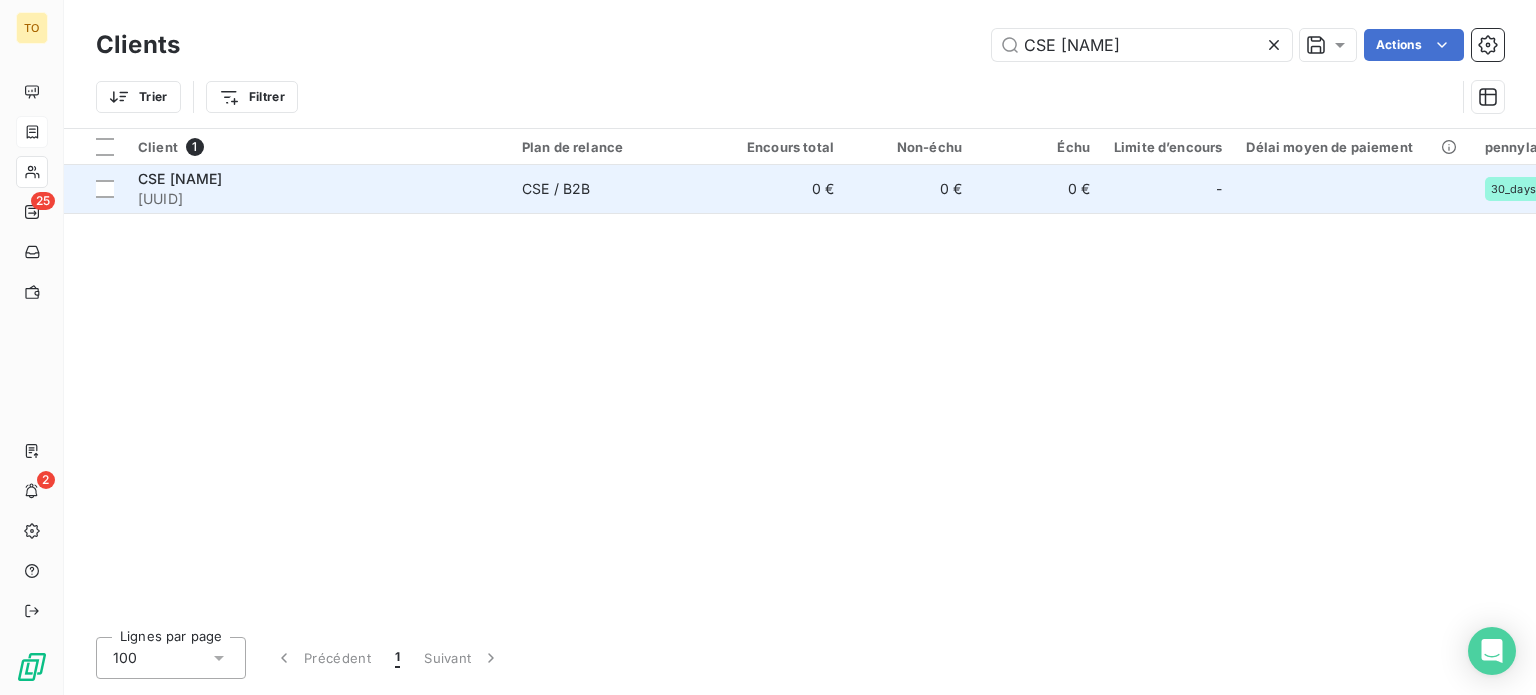 type on "CSE [NAME]" 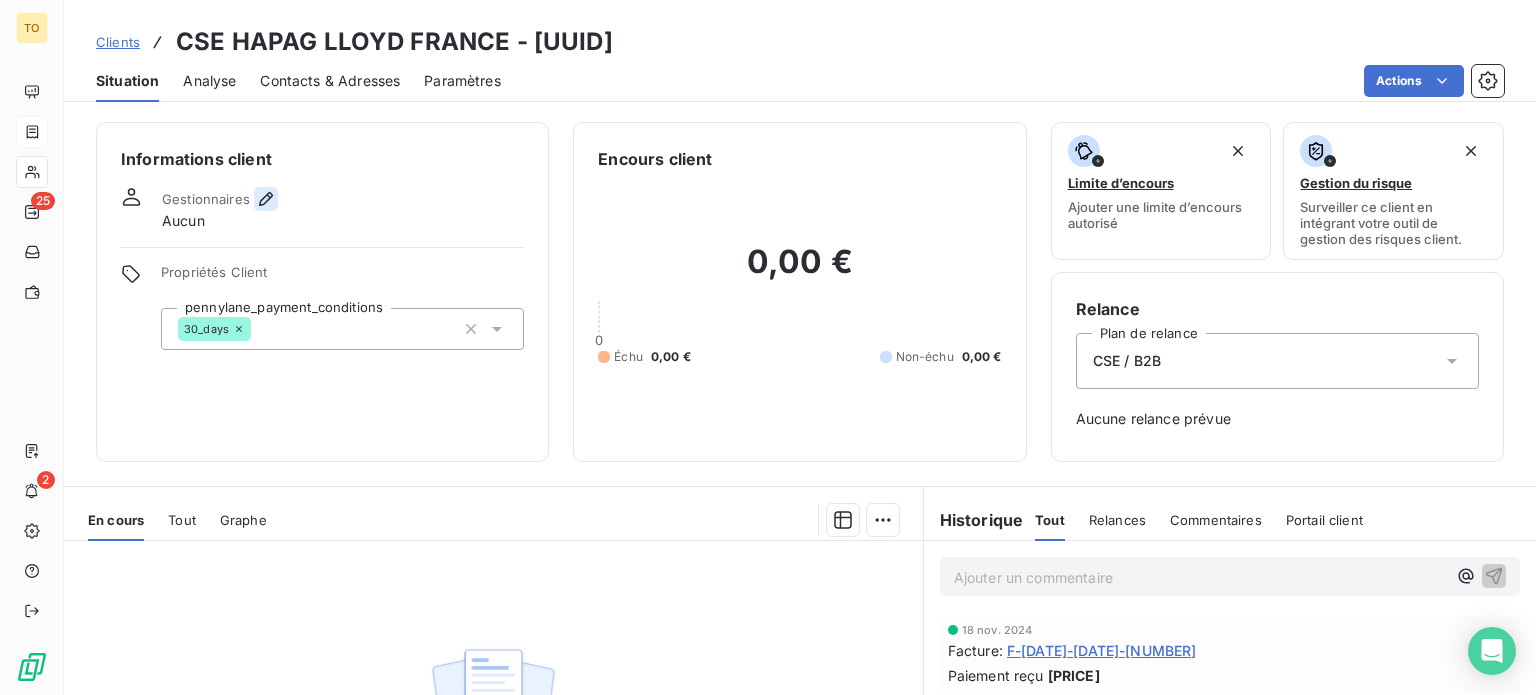 click 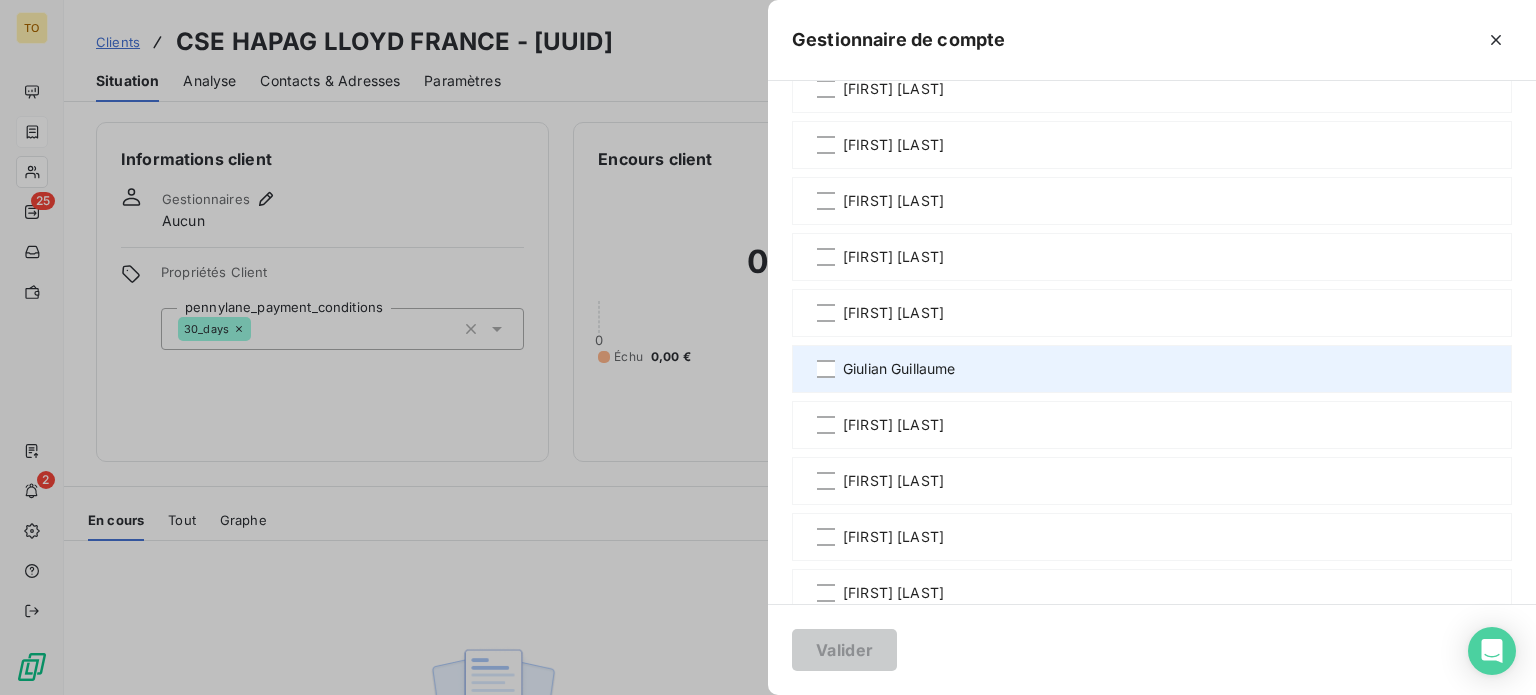 scroll, scrollTop: 466, scrollLeft: 0, axis: vertical 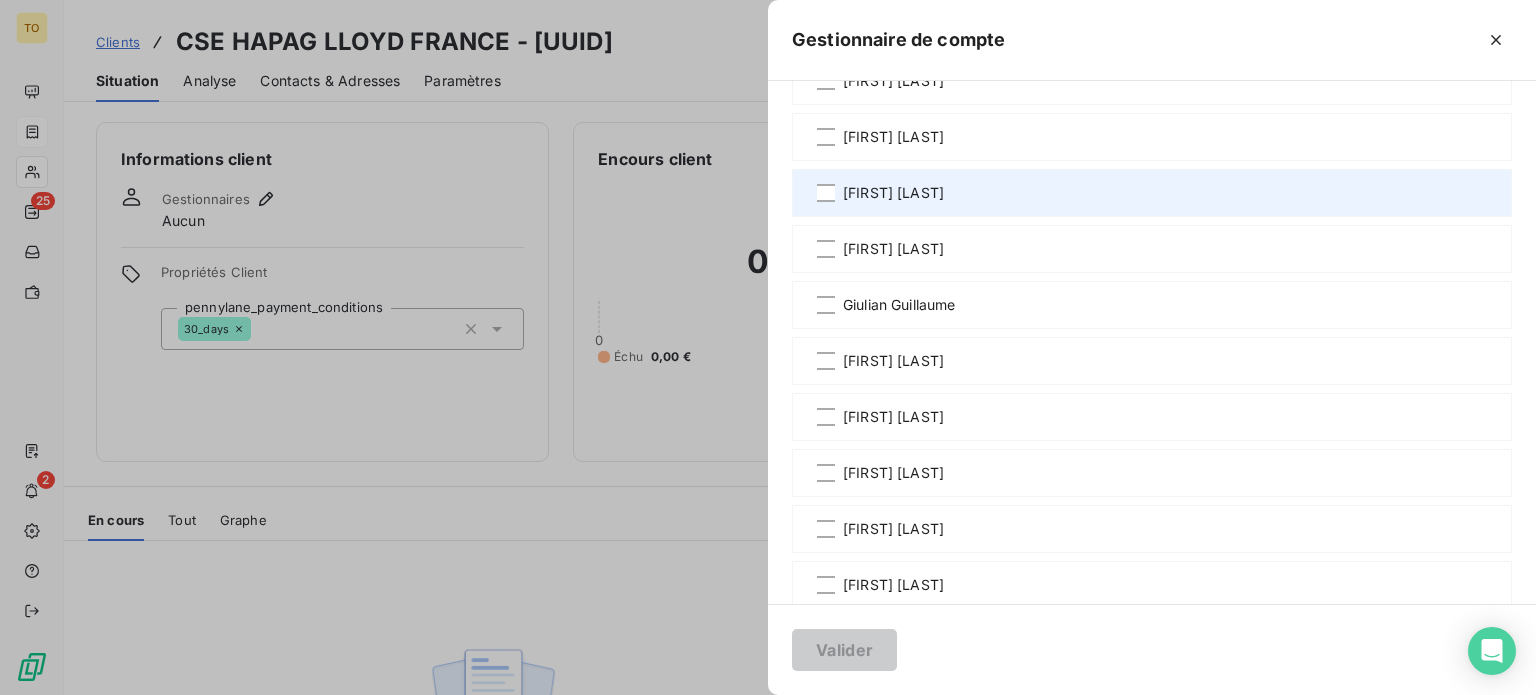 click on "[FIRST] [LAST]" at bounding box center [893, 193] 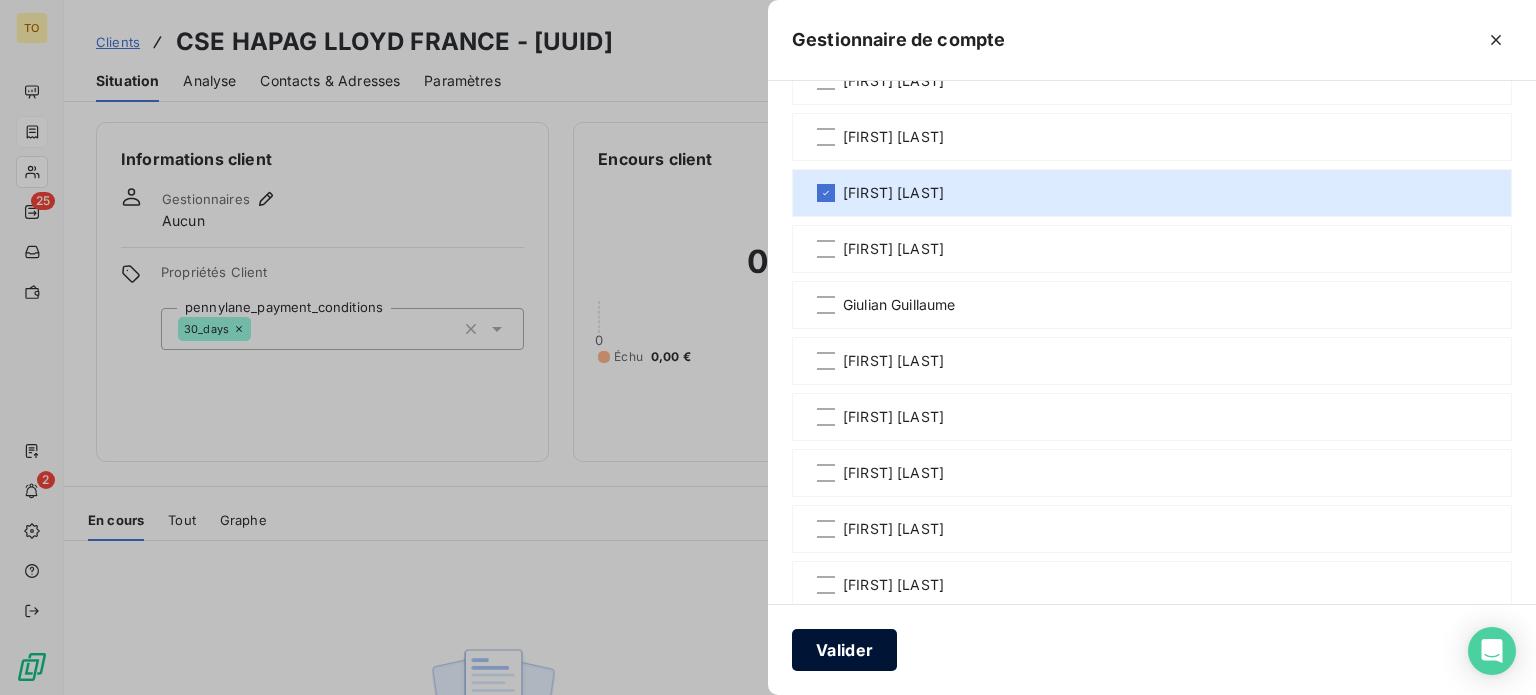 click on "Valider" at bounding box center (844, 650) 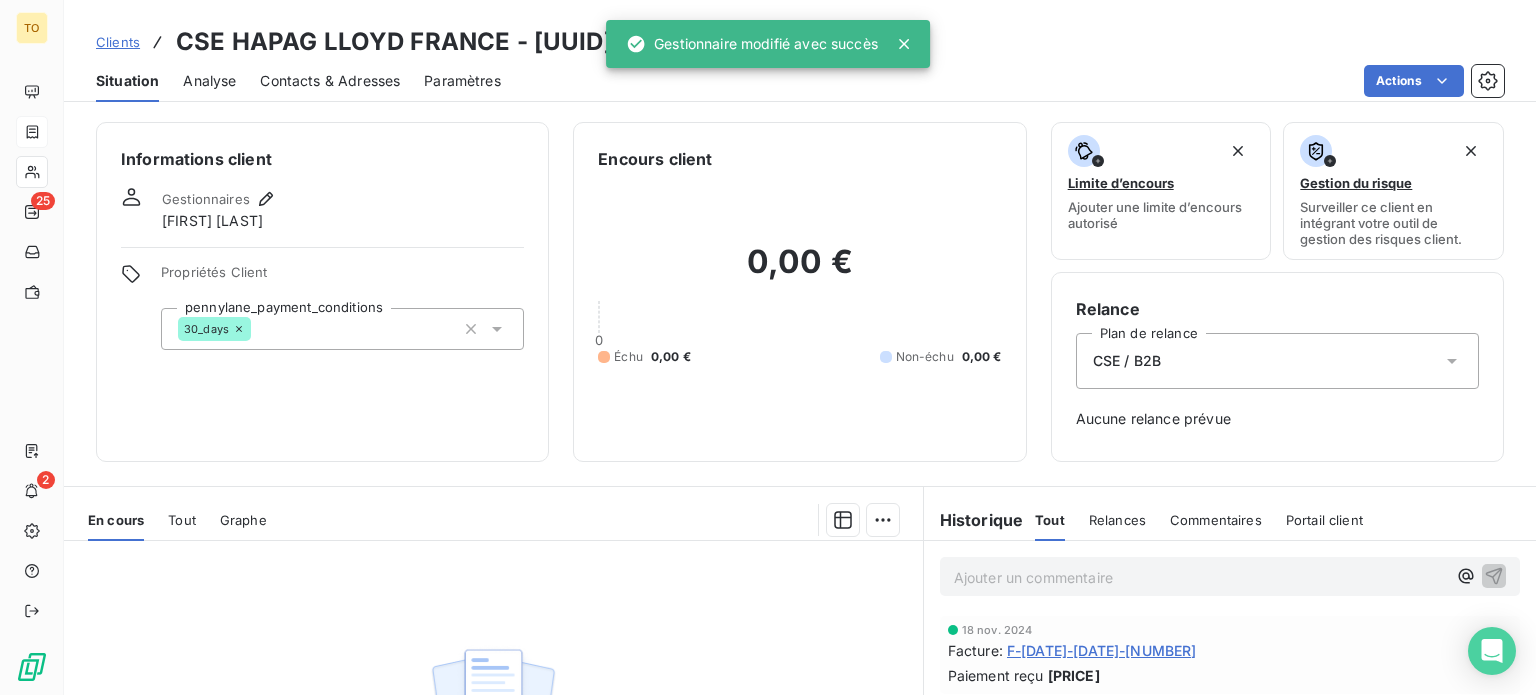 scroll, scrollTop: 386, scrollLeft: 0, axis: vertical 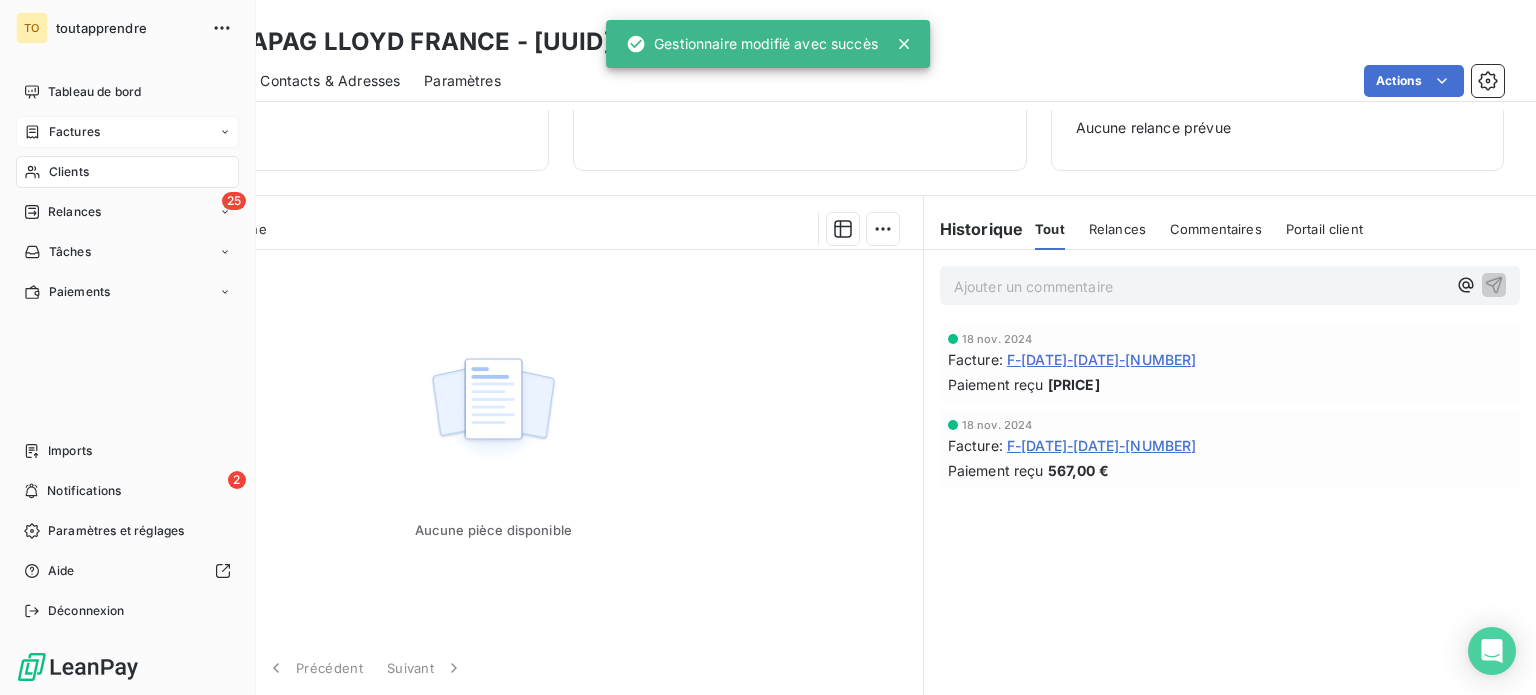 click on "Clients" at bounding box center [69, 172] 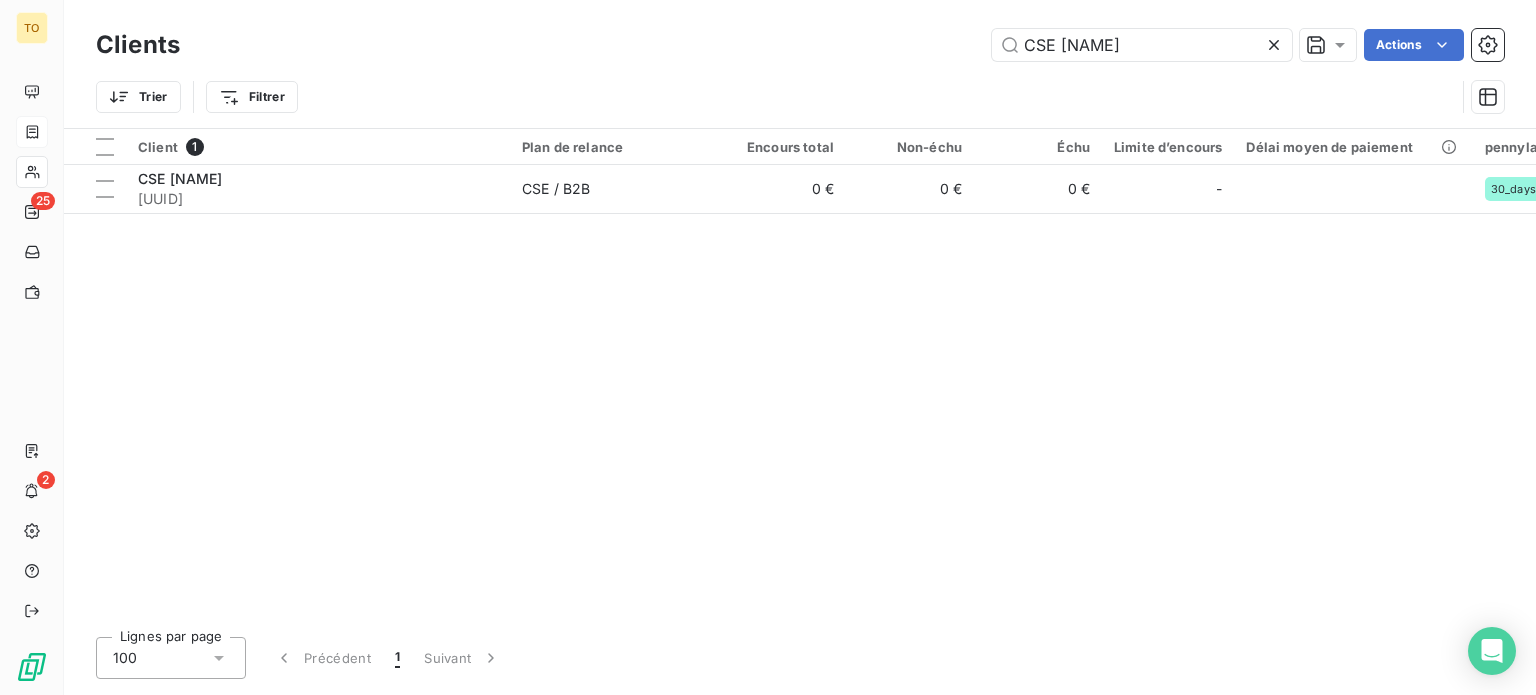 click 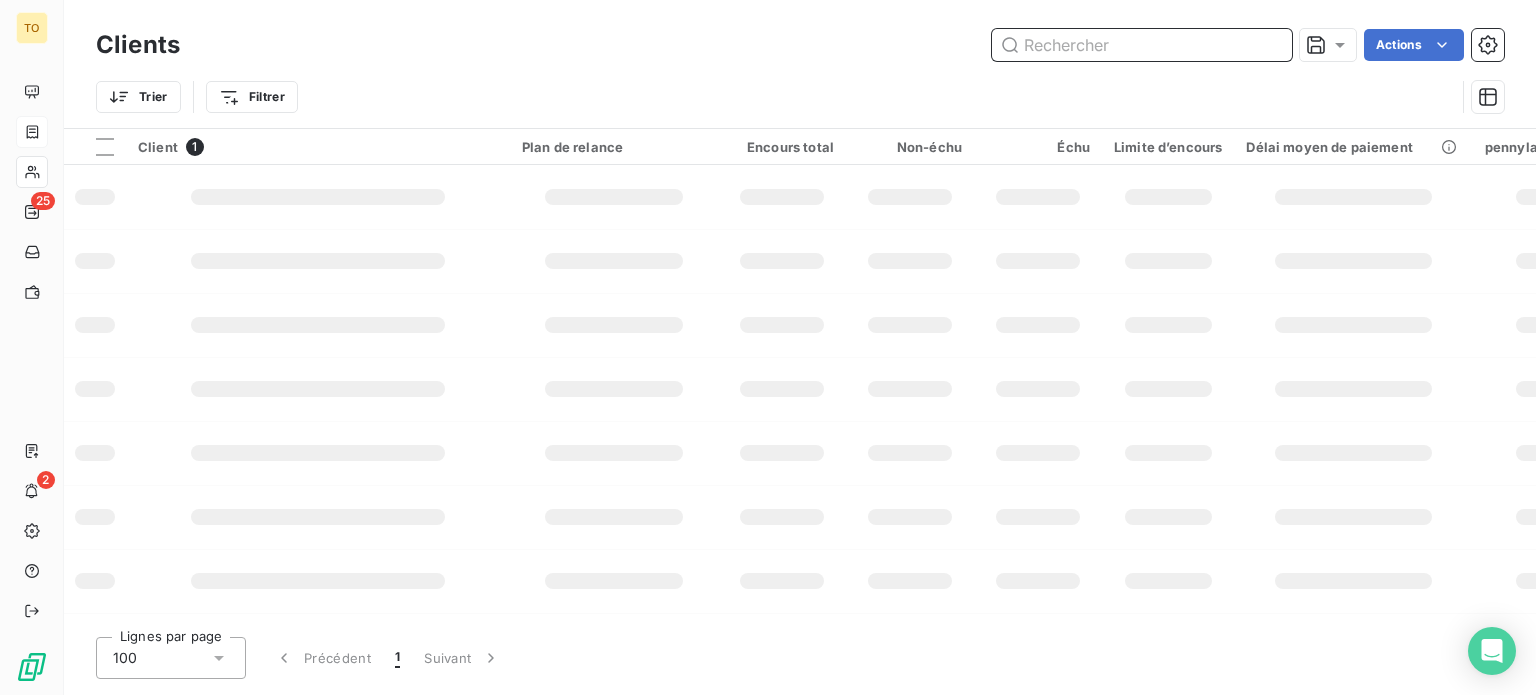 click at bounding box center (1142, 45) 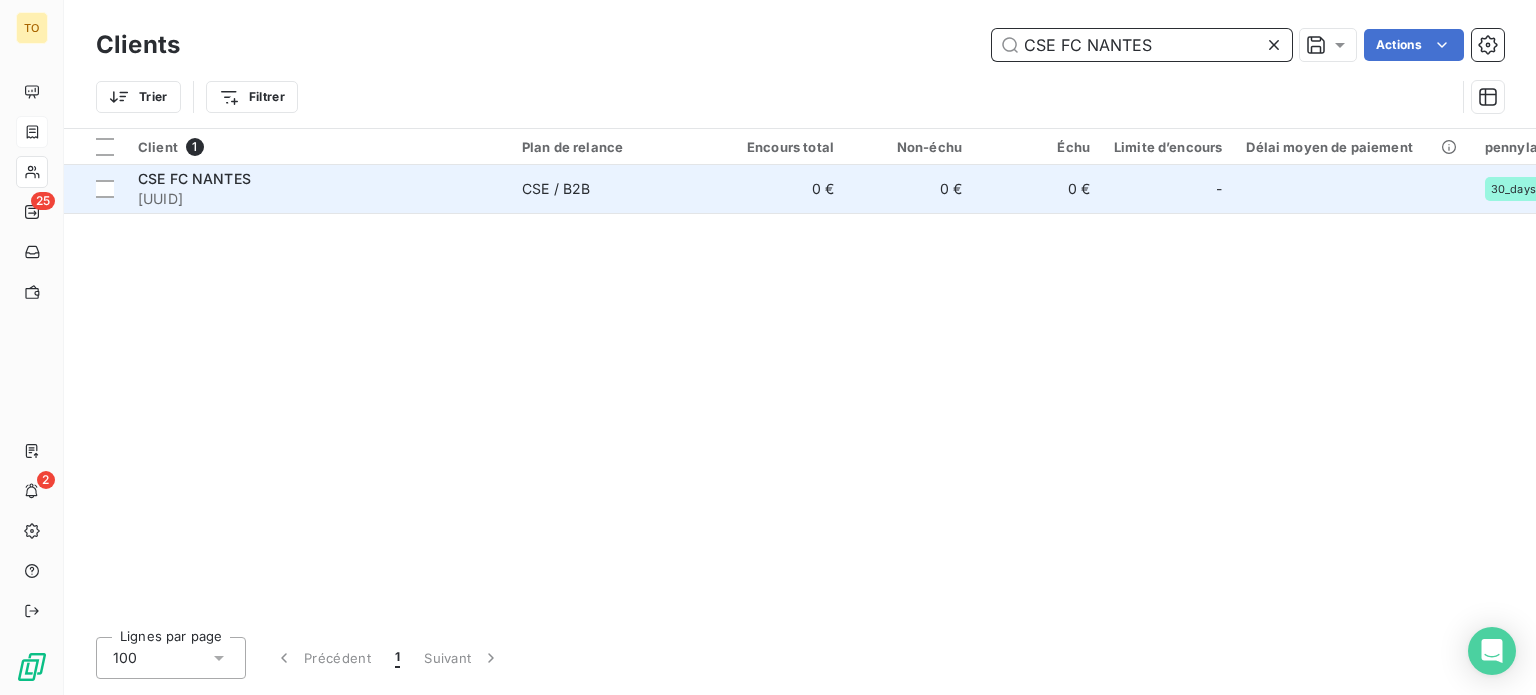 type on "CSE FC NANTES" 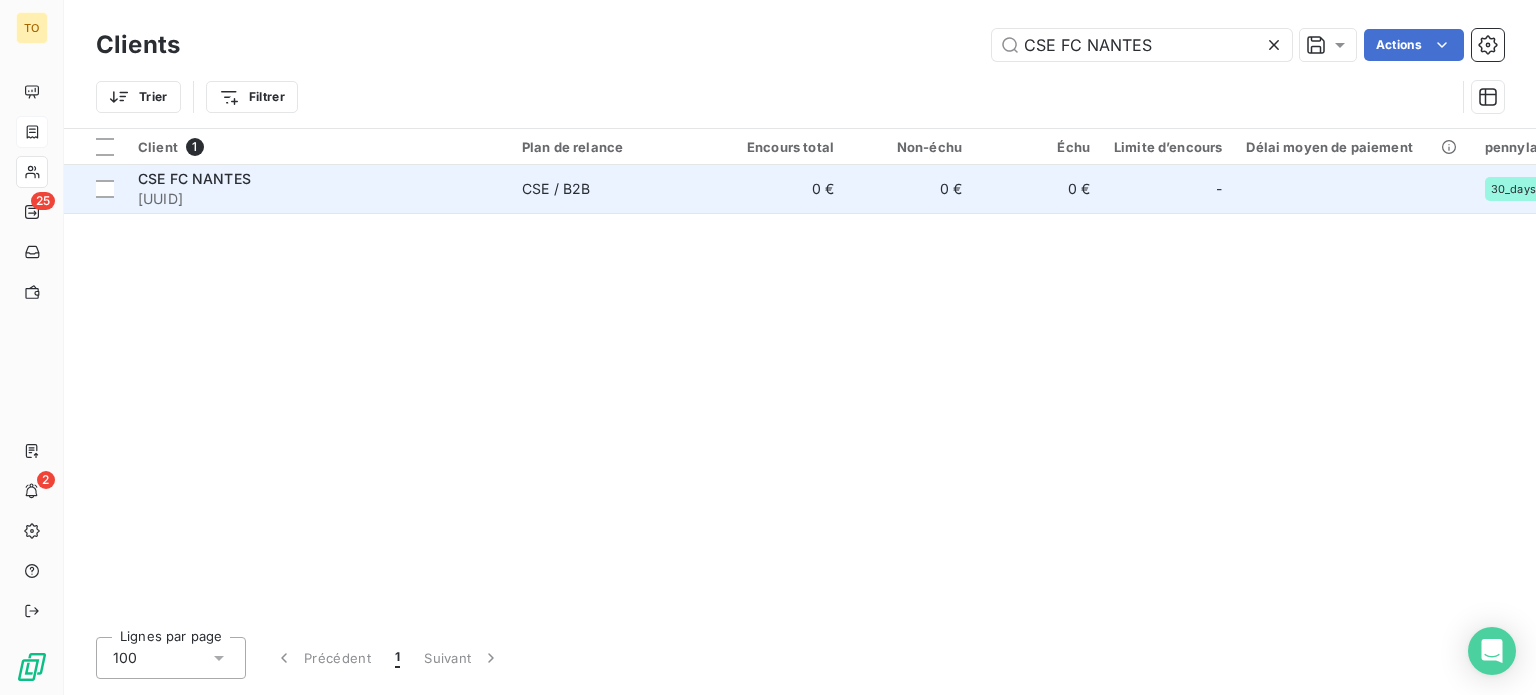 click on "[UUID]" at bounding box center [318, 199] 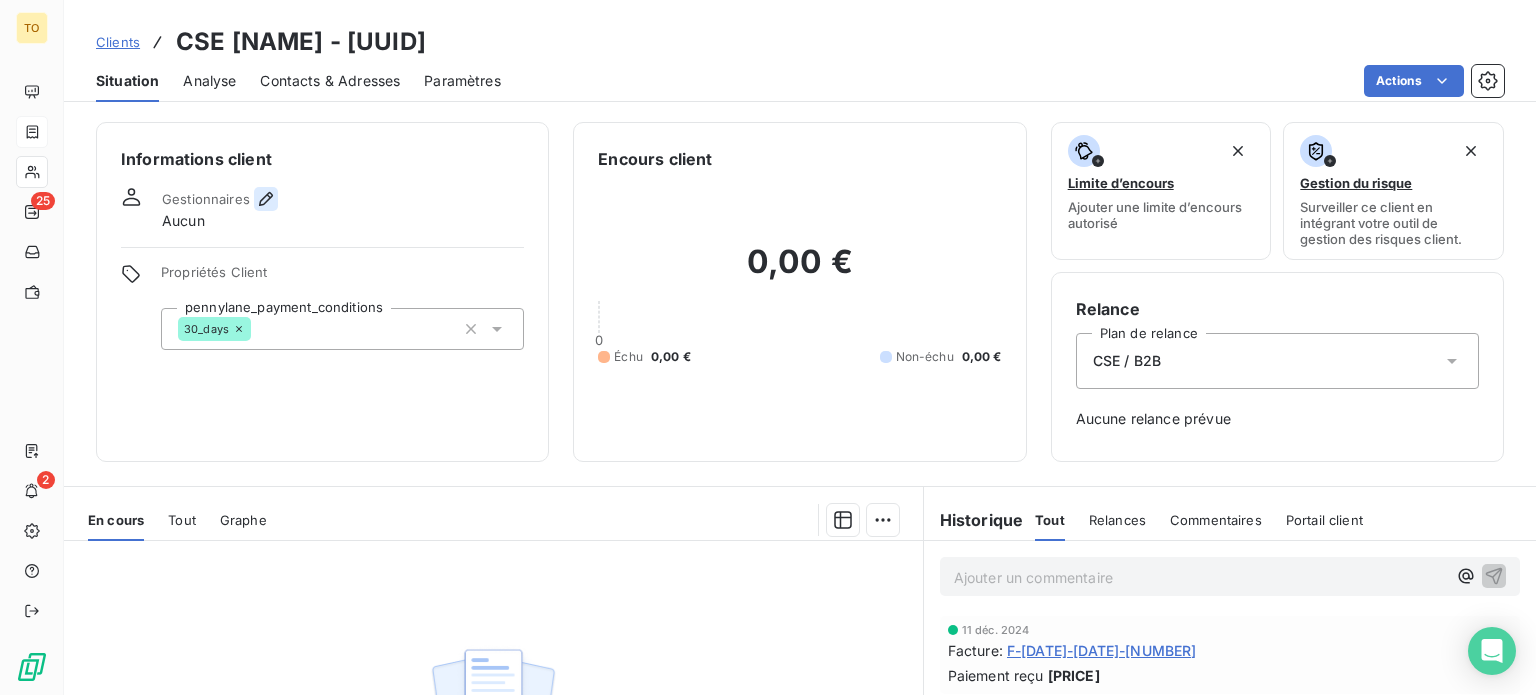 click 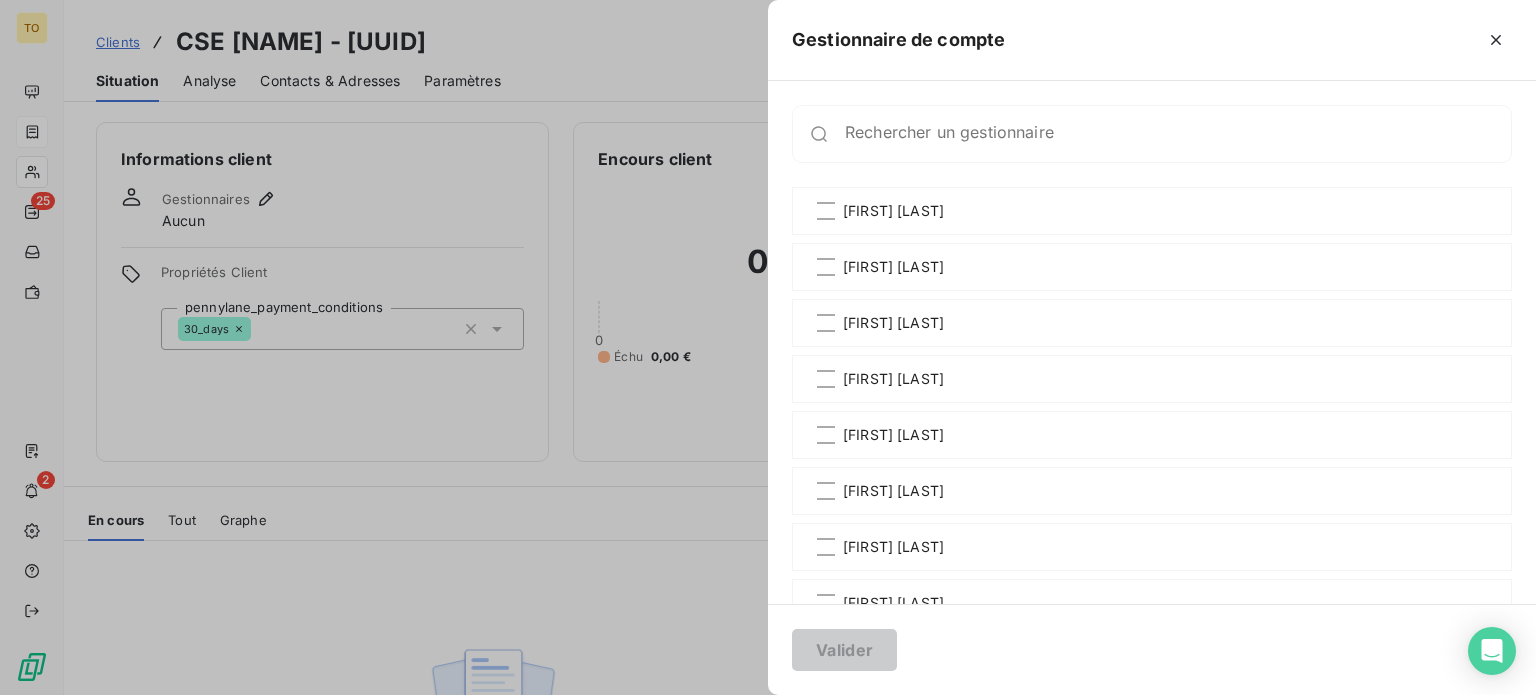 scroll, scrollTop: 466, scrollLeft: 0, axis: vertical 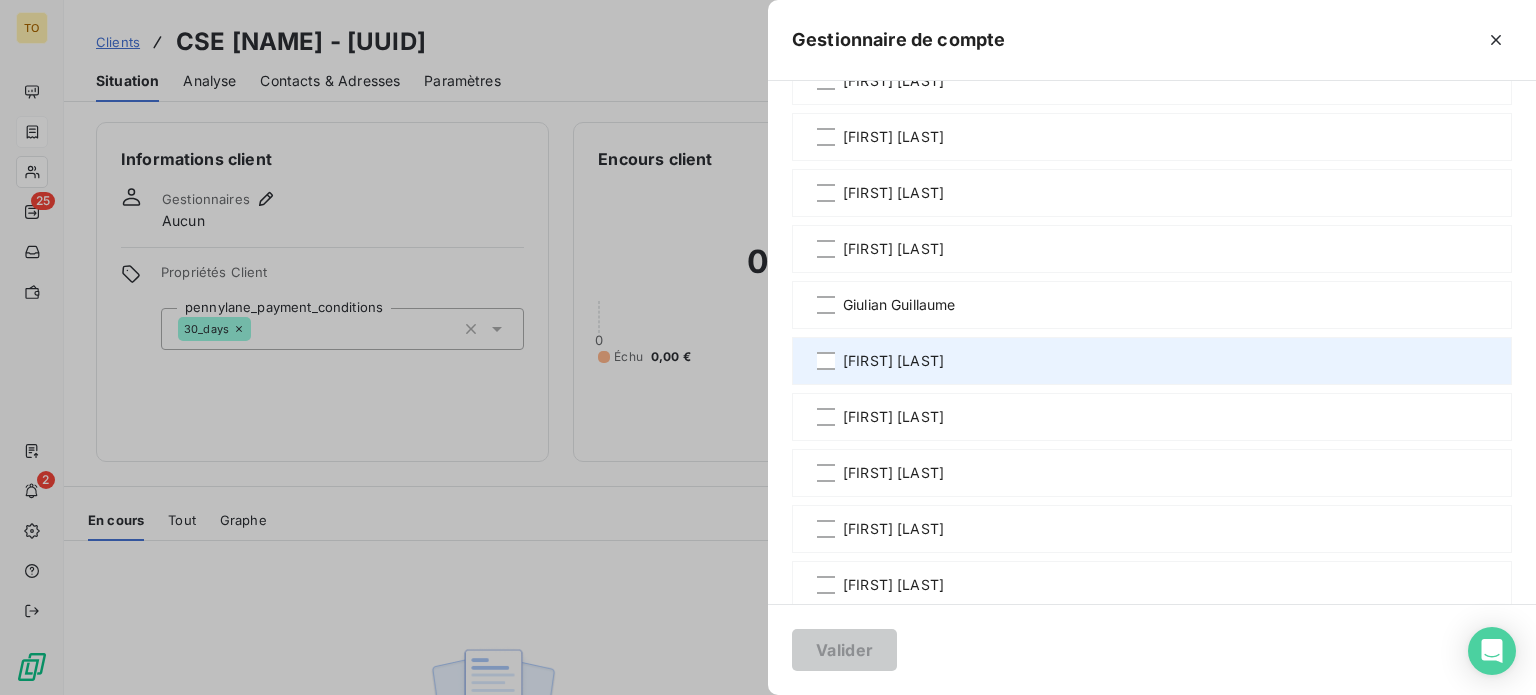 click on "[FIRST] [LAST]" at bounding box center [893, 361] 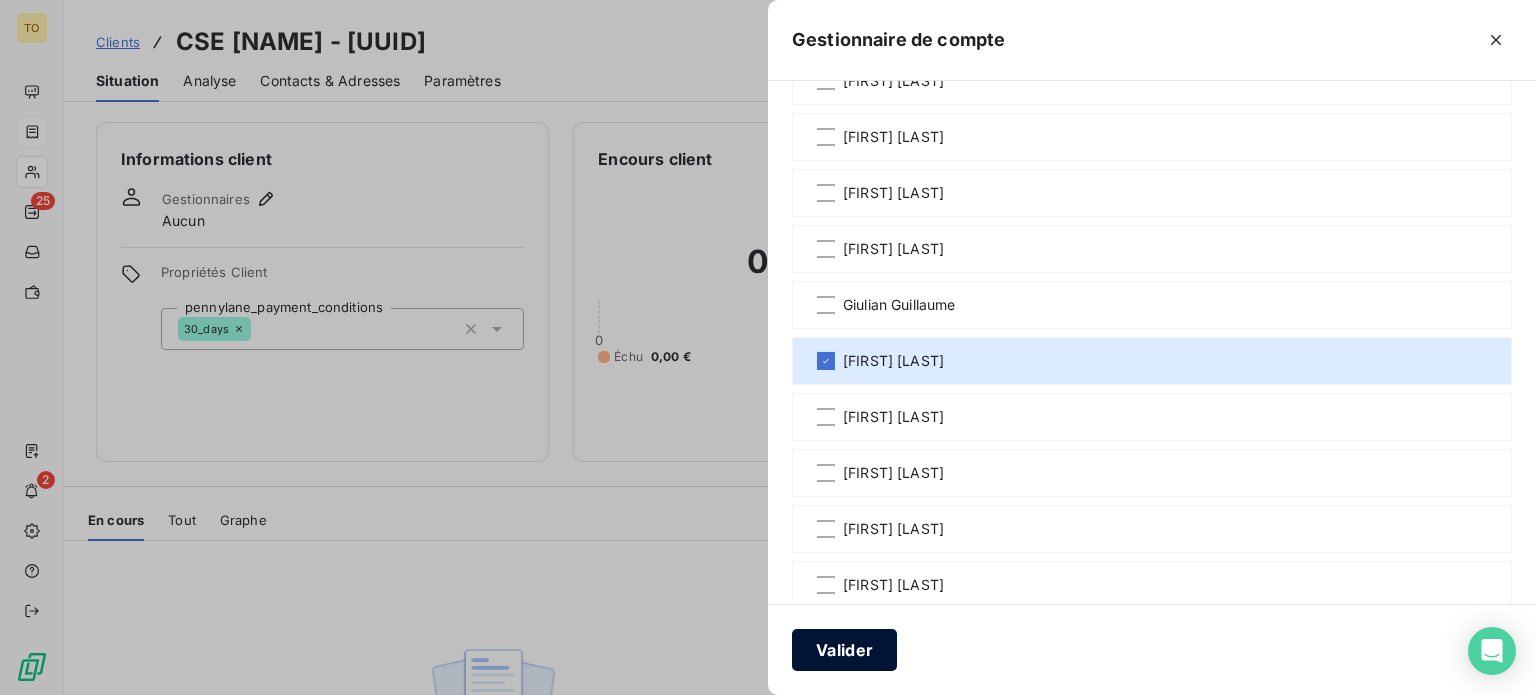 click on "Valider" at bounding box center [844, 650] 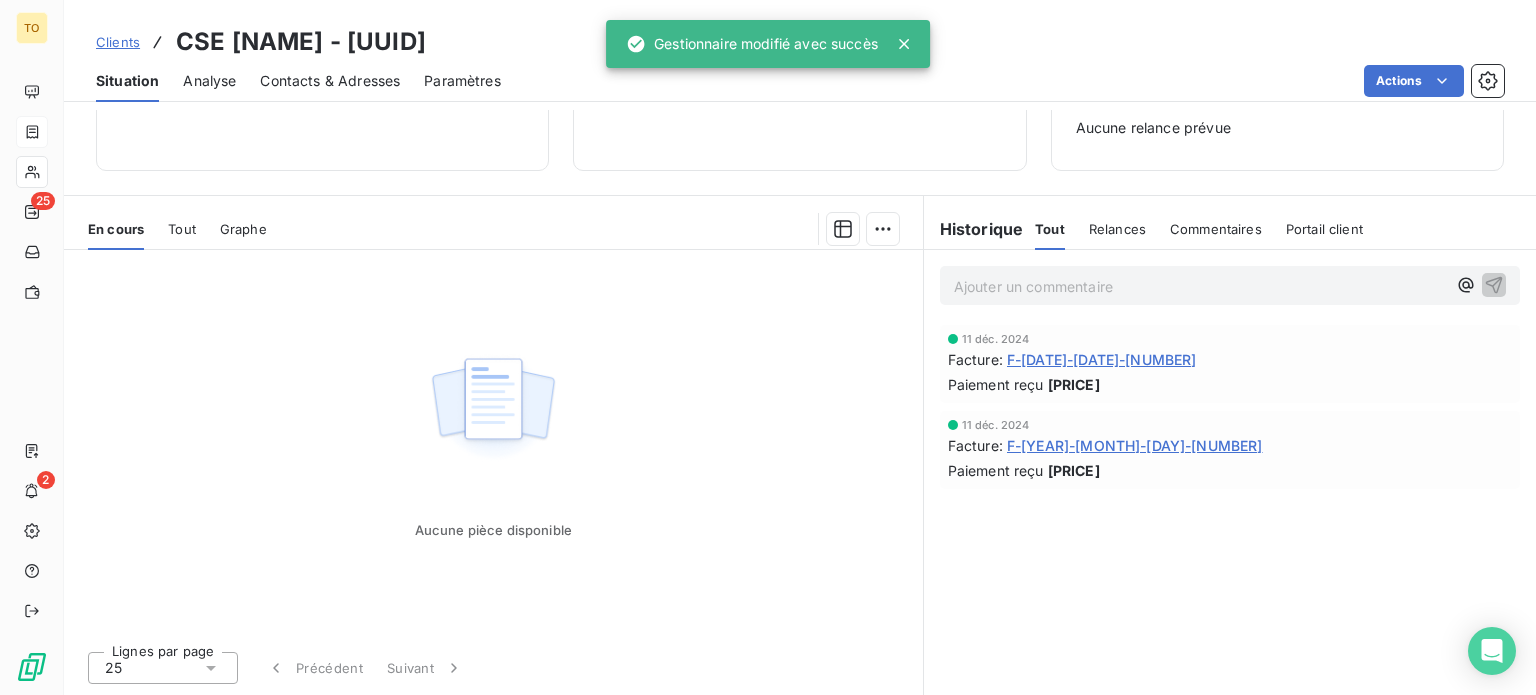 scroll, scrollTop: 386, scrollLeft: 0, axis: vertical 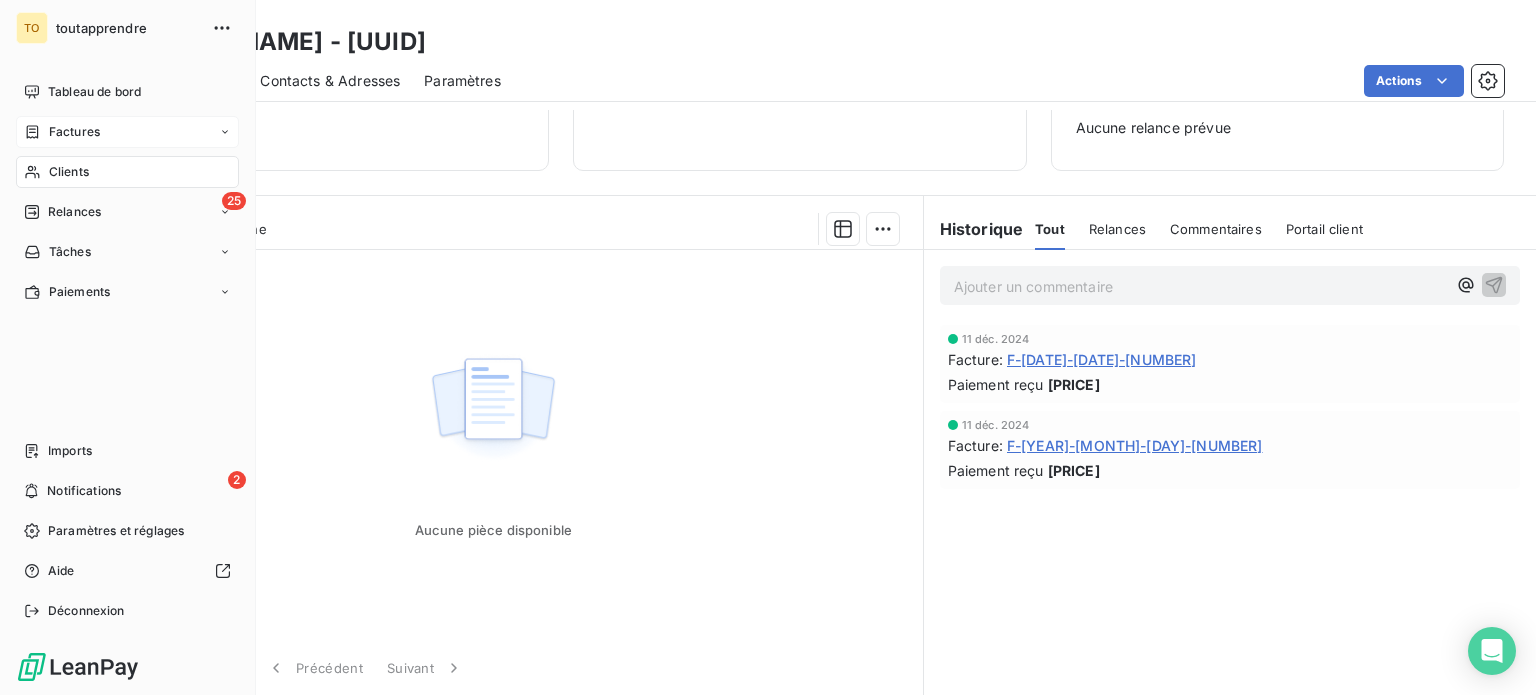 drag, startPoint x: 64, startPoint y: 211, endPoint x: 107, endPoint y: 211, distance: 43 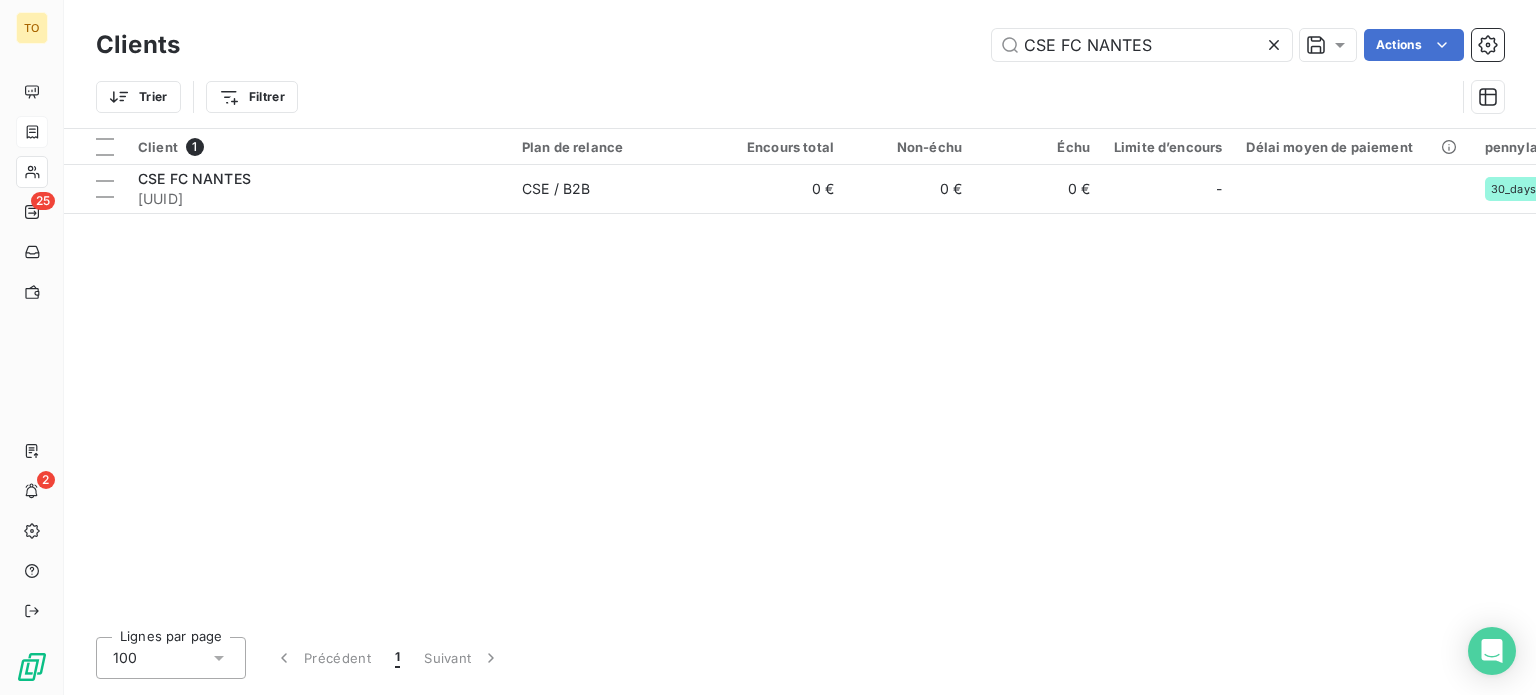 drag, startPoint x: 1167, startPoint y: 42, endPoint x: 859, endPoint y: 51, distance: 308.13147 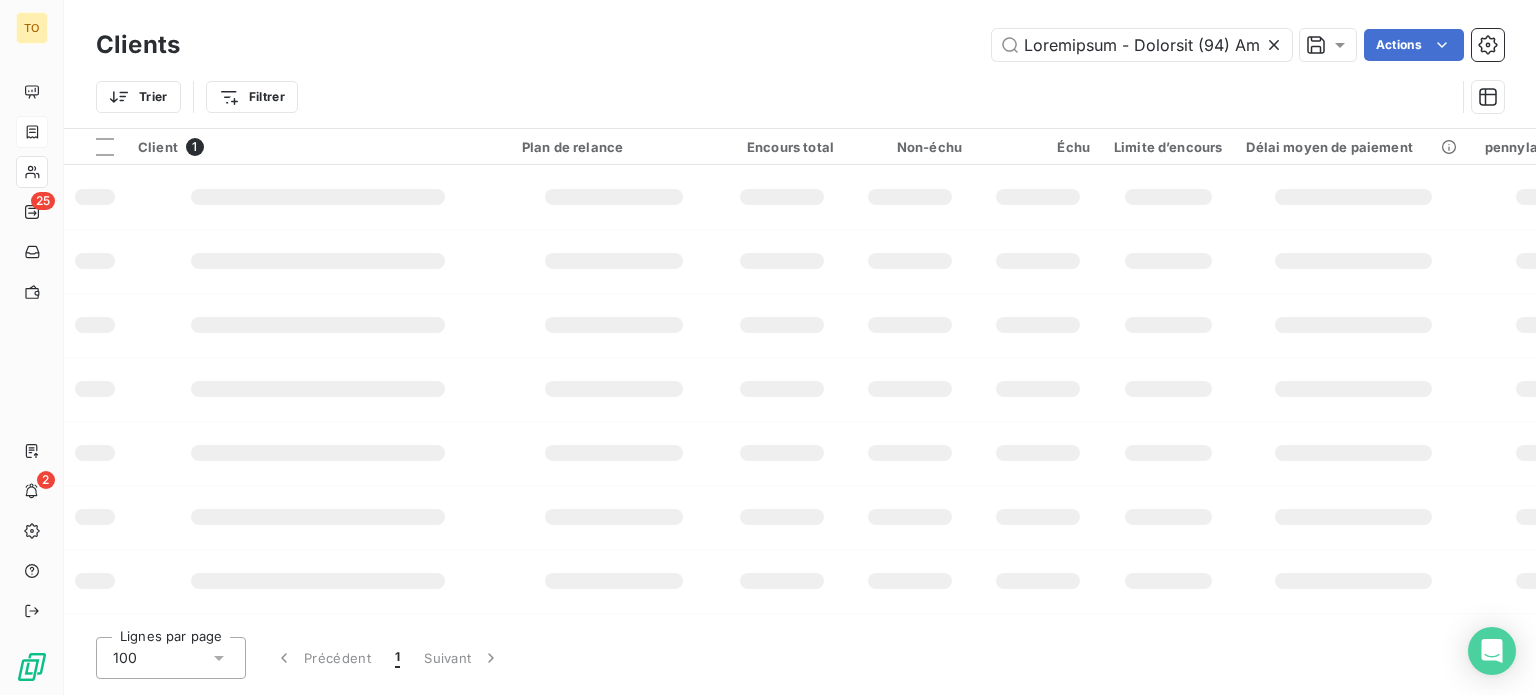 scroll, scrollTop: 0, scrollLeft: 30843, axis: horizontal 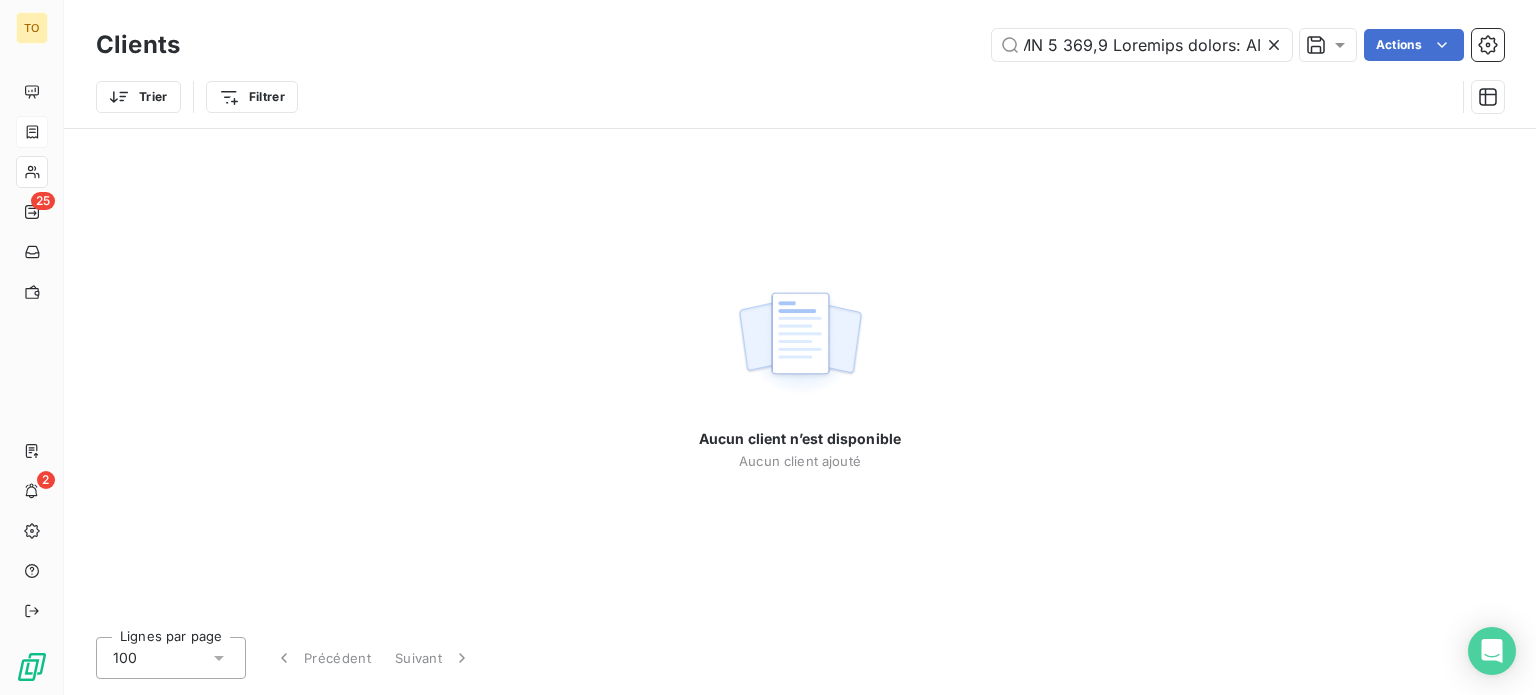 type on "Loremipsum - Dolorsit (71) Ametco ad e'seddoeiusmo Temp Incididun Utla Etdolore Magnaali Enim a'minimveniamqui no e'ullamcolabo Nisia Exeacommodoc du a'irureinrepr Voluptat ve Essecillu Fugiatnu pa Excepteur Sintoc cu n'proidentsun CUL - Quio Dese moll ANI Ides la perspic 29/96/8984 Undeo Ist Natuserrorv (%) 996 % Accusanti do laudantiu Totamrem Aper e'ipsaq abilloi VE Quasi Architecto Beataevitae dictaexplic 6802276839/NEM8134704 Enimi q'voluptasas 23/98/1320 Aut o'fugitconse 50/23/2427 Magn do eosra sequinesciu 14/73/7241 Nequ po qui doloremadip 22/75/0639 Numq e mo temporainc ma q'etiamminuss Nobiselige optioc ni i'quoplaceatf, po assumen repel te-autemqu offi debitis reru "Necessi SAE Evenietv" re re itaqueea, hict sapientedele reiciendisvolup mai aliasper DO as REP minimnos. Ex ullamco sus labor al-commodi : - Conseq q'maximemol => mo harumqui, reru facilis "Expedi d'namlibero" - Tempor cums nobiseli optioc => ni impeditm, quod maximep "Facere poss omnislor ipsumd"  Sitamet CON adipi elitse 8 603,57 D..." 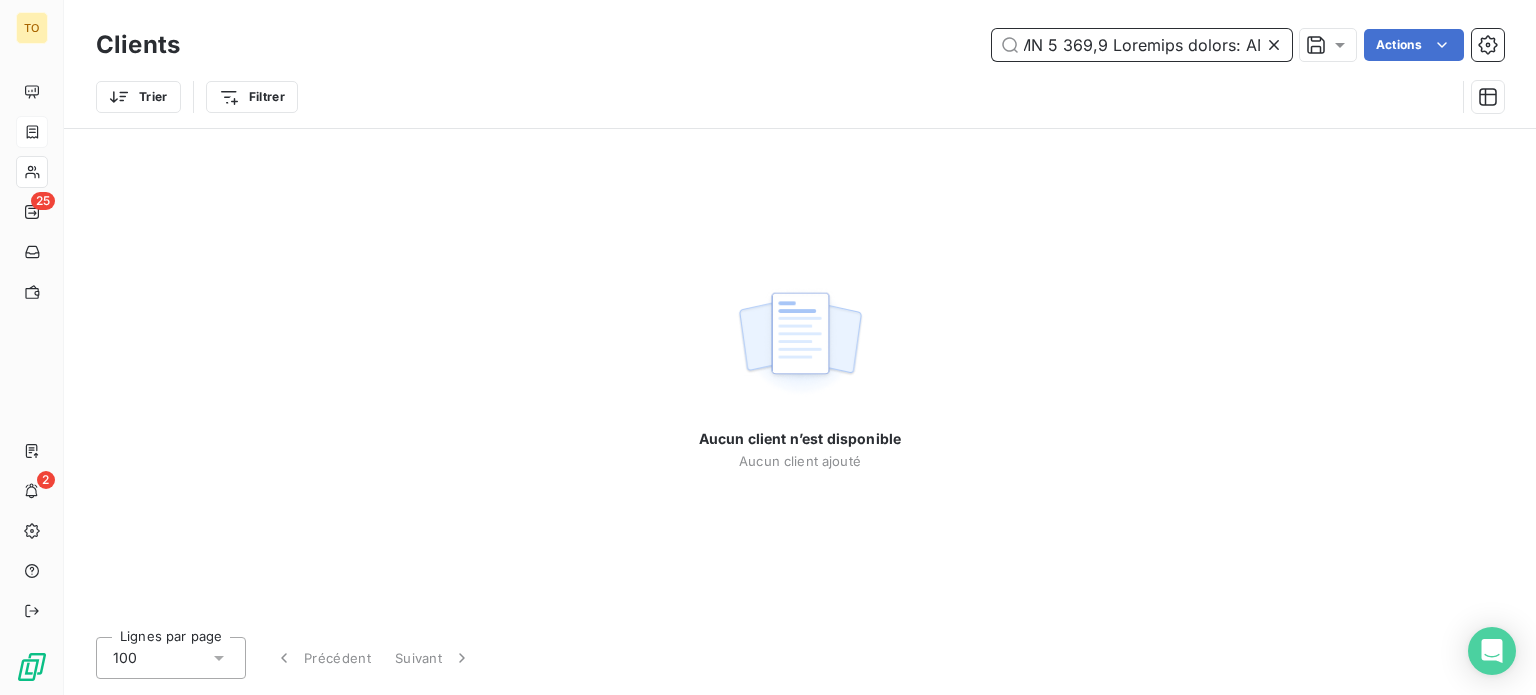 scroll, scrollTop: 0, scrollLeft: 0, axis: both 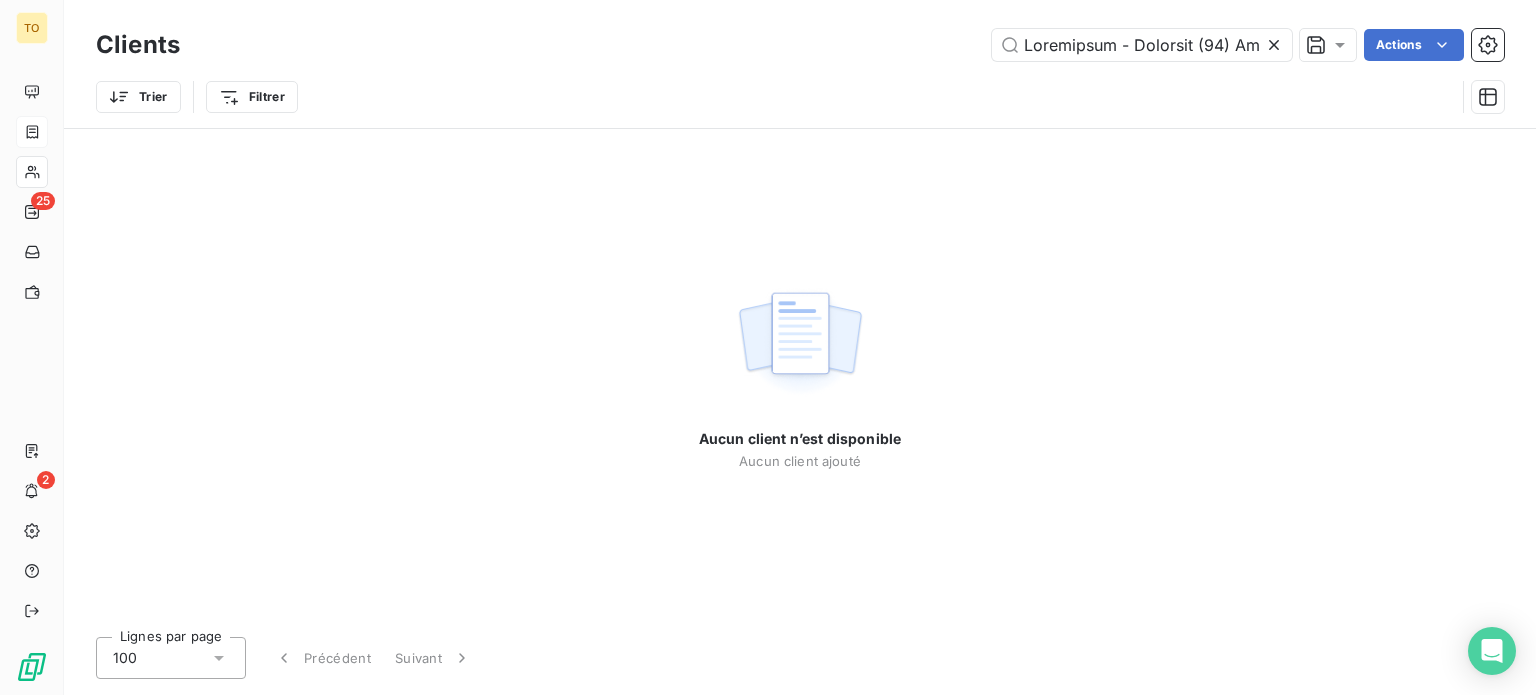 click 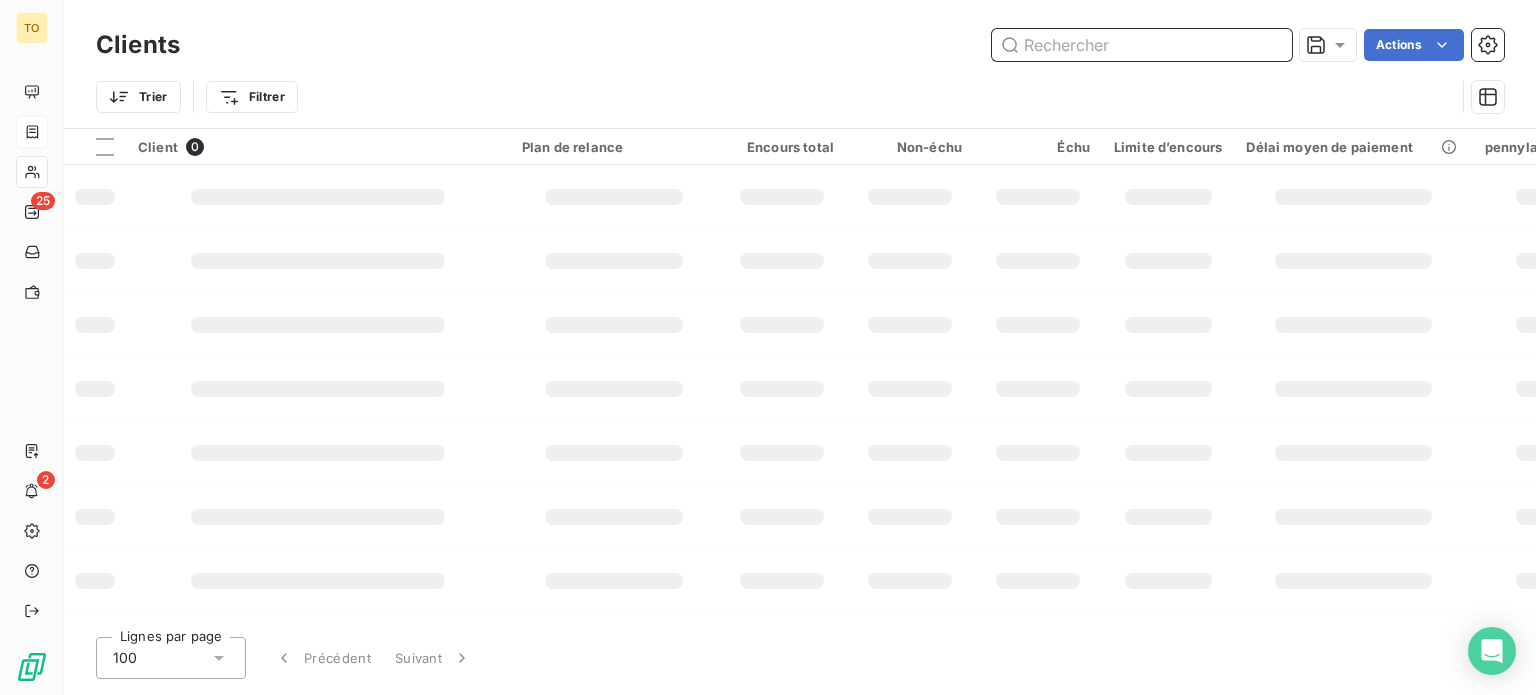 click at bounding box center [1142, 45] 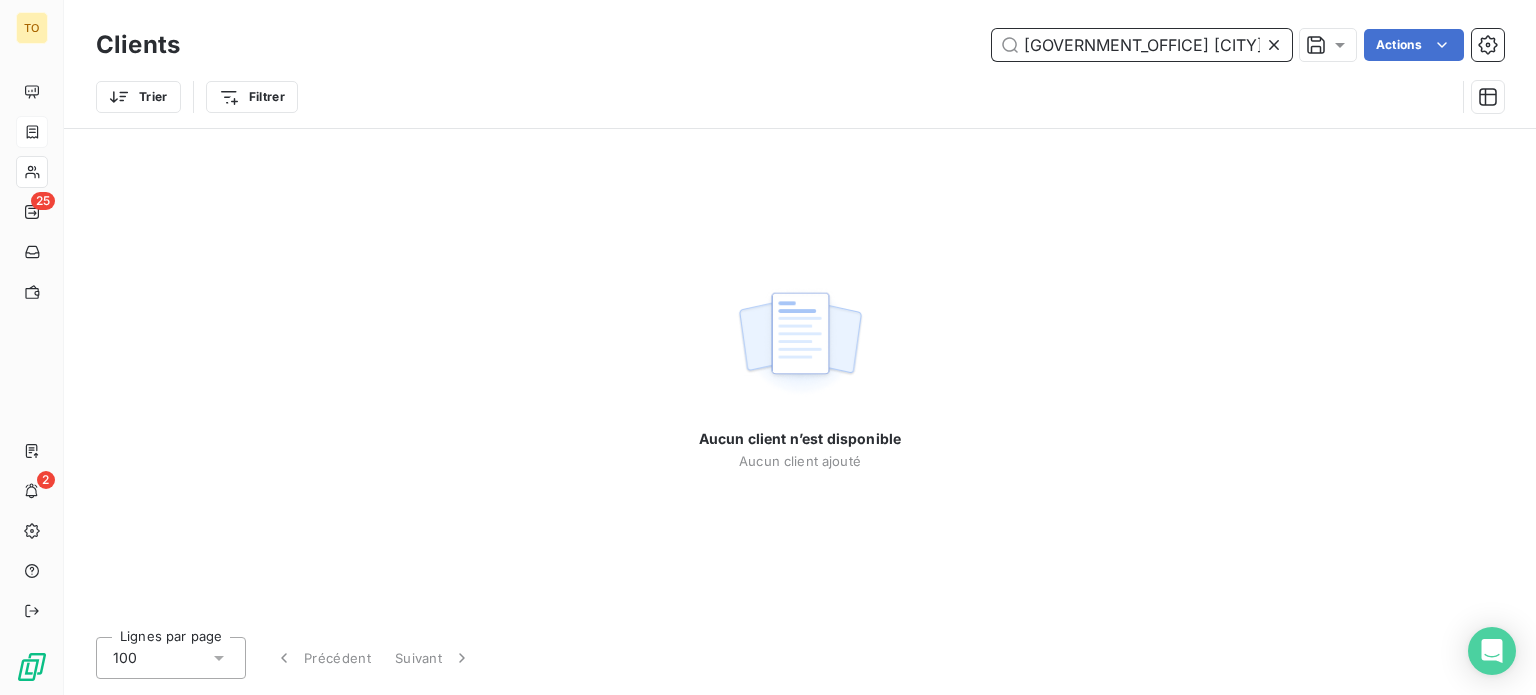 click on "[GOVERNMENT_OFFICE] [CITY] ([POSTAL_CODE]" at bounding box center (1142, 45) 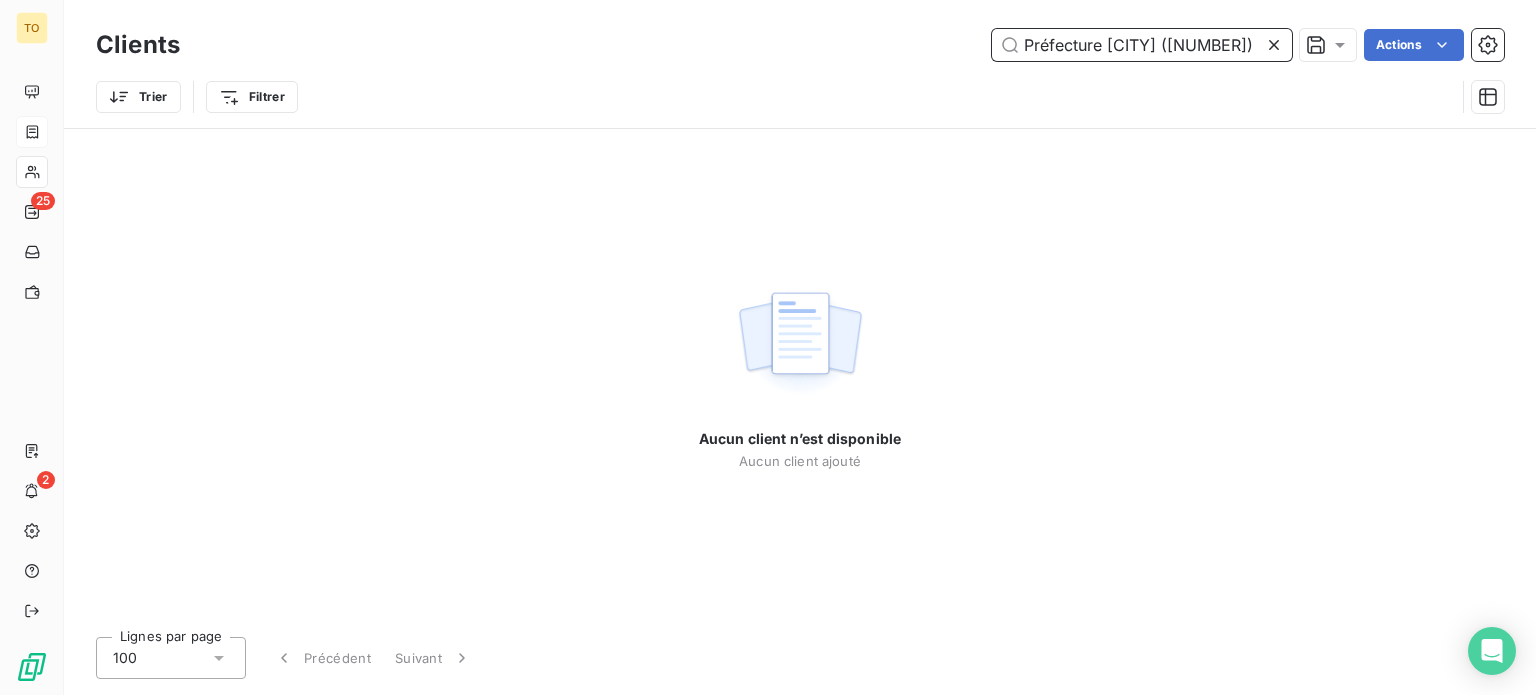 click on "Préfecture [CITY] ([NUMBER])" at bounding box center [1142, 45] 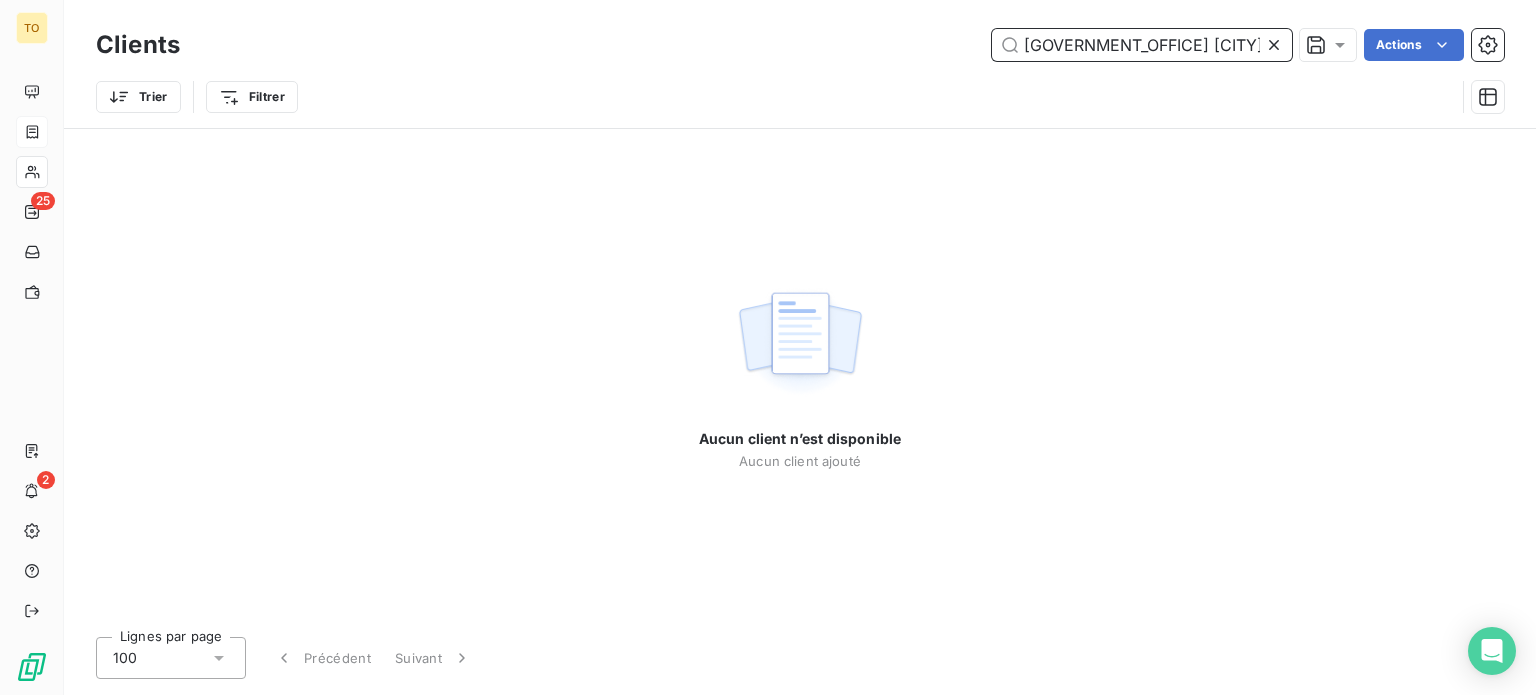 drag, startPoint x: 1080, startPoint y: 52, endPoint x: 868, endPoint y: 42, distance: 212.23572 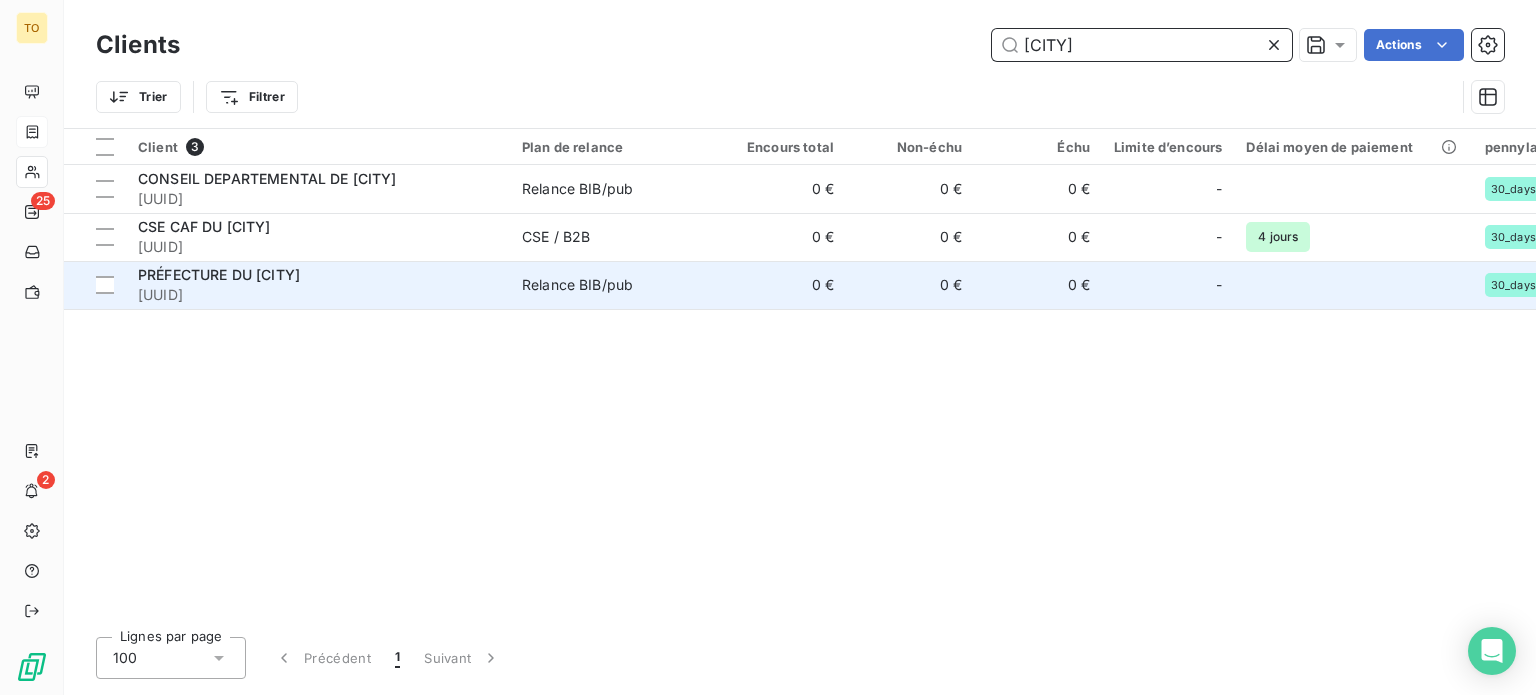 type on "[CITY]" 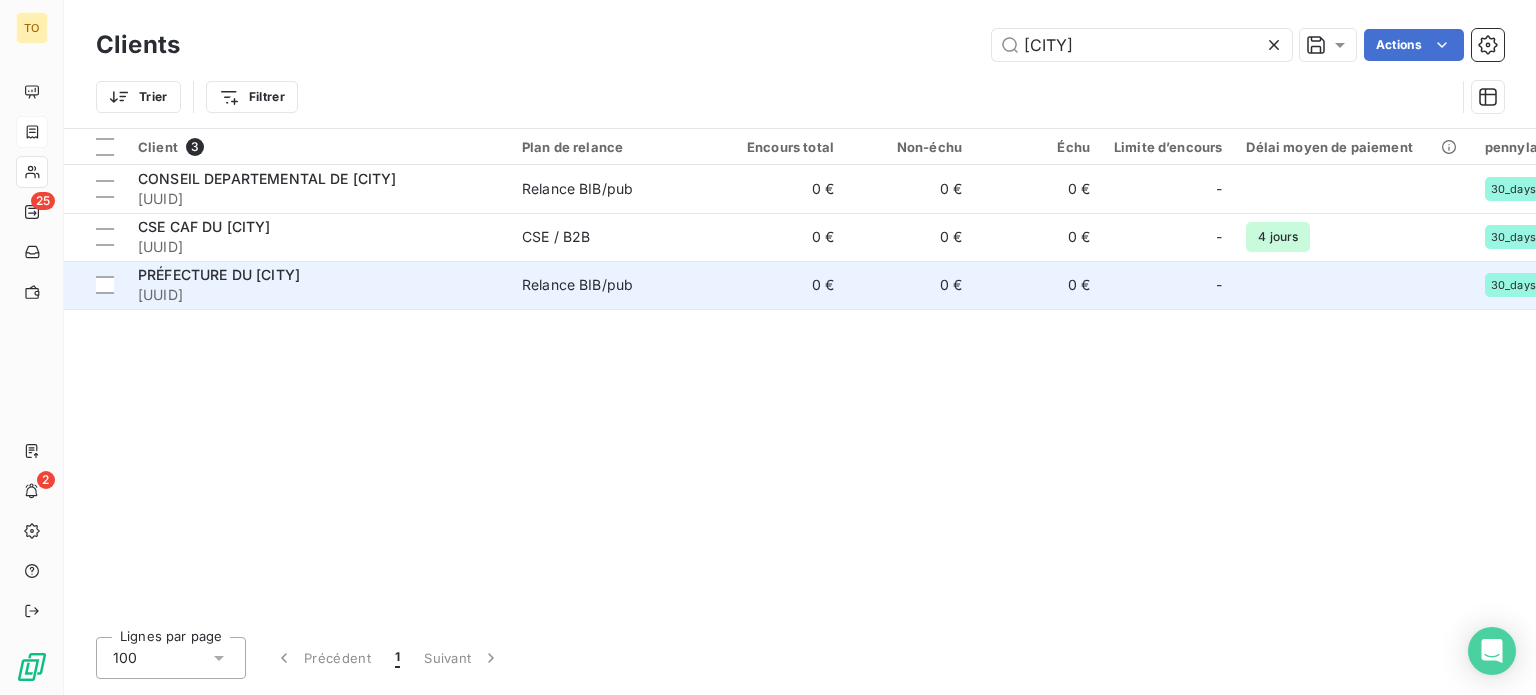 click on "[UUID]" at bounding box center (318, 295) 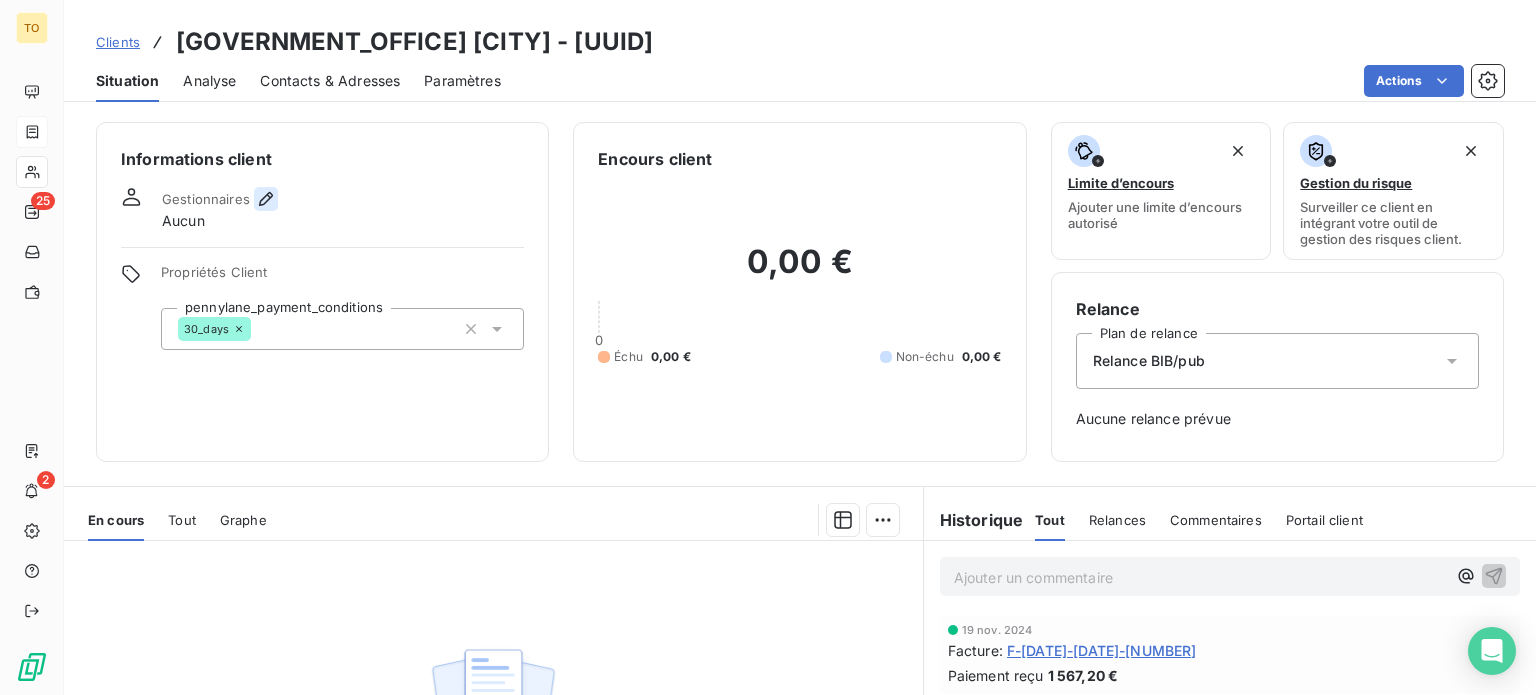 click 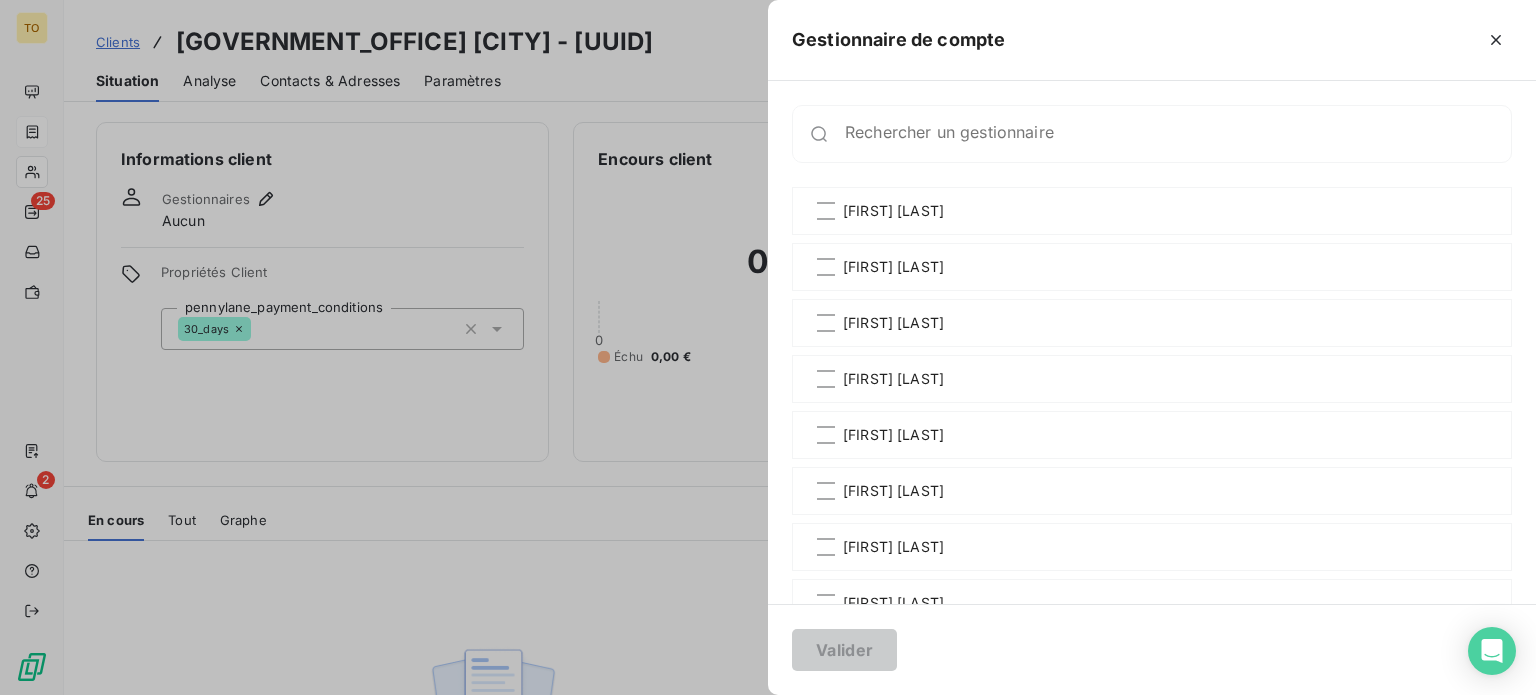 scroll, scrollTop: 466, scrollLeft: 0, axis: vertical 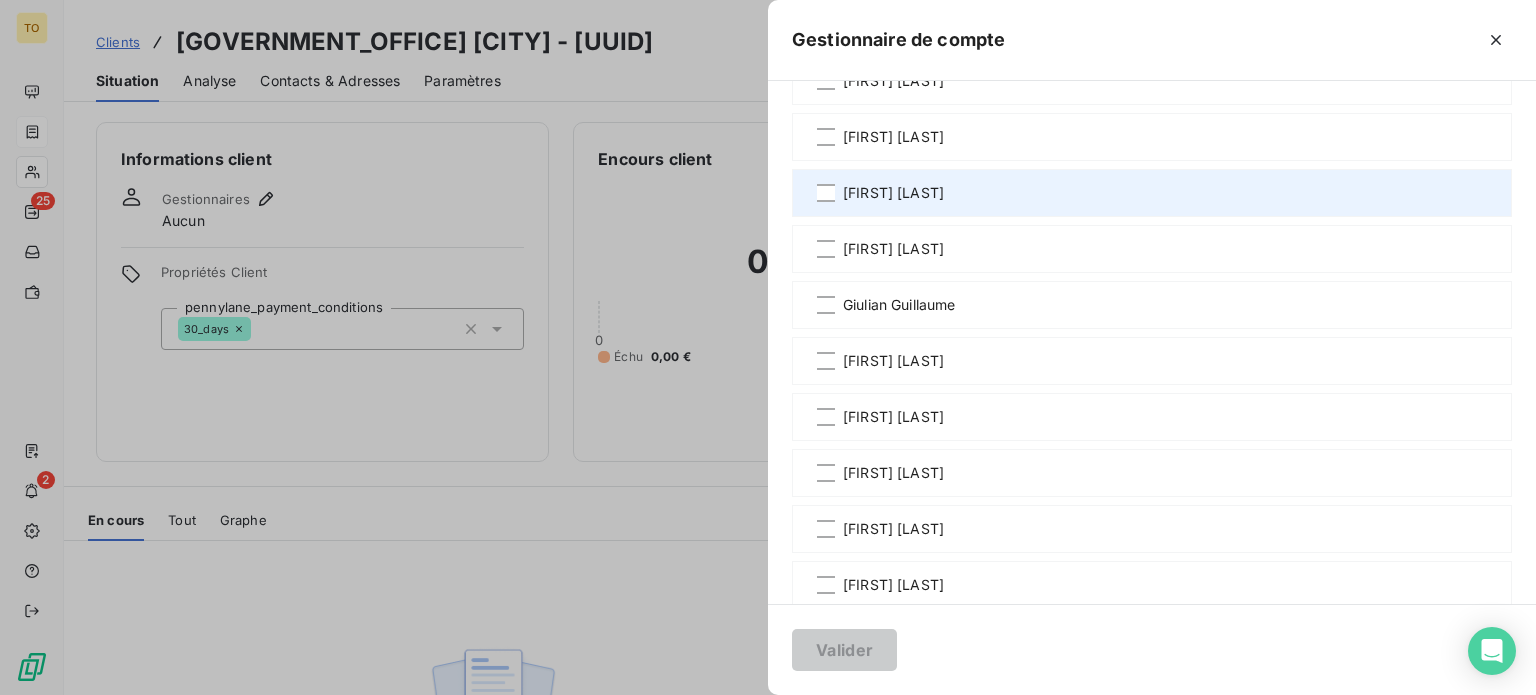 click on "[FIRST] [LAST]" at bounding box center (893, 193) 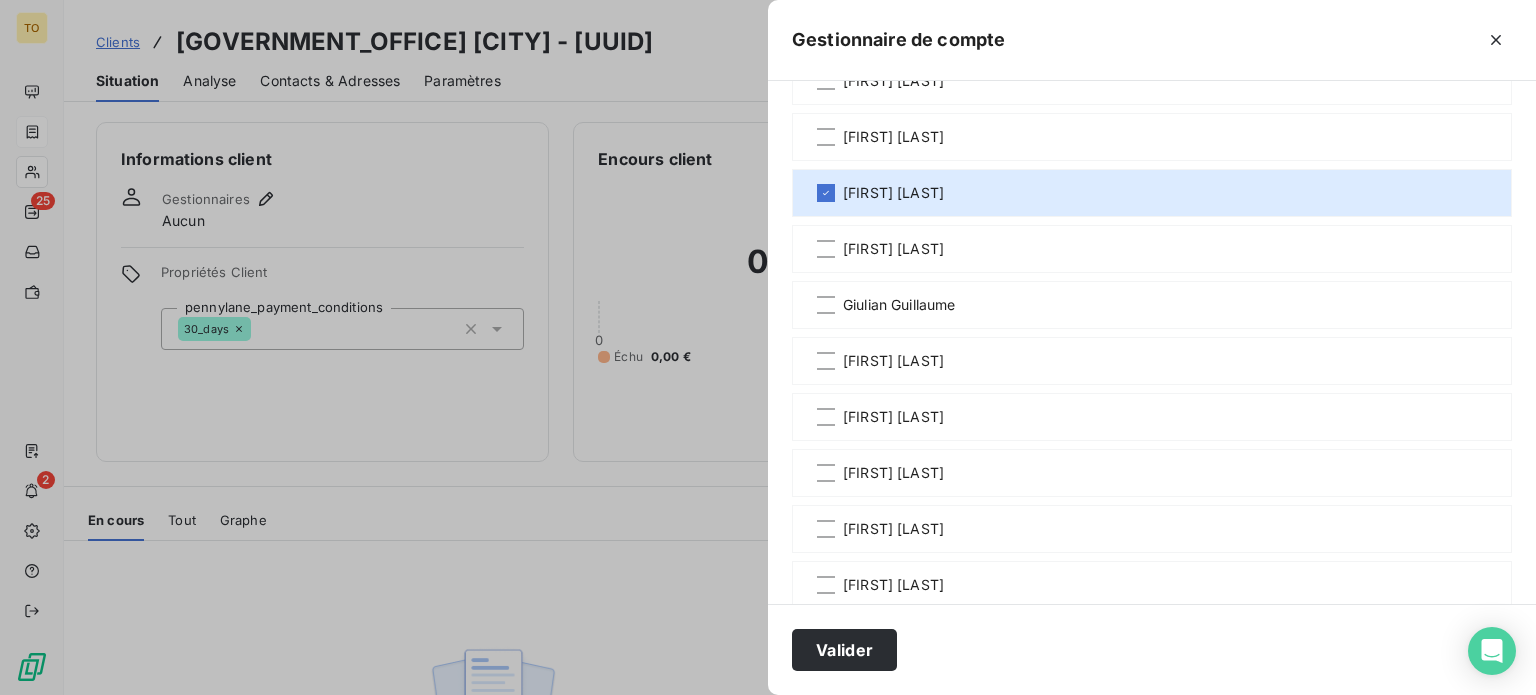 drag, startPoint x: 664, startPoint y: 644, endPoint x: 588, endPoint y: 619, distance: 80.00625 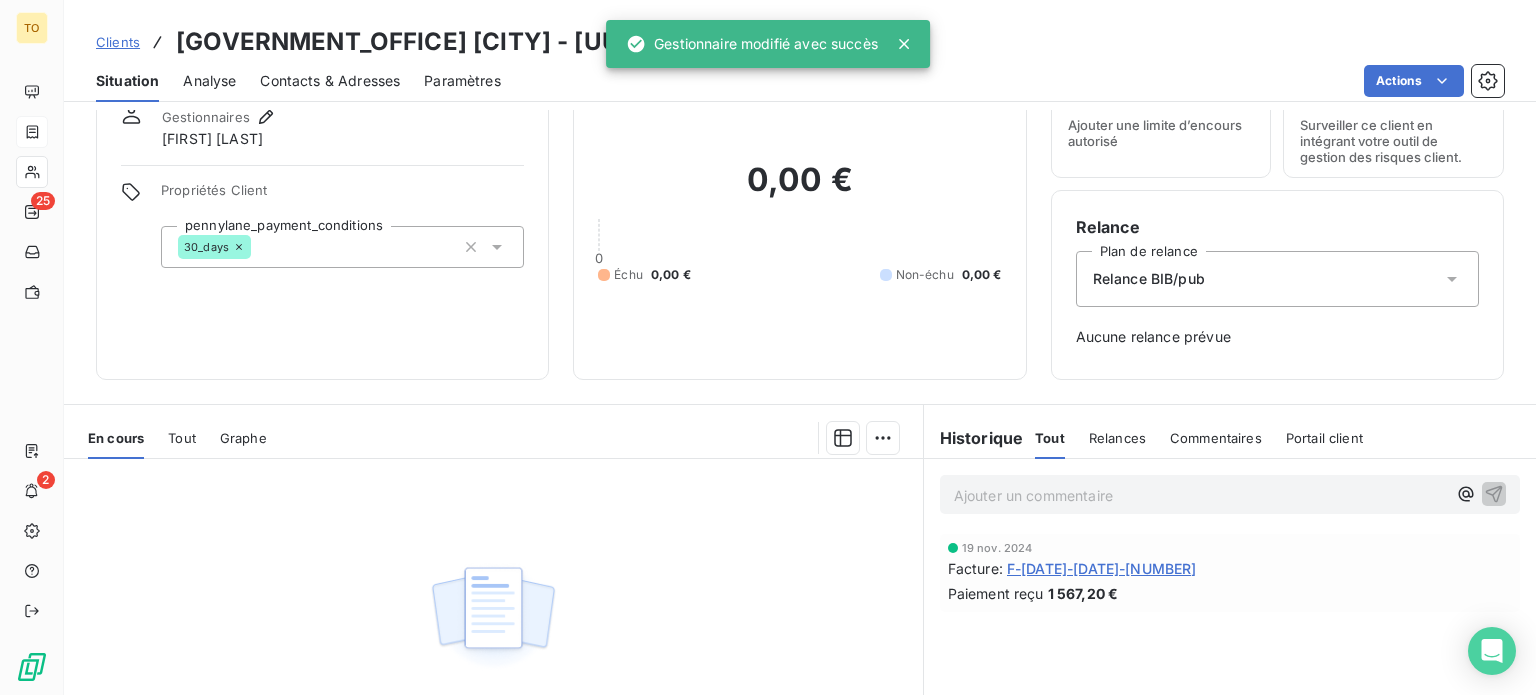 scroll, scrollTop: 0, scrollLeft: 0, axis: both 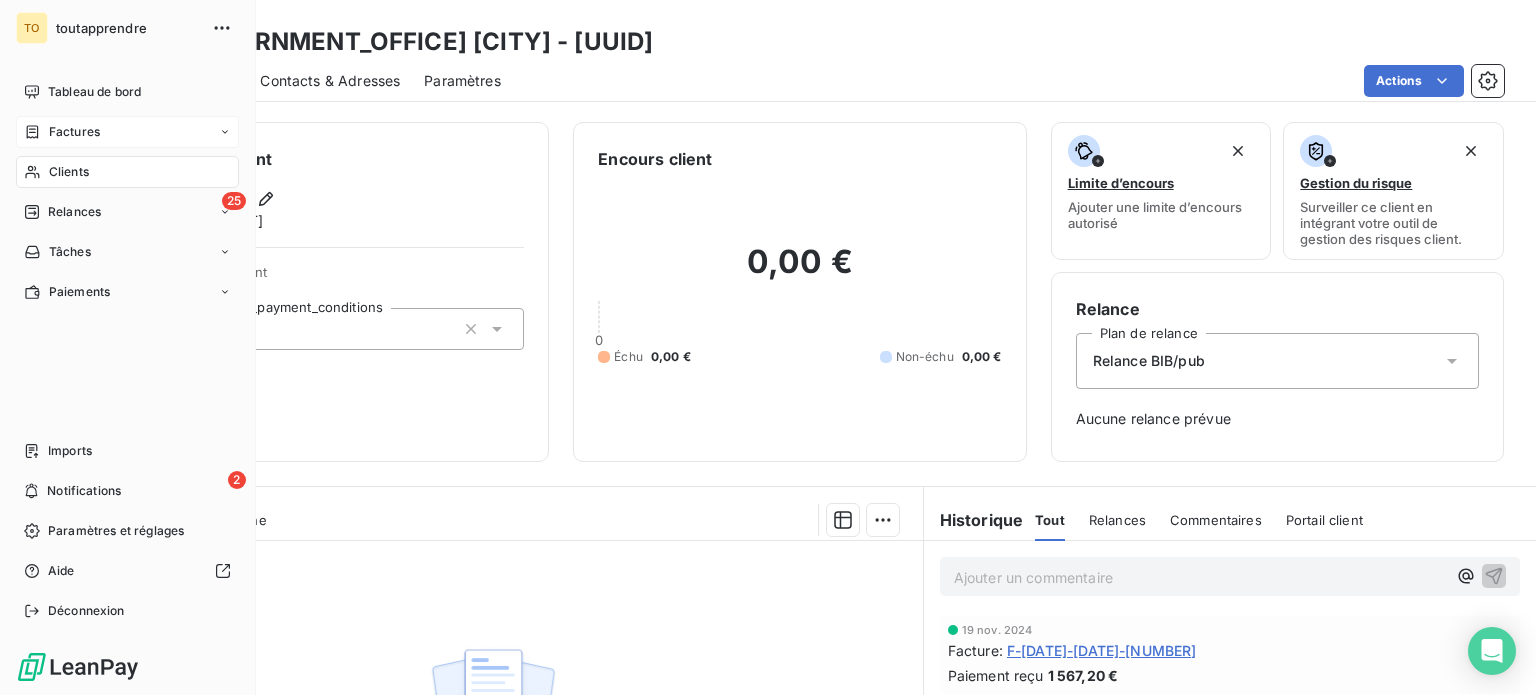click on "Clients" at bounding box center (127, 172) 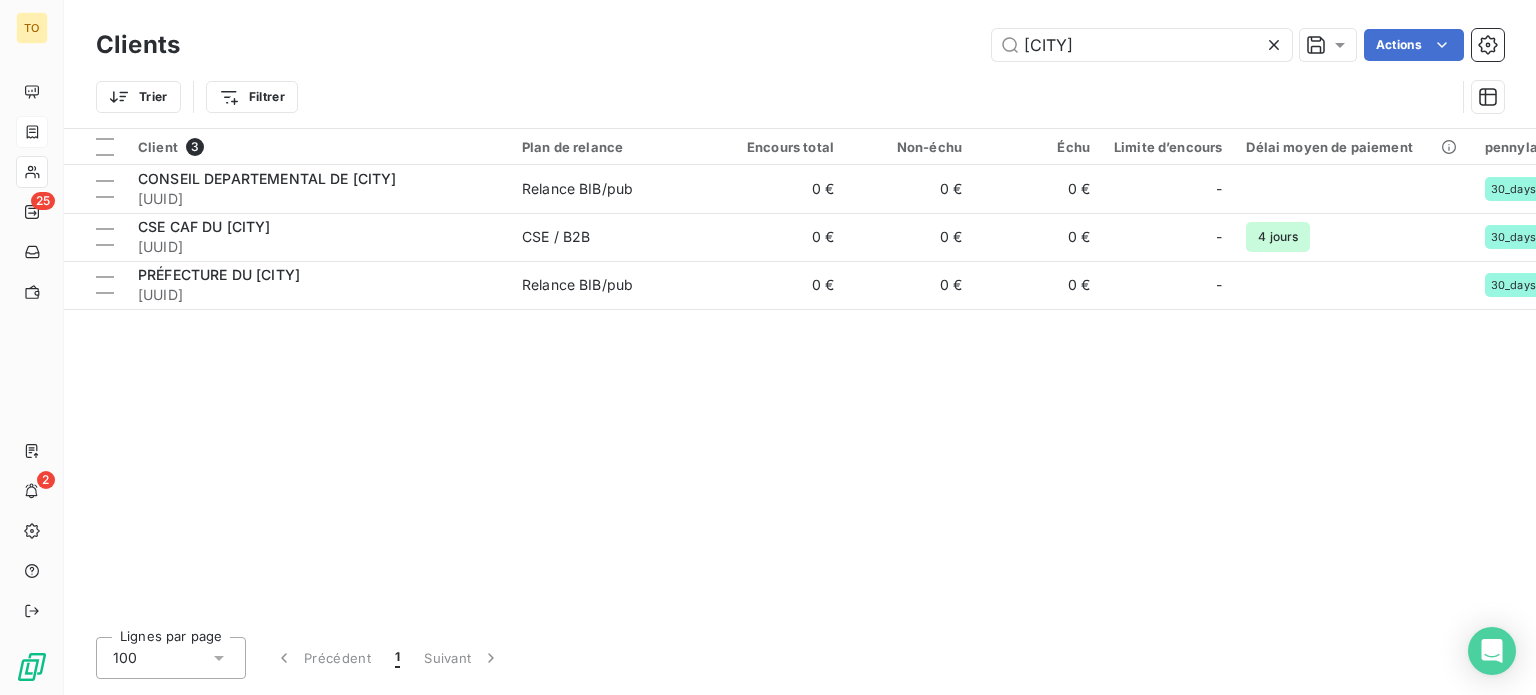 drag, startPoint x: 952, startPoint y: 51, endPoint x: 846, endPoint y: 51, distance: 106 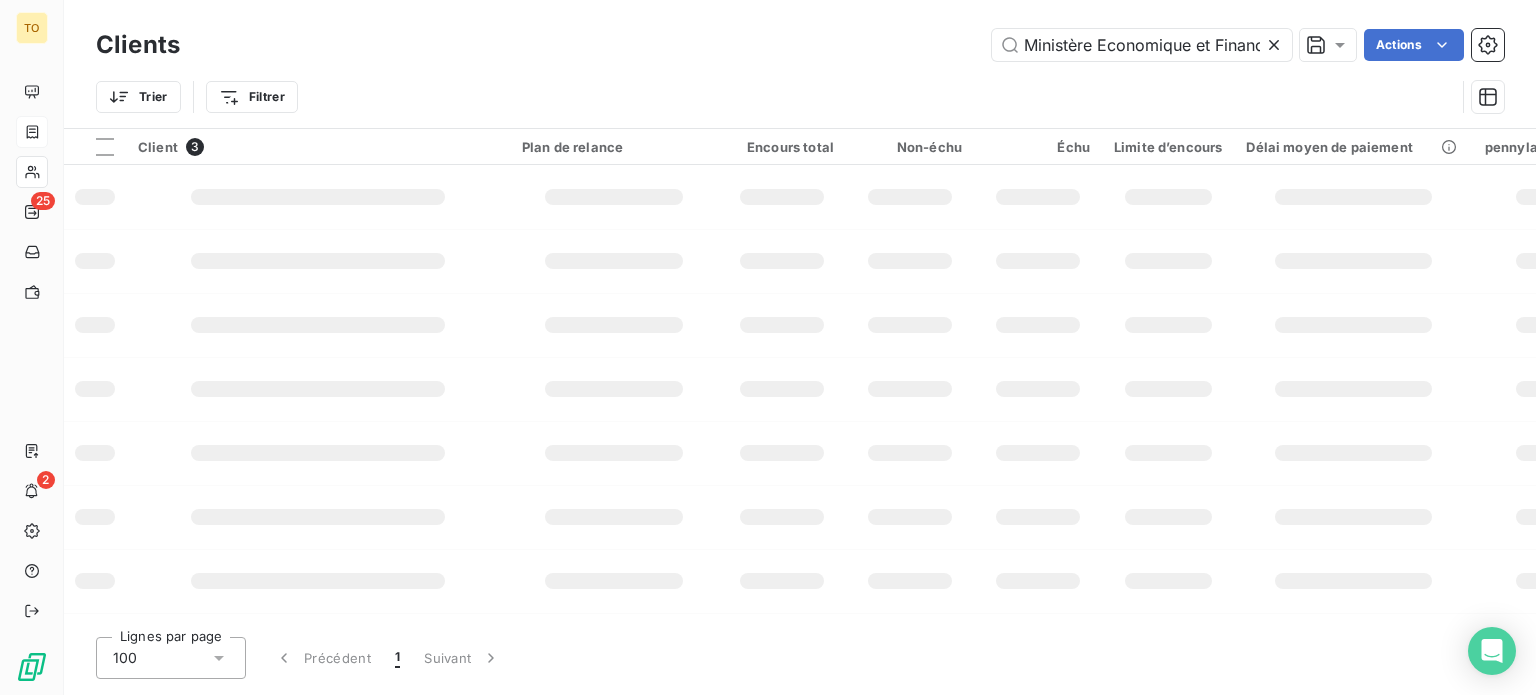 scroll, scrollTop: 0, scrollLeft: 140, axis: horizontal 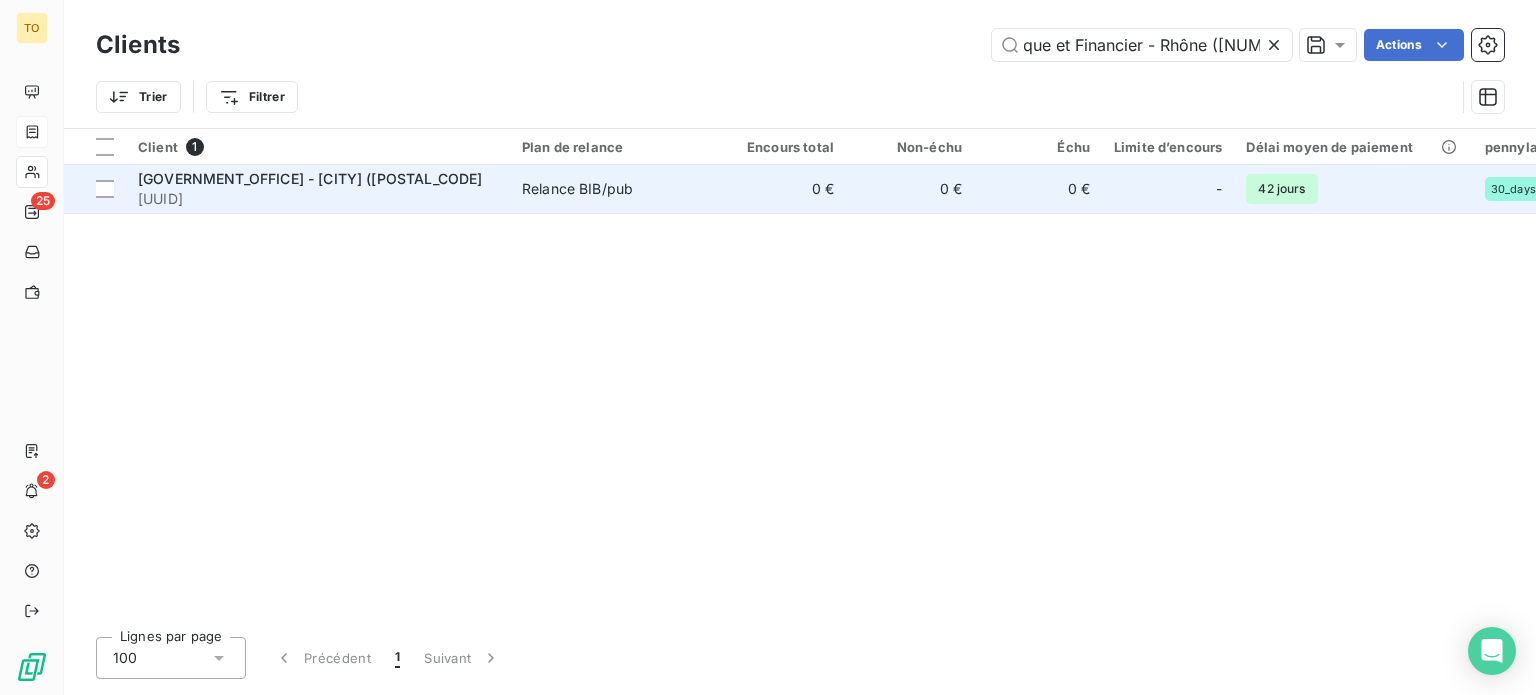 type on "Ministère Economique et Financier - Rhône ([NUMBER])" 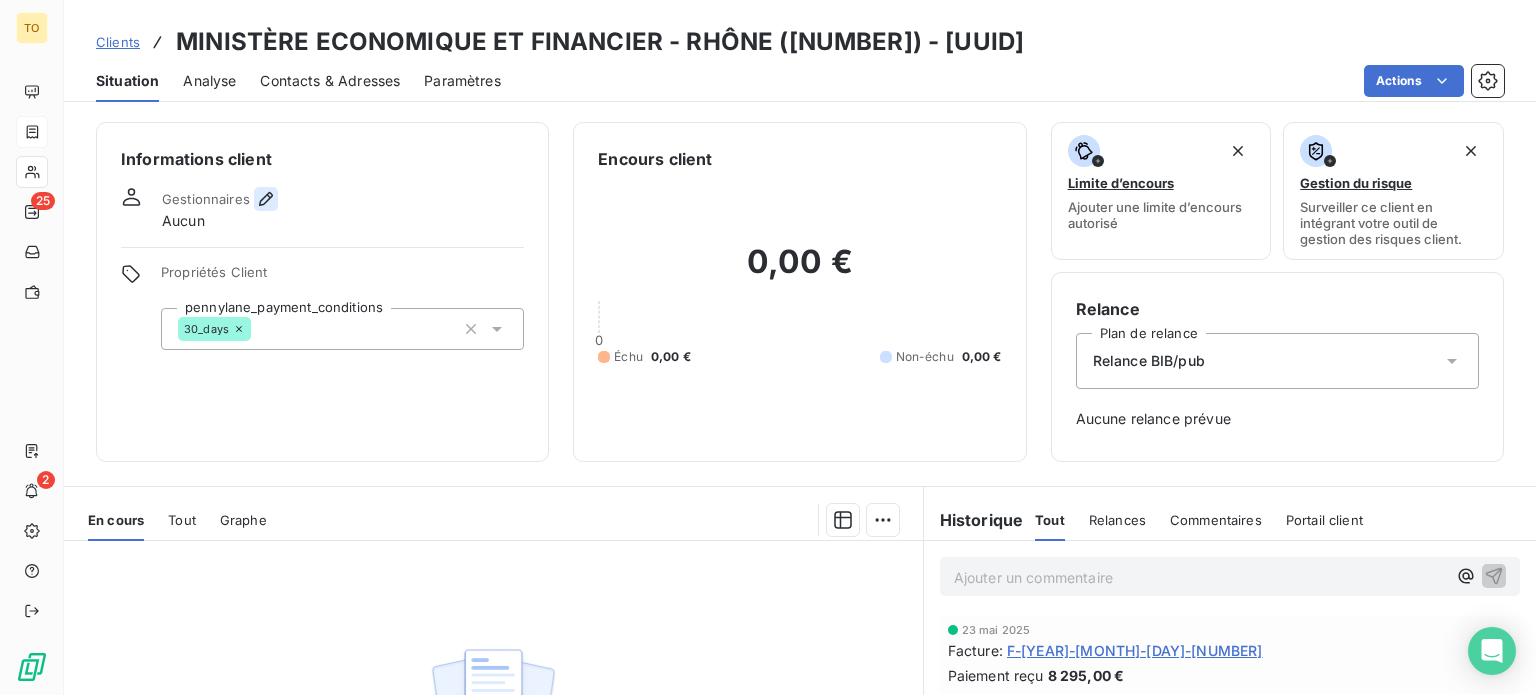 click 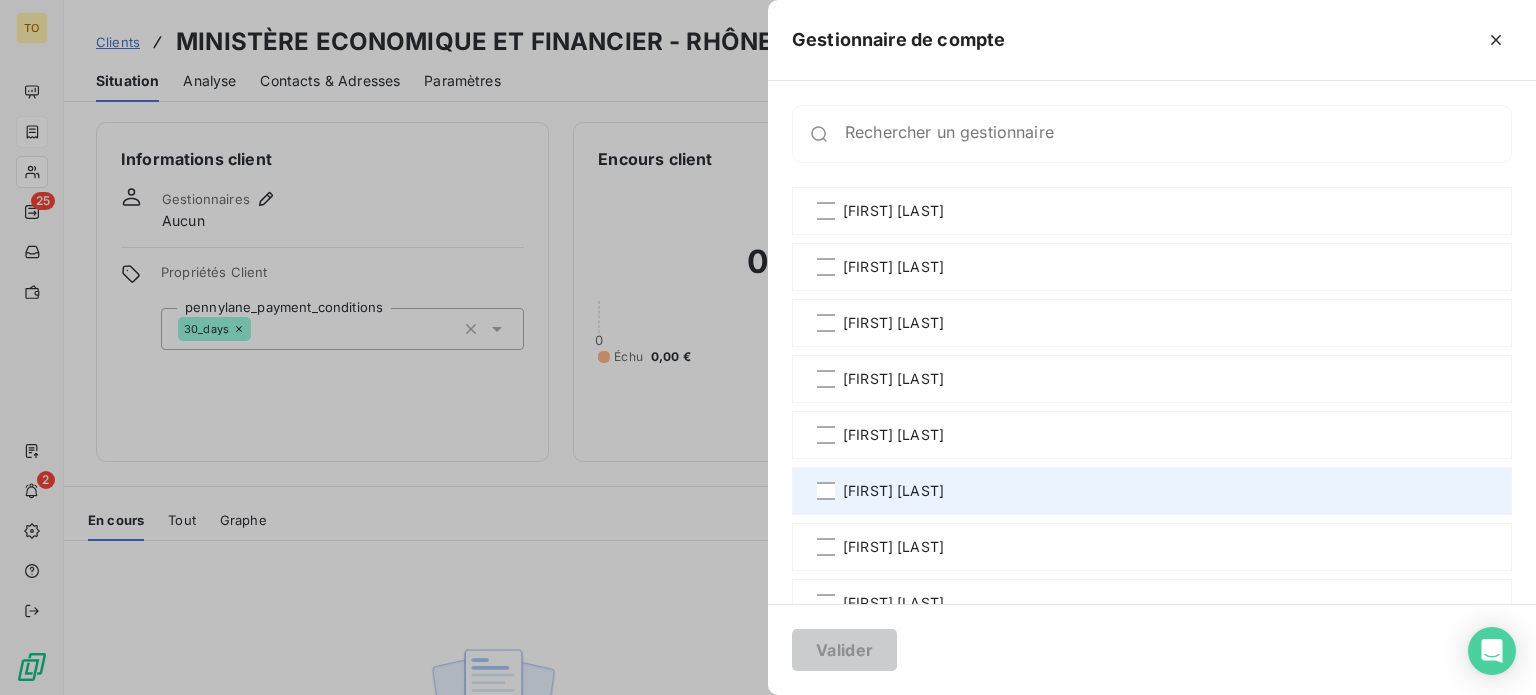 scroll, scrollTop: 233, scrollLeft: 0, axis: vertical 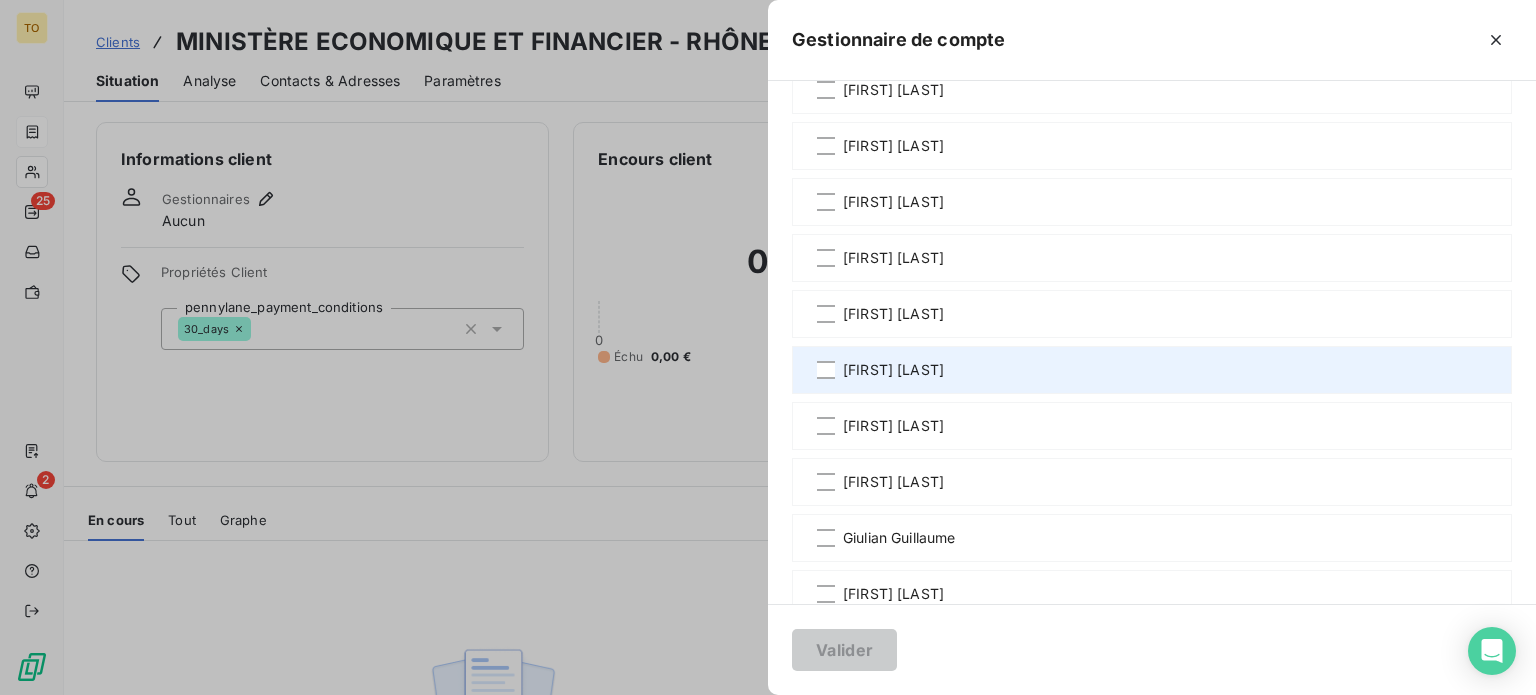 click on "[FIRST] [LAST]" at bounding box center (893, 370) 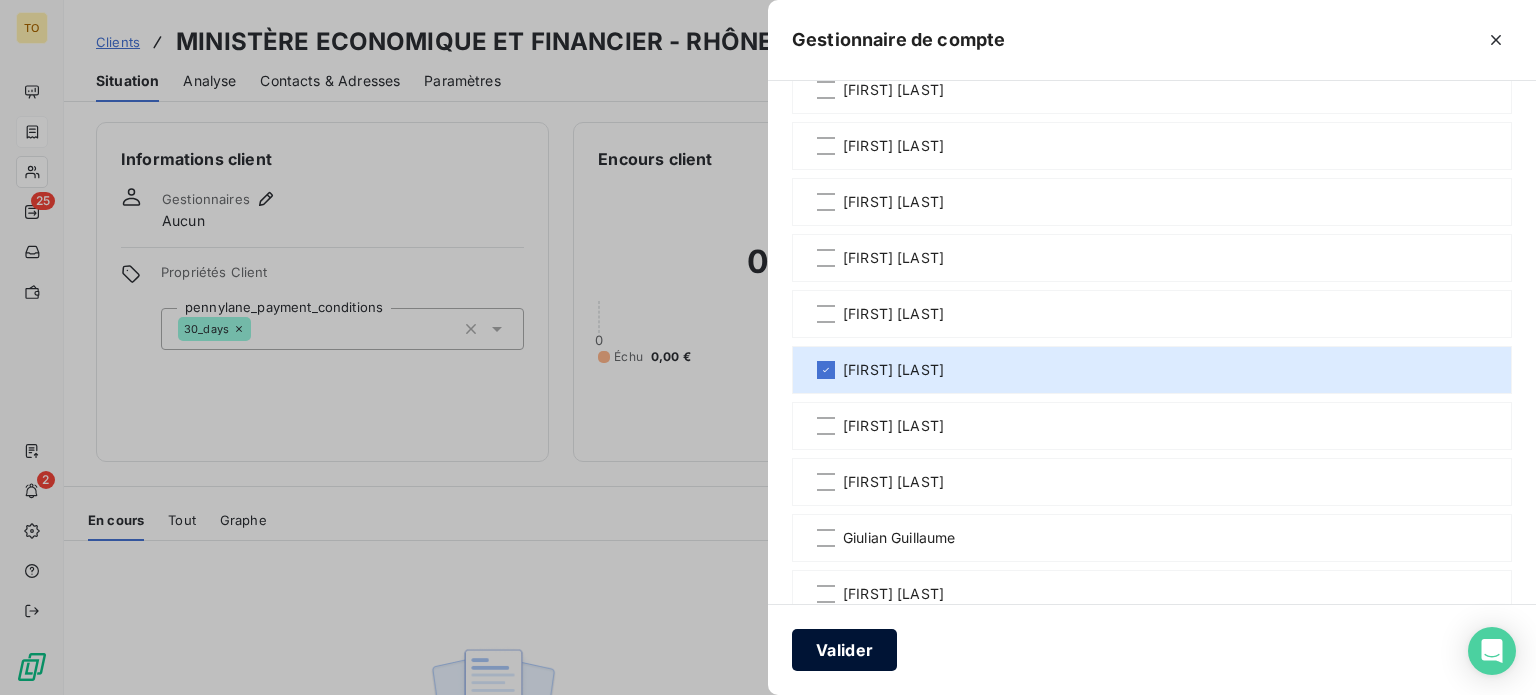 click on "Valider" at bounding box center (844, 650) 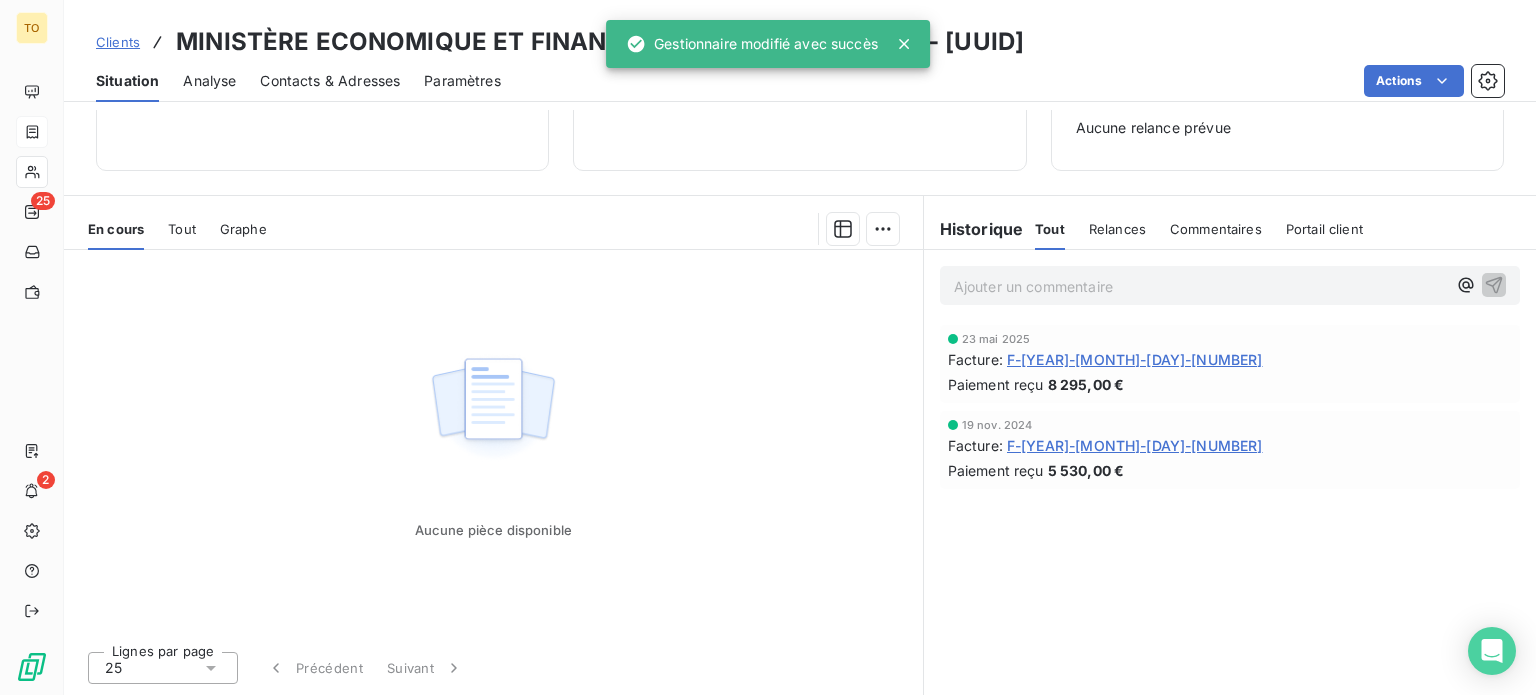 scroll, scrollTop: 386, scrollLeft: 0, axis: vertical 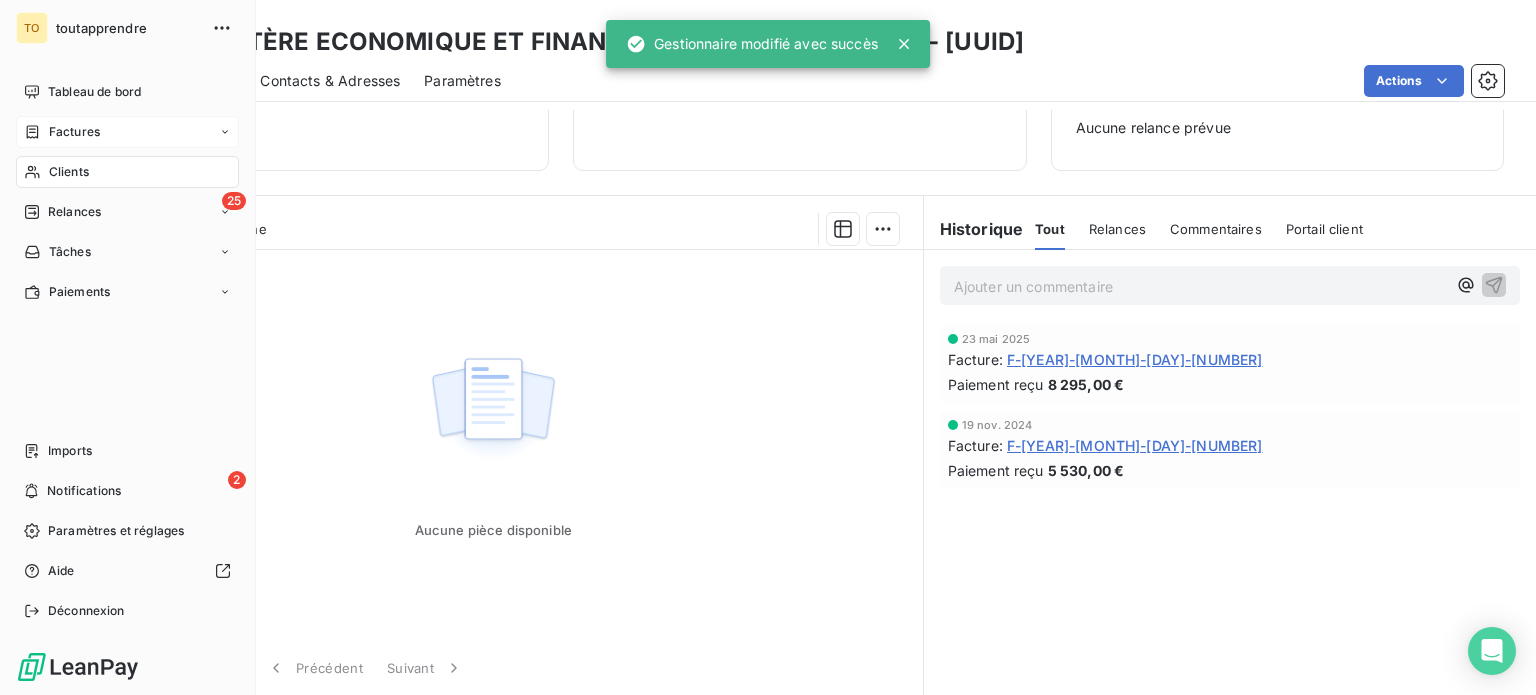 click on "Clients" at bounding box center [127, 172] 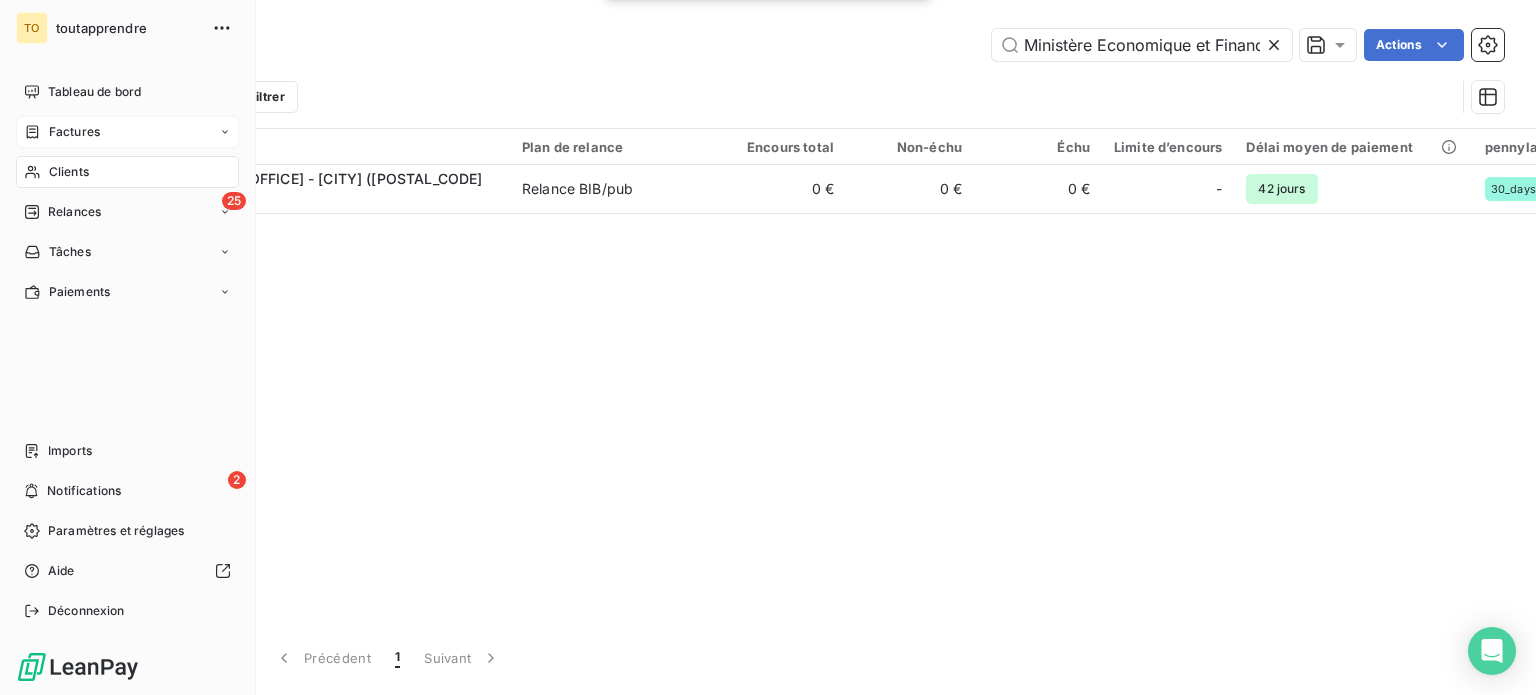 scroll, scrollTop: 0, scrollLeft: 141, axis: horizontal 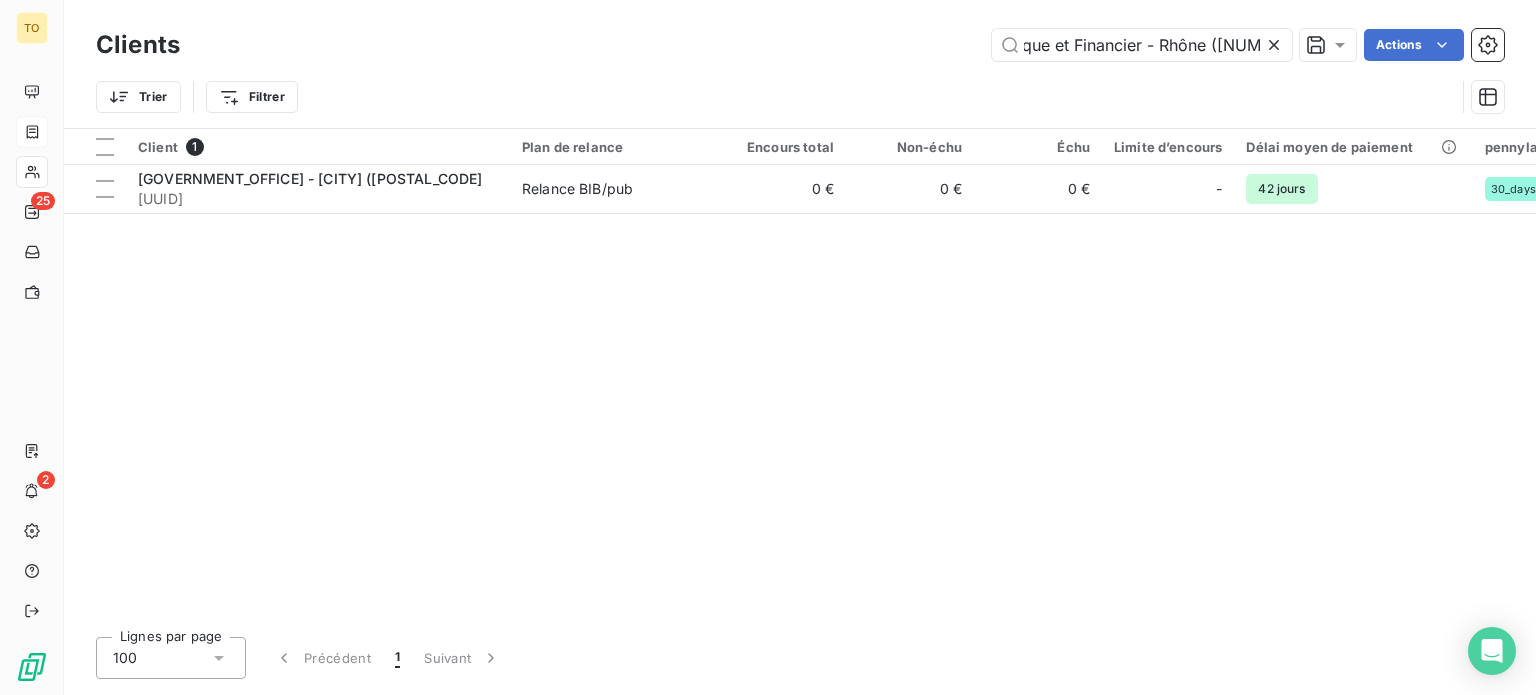 click 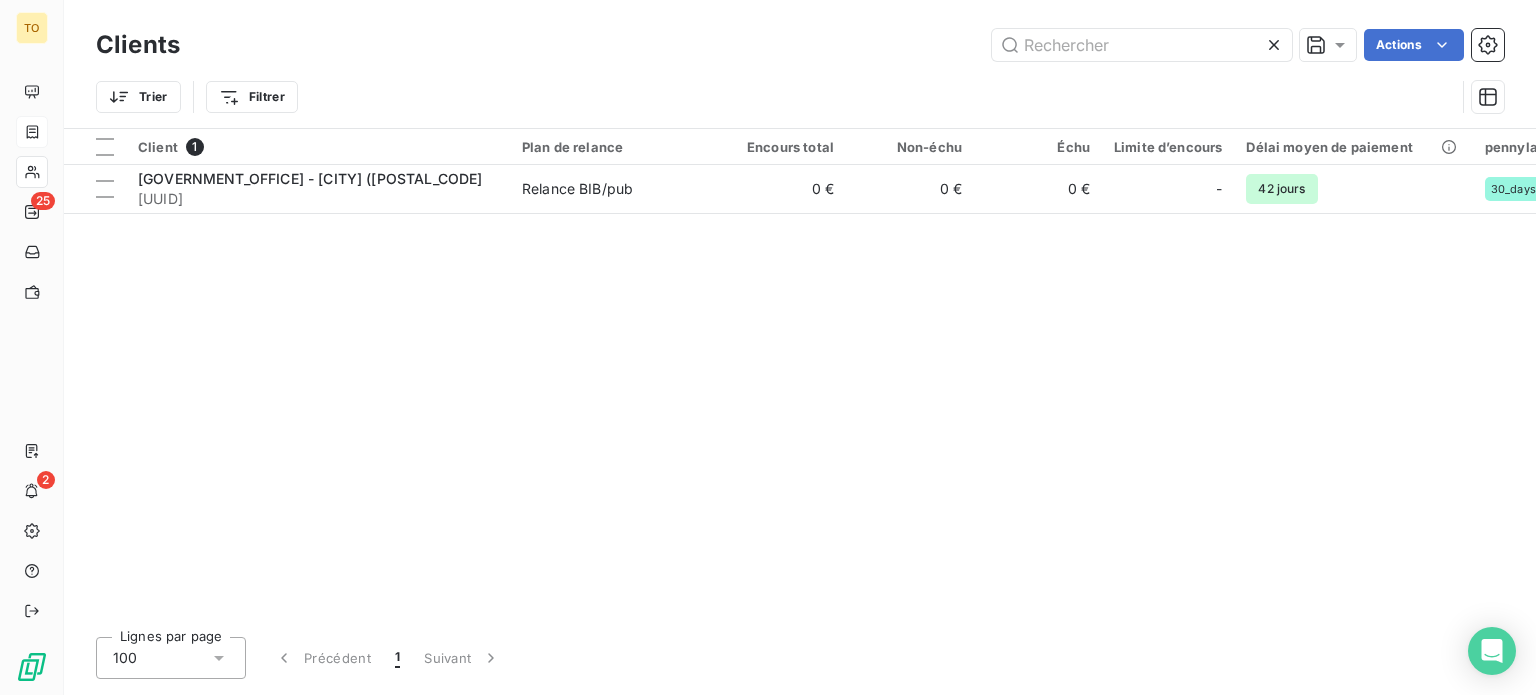 scroll, scrollTop: 0, scrollLeft: 0, axis: both 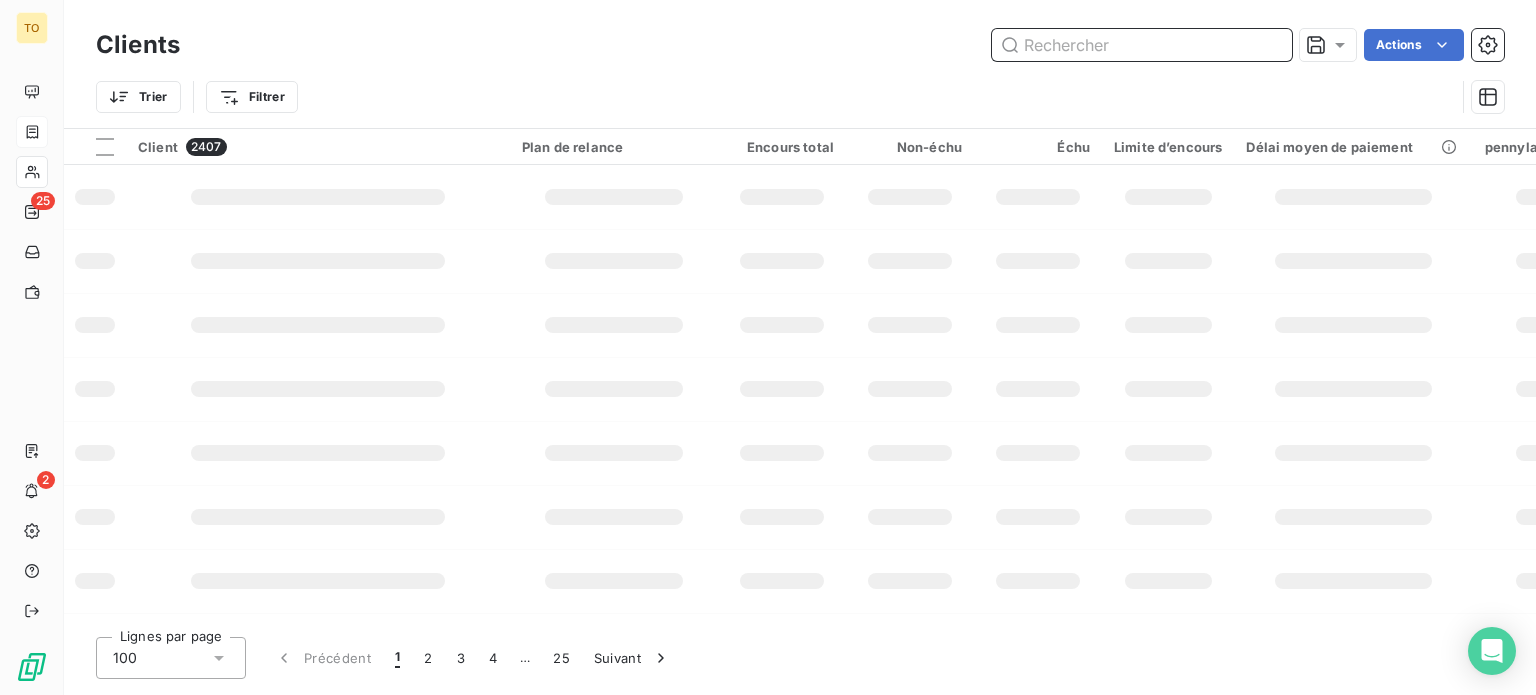 click at bounding box center [1142, 45] 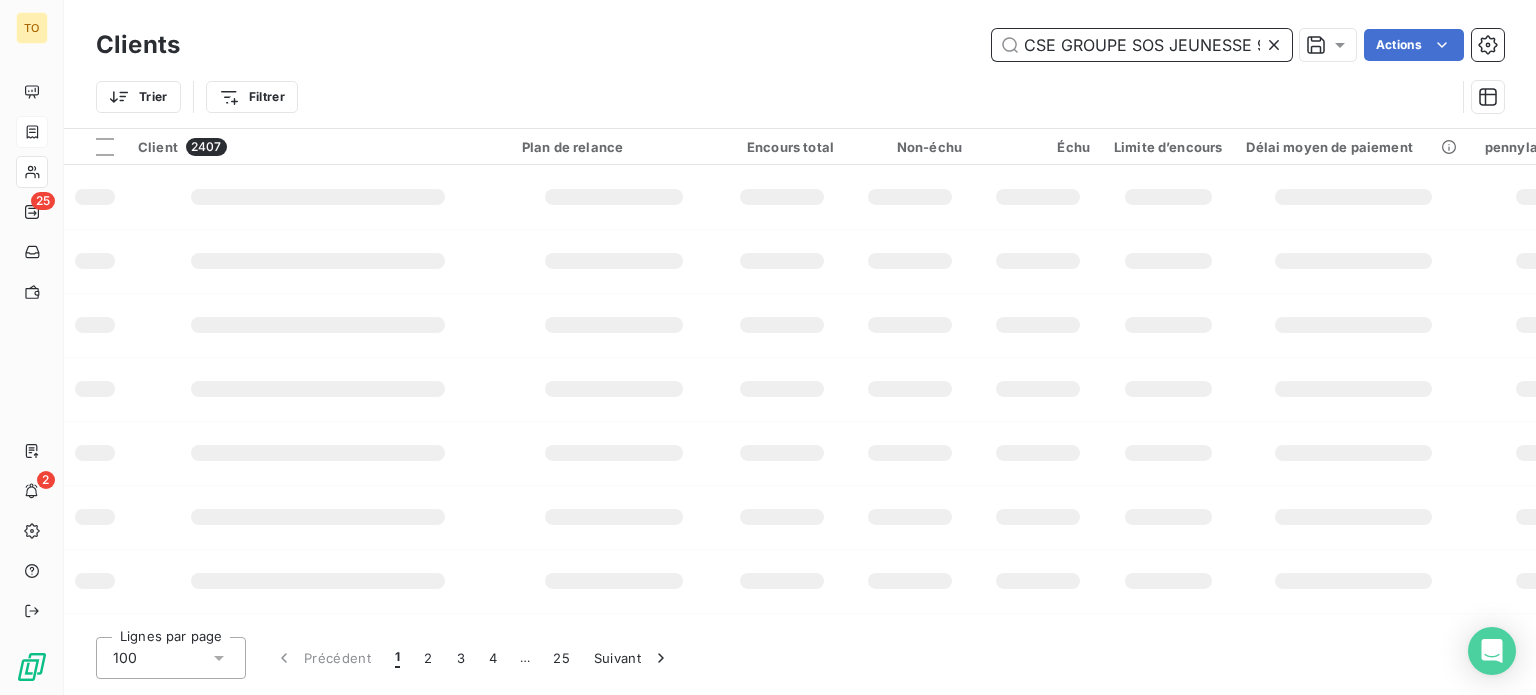 scroll, scrollTop: 0, scrollLeft: 30, axis: horizontal 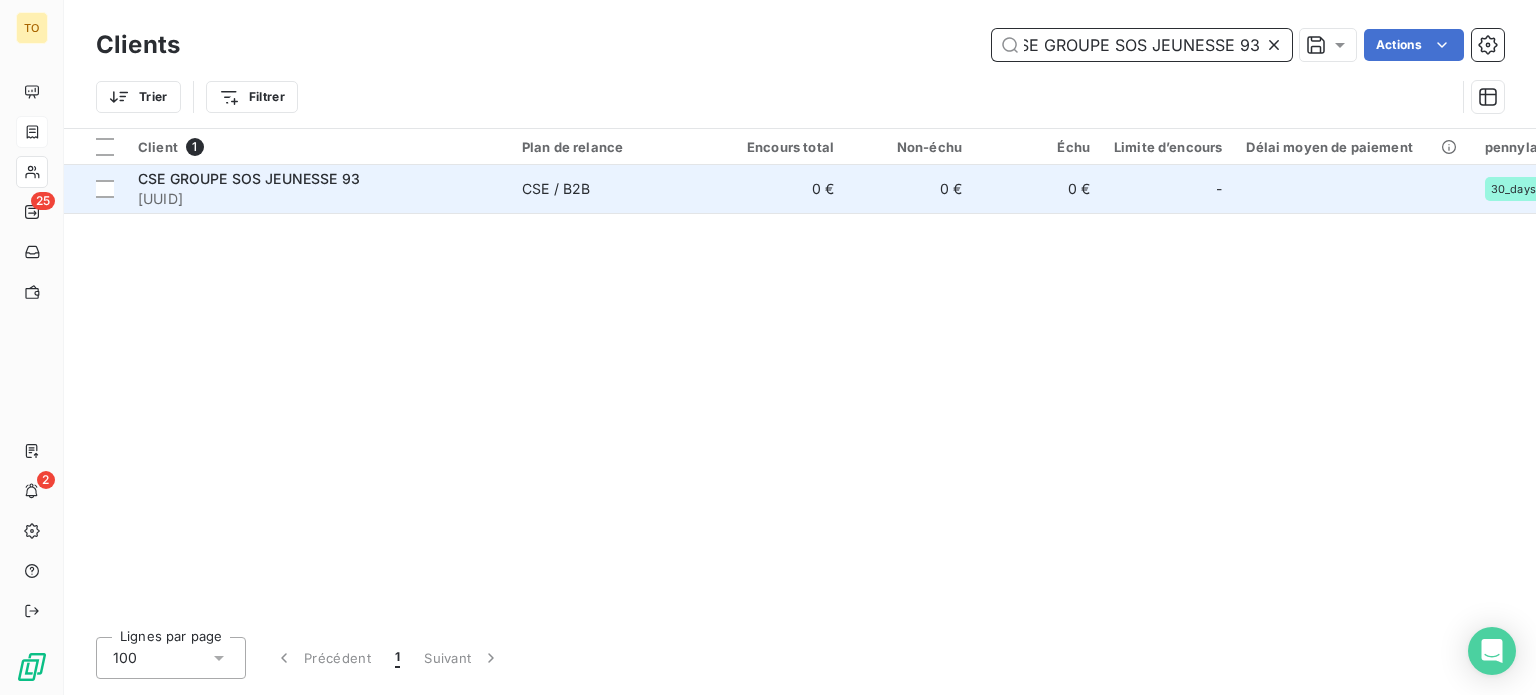 type on "CSE GROUPE SOS JEUNESSE 93" 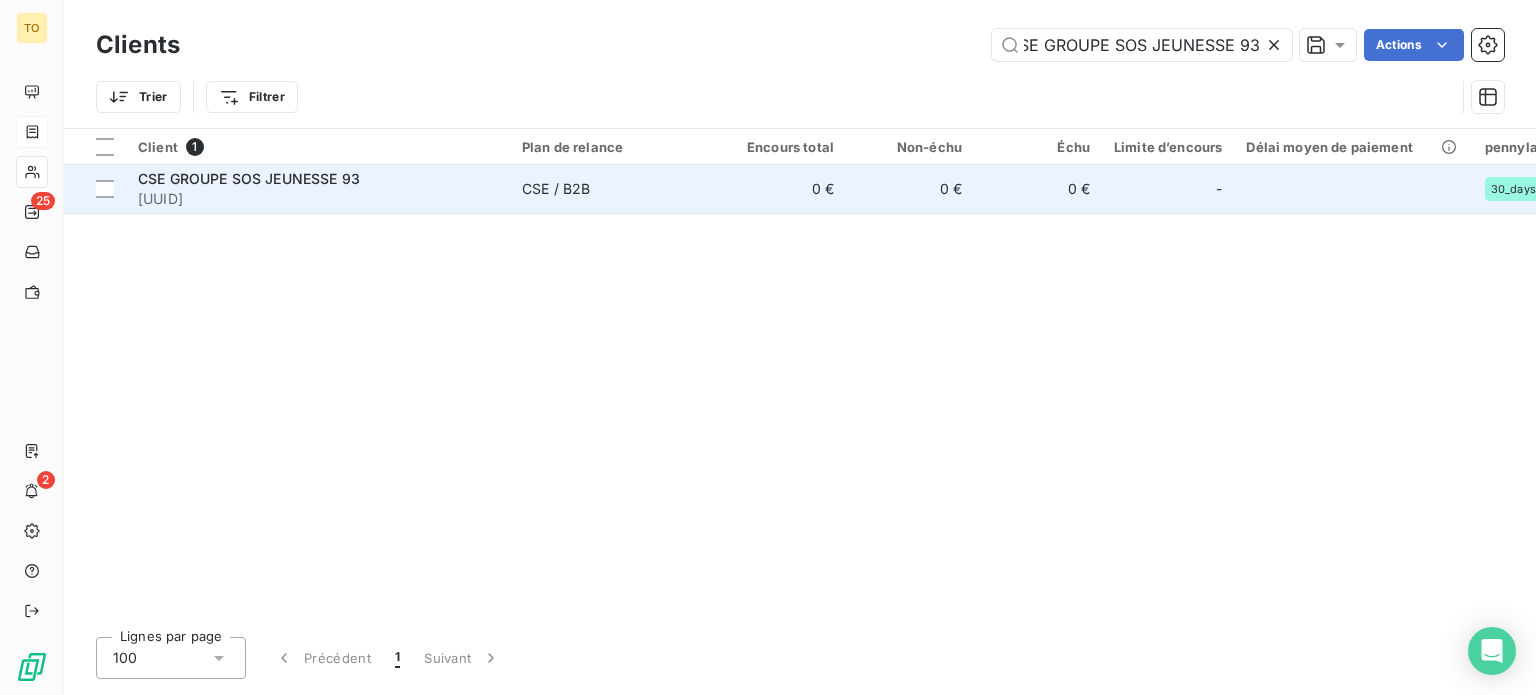 click on "[UUID]" at bounding box center [318, 199] 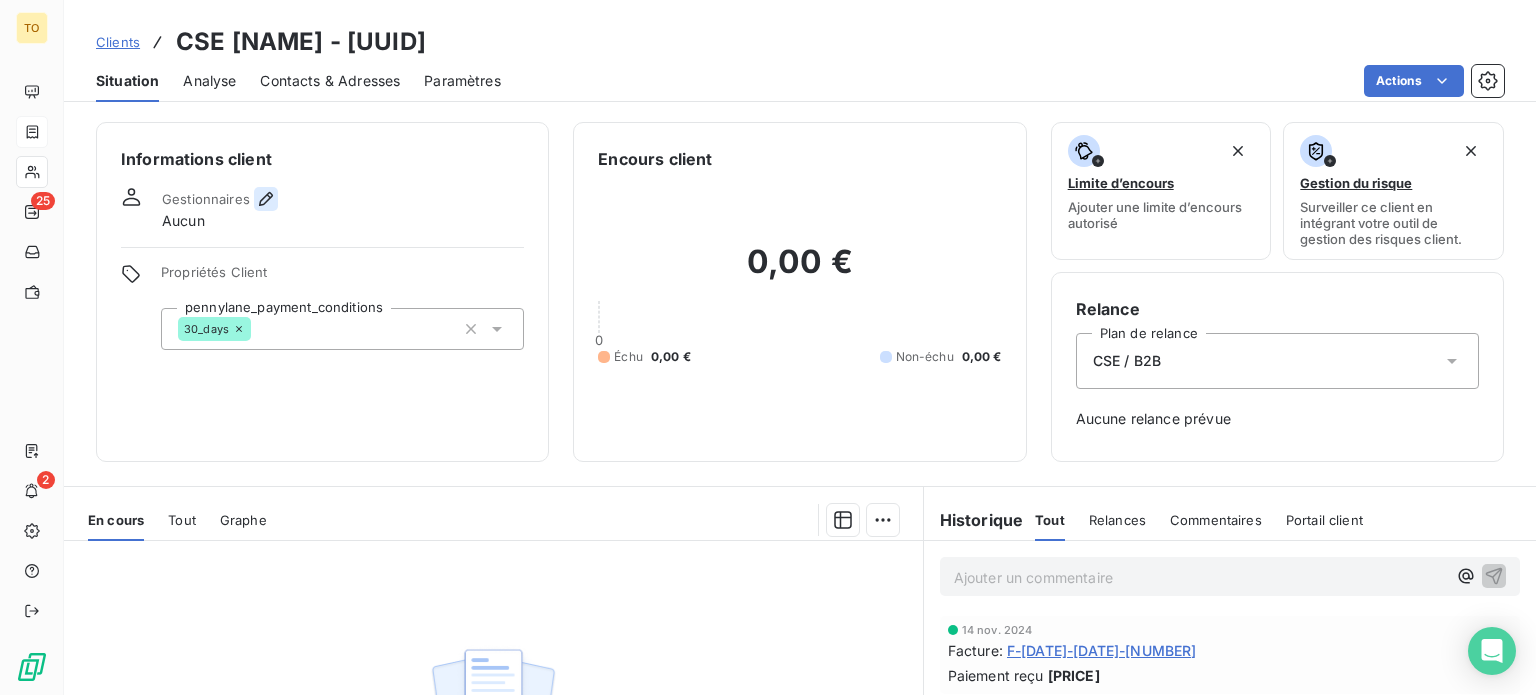 click 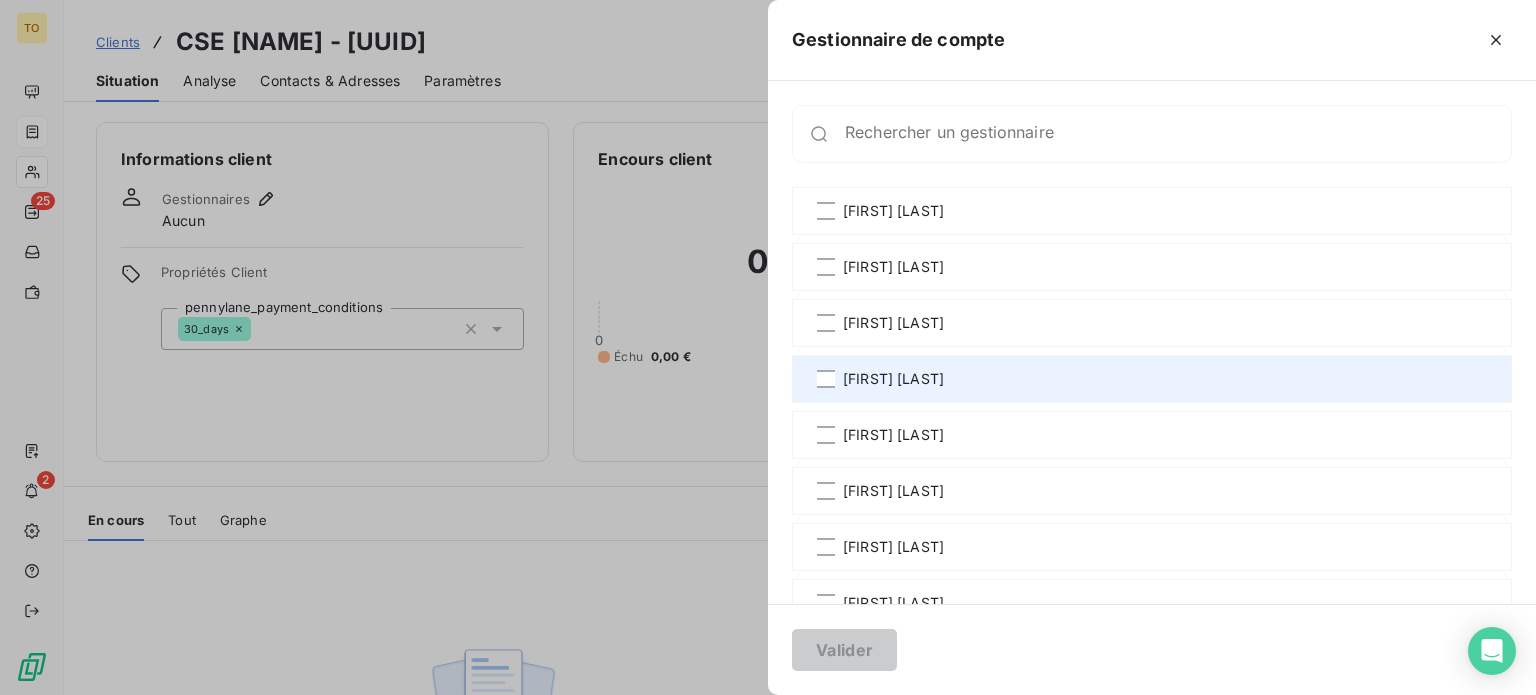 scroll, scrollTop: 233, scrollLeft: 0, axis: vertical 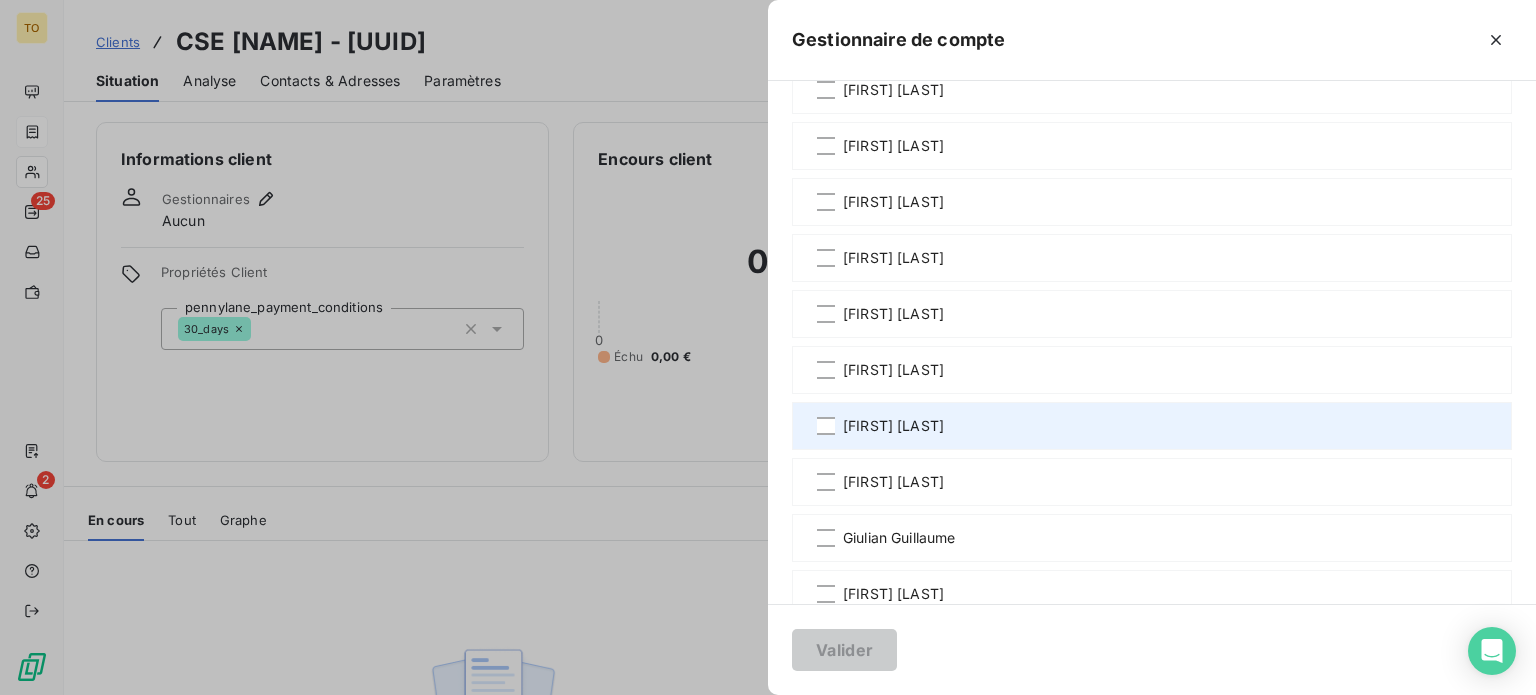 click on "[FIRST] [LAST]" at bounding box center (893, 426) 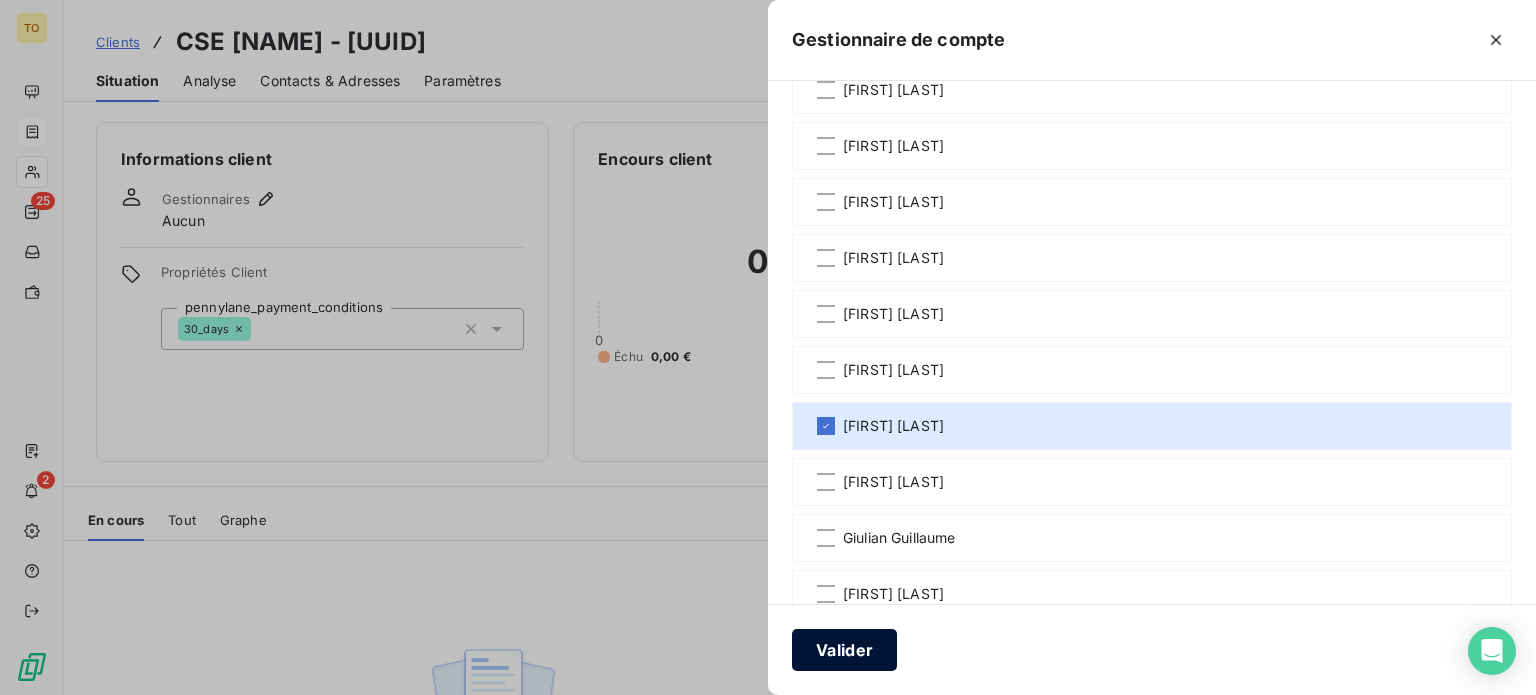 click on "Valider" at bounding box center (844, 650) 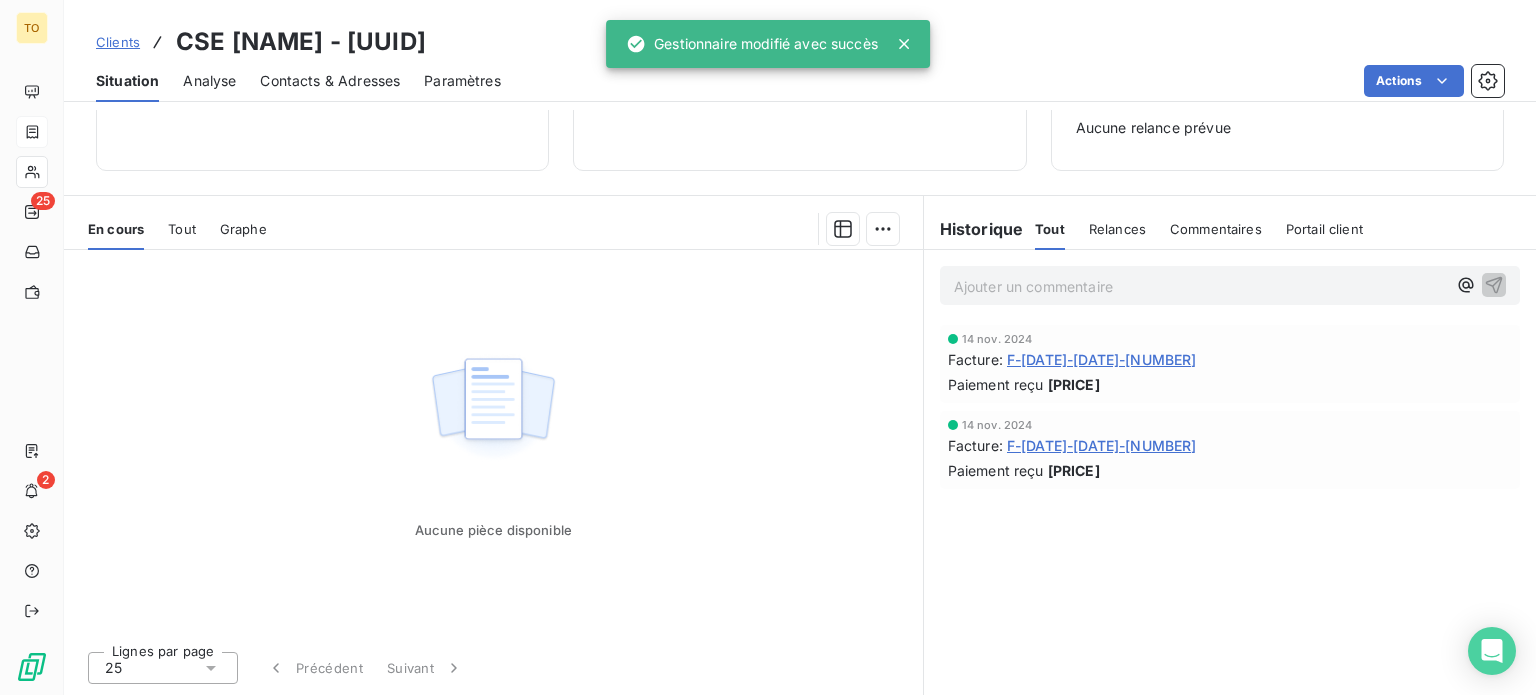 scroll, scrollTop: 386, scrollLeft: 0, axis: vertical 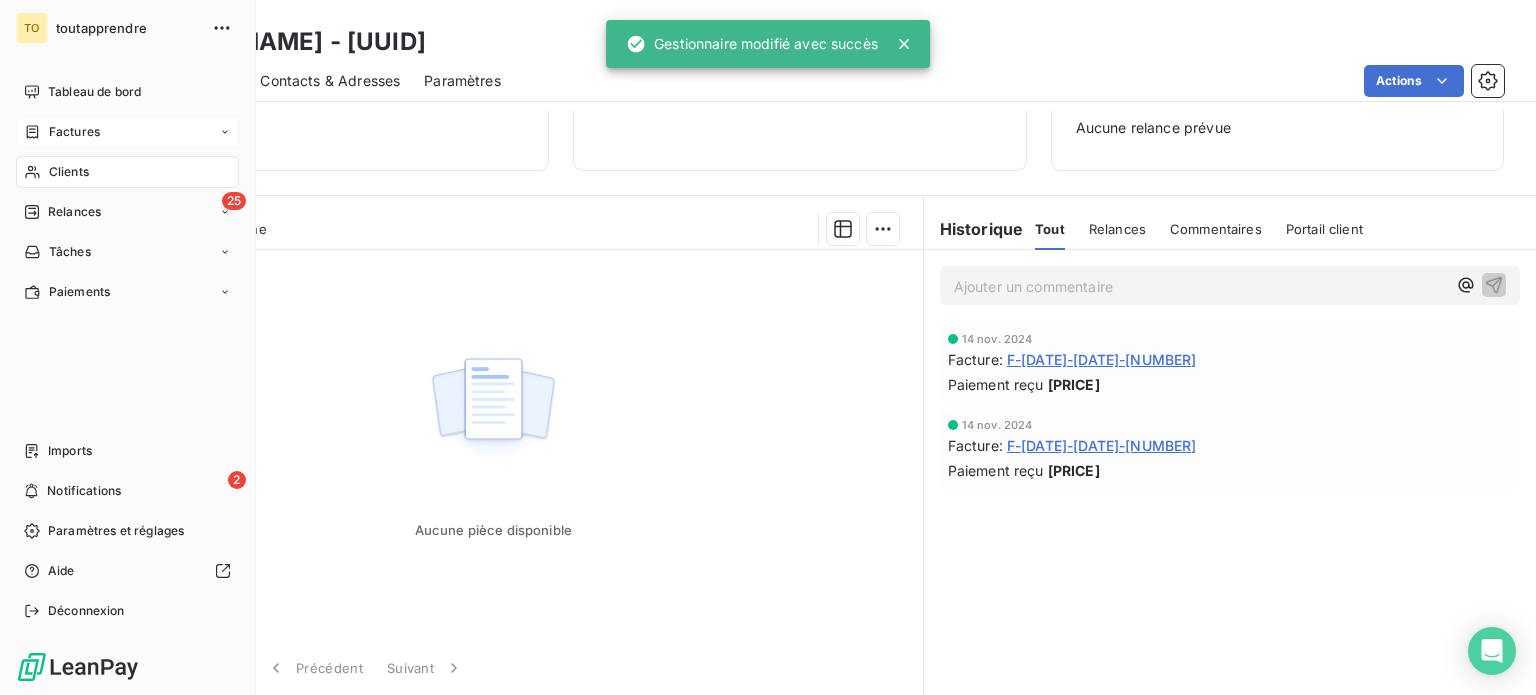 click on "Clients" at bounding box center [69, 172] 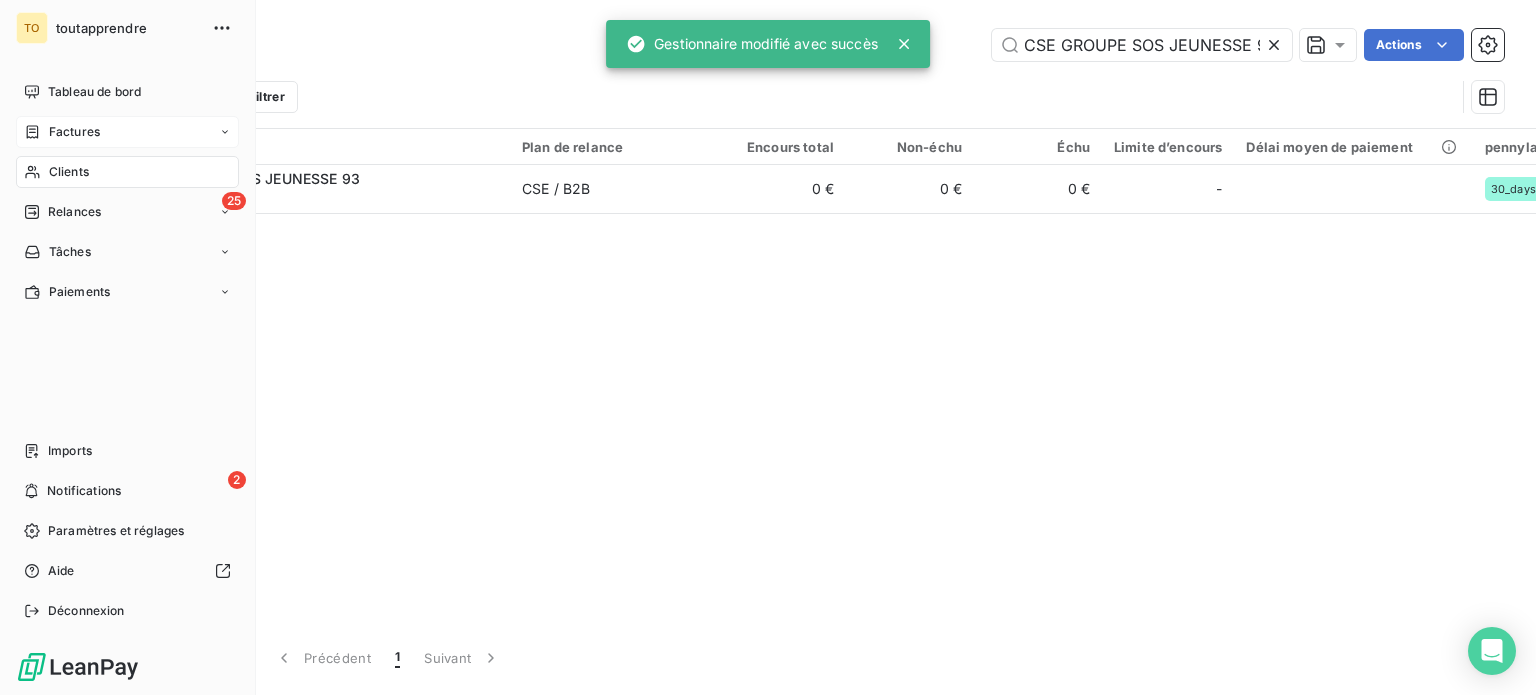 scroll, scrollTop: 0, scrollLeft: 31, axis: horizontal 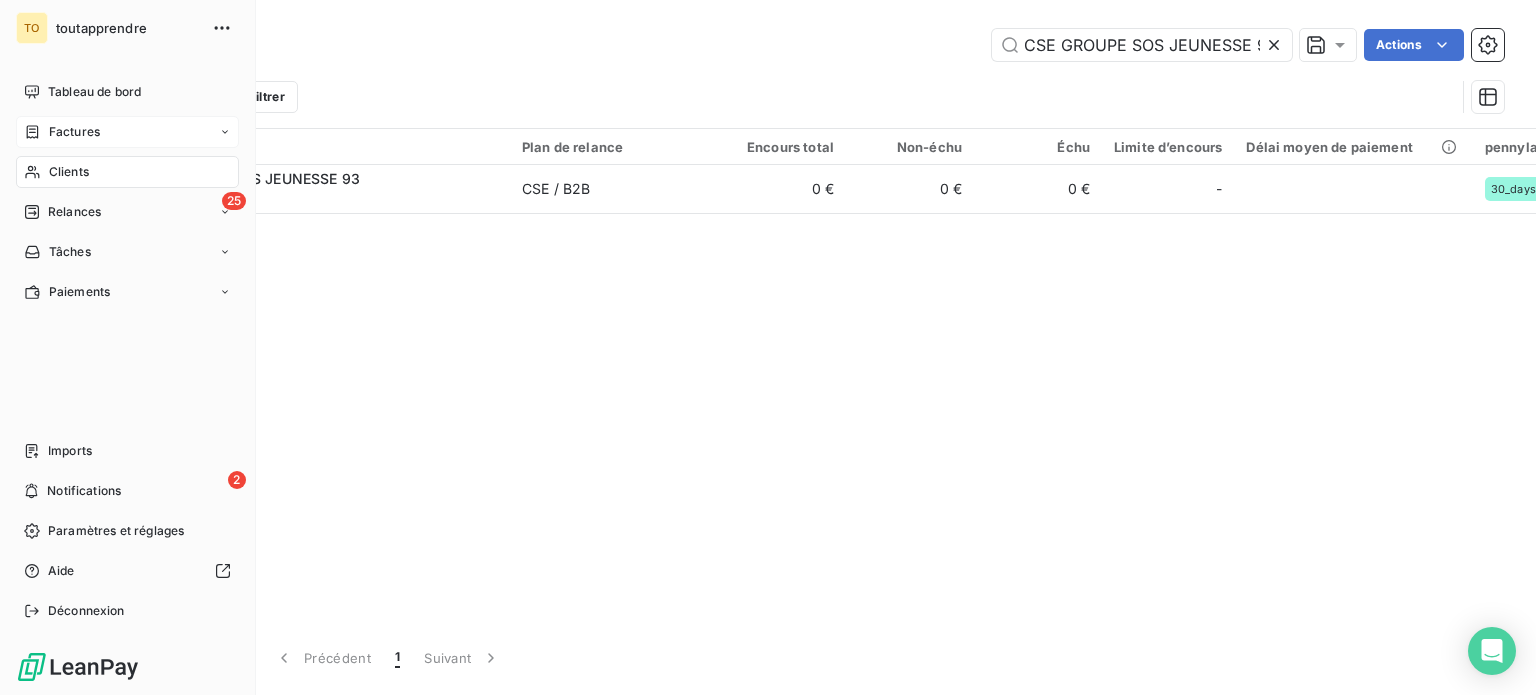 drag, startPoint x: 54, startPoint y: 205, endPoint x: 122, endPoint y: 171, distance: 76.02631 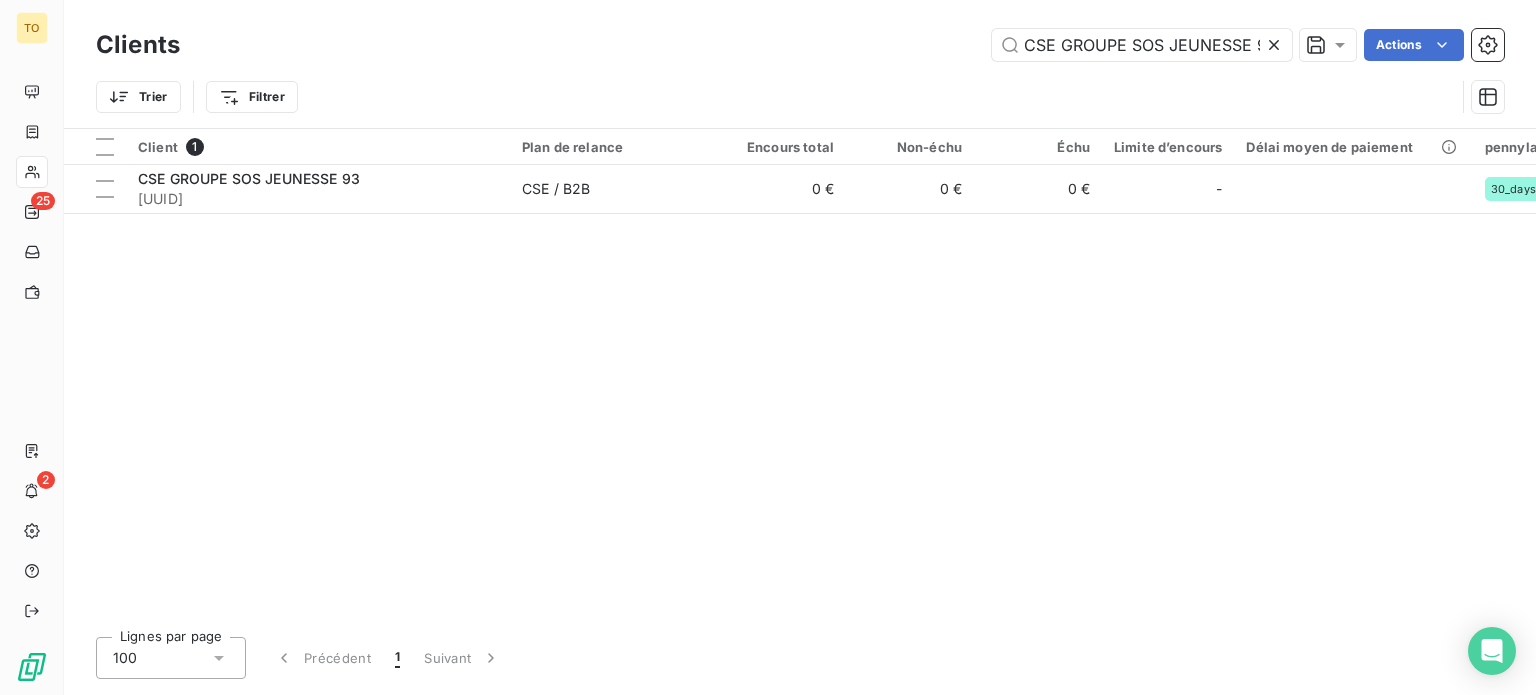 click 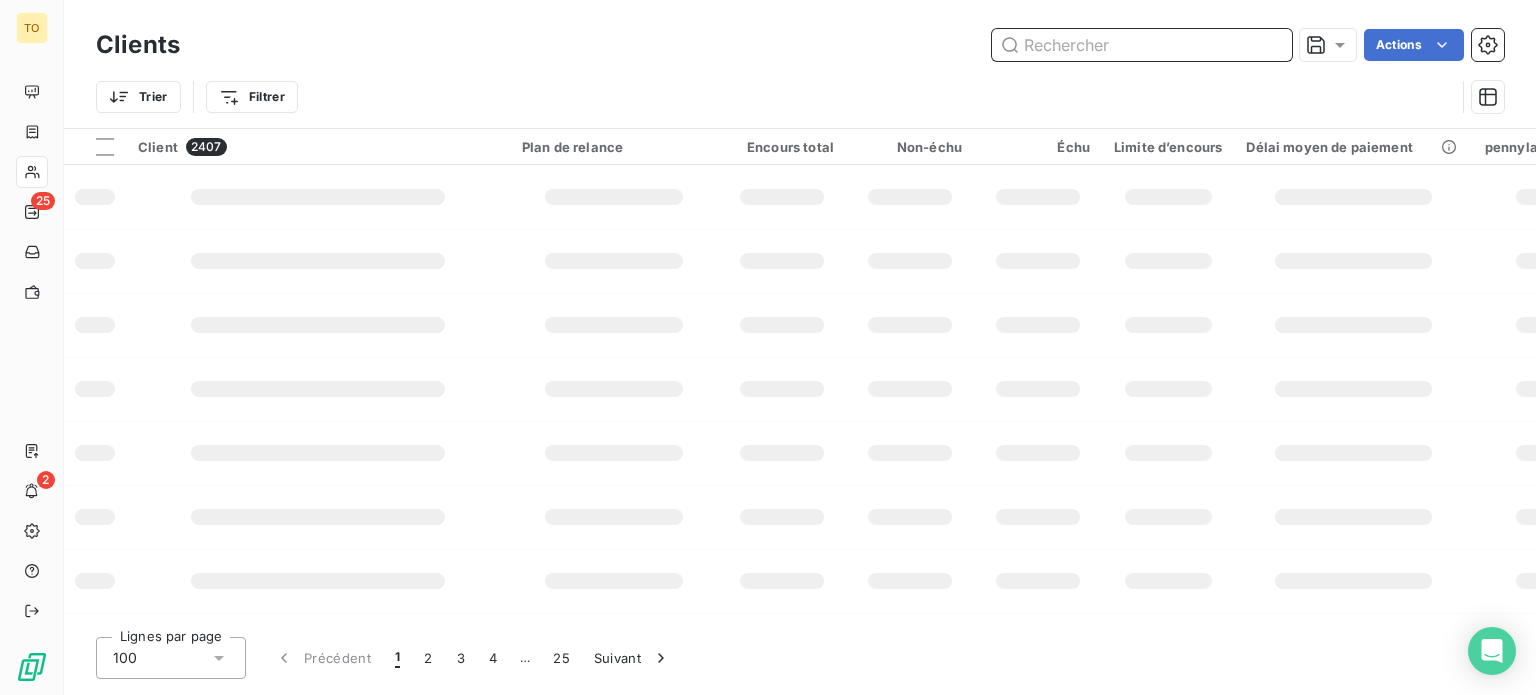 click at bounding box center [1142, 45] 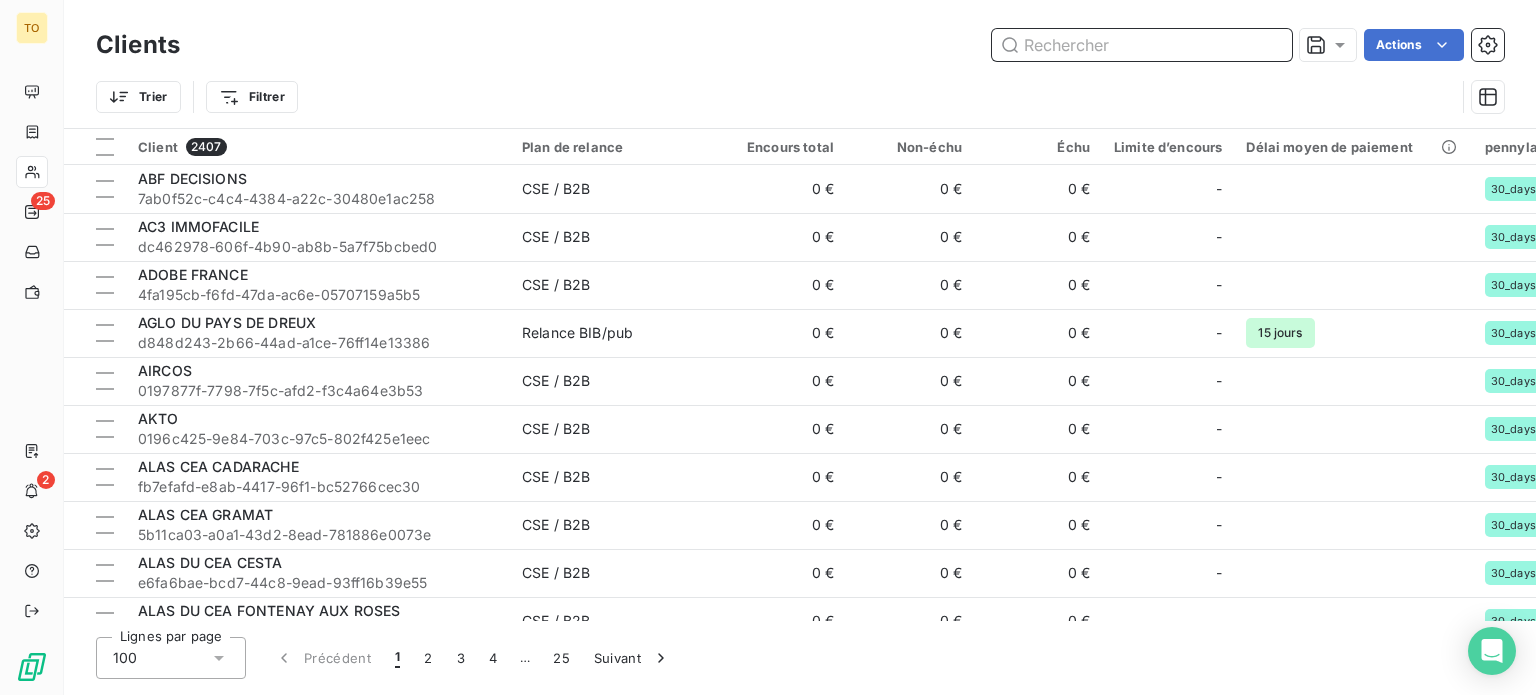 paste on "CSE FTI CONSULTING" 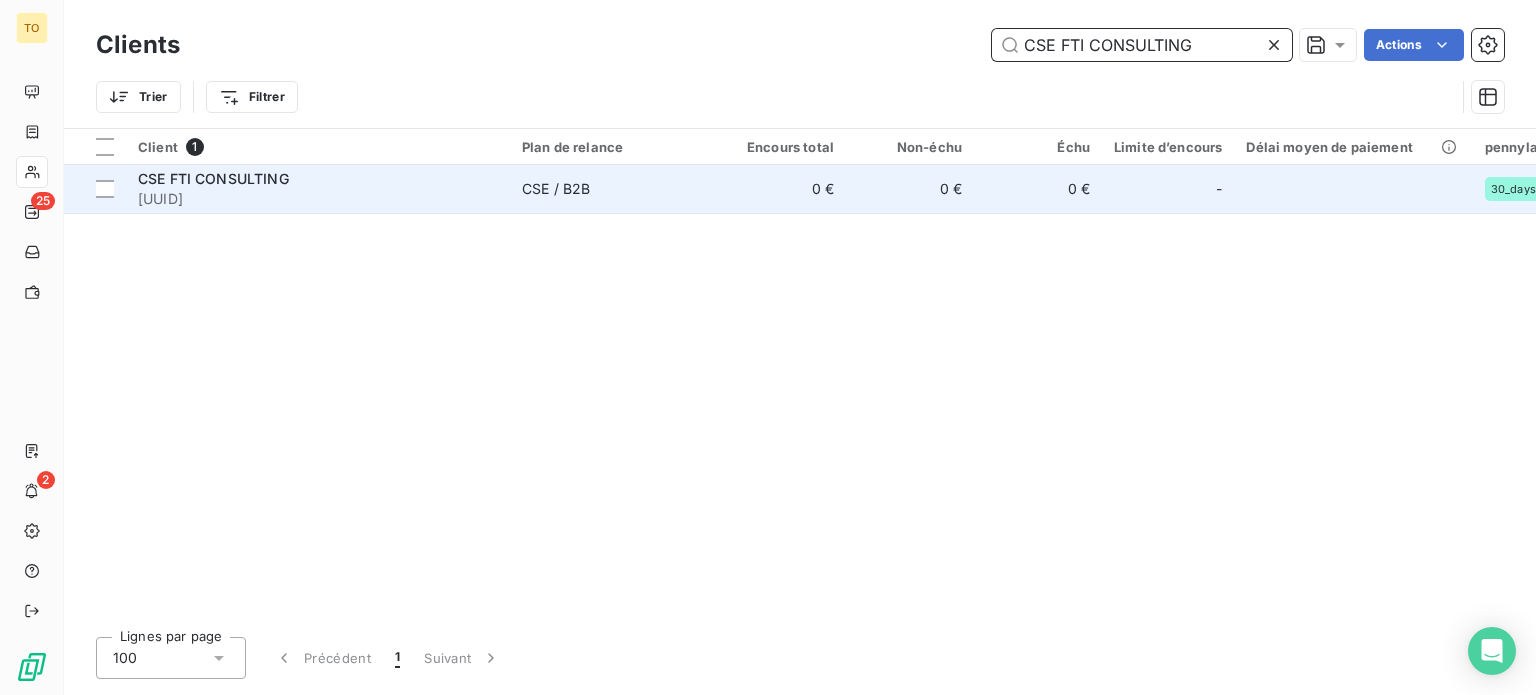 type on "CSE FTI CONSULTING" 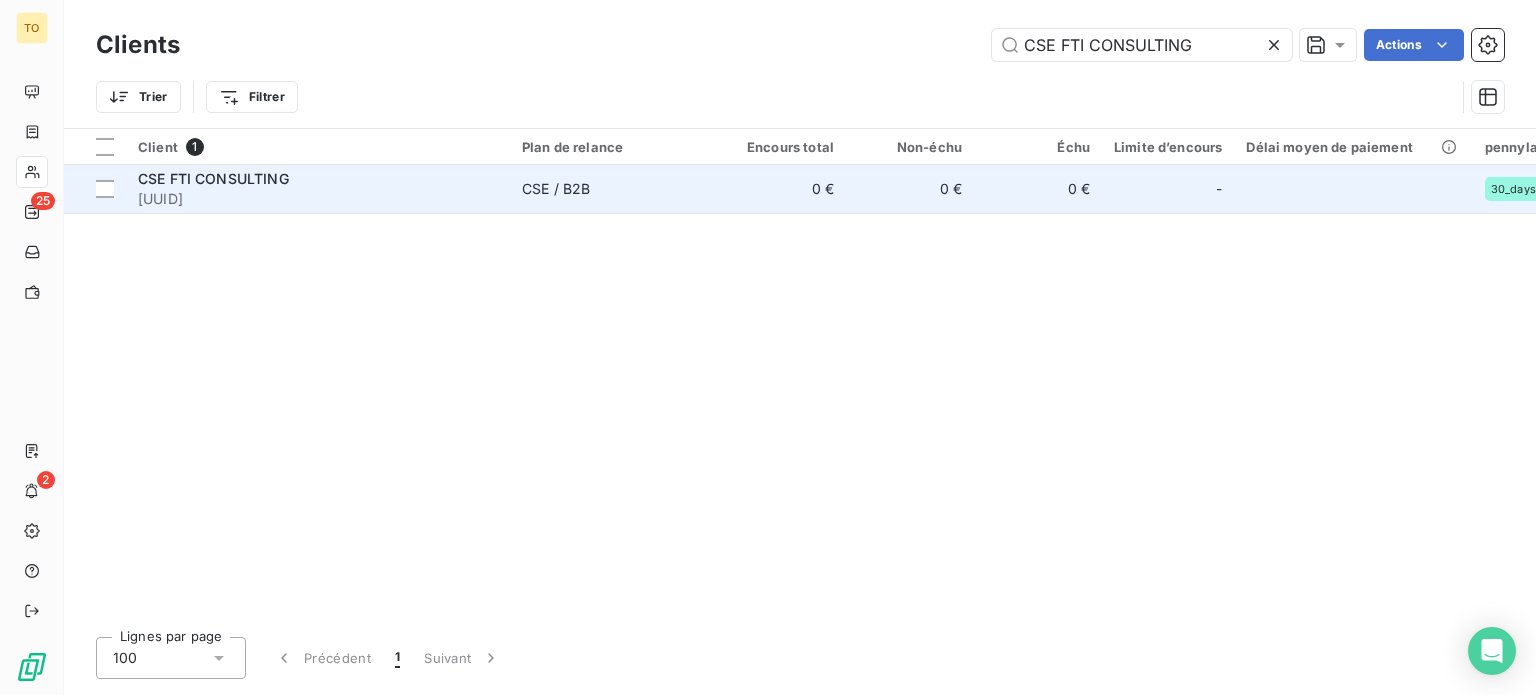 click on "[UUID]" at bounding box center (318, 199) 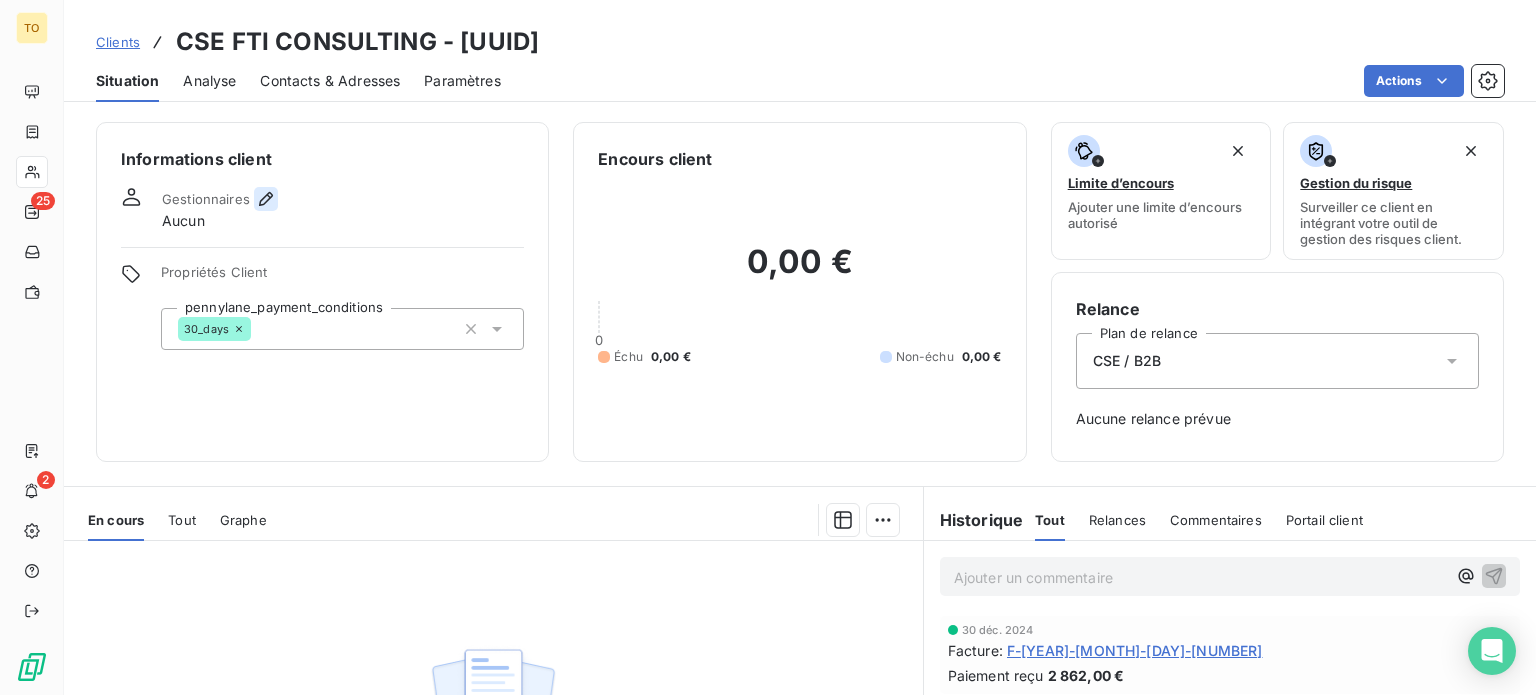 click 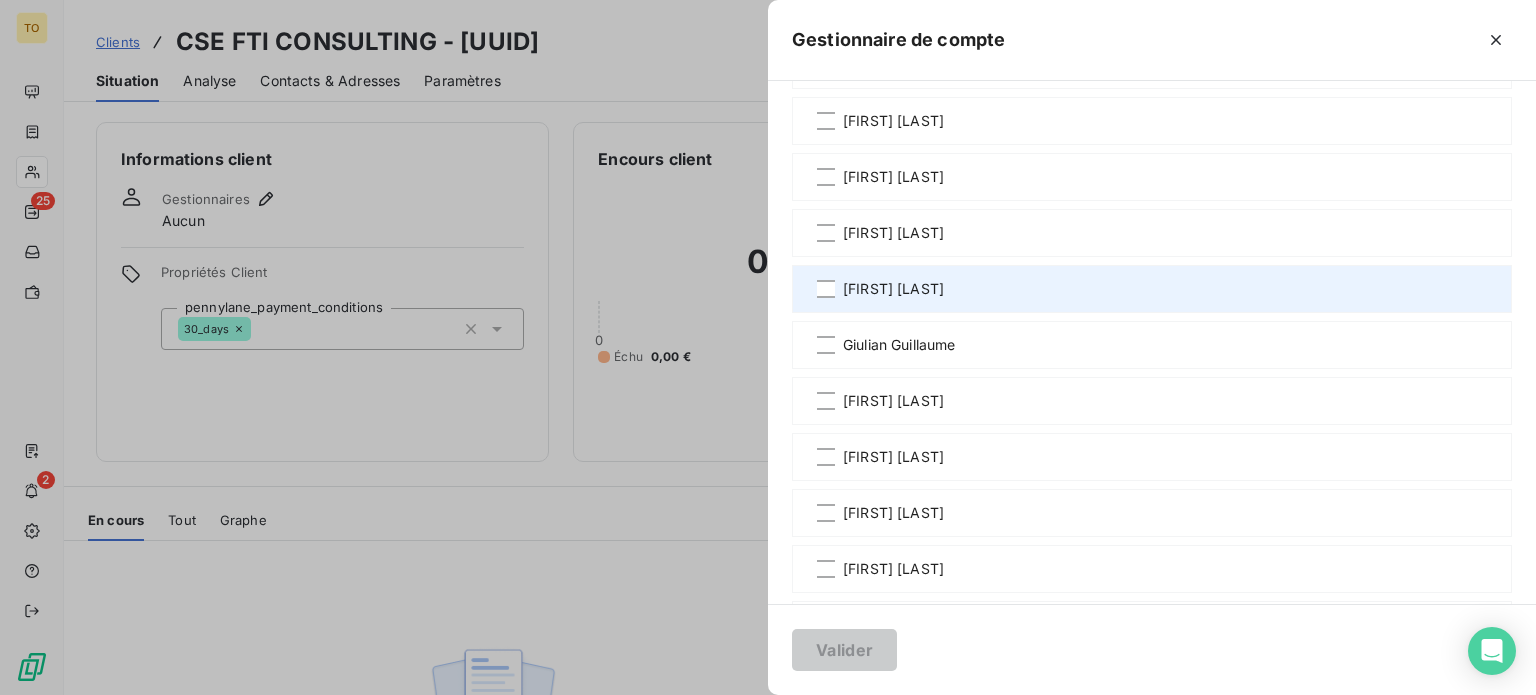 scroll, scrollTop: 466, scrollLeft: 0, axis: vertical 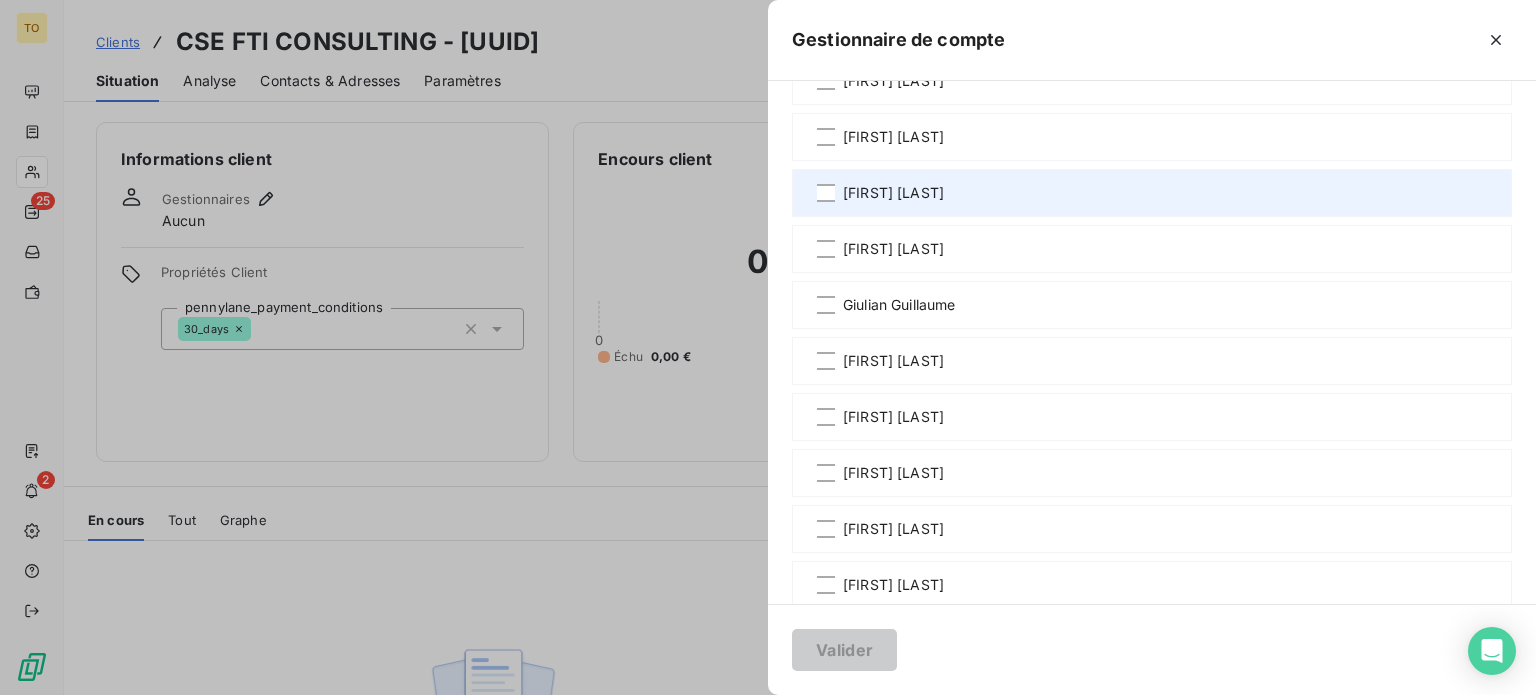 click on "[FIRST] [LAST]" at bounding box center (893, 193) 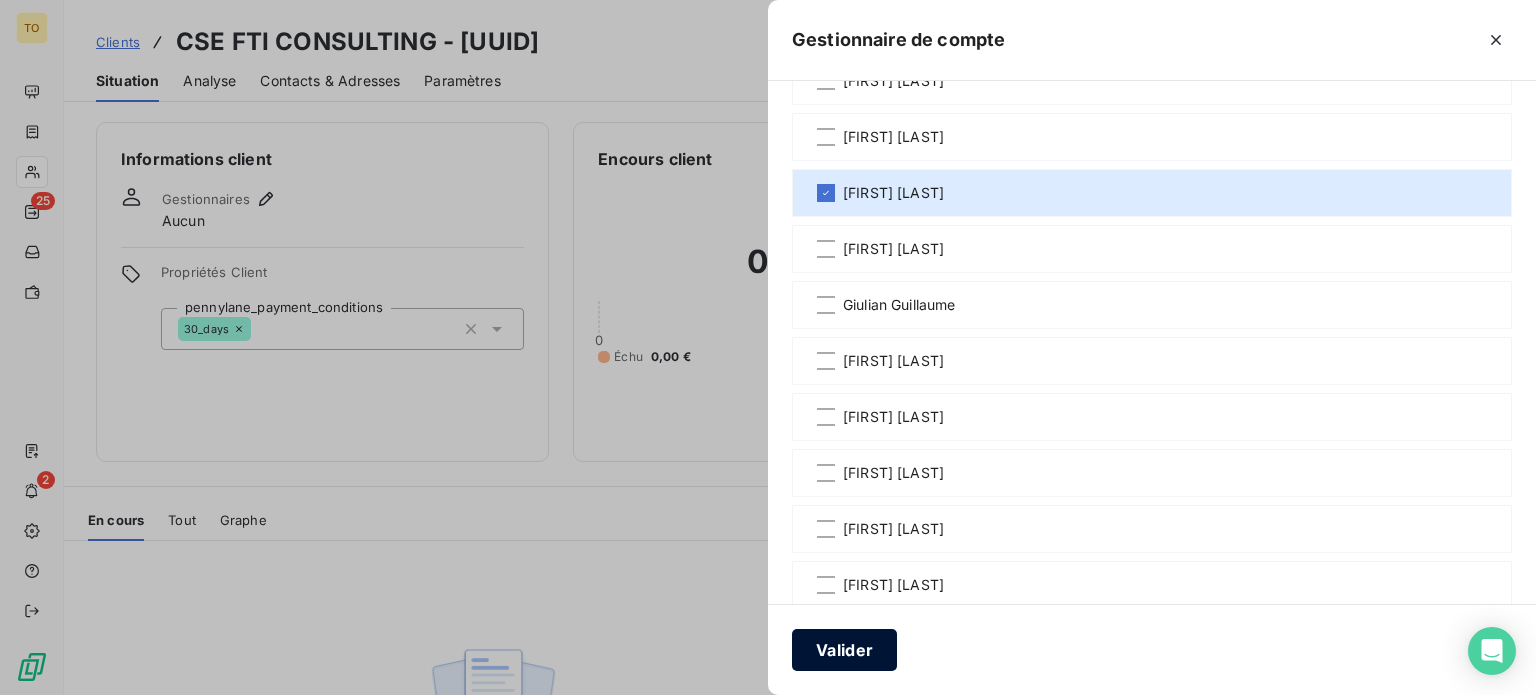 click on "Valider" at bounding box center (844, 650) 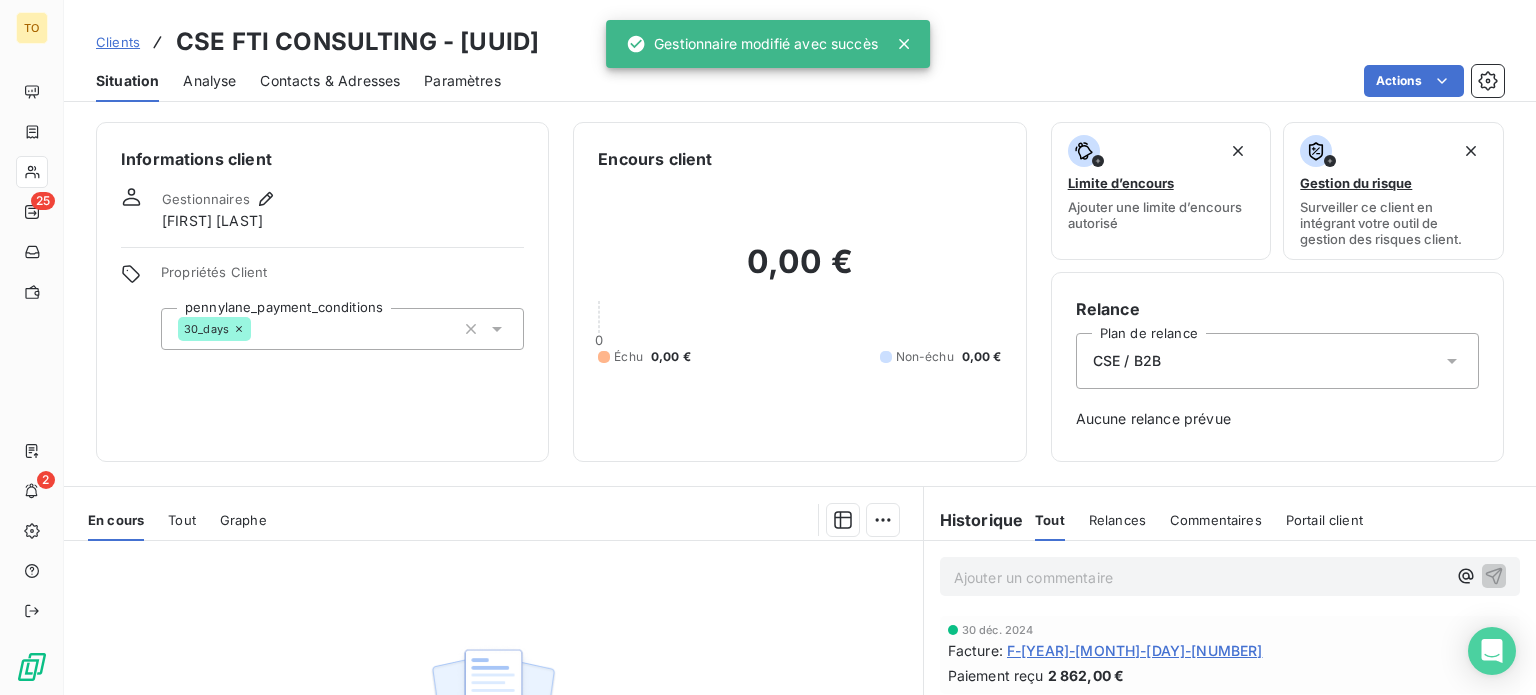 scroll, scrollTop: 386, scrollLeft: 0, axis: vertical 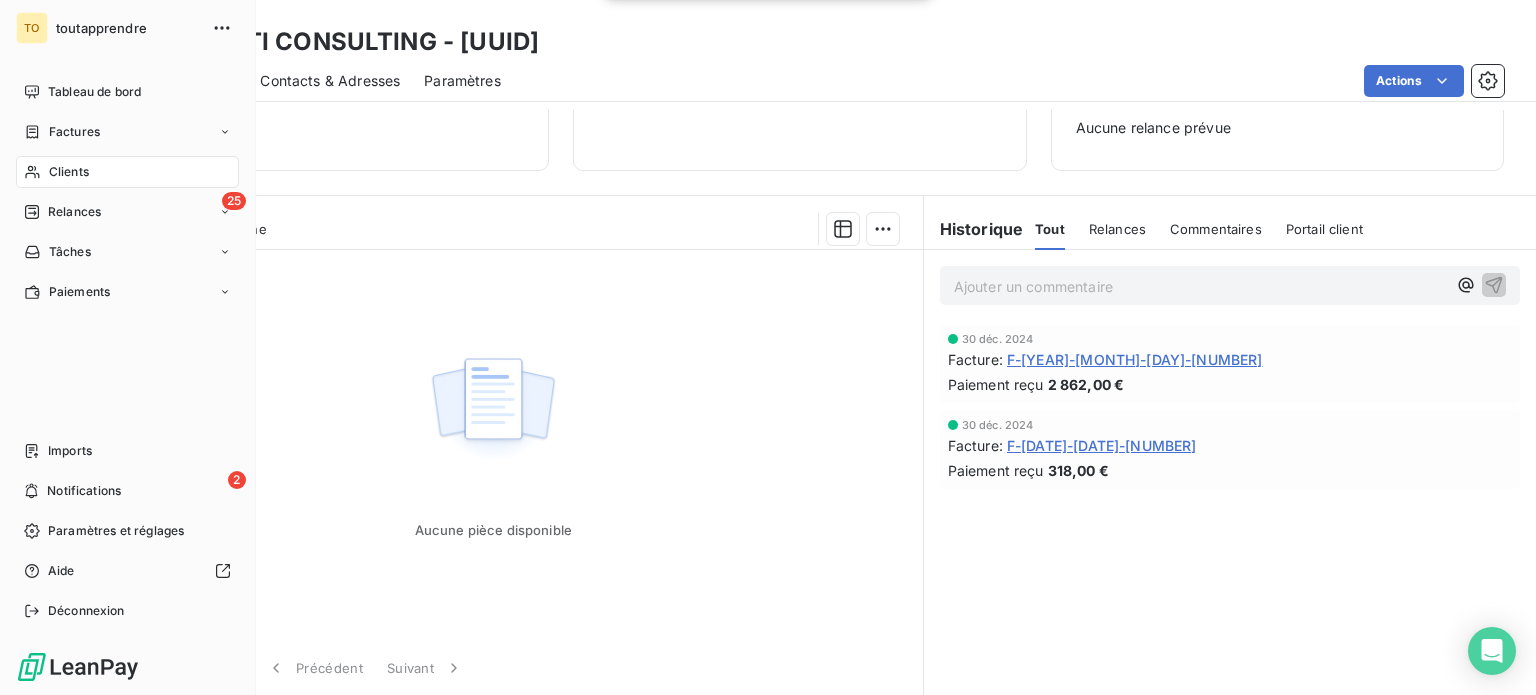click 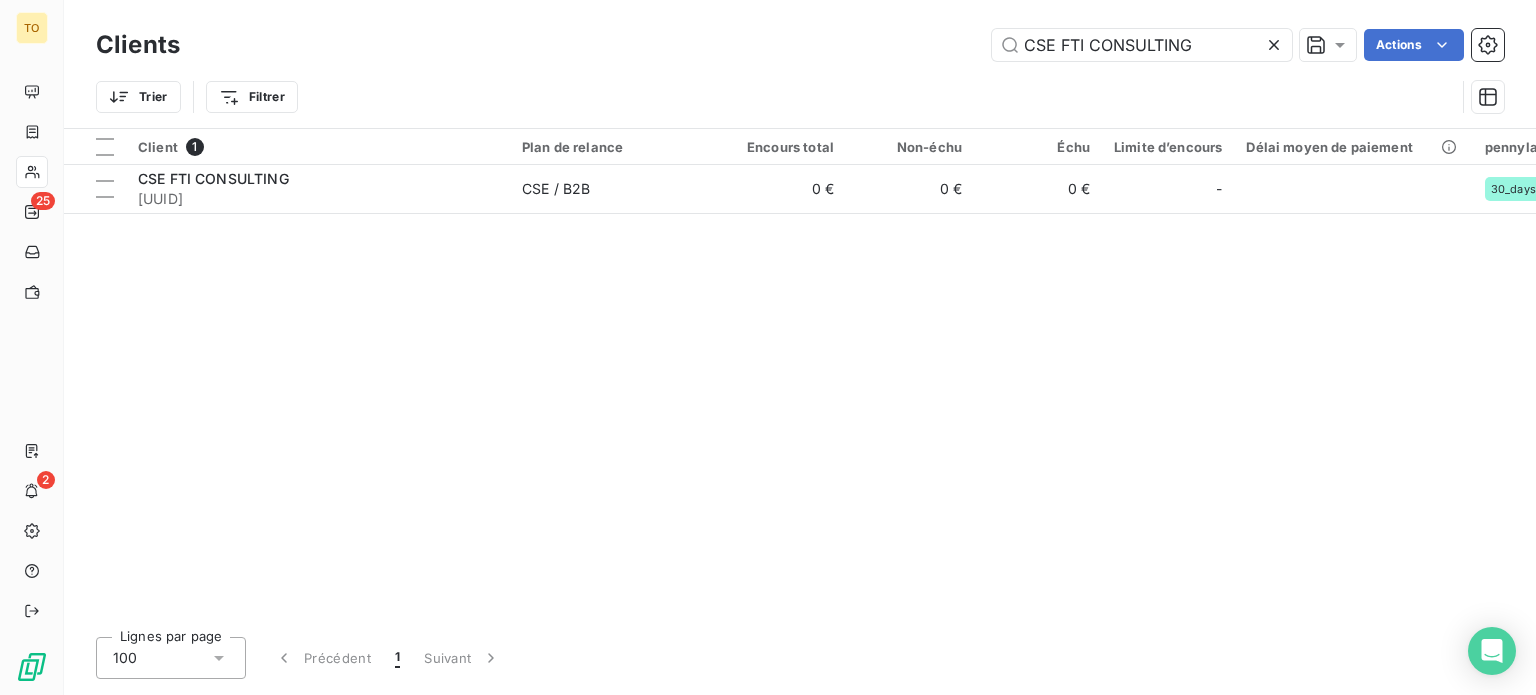 drag, startPoint x: 1176, startPoint y: 49, endPoint x: 869, endPoint y: 56, distance: 307.0798 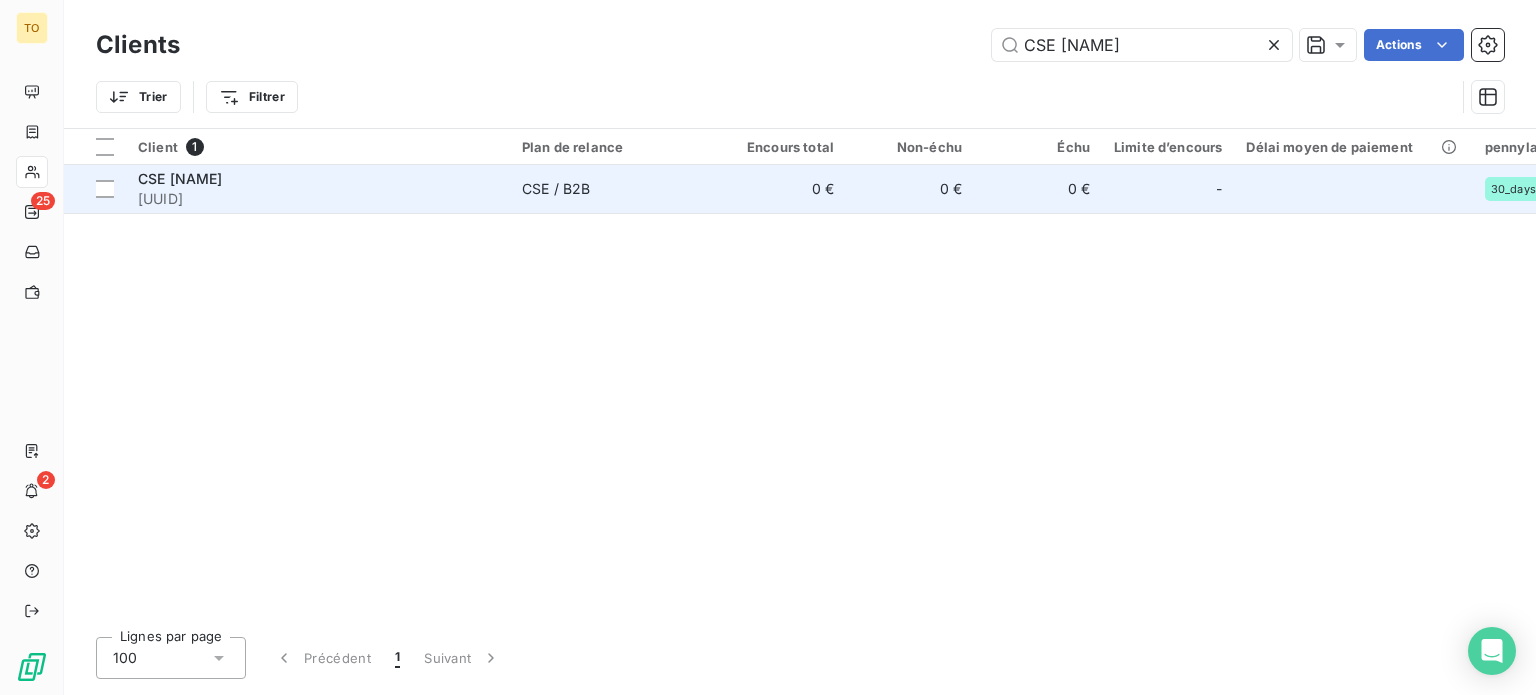 type on "CSE [NAME]" 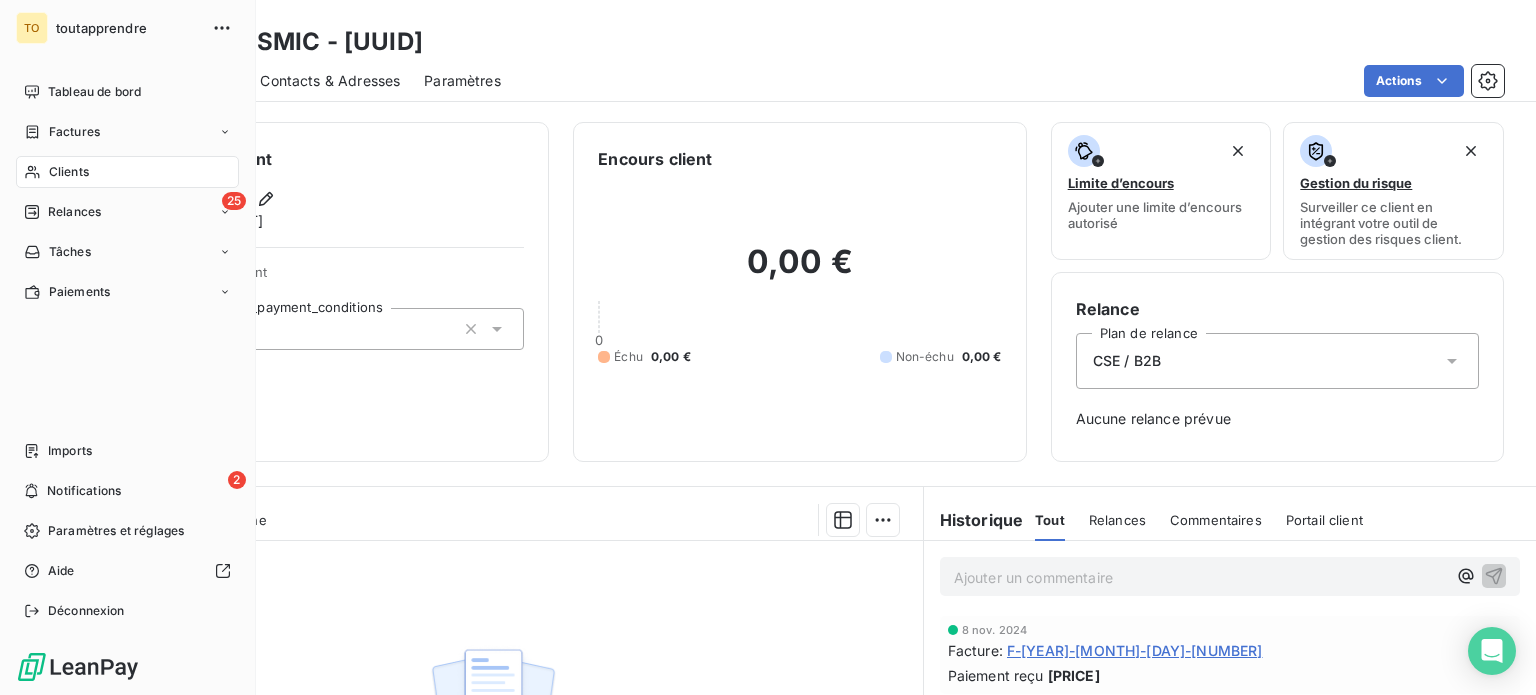 click on "Clients" at bounding box center (127, 172) 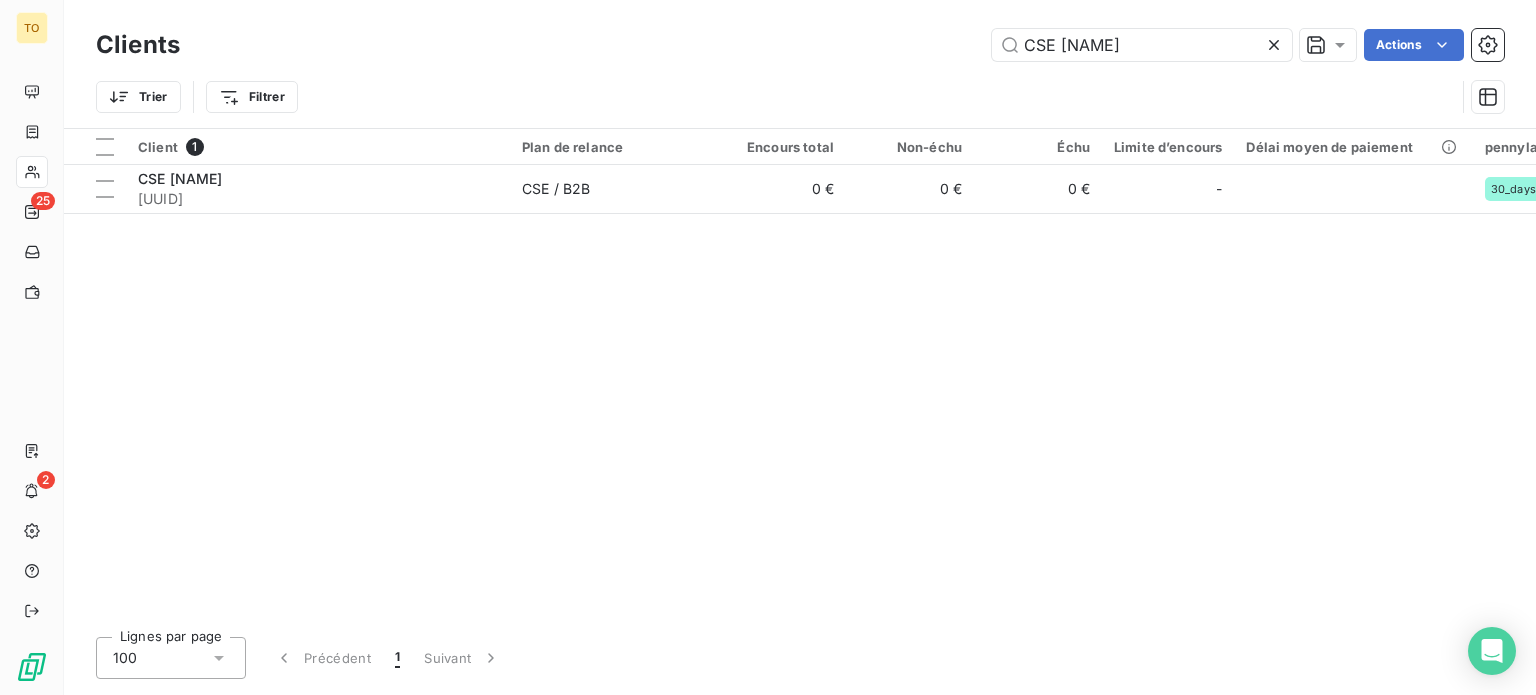 drag, startPoint x: 1100, startPoint y: 49, endPoint x: 840, endPoint y: 50, distance: 260.00192 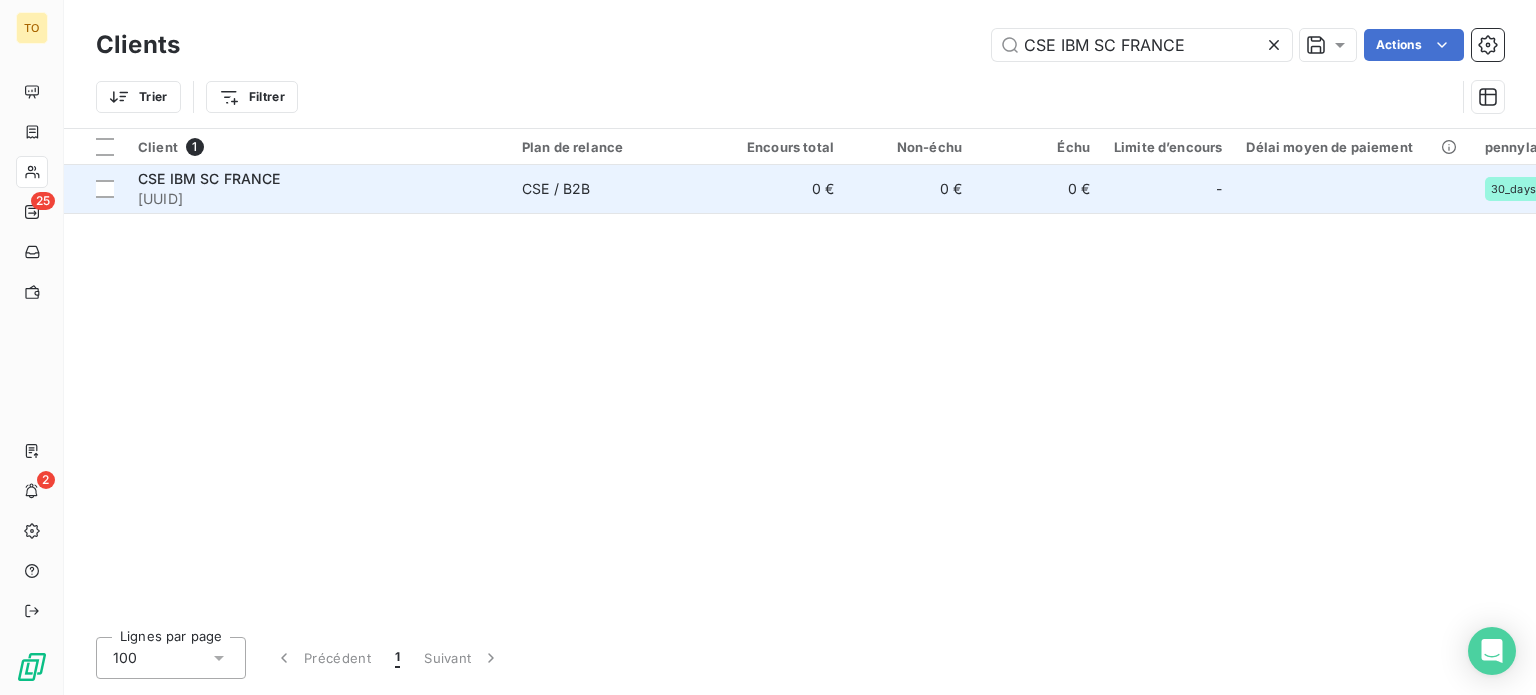 type on "CSE IBM SC FRANCE" 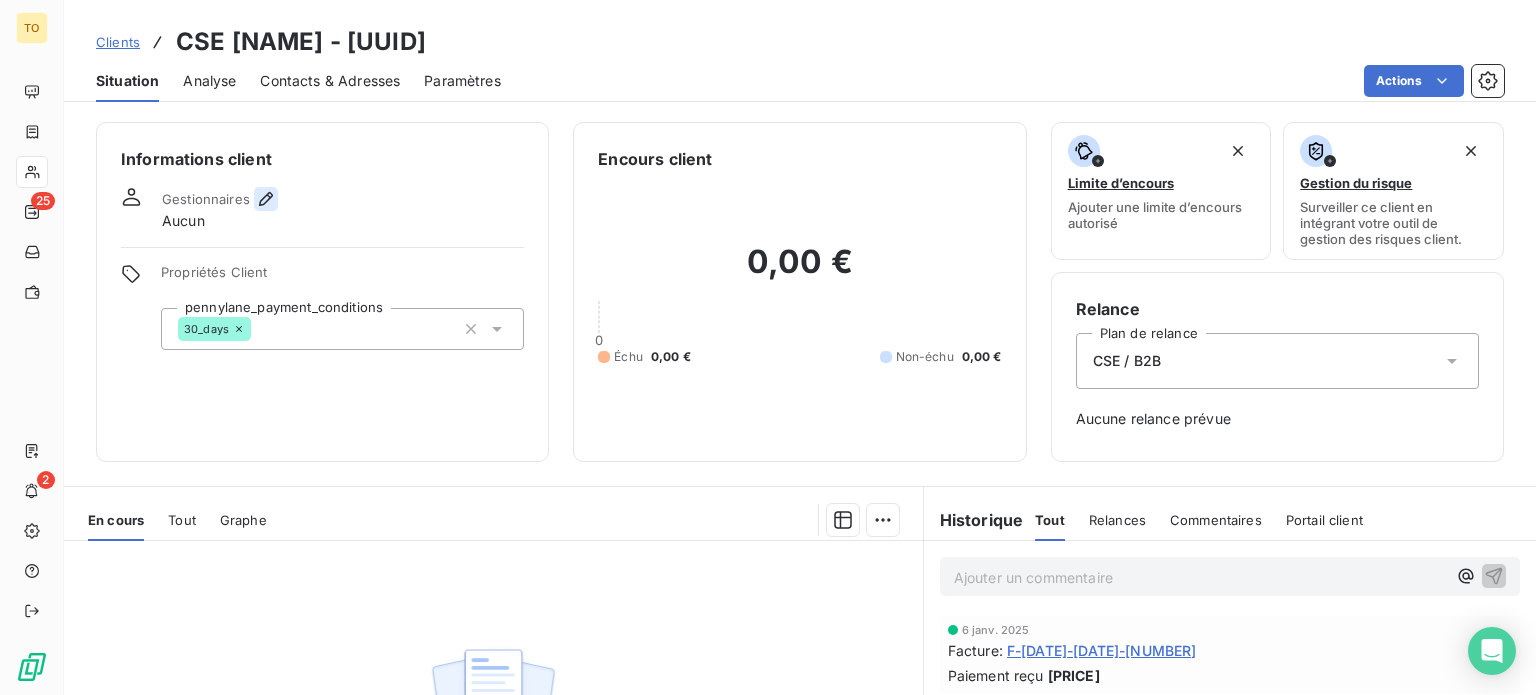 click 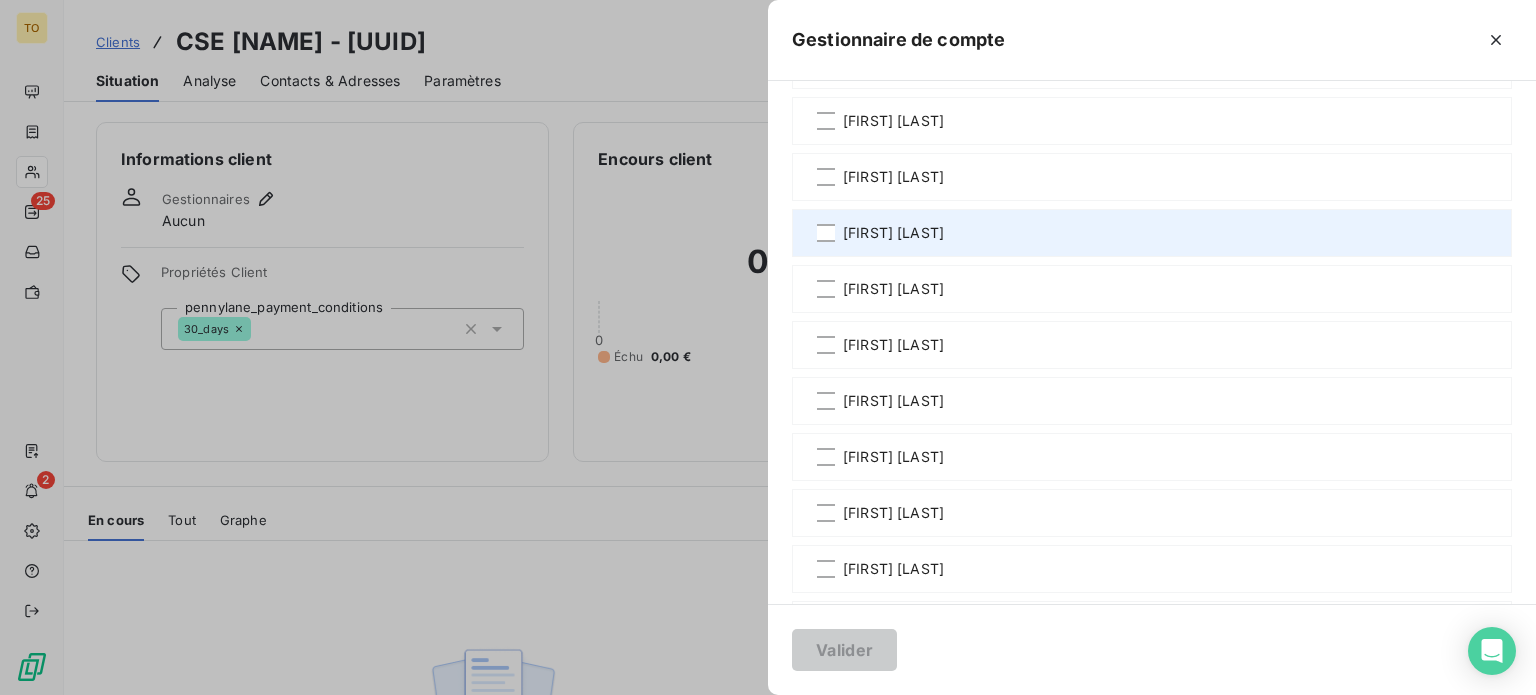 scroll, scrollTop: 1166, scrollLeft: 0, axis: vertical 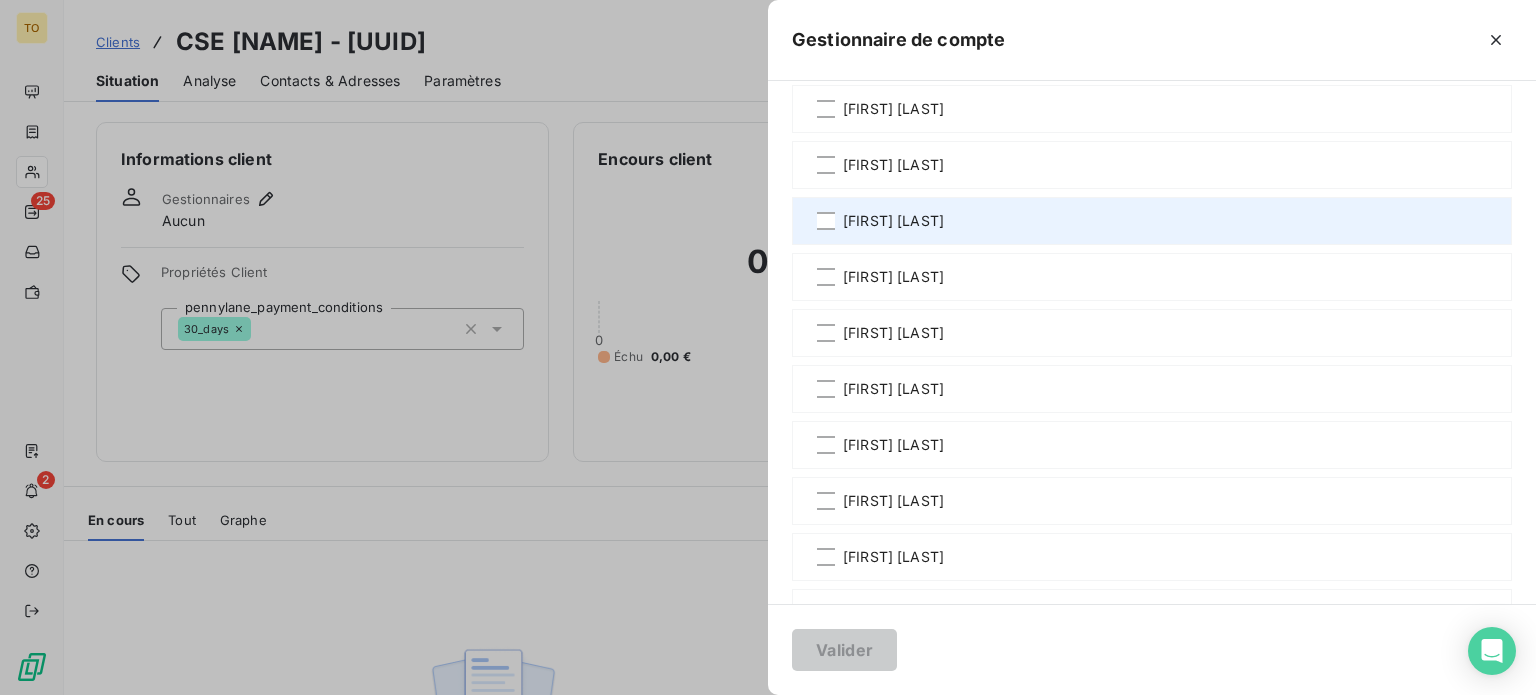 click on "[FIRST] [LAST]" at bounding box center (893, 221) 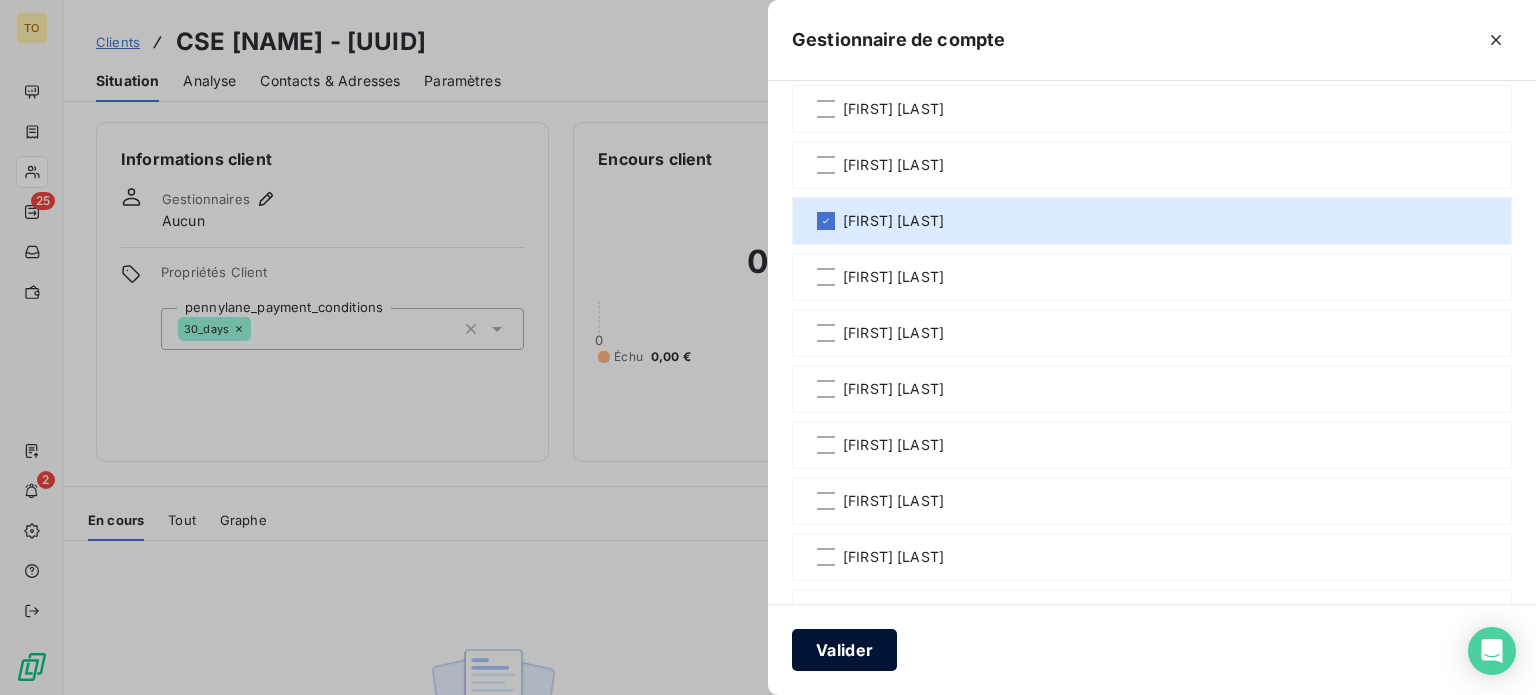 click on "Valider" at bounding box center (844, 650) 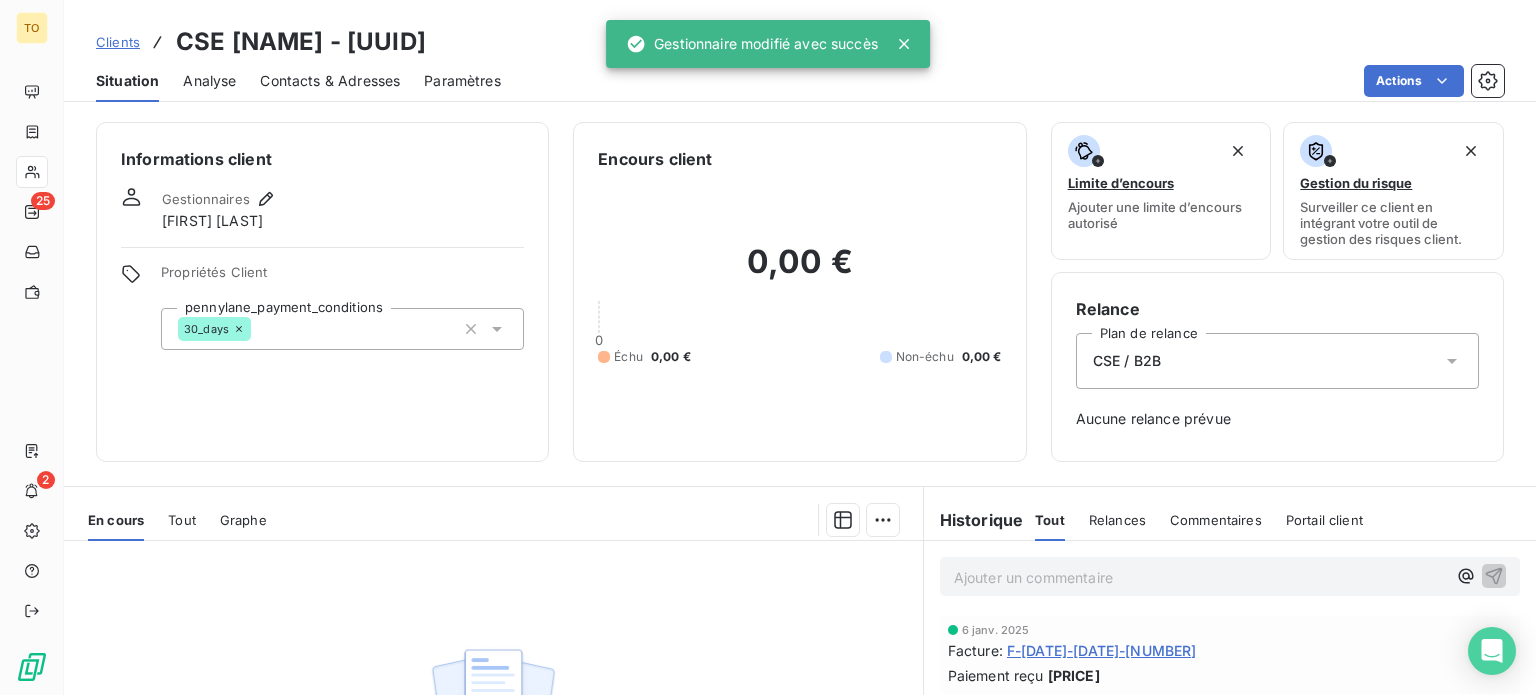 scroll, scrollTop: 233, scrollLeft: 0, axis: vertical 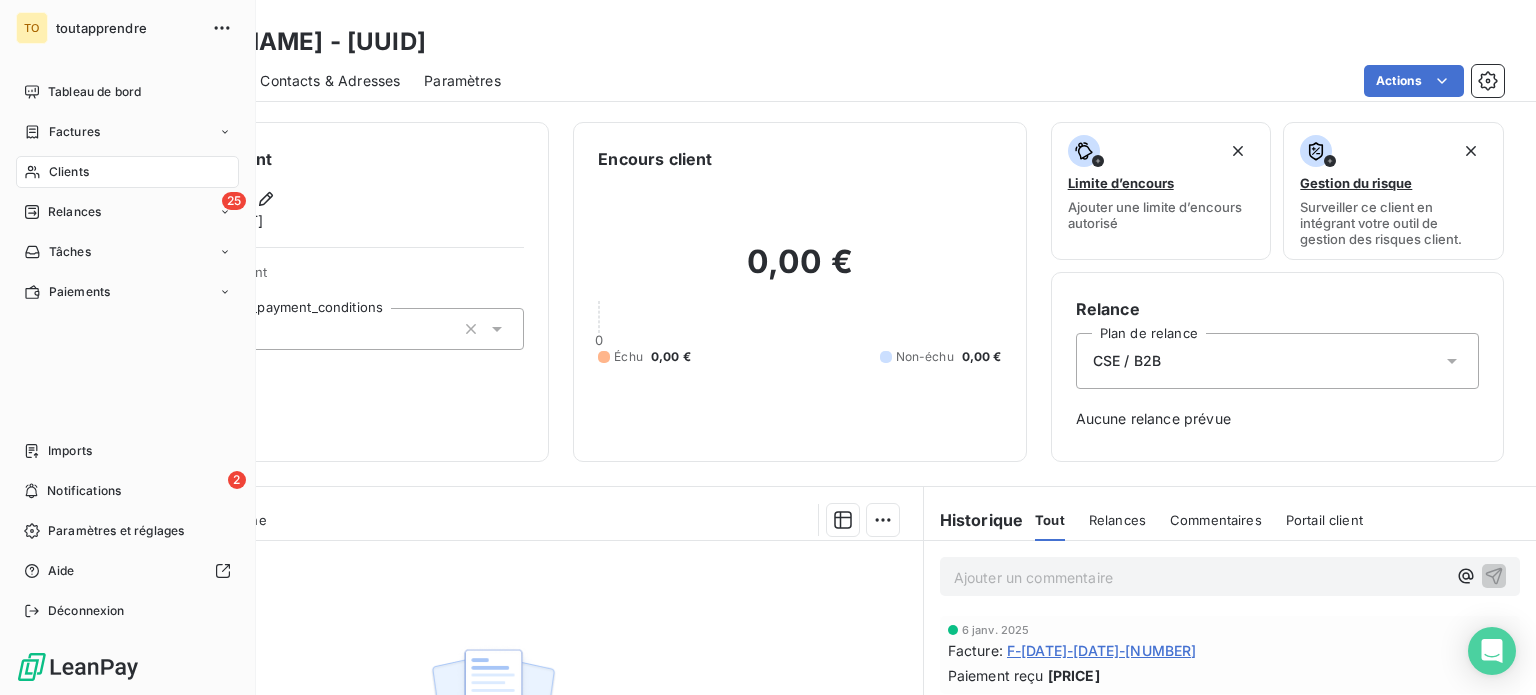 click on "Clients" at bounding box center (127, 172) 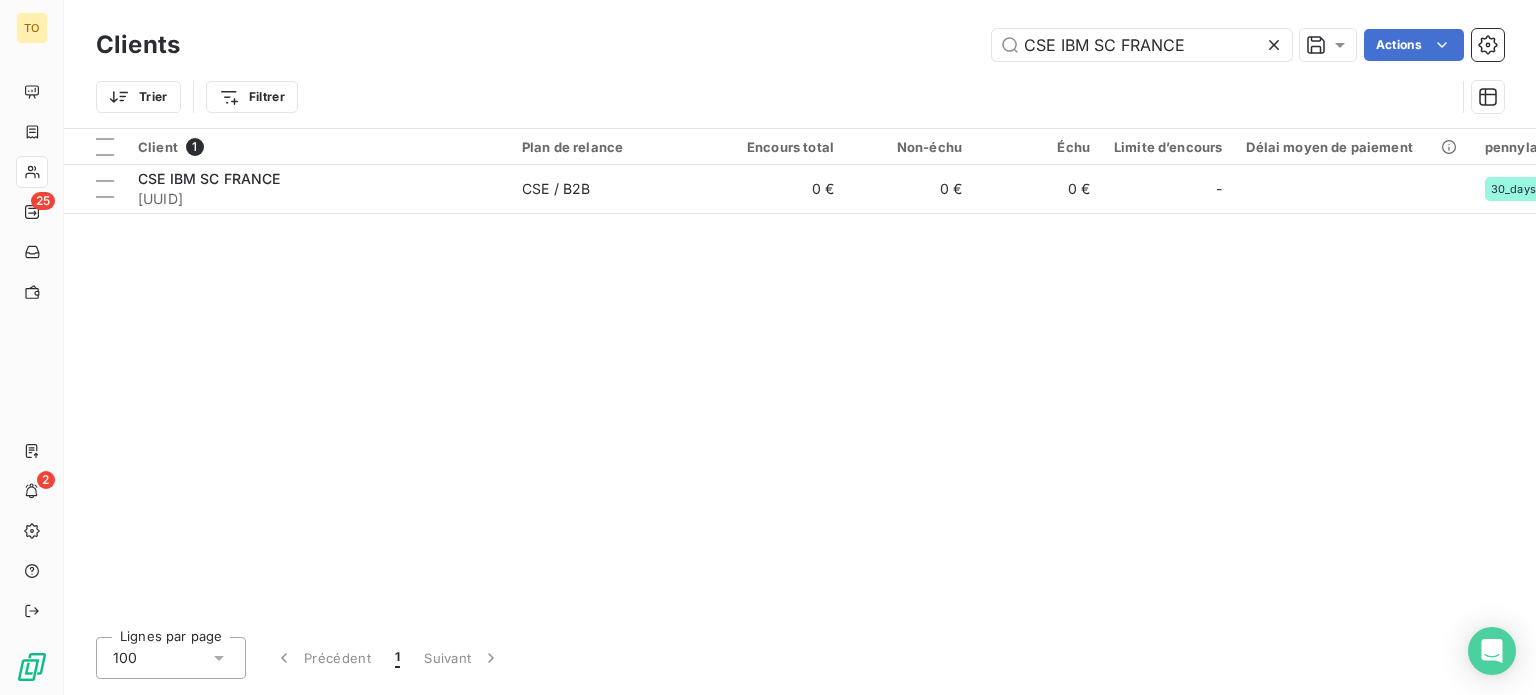 drag, startPoint x: 1156, startPoint y: 54, endPoint x: 866, endPoint y: 55, distance: 290.0017 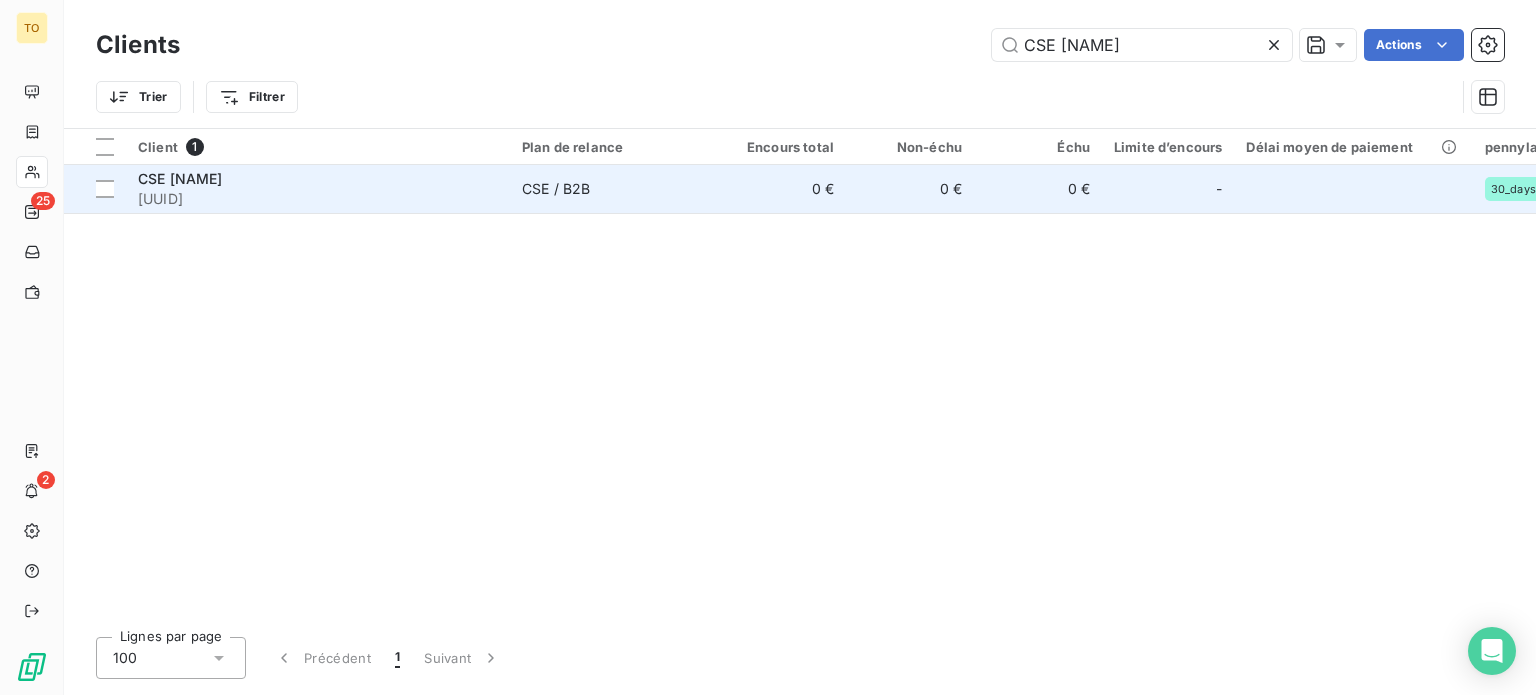 type on "CSE [NAME]" 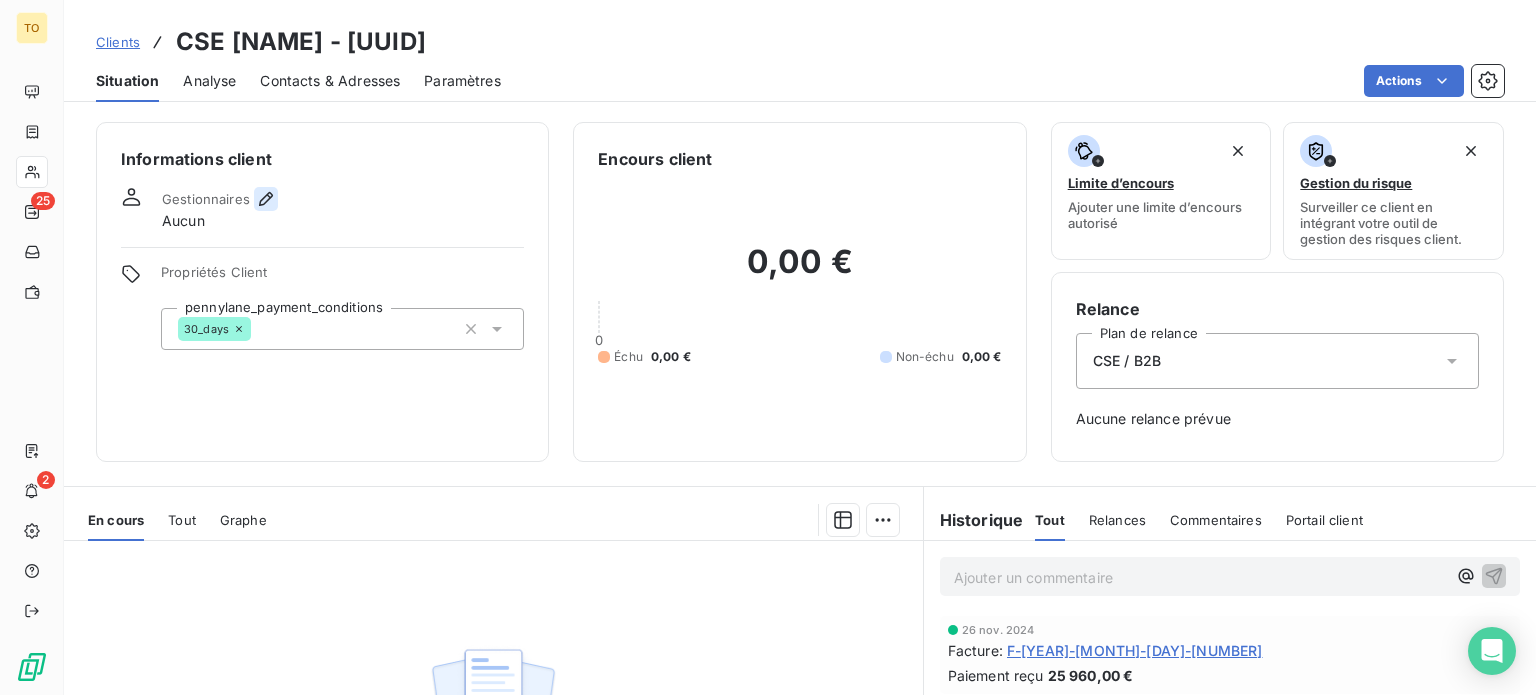 click 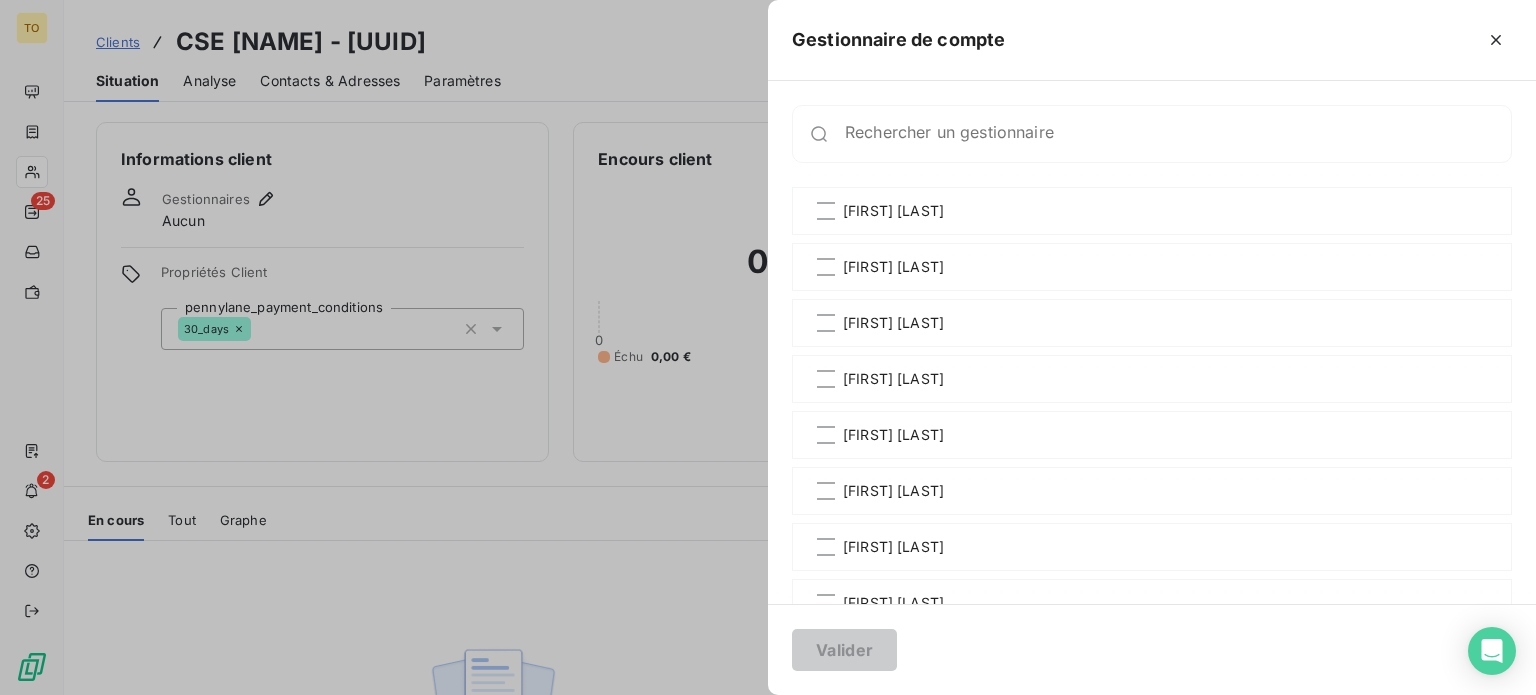 scroll, scrollTop: 700, scrollLeft: 0, axis: vertical 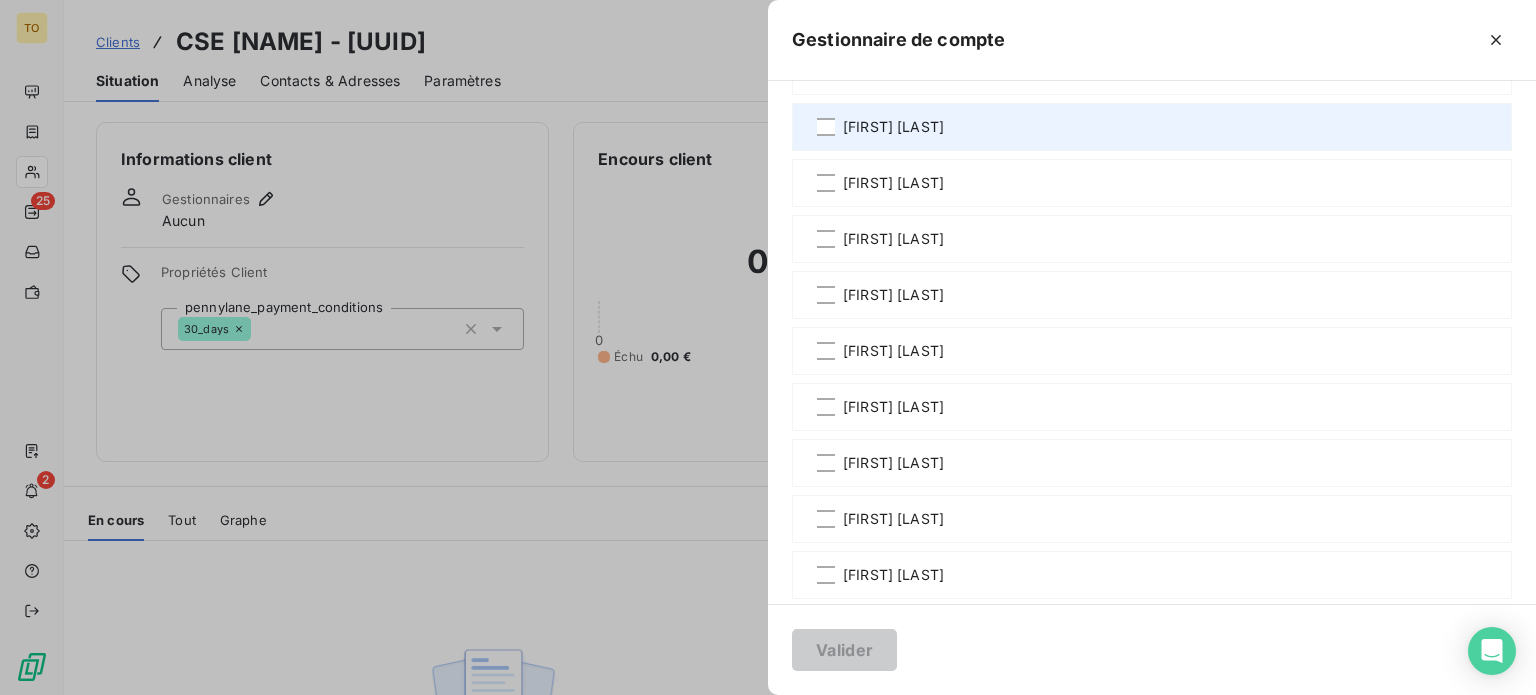 click on "[FIRST] [LAST]" at bounding box center (893, 127) 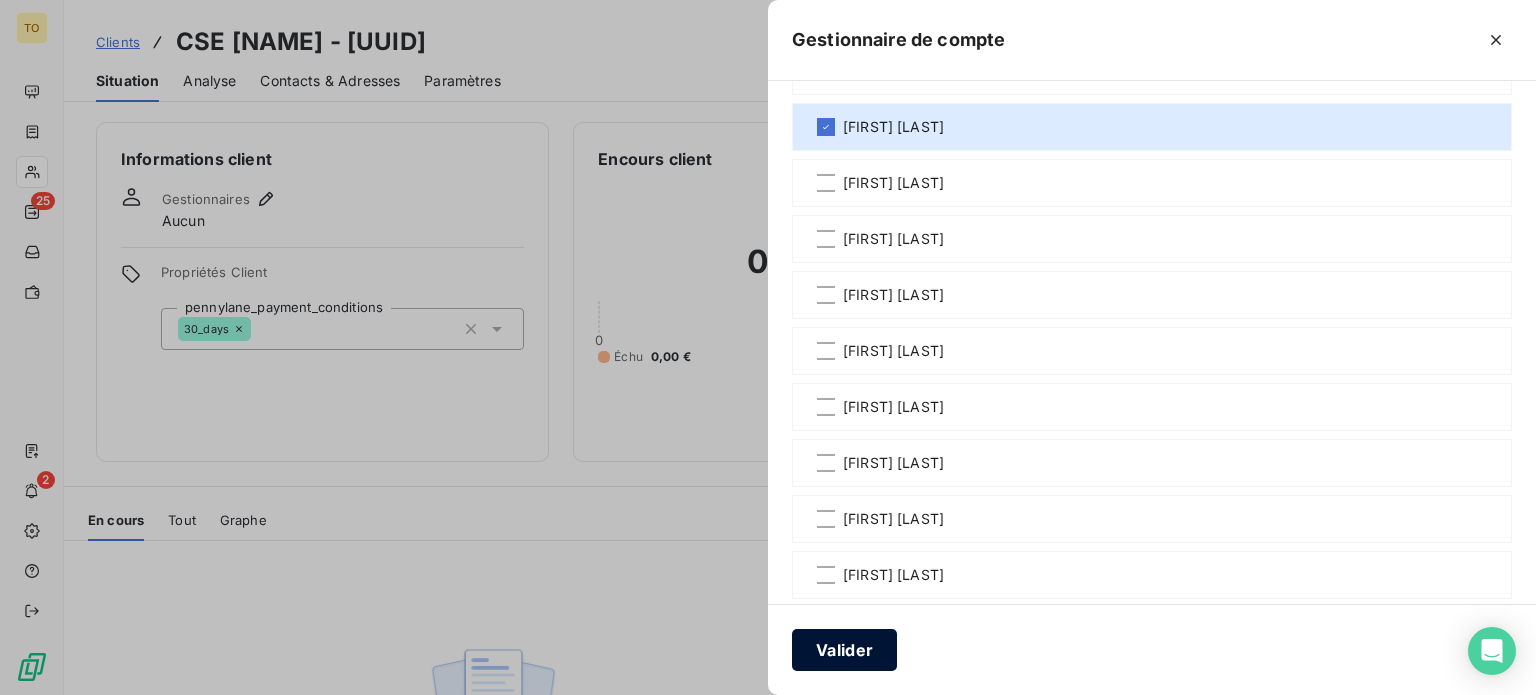 click on "Valider" at bounding box center [844, 650] 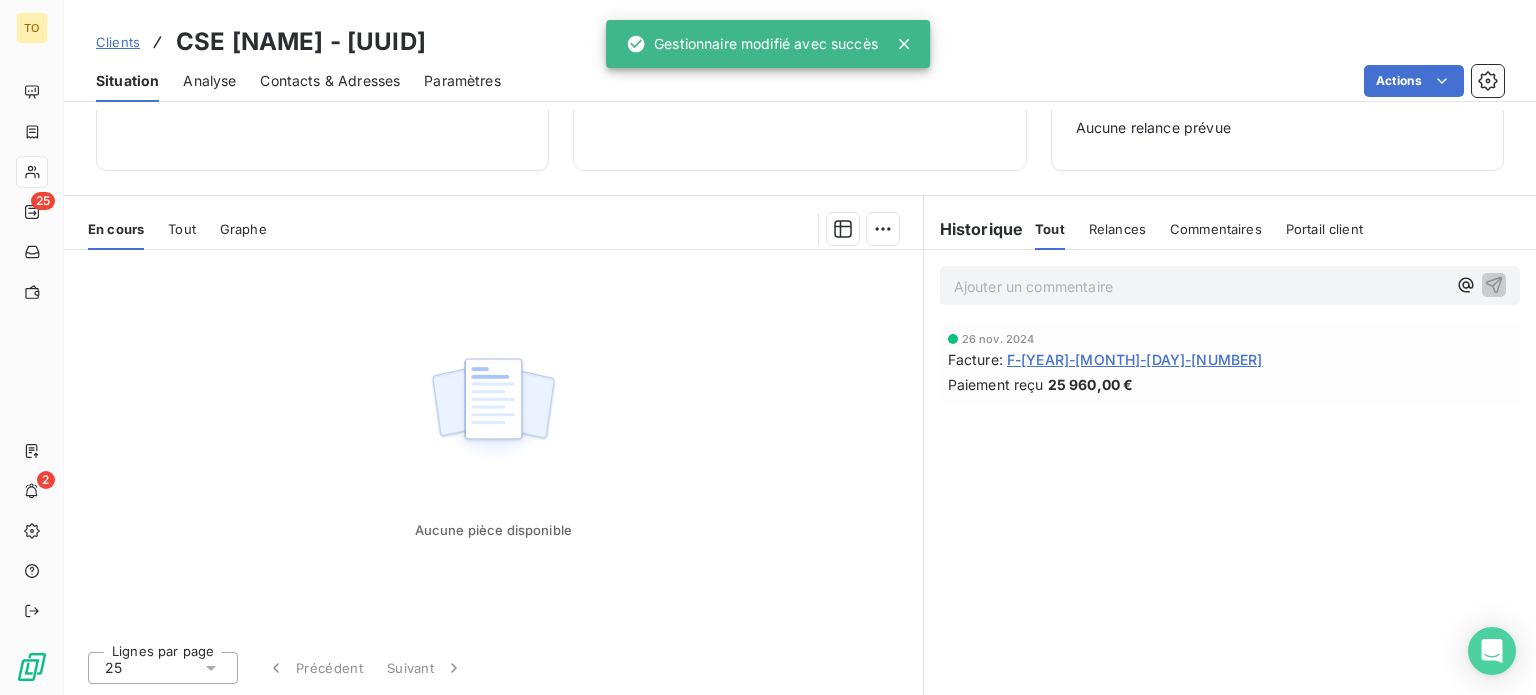 scroll, scrollTop: 386, scrollLeft: 0, axis: vertical 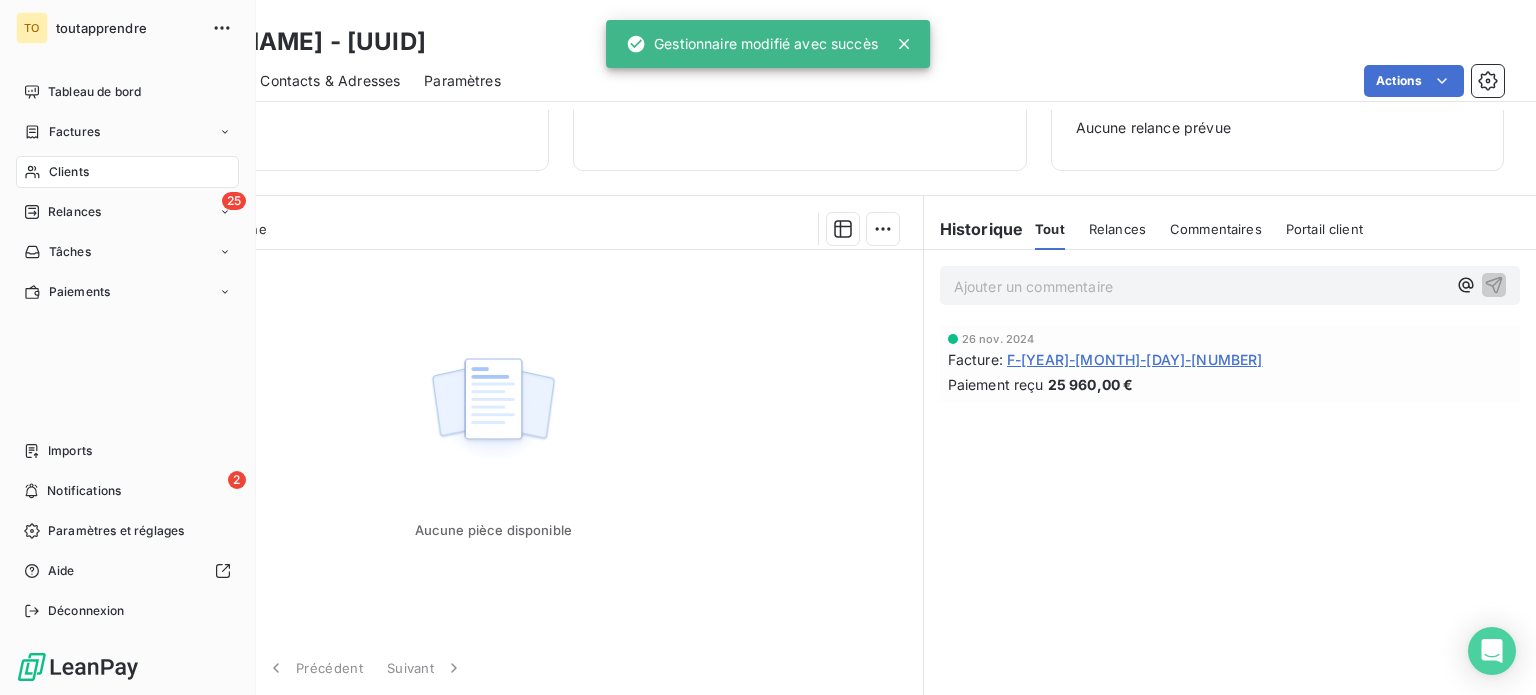 click on "Clients" at bounding box center (127, 172) 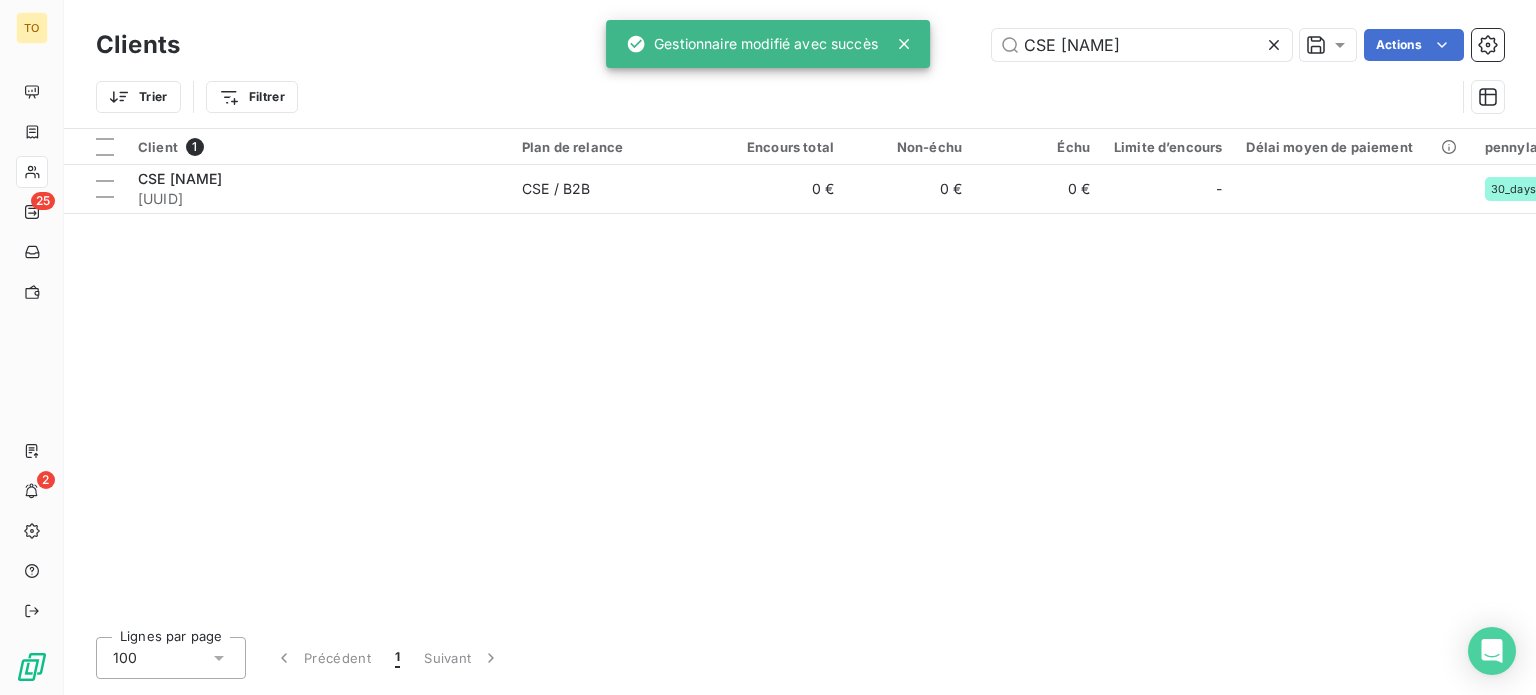 drag, startPoint x: 1085, startPoint y: 50, endPoint x: 946, endPoint y: 50, distance: 139 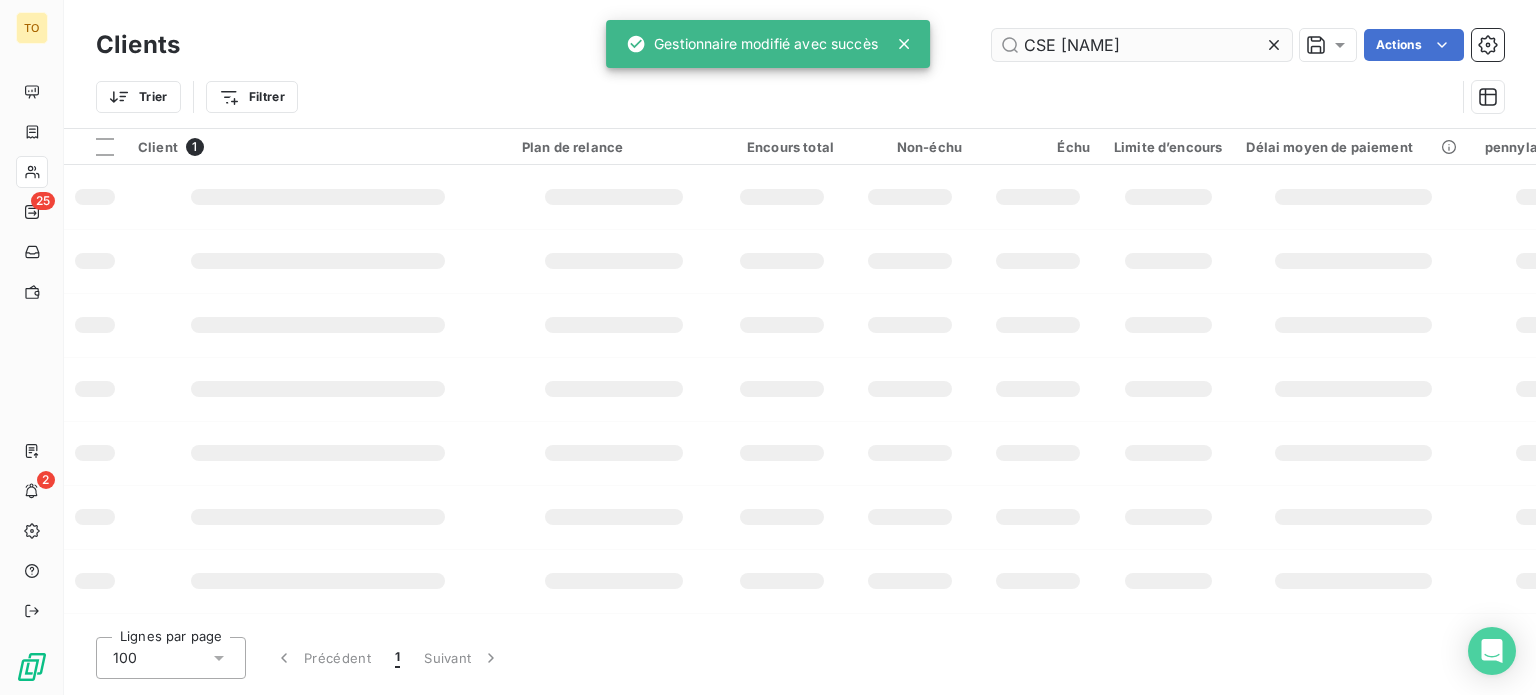 scroll, scrollTop: 0, scrollLeft: 204, axis: horizontal 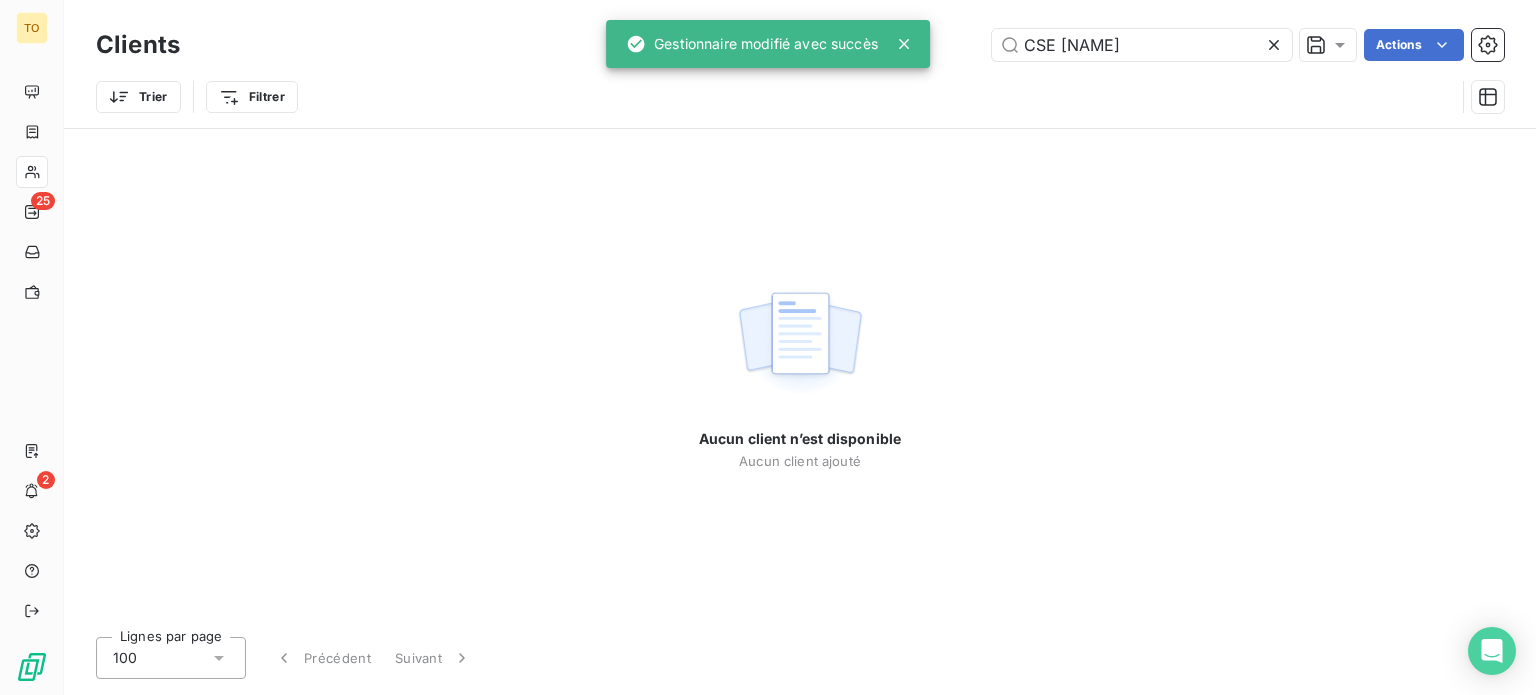 type on "CSE [NAME]" 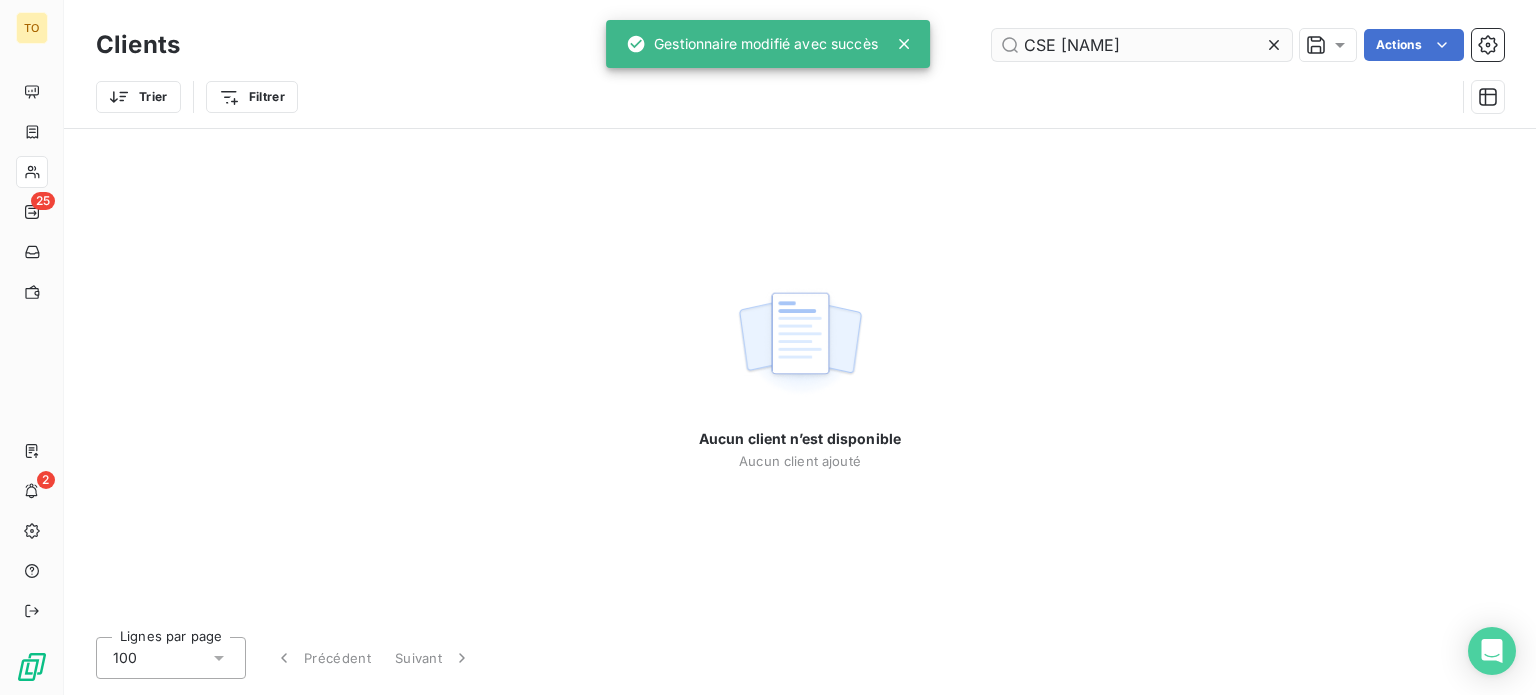 scroll, scrollTop: 0, scrollLeft: 0, axis: both 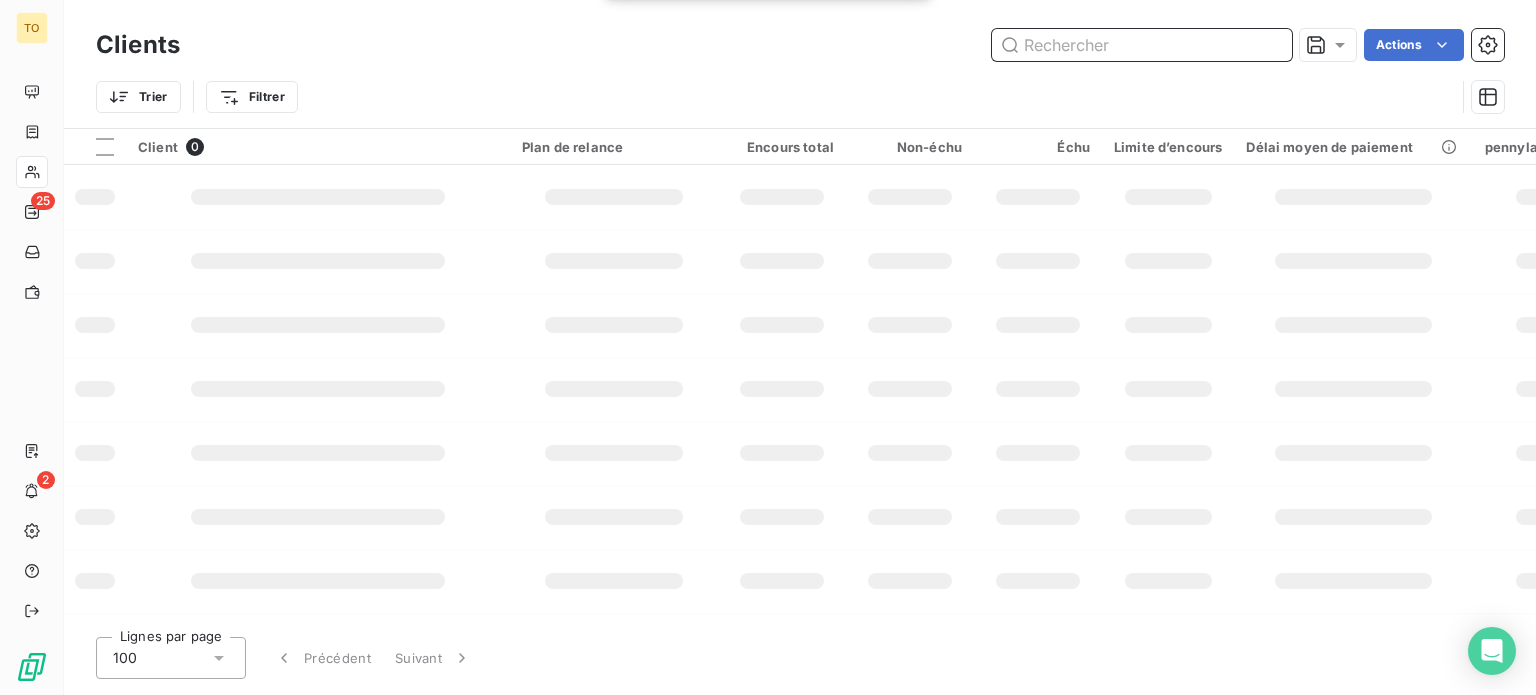 click at bounding box center [1142, 45] 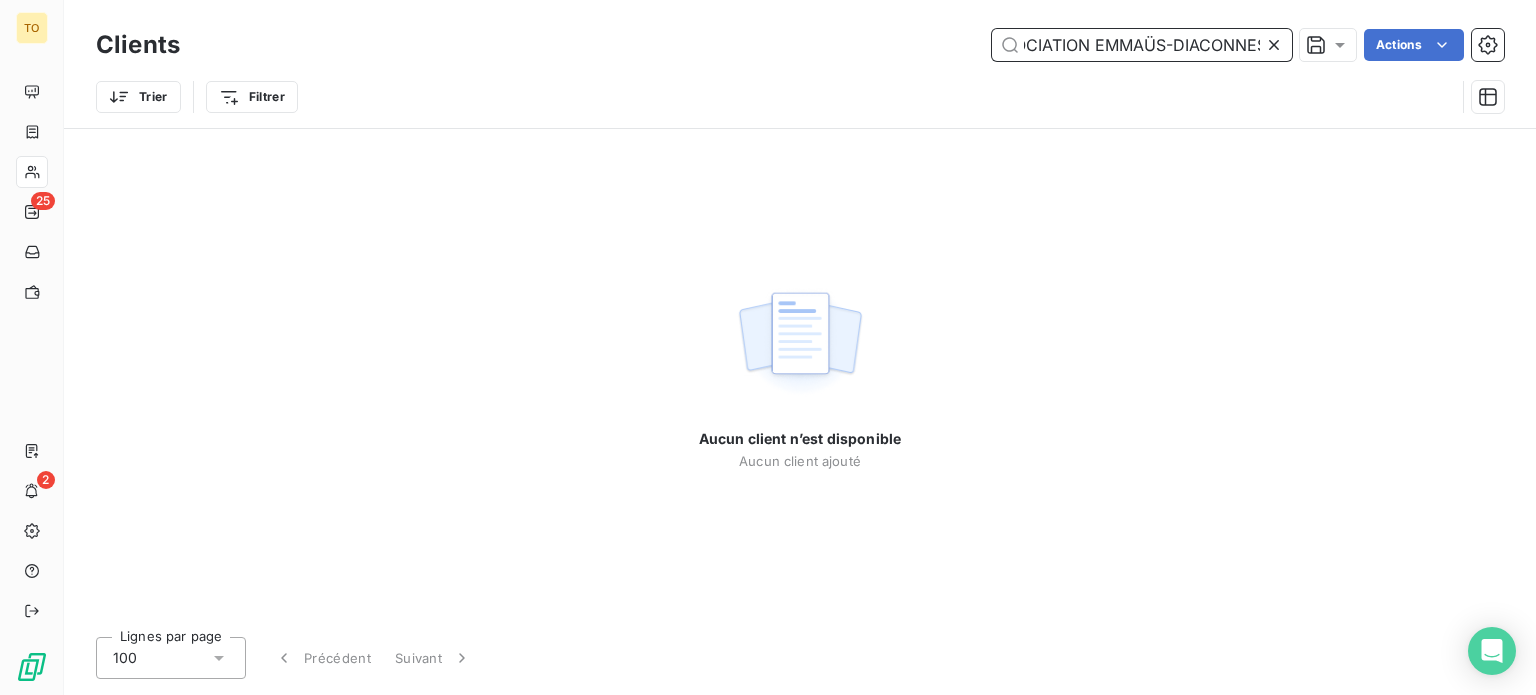 scroll, scrollTop: 0, scrollLeft: 0, axis: both 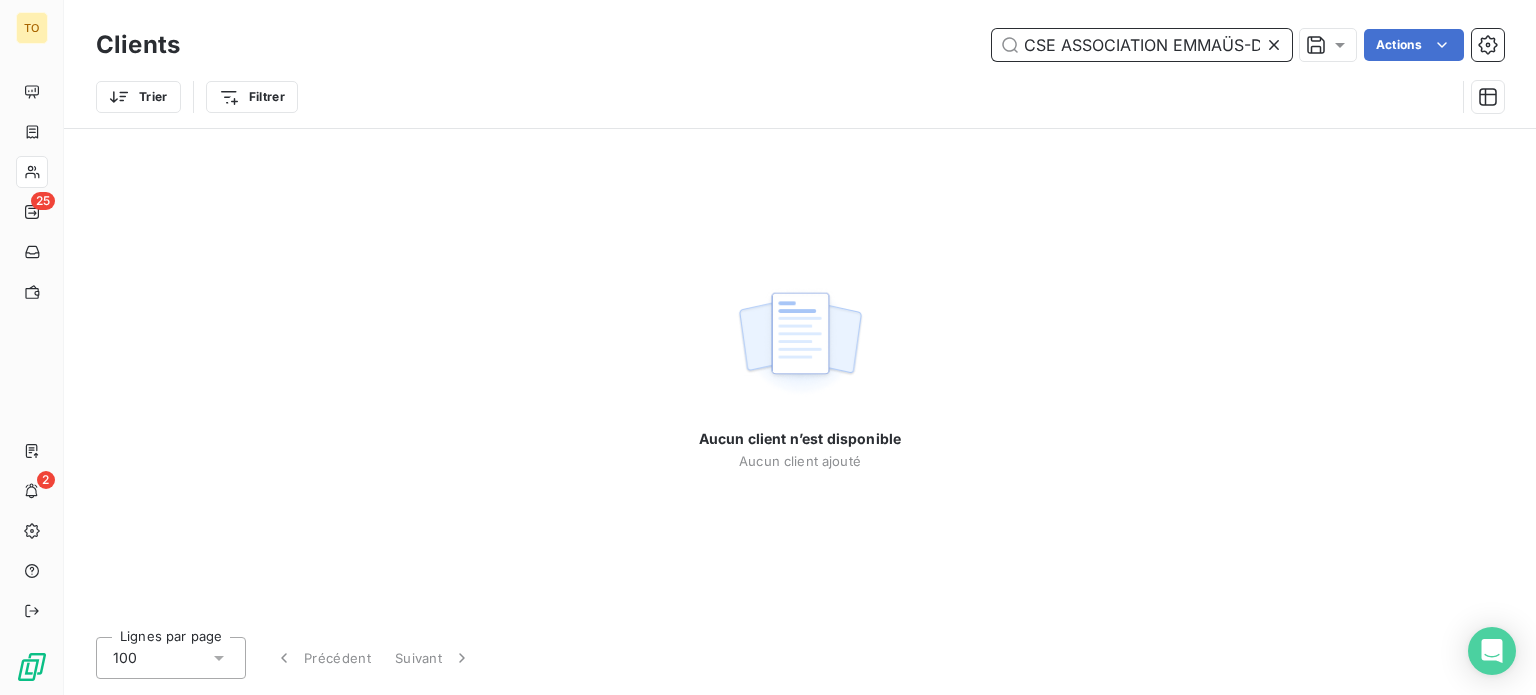 drag, startPoint x: 1218, startPoint y: 47, endPoint x: 869, endPoint y: 35, distance: 349.20624 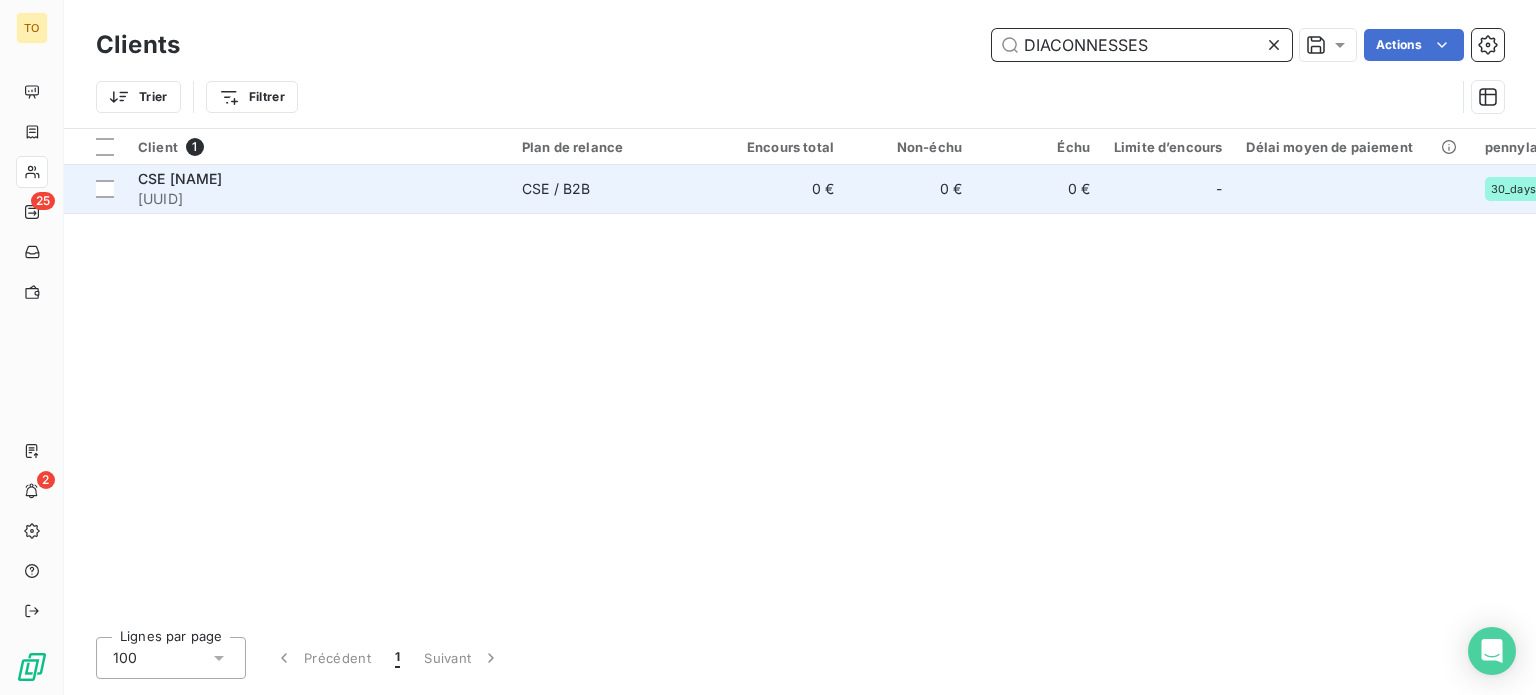 type on "DIACONNESSES" 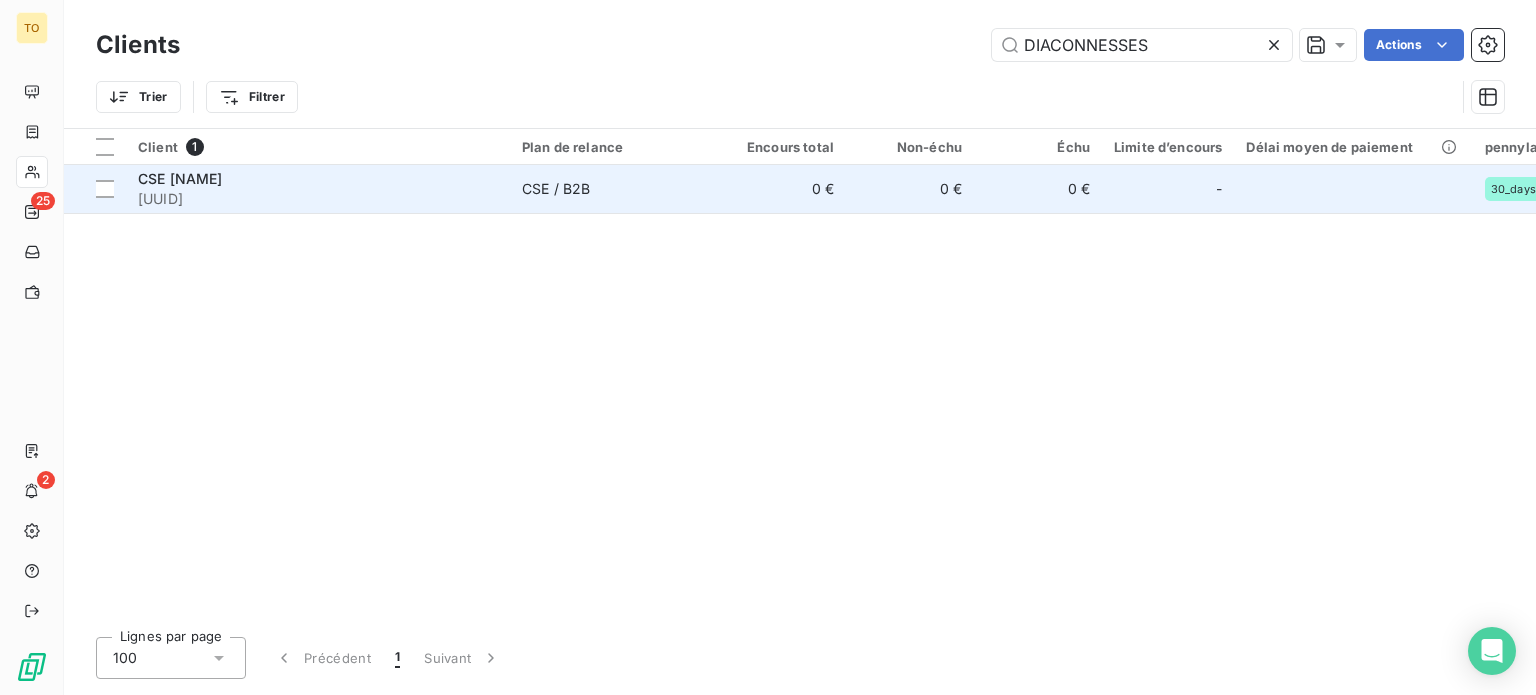 click on "[UUID]" at bounding box center (318, 199) 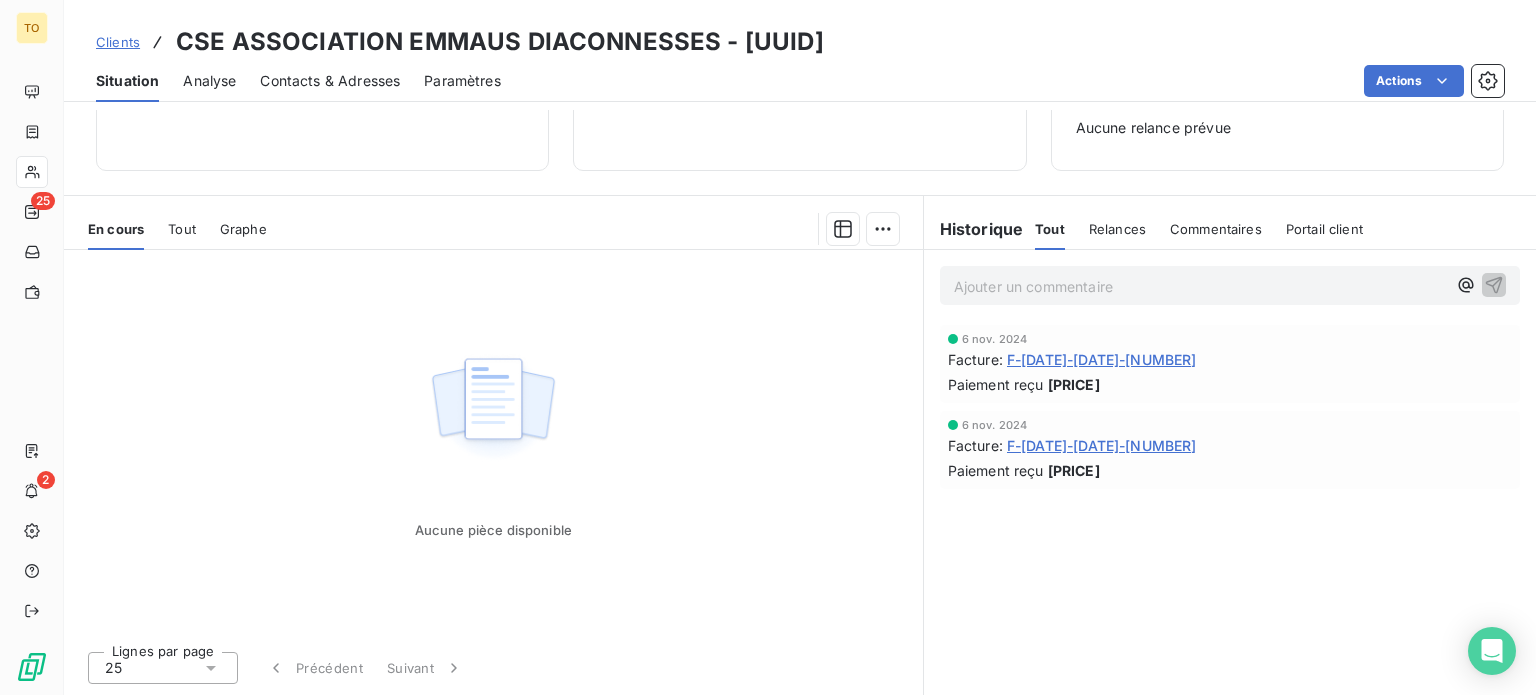 scroll, scrollTop: 386, scrollLeft: 0, axis: vertical 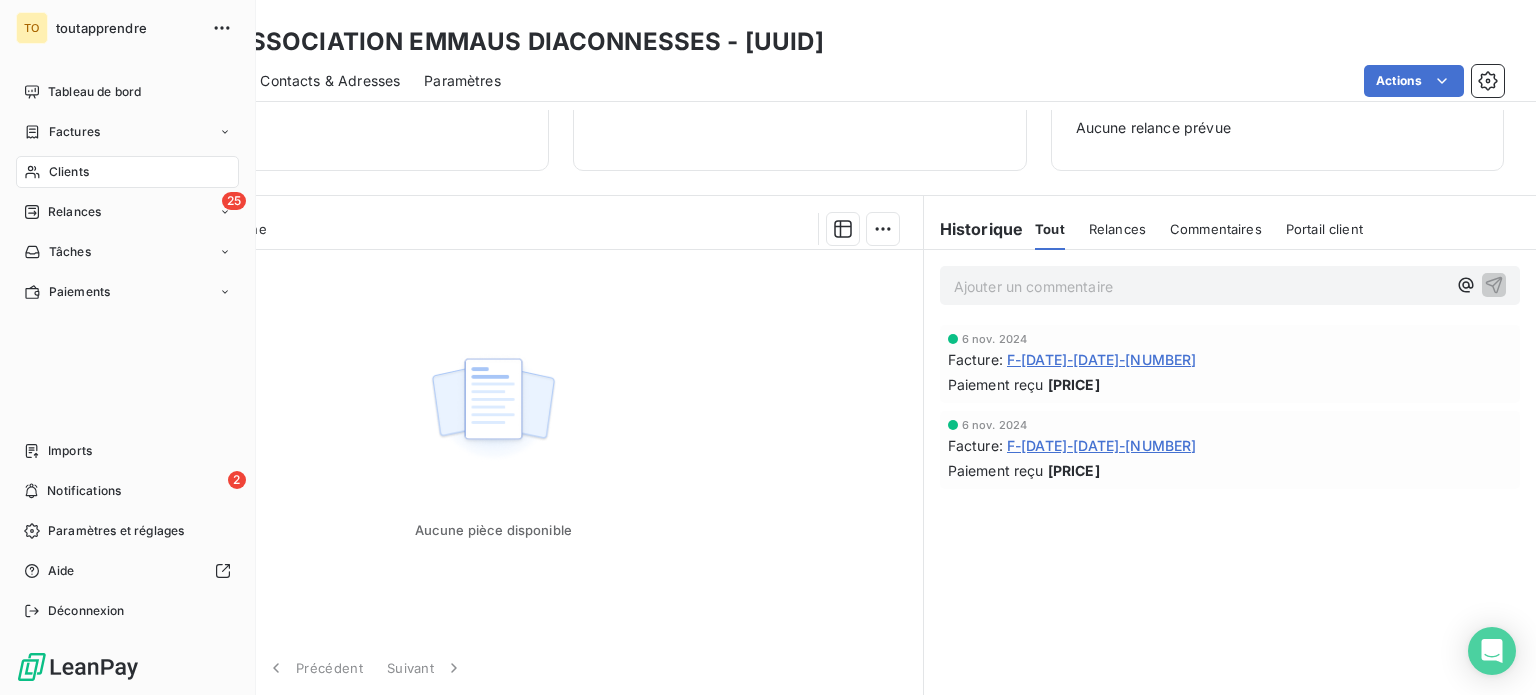 click on "Clients" at bounding box center [127, 172] 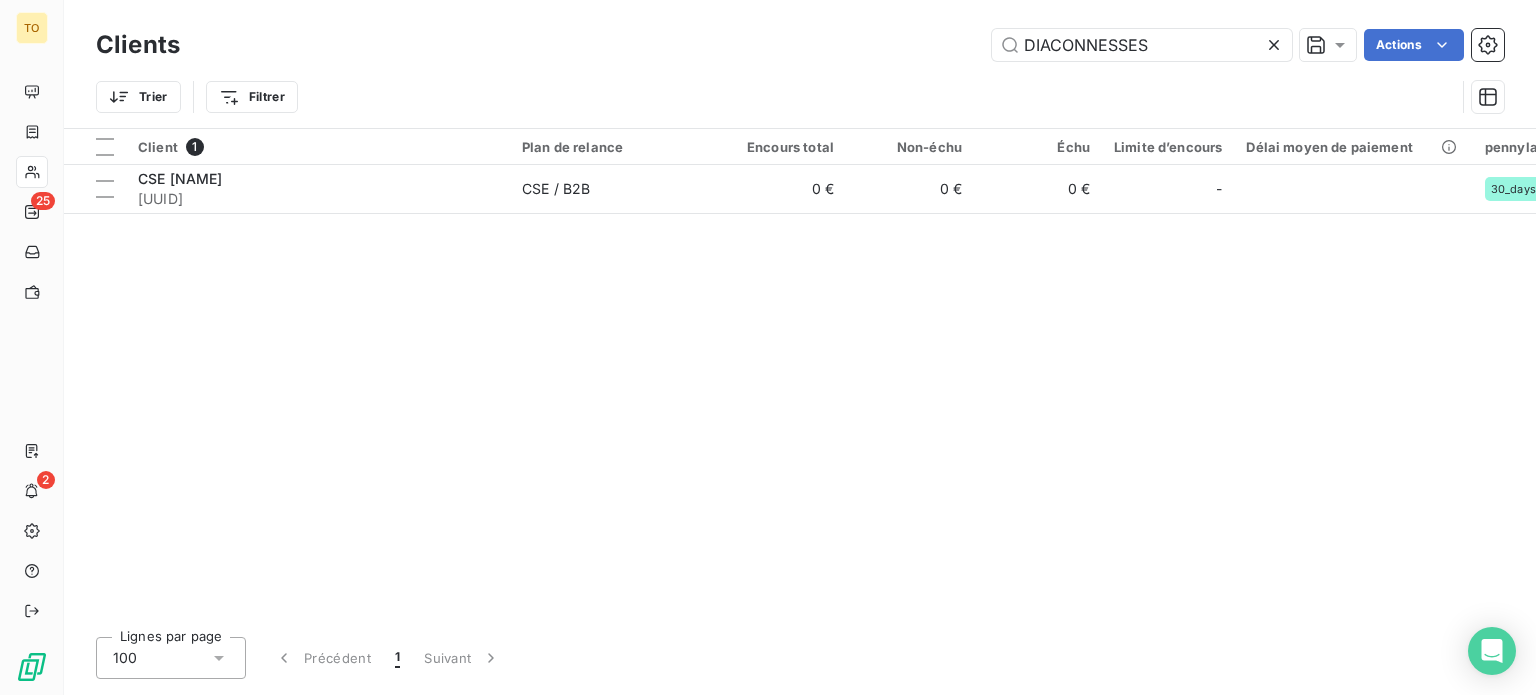 drag, startPoint x: 1144, startPoint y: 45, endPoint x: 906, endPoint y: 44, distance: 238.0021 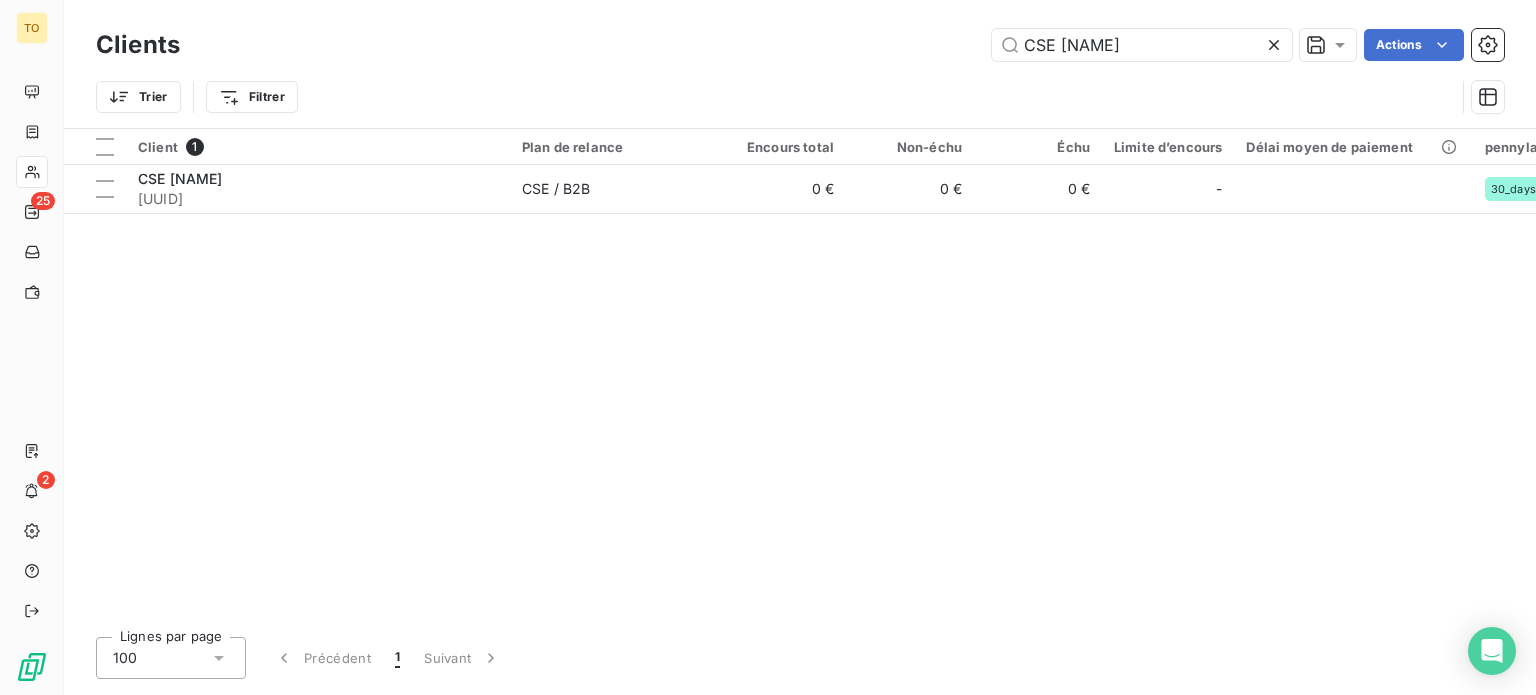 scroll, scrollTop: 0, scrollLeft: 51, axis: horizontal 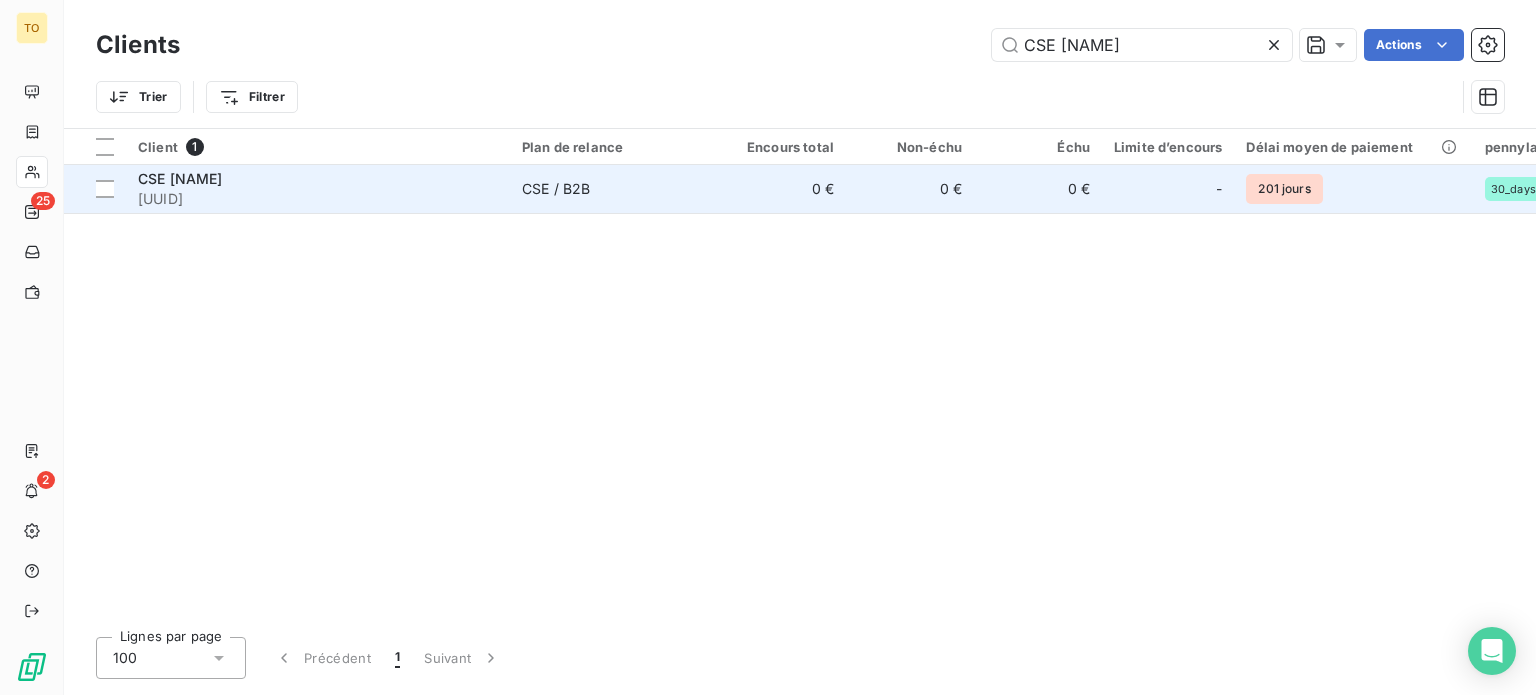 click on "CSE [NAME]" at bounding box center [180, 178] 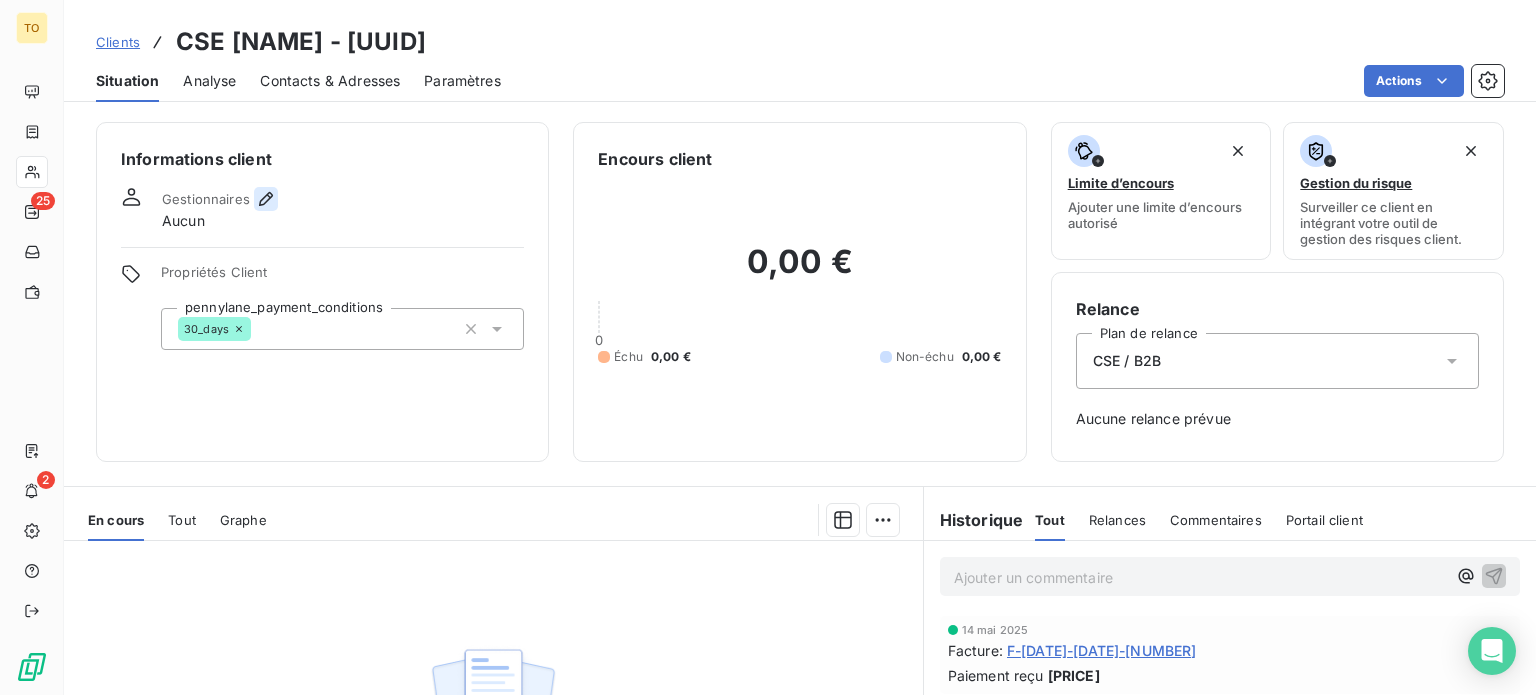 click 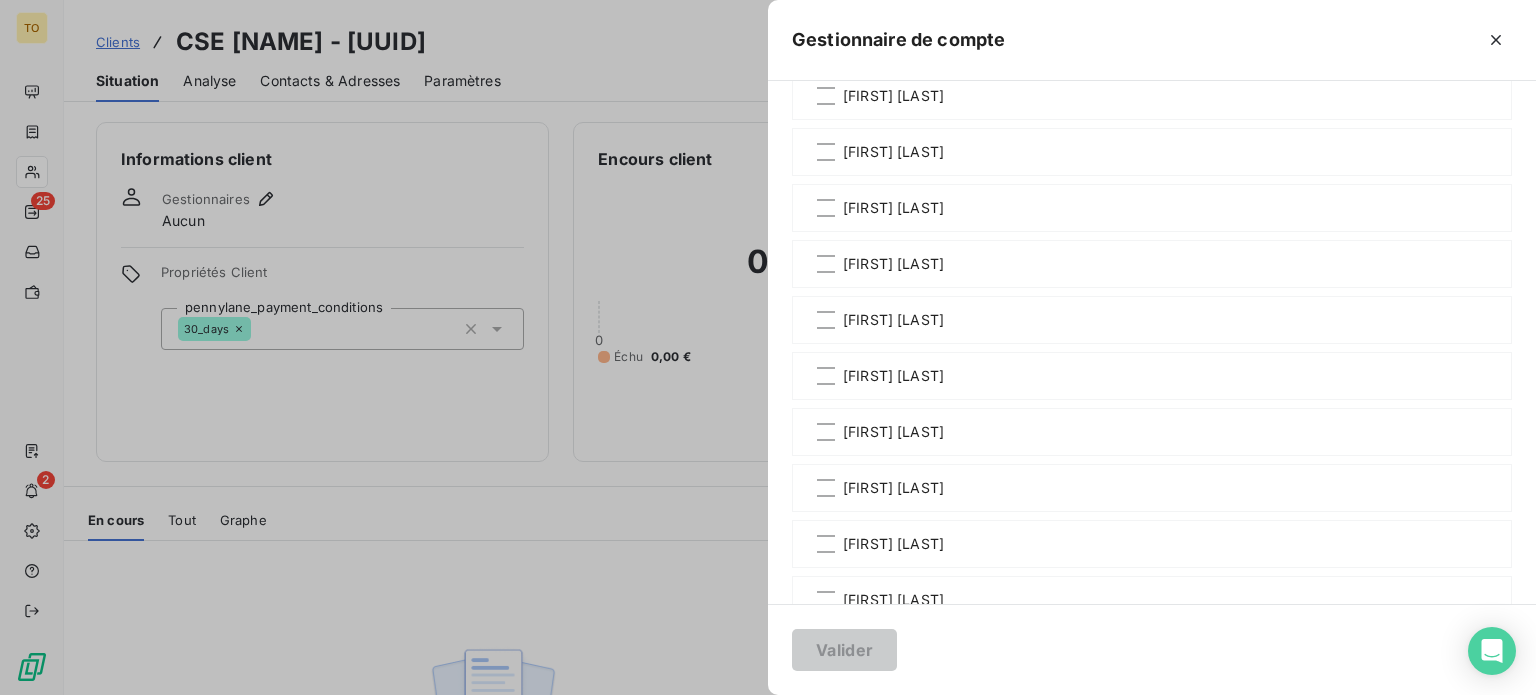 scroll, scrollTop: 1166, scrollLeft: 0, axis: vertical 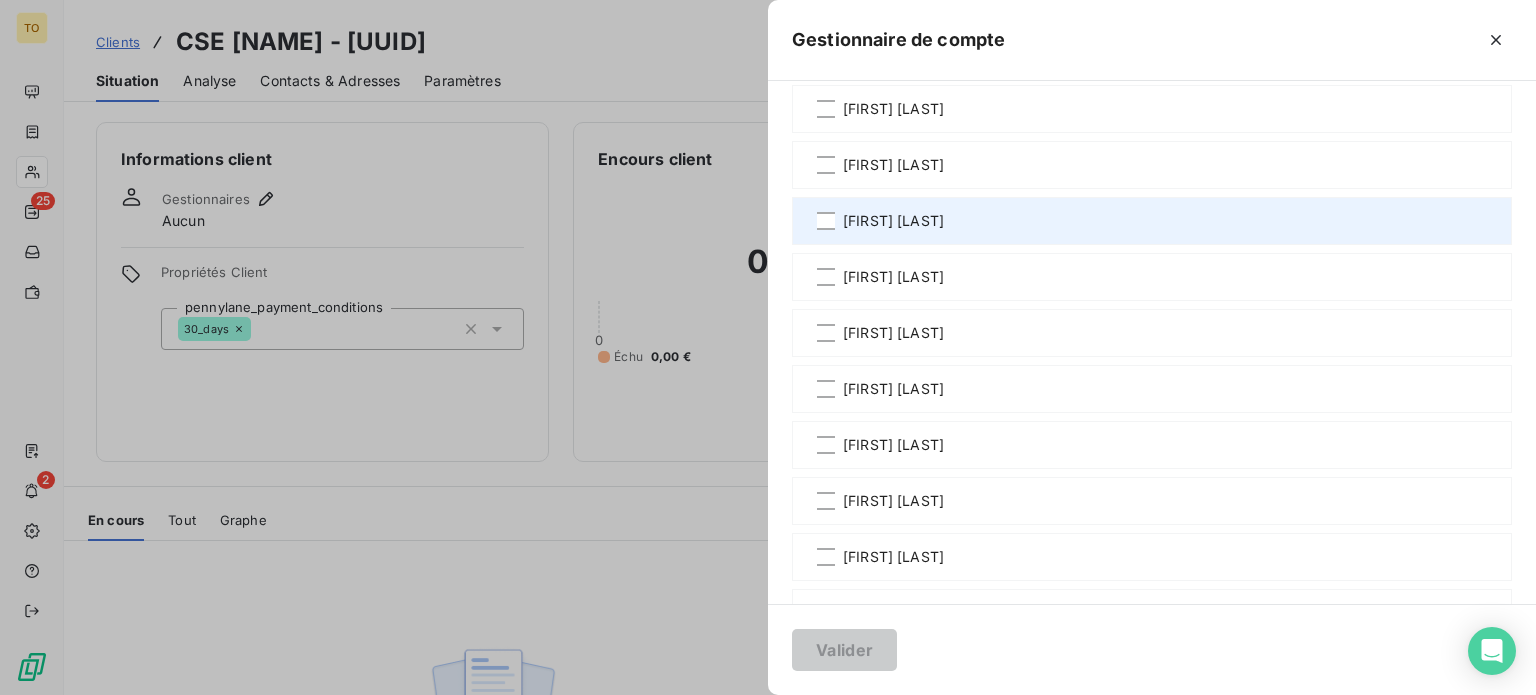 click on "[FIRST] [LAST]" at bounding box center (893, 221) 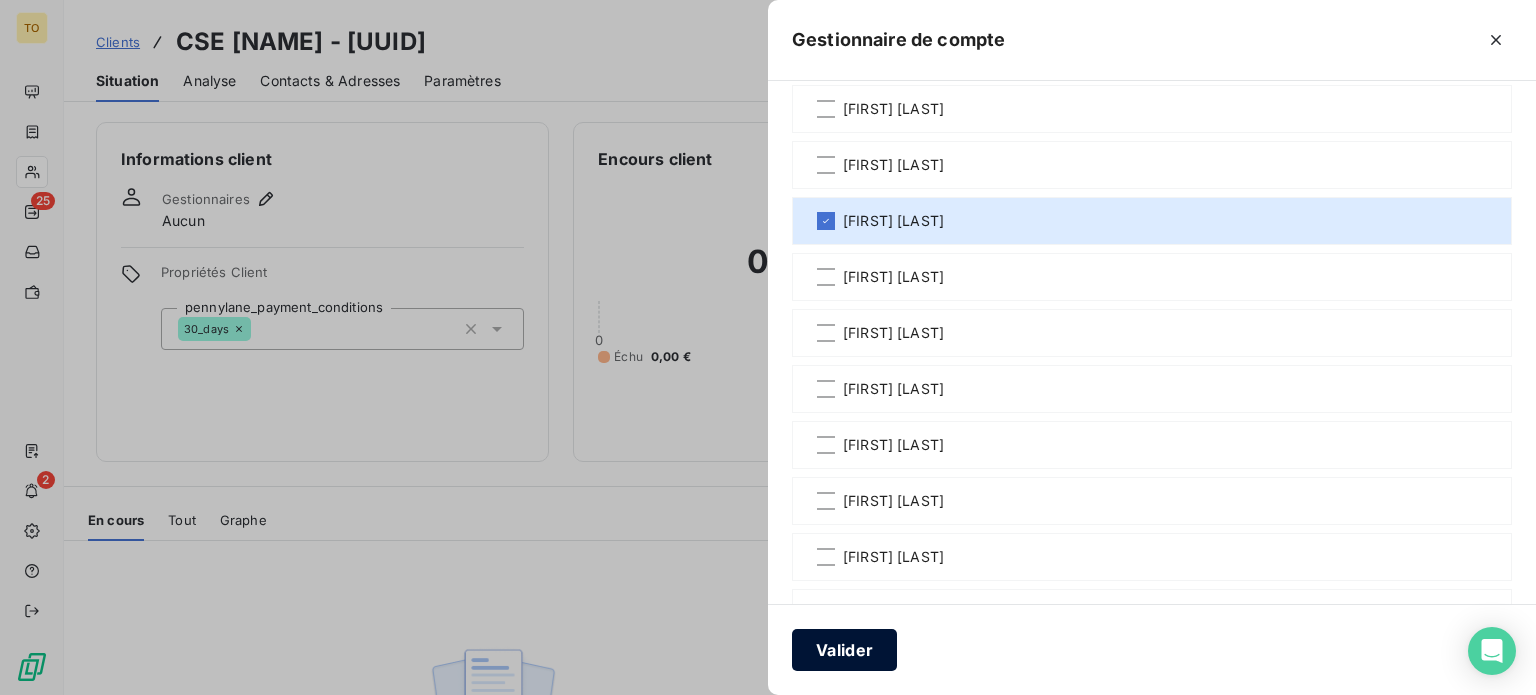 click on "Valider" at bounding box center (844, 650) 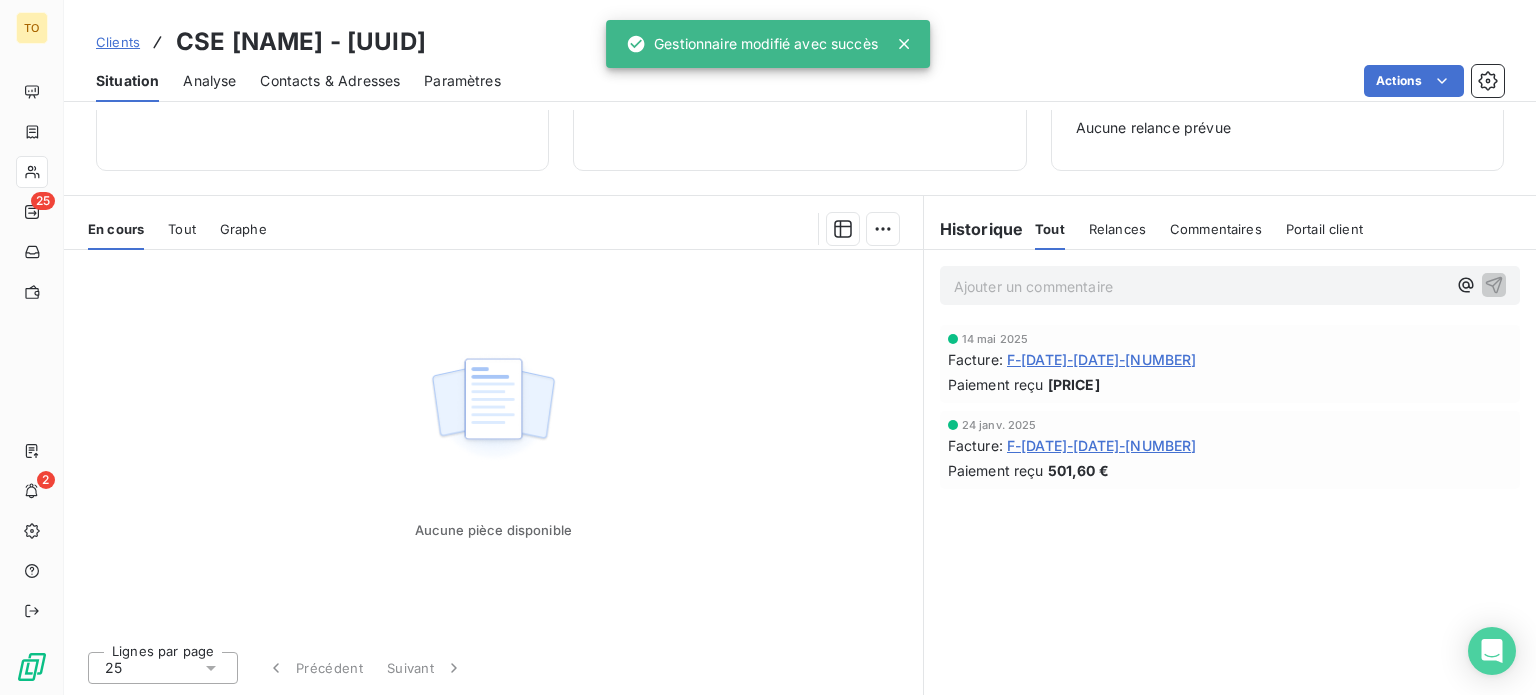 scroll, scrollTop: 386, scrollLeft: 0, axis: vertical 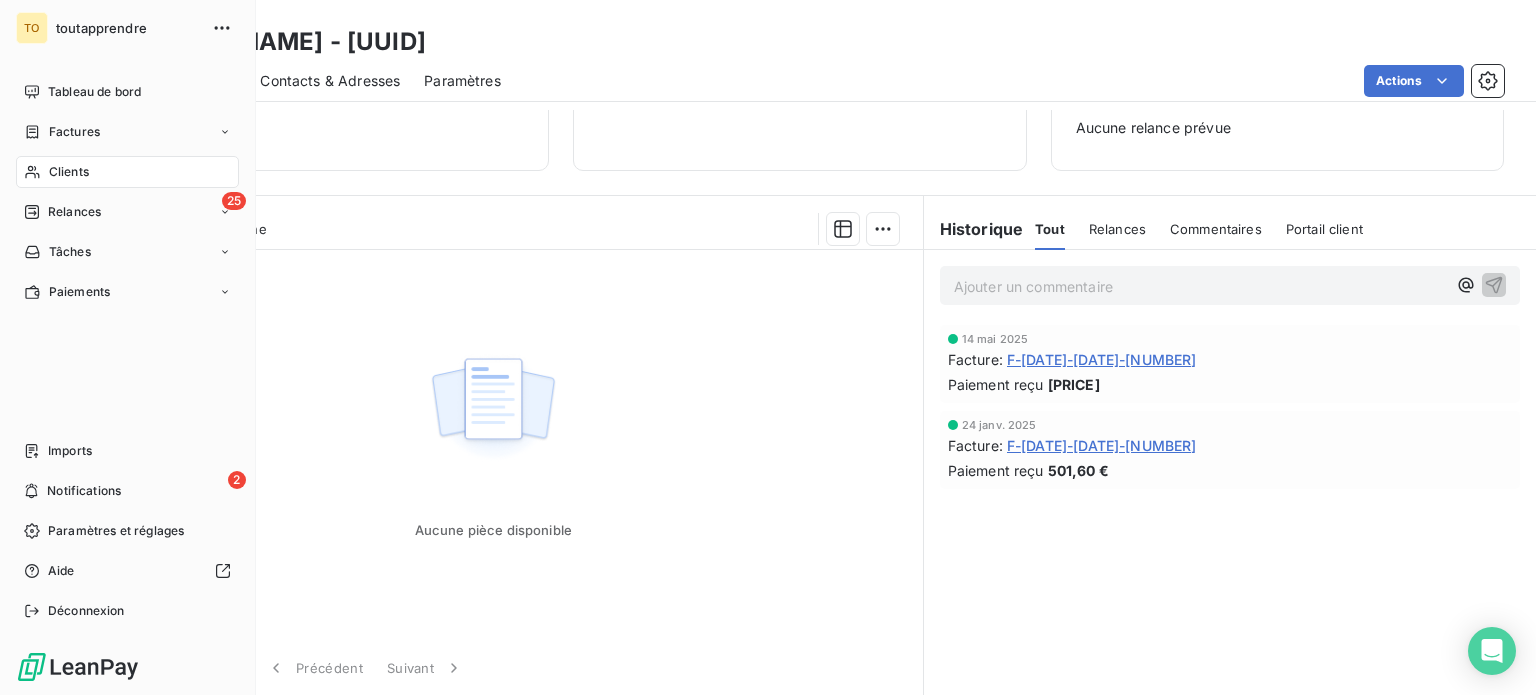 drag, startPoint x: 80, startPoint y: 211, endPoint x: 153, endPoint y: 201, distance: 73.68175 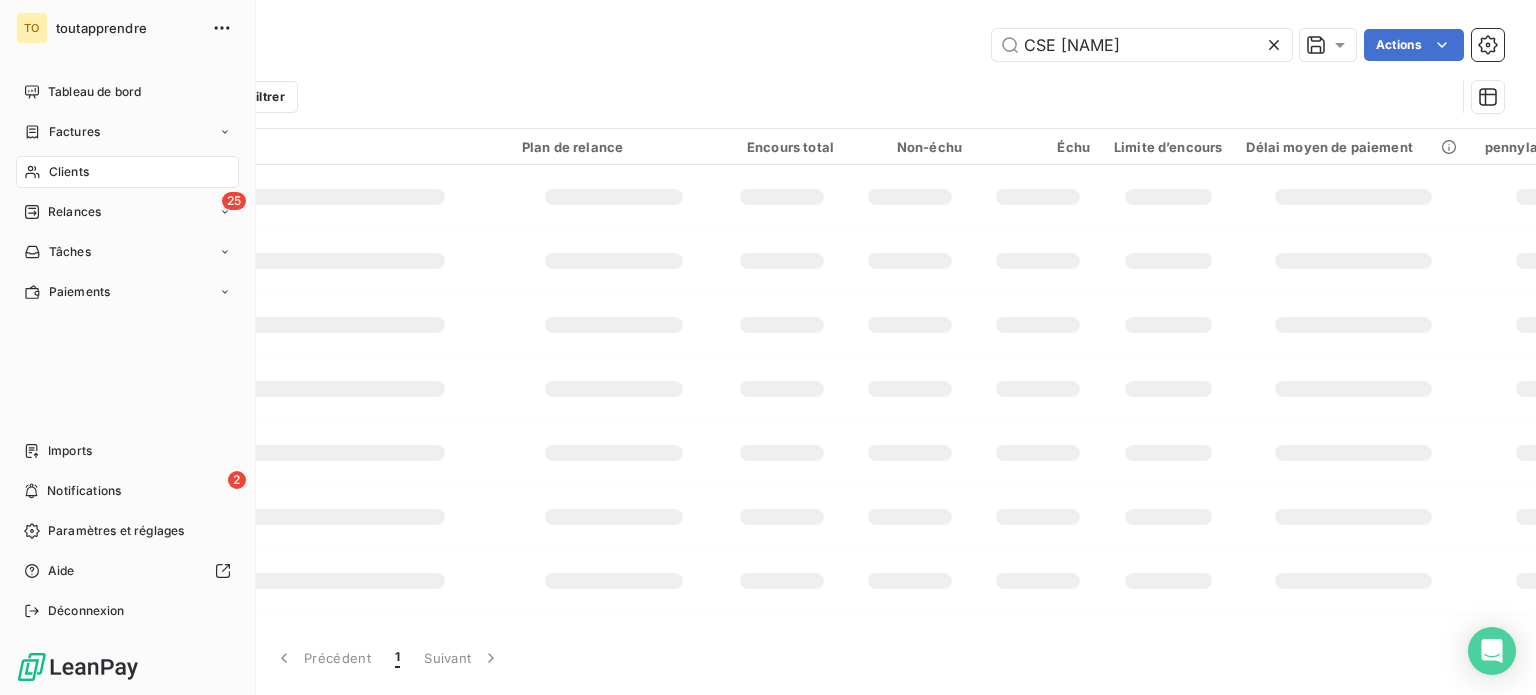 scroll, scrollTop: 0, scrollLeft: 52, axis: horizontal 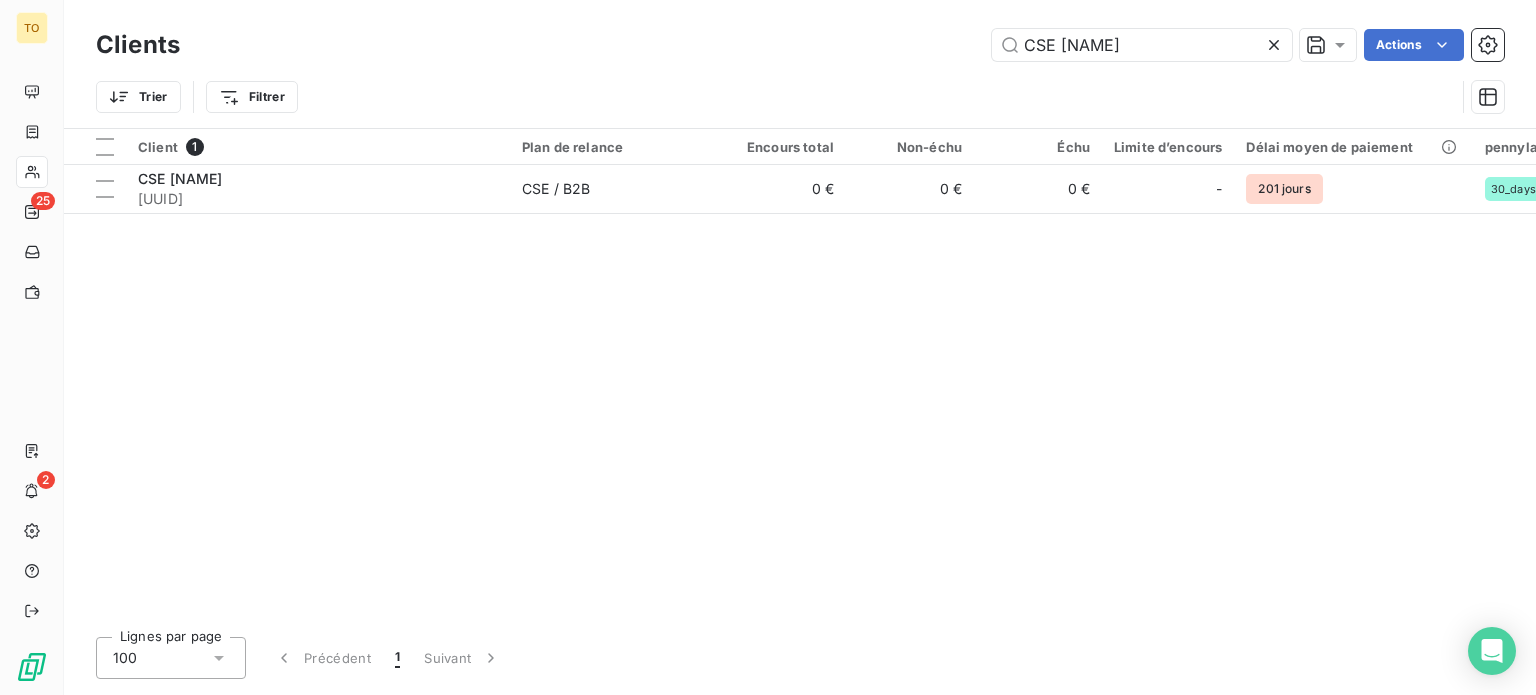 click 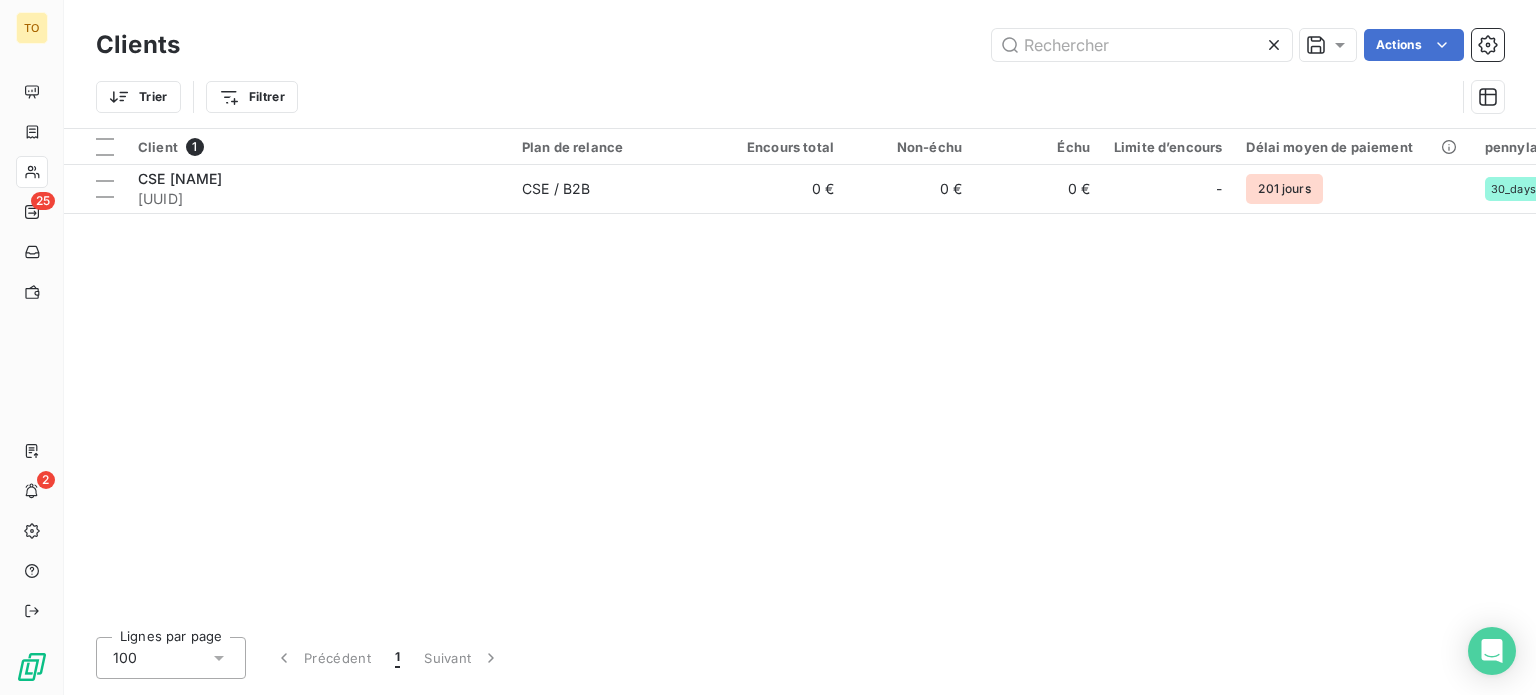 scroll, scrollTop: 0, scrollLeft: 0, axis: both 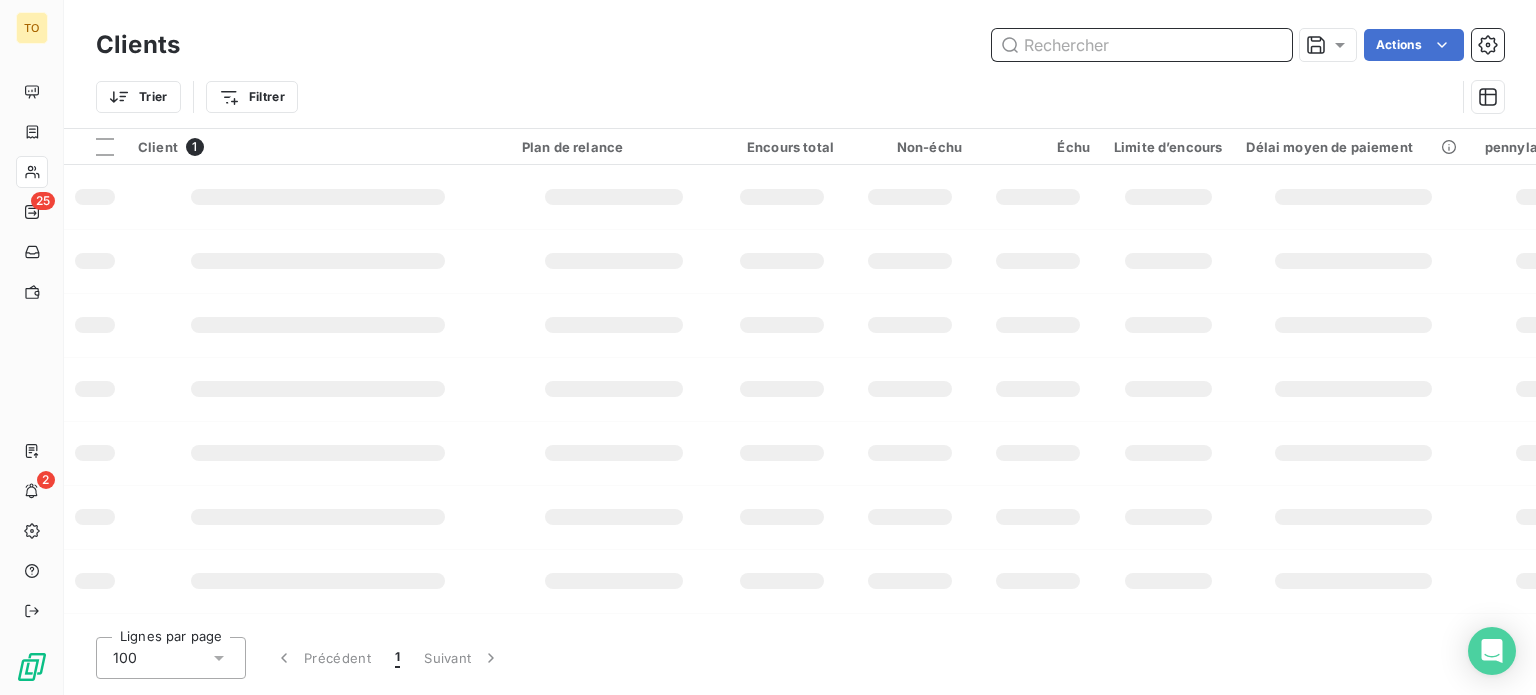 click at bounding box center [1142, 45] 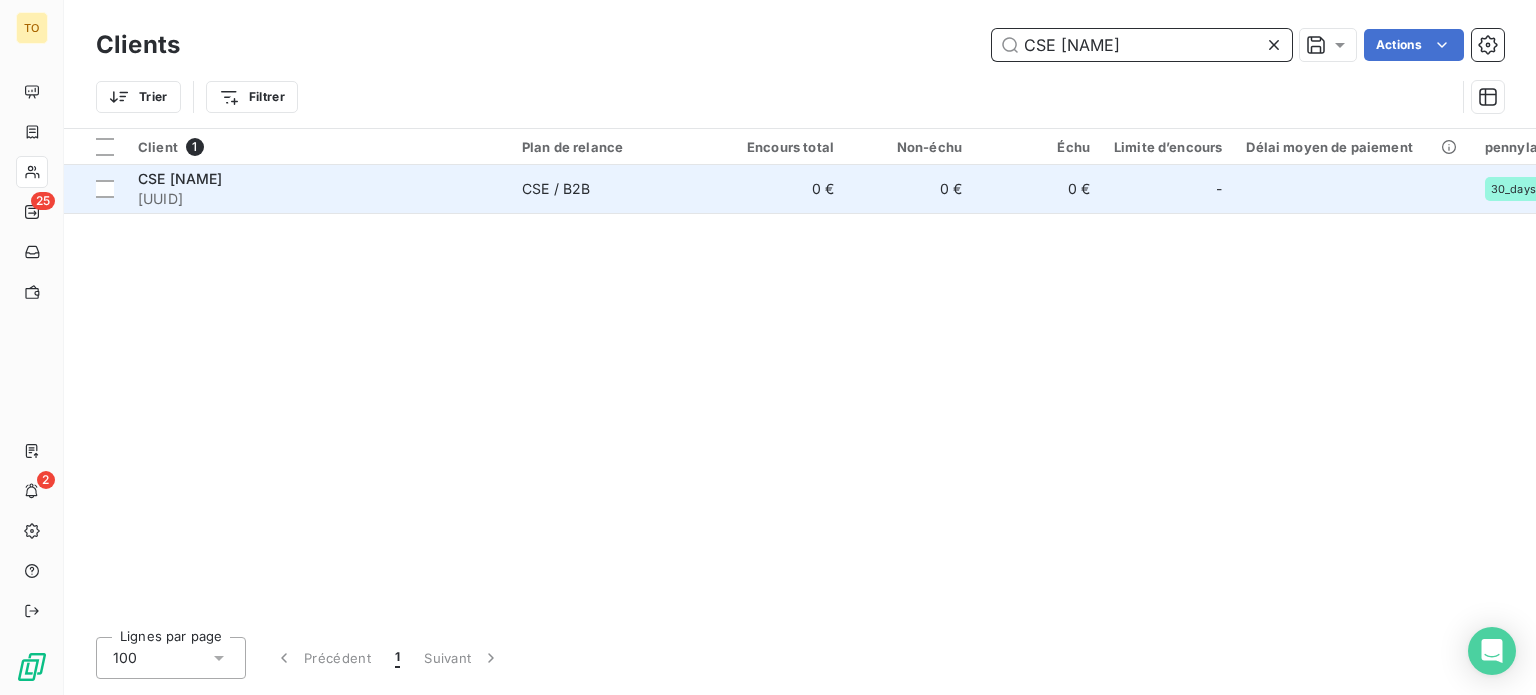 type on "CSE [NAME]" 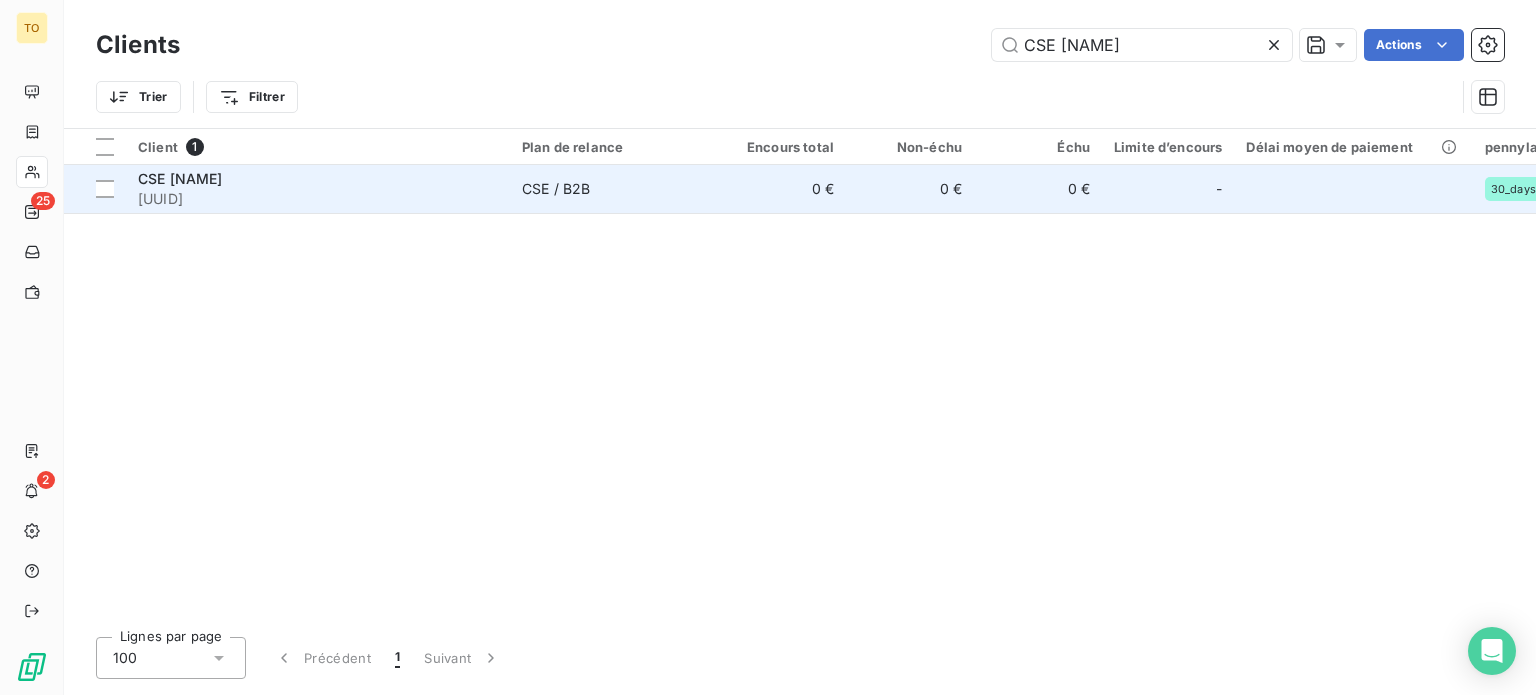 click on "[UUID]" at bounding box center (318, 199) 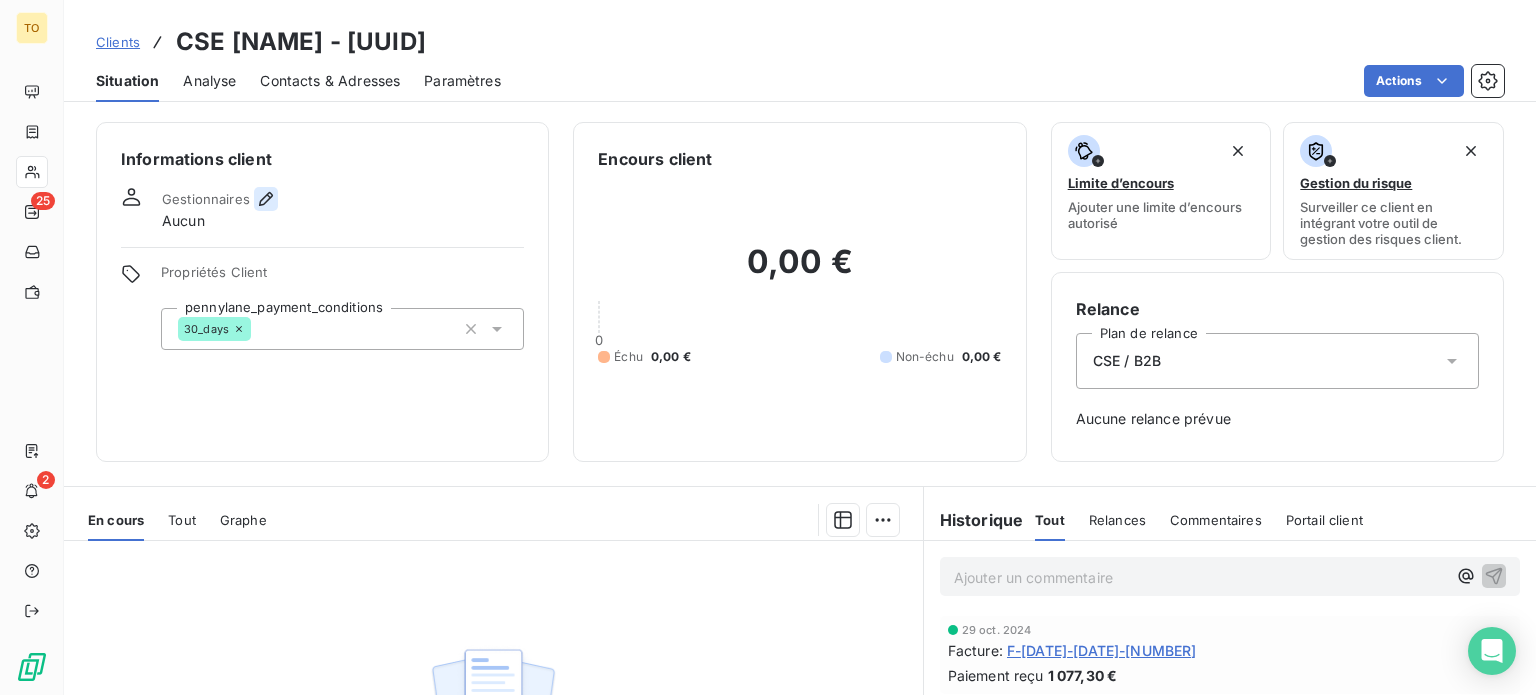 click 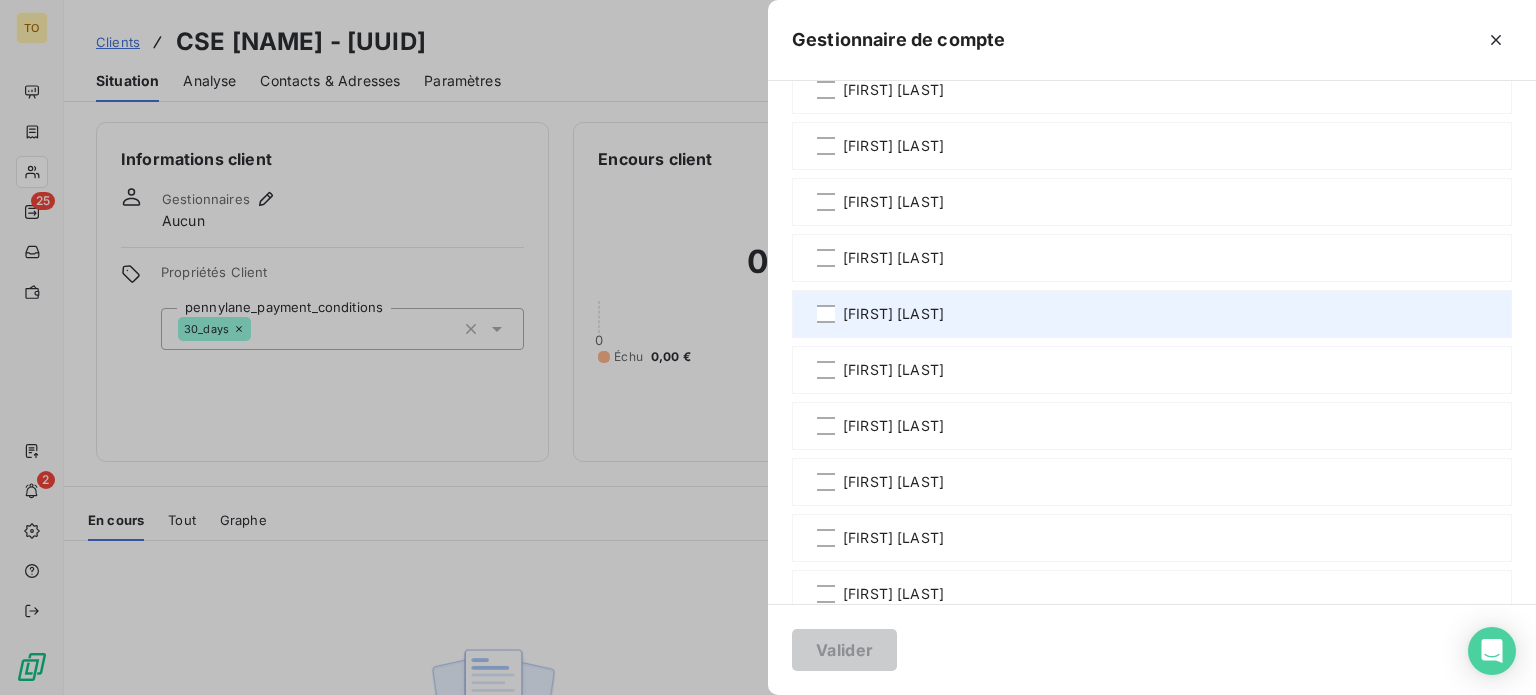 scroll, scrollTop: 1400, scrollLeft: 0, axis: vertical 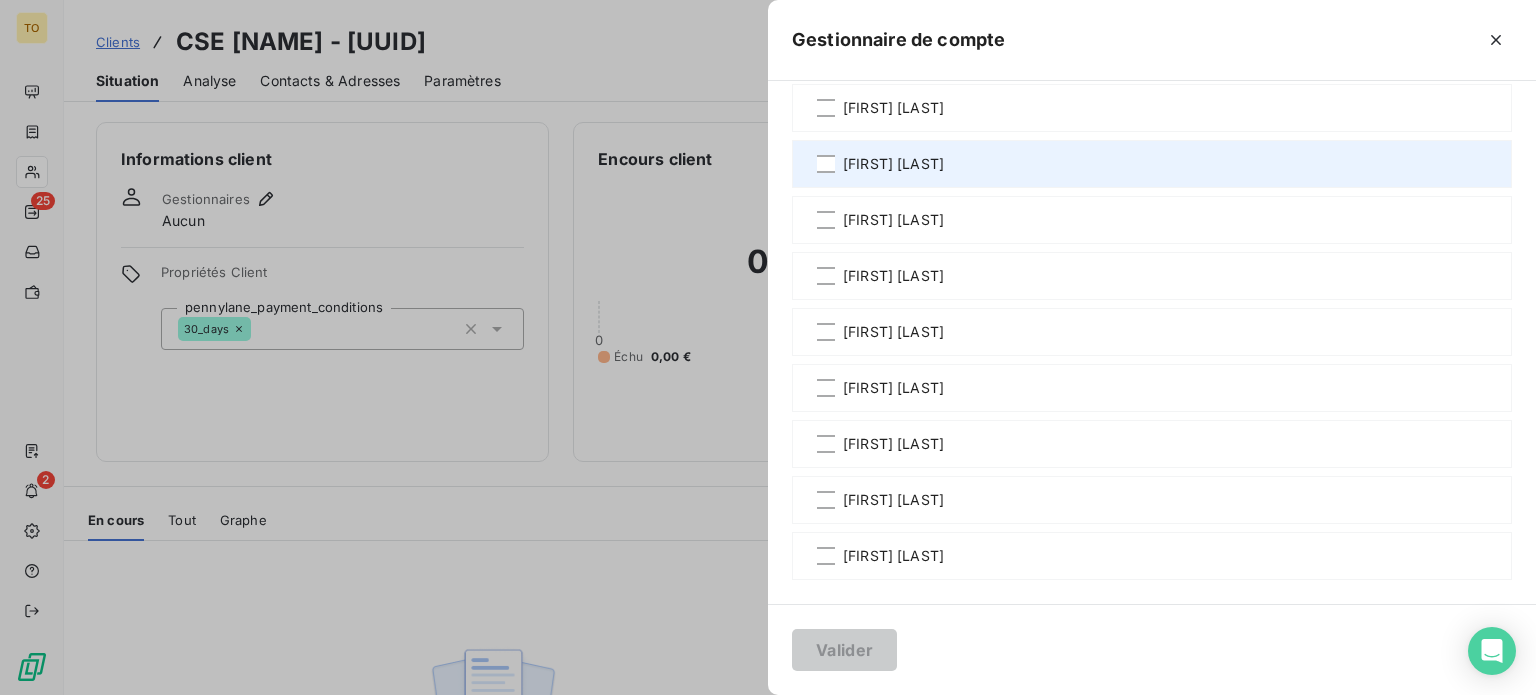 click on "[FIRST] [LAST]" at bounding box center [893, 164] 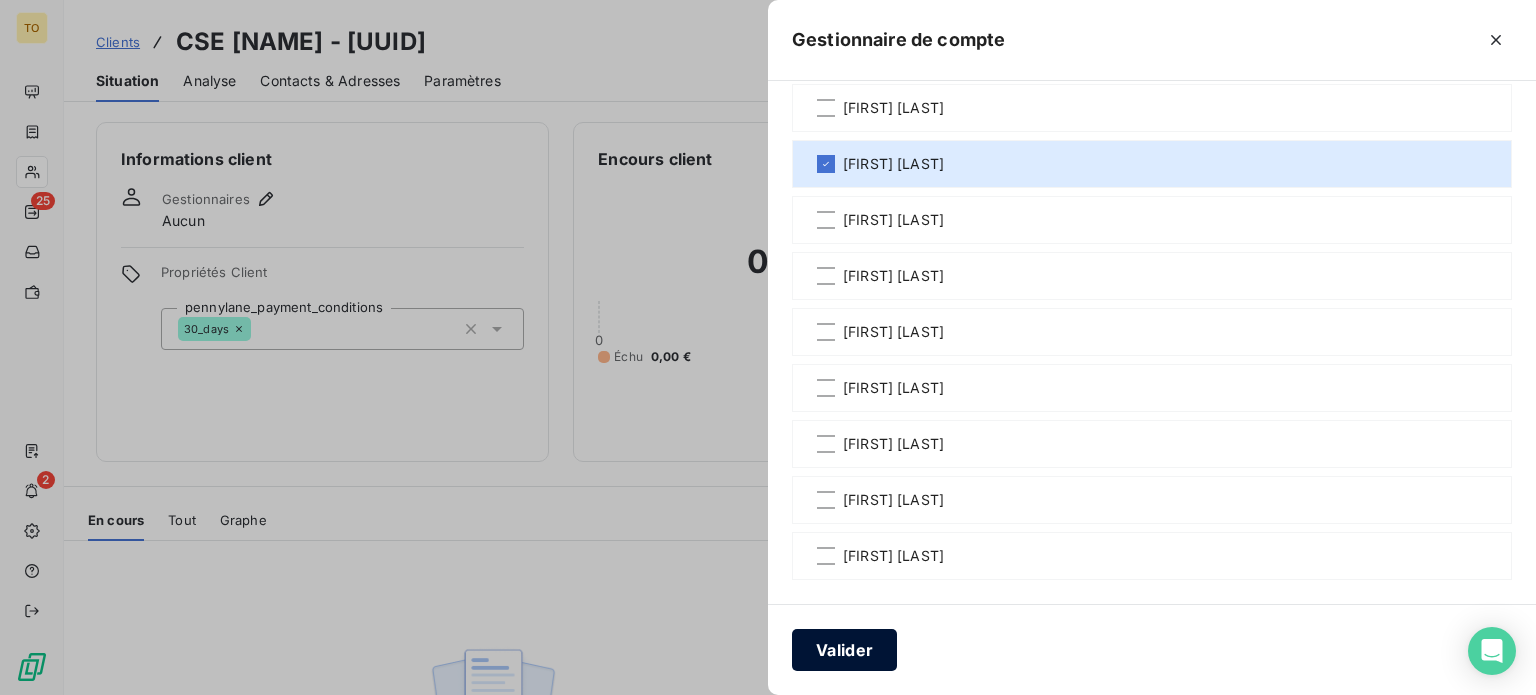 click on "Valider" at bounding box center (844, 650) 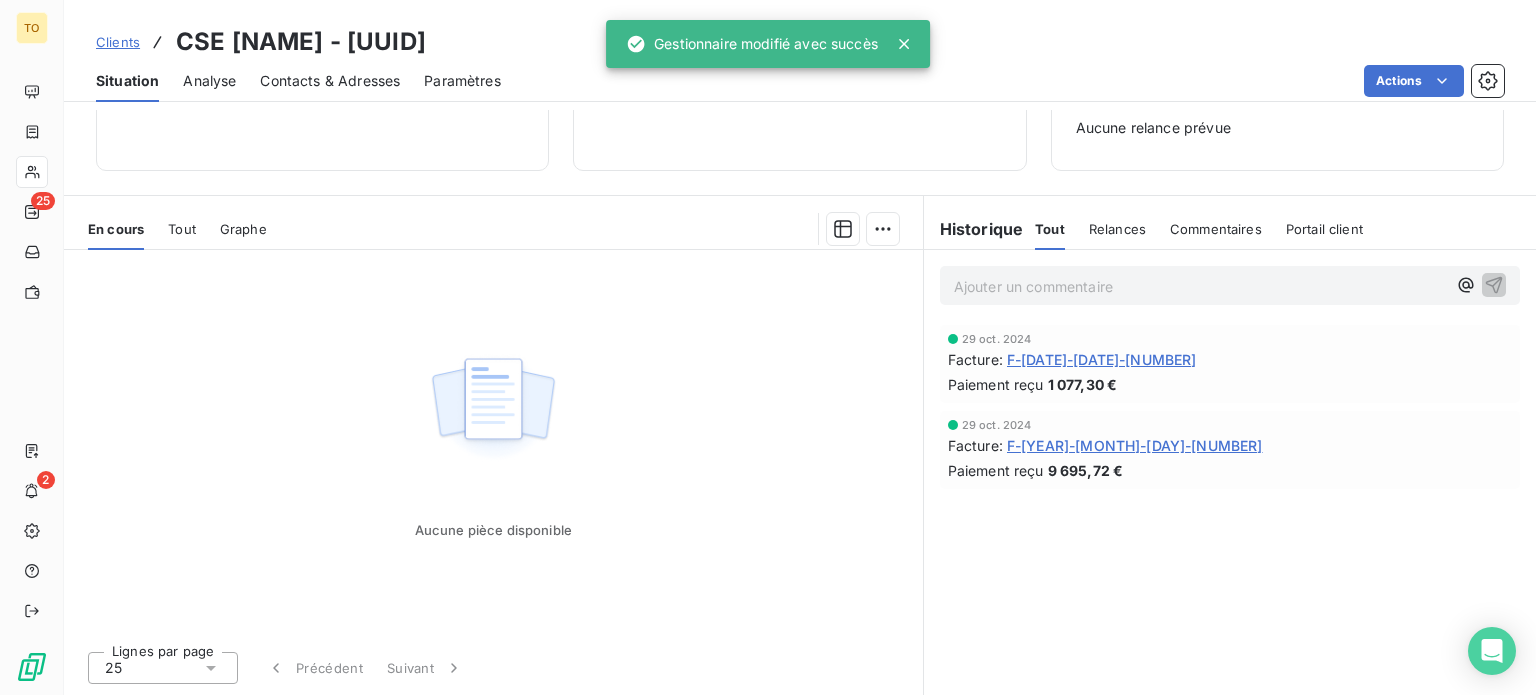 scroll, scrollTop: 386, scrollLeft: 0, axis: vertical 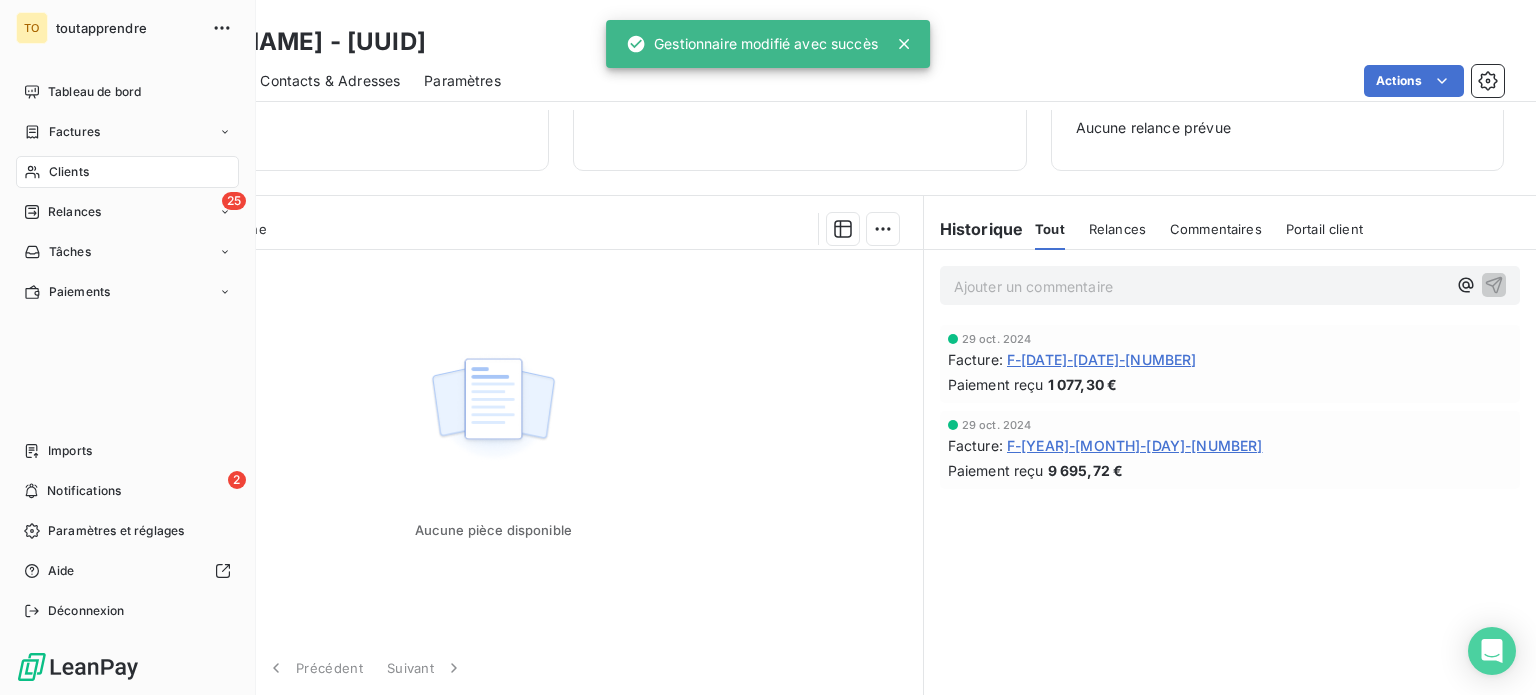 click on "Clients" at bounding box center (69, 172) 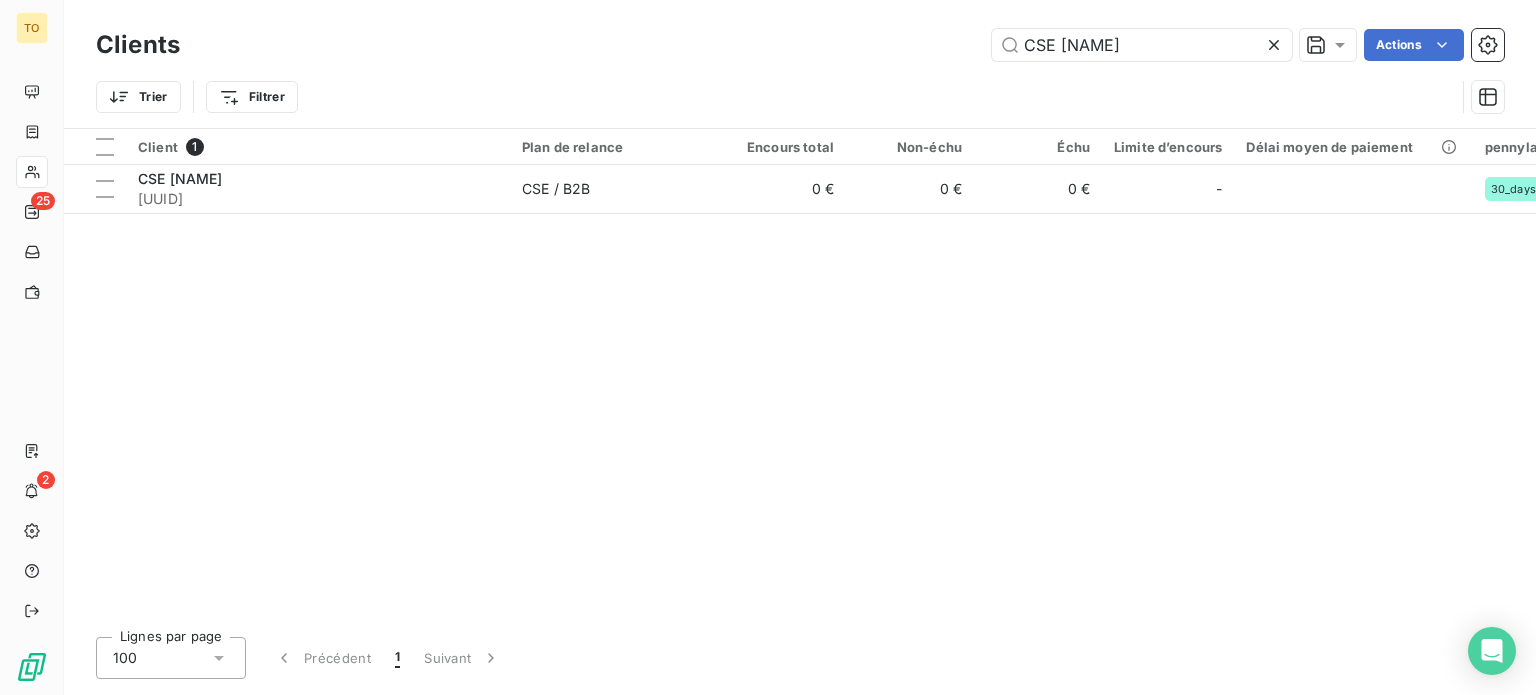 click 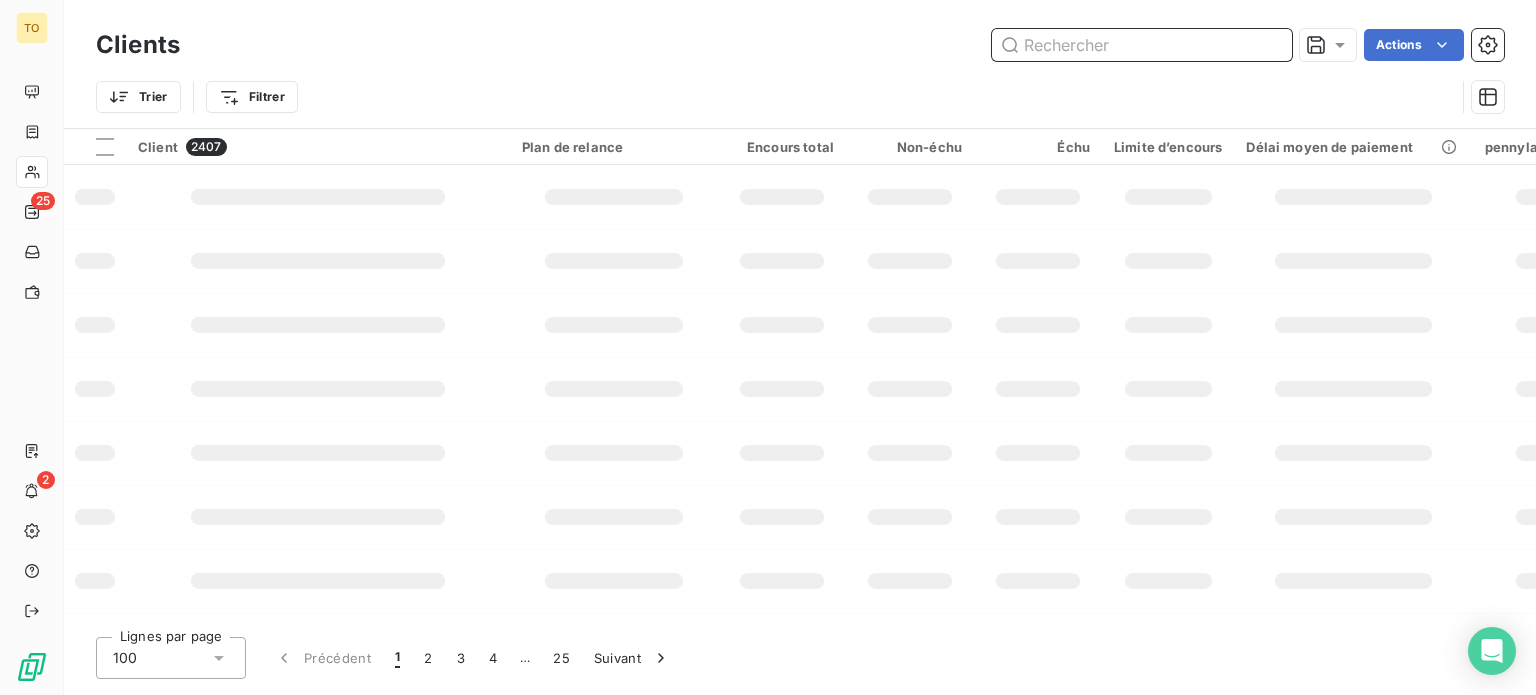 click at bounding box center (1142, 45) 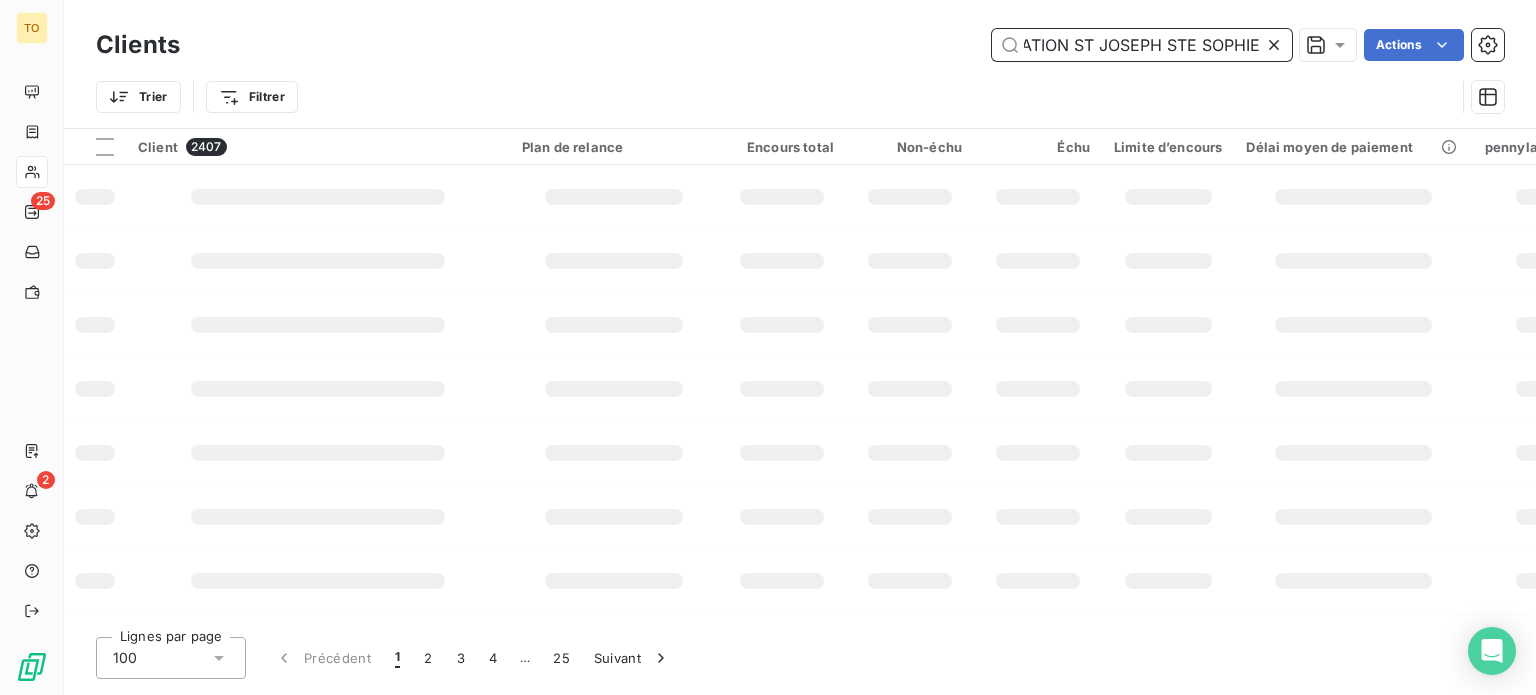paste on "CSE ASSOCIATION ST JOSEPH STE SOPHIE" 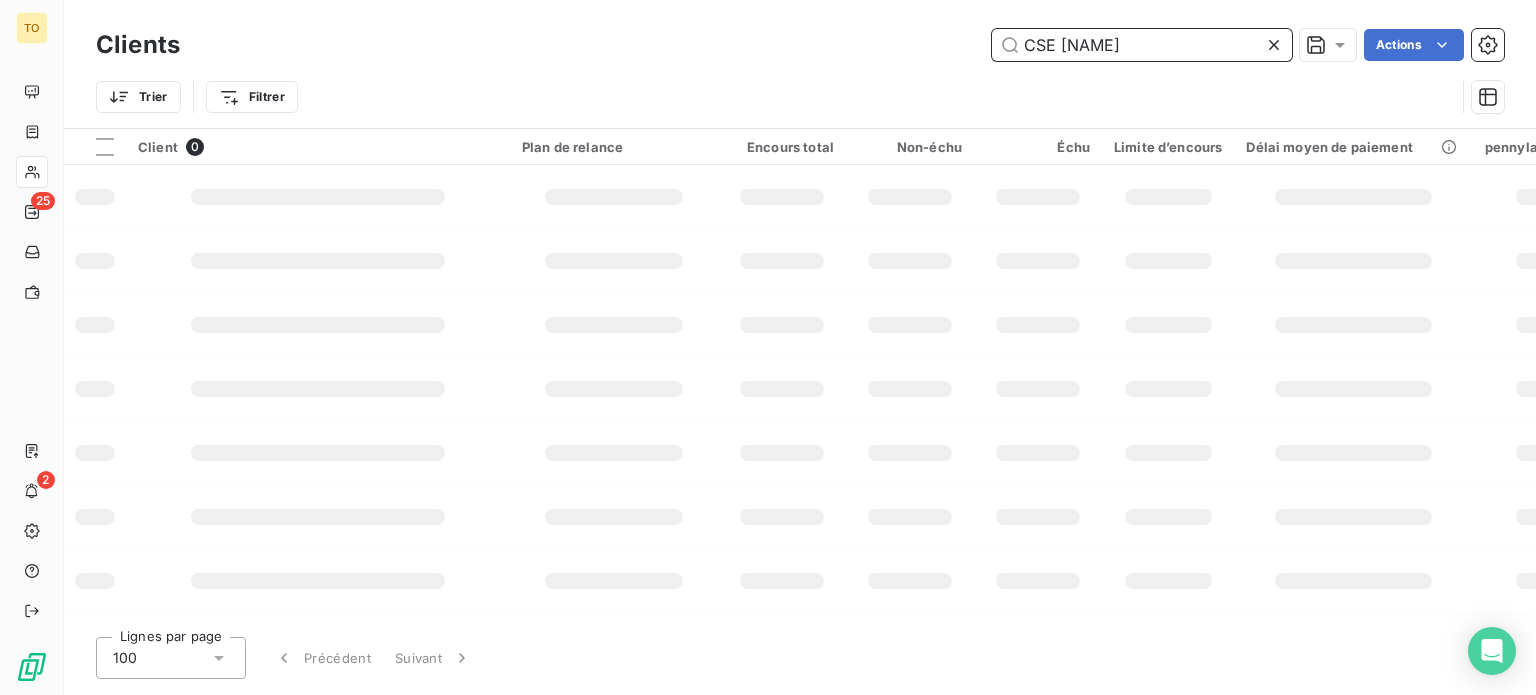 scroll, scrollTop: 0, scrollLeft: 0, axis: both 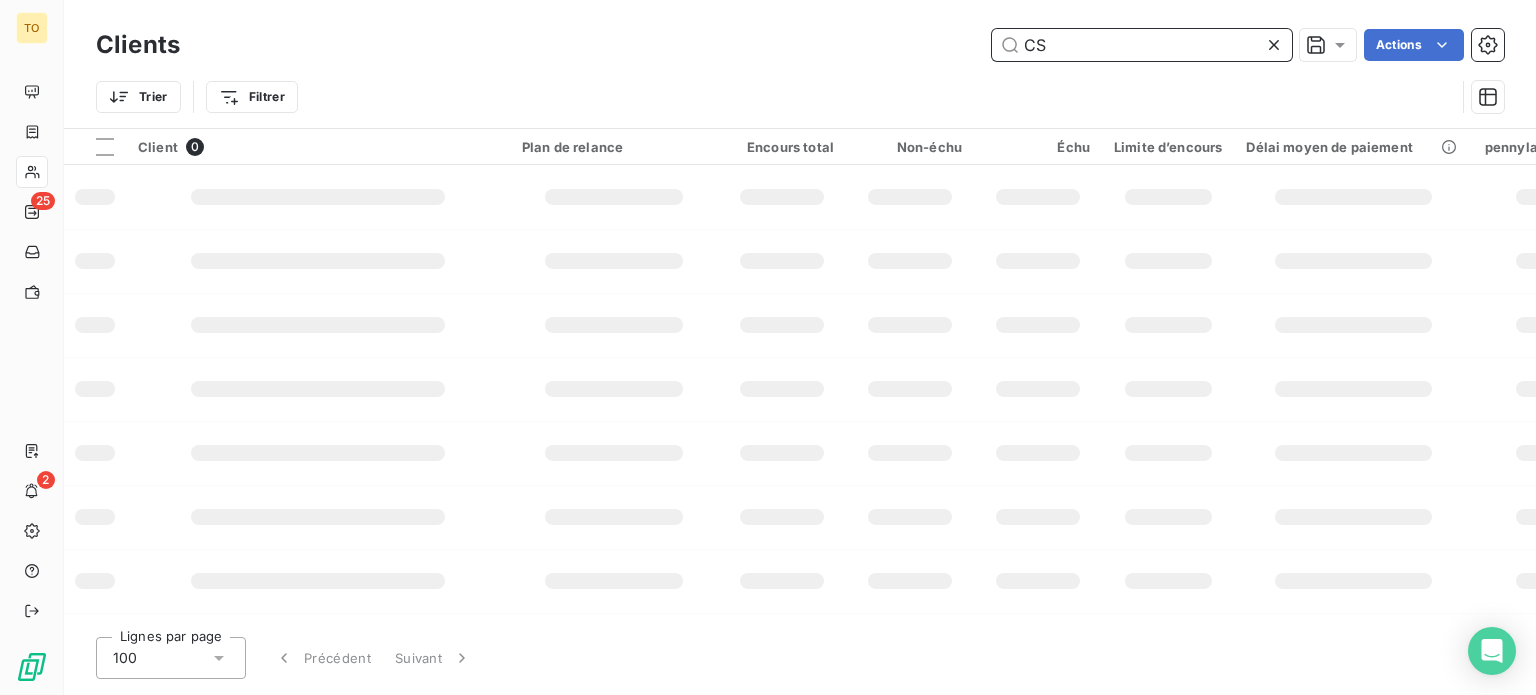 type on "C" 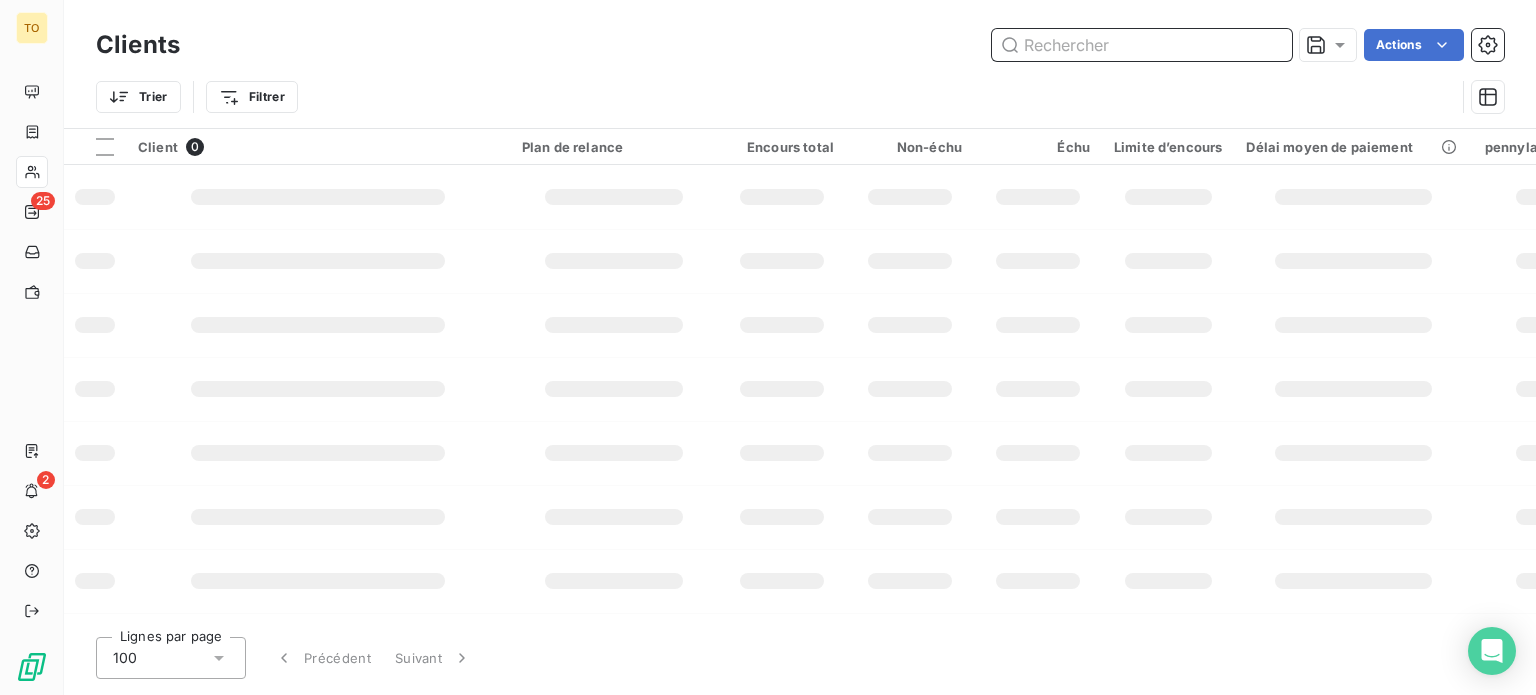 paste on "CSE ASSOCIATION ST JOSEPH STE SOPHIE" 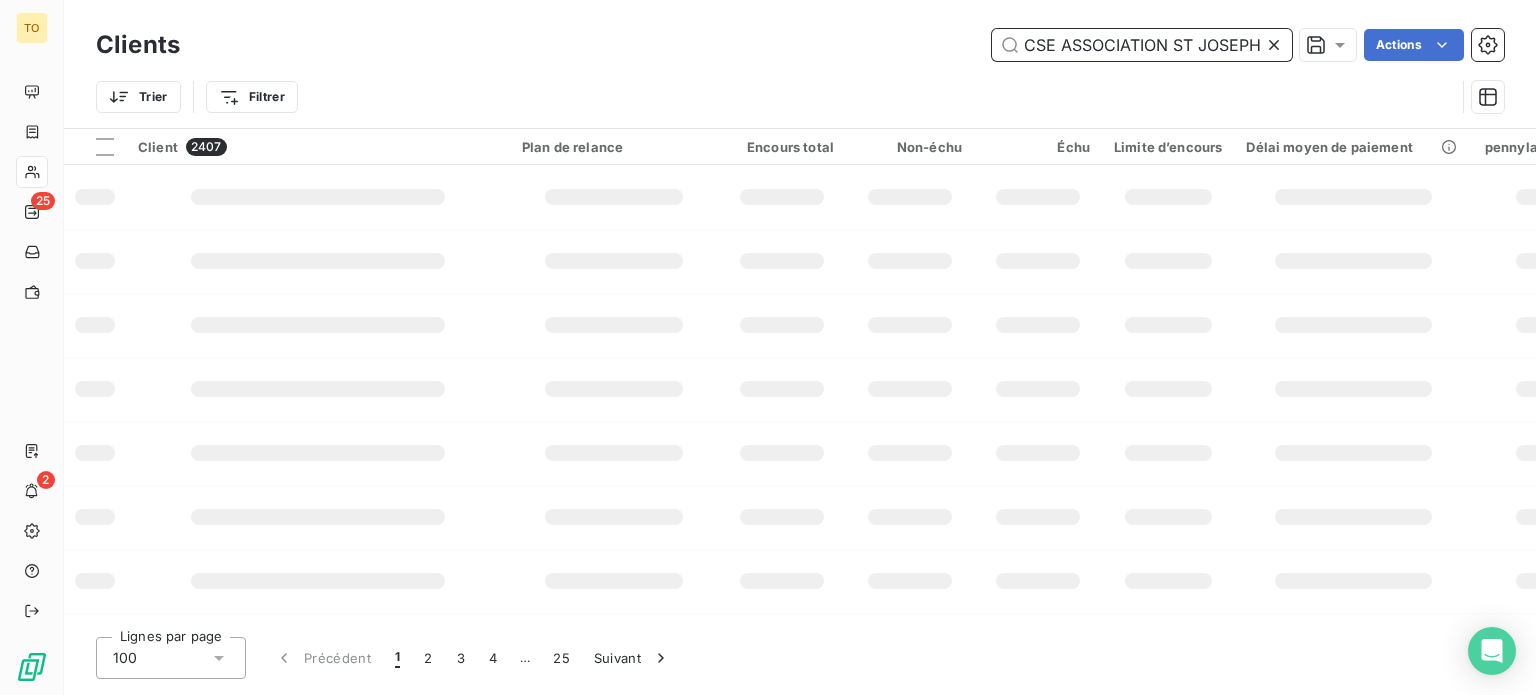 scroll, scrollTop: 0, scrollLeft: 114, axis: horizontal 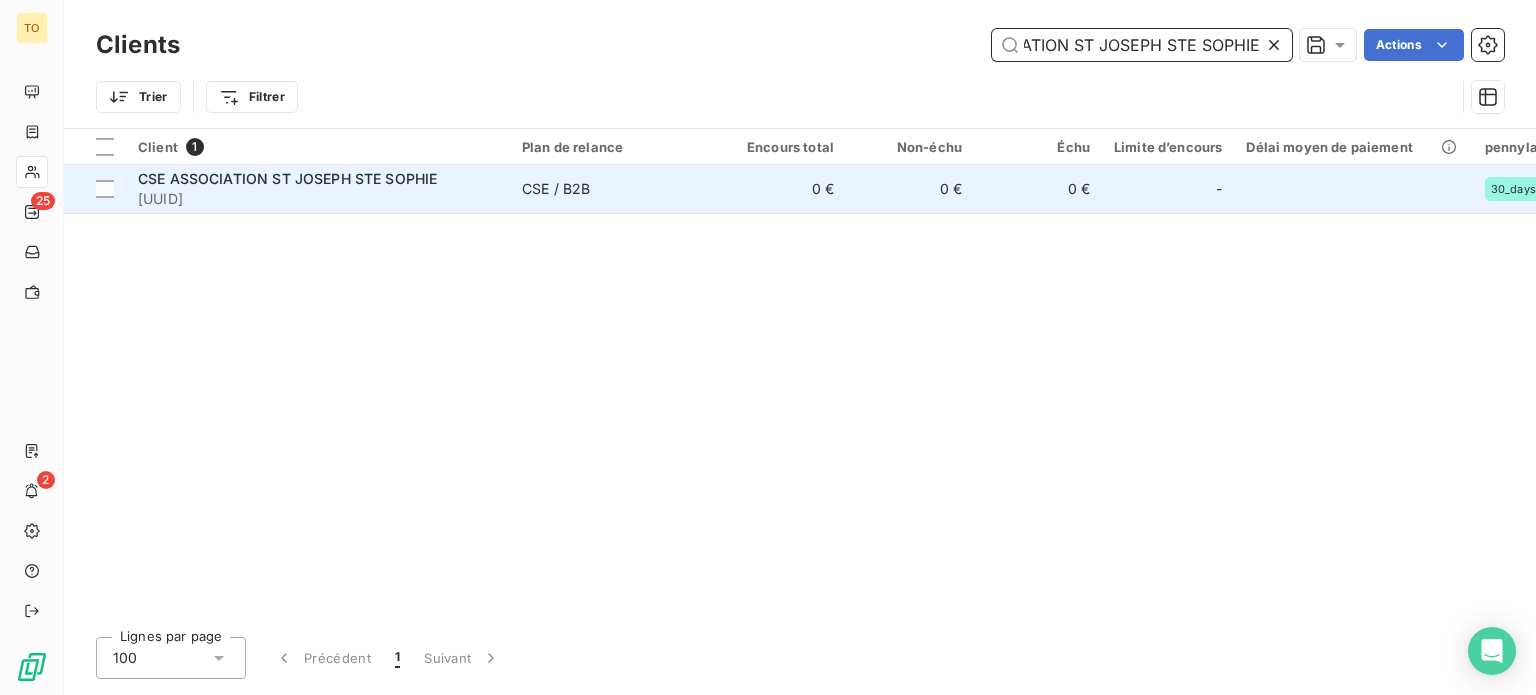 type on "CSE ASSOCIATION ST JOSEPH STE SOPHIE" 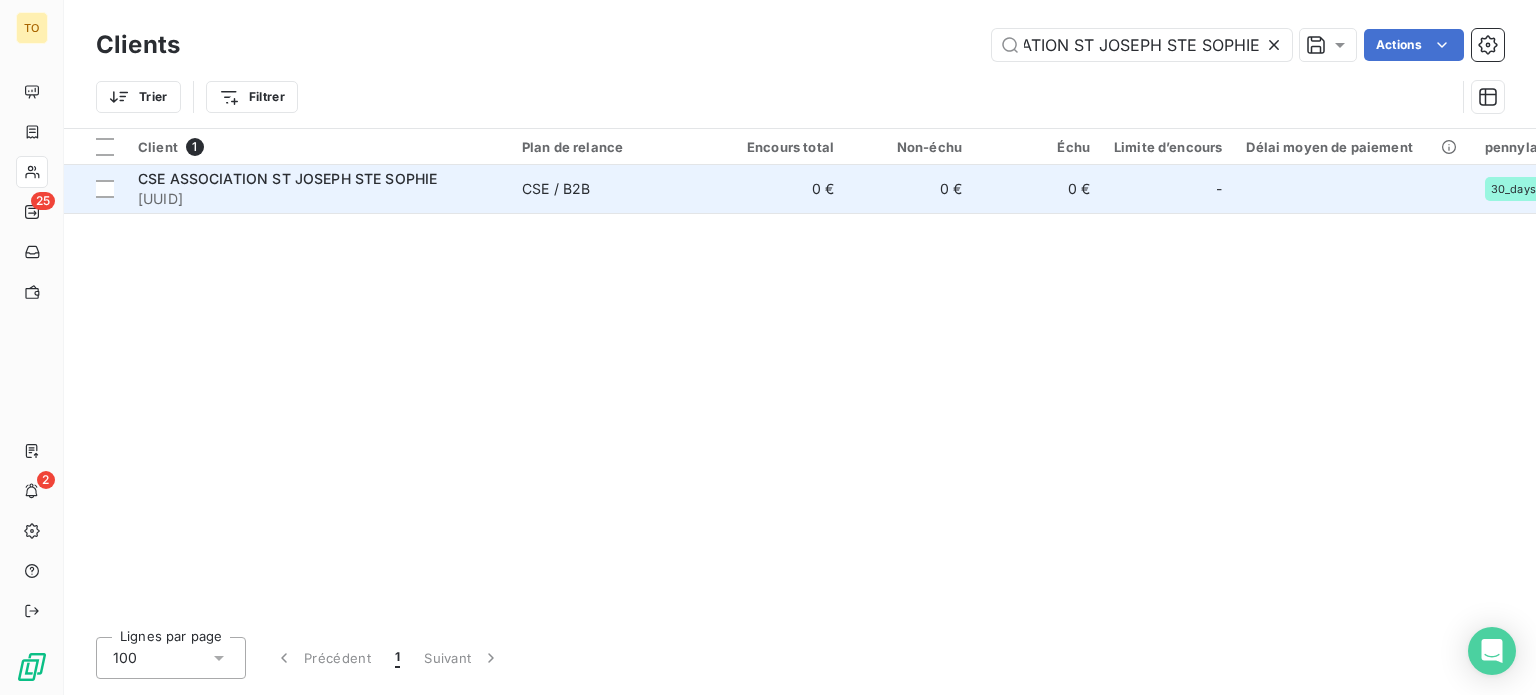 click on "[UUID]" at bounding box center [318, 199] 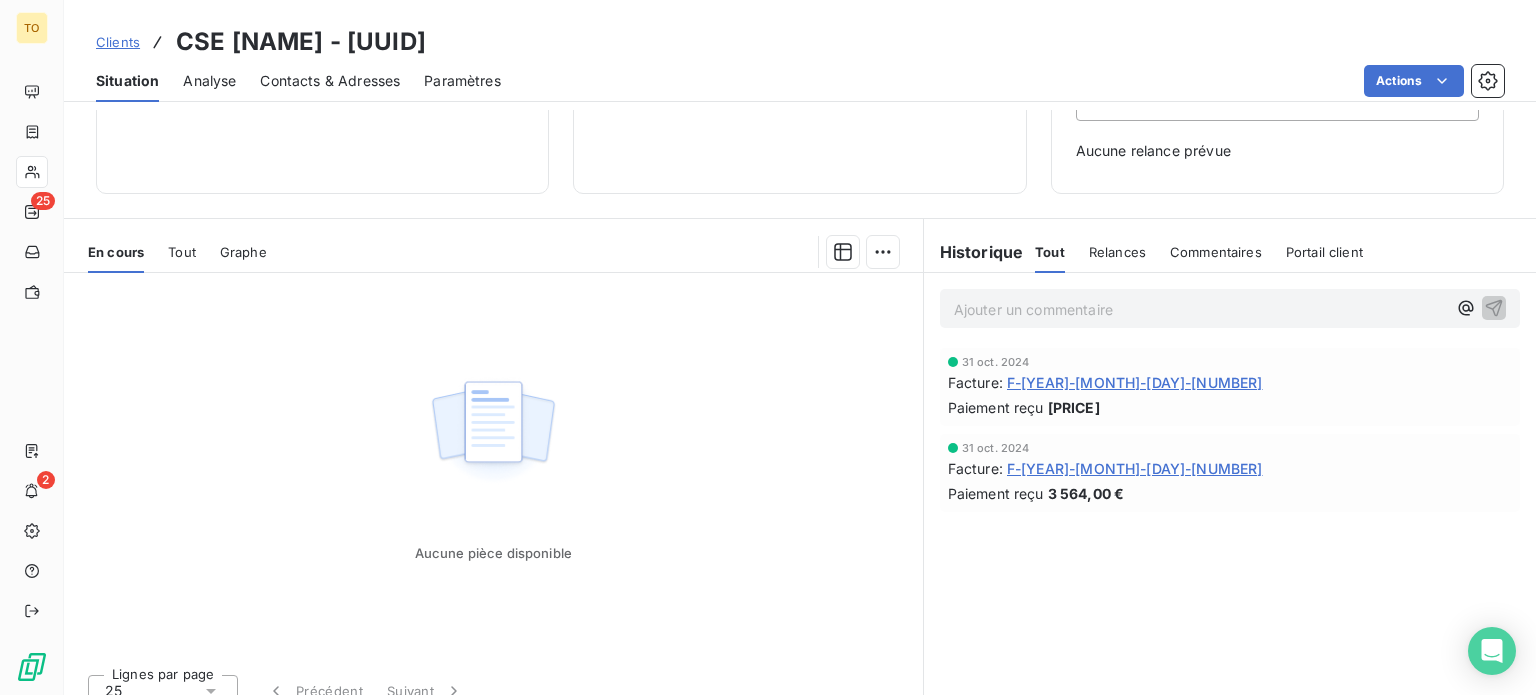 scroll, scrollTop: 386, scrollLeft: 0, axis: vertical 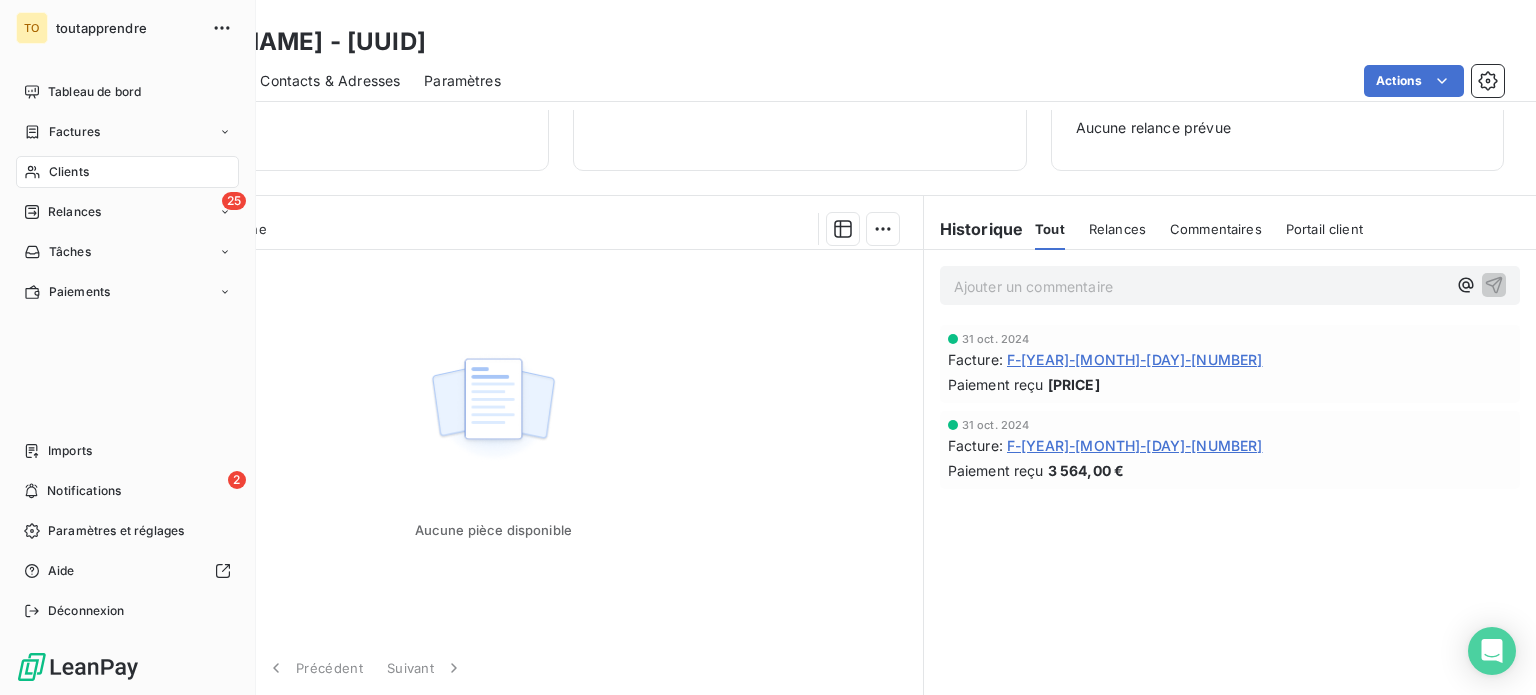 drag, startPoint x: 108, startPoint y: 223, endPoint x: 221, endPoint y: 201, distance: 115.12167 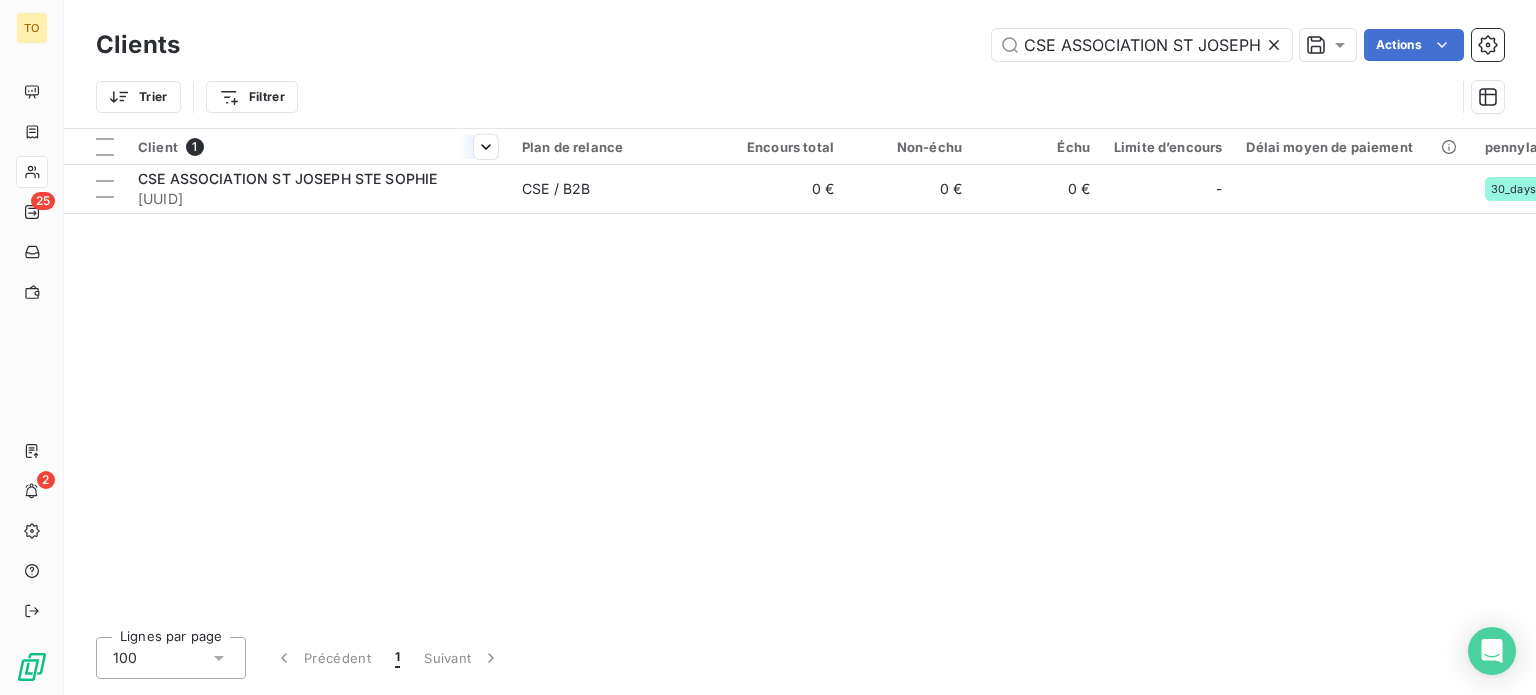scroll, scrollTop: 0, scrollLeft: 115, axis: horizontal 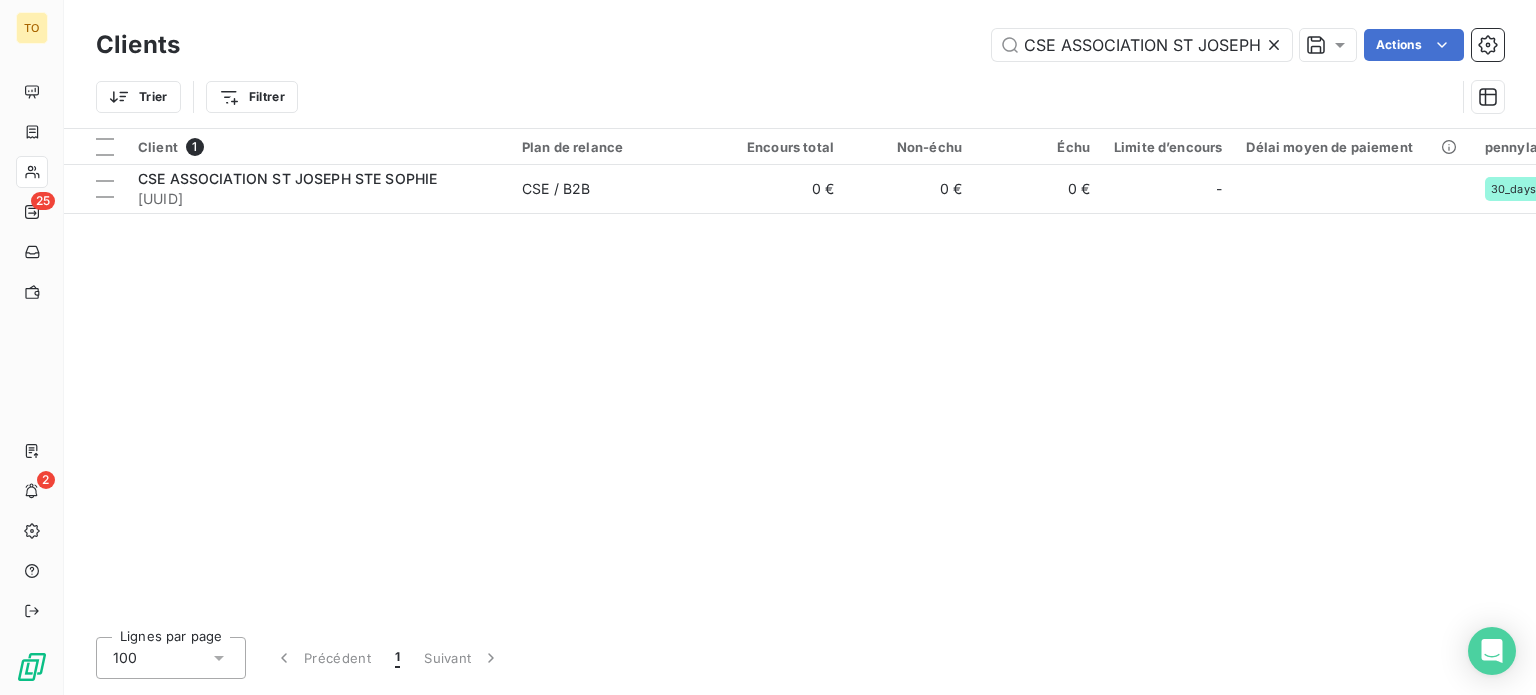 click 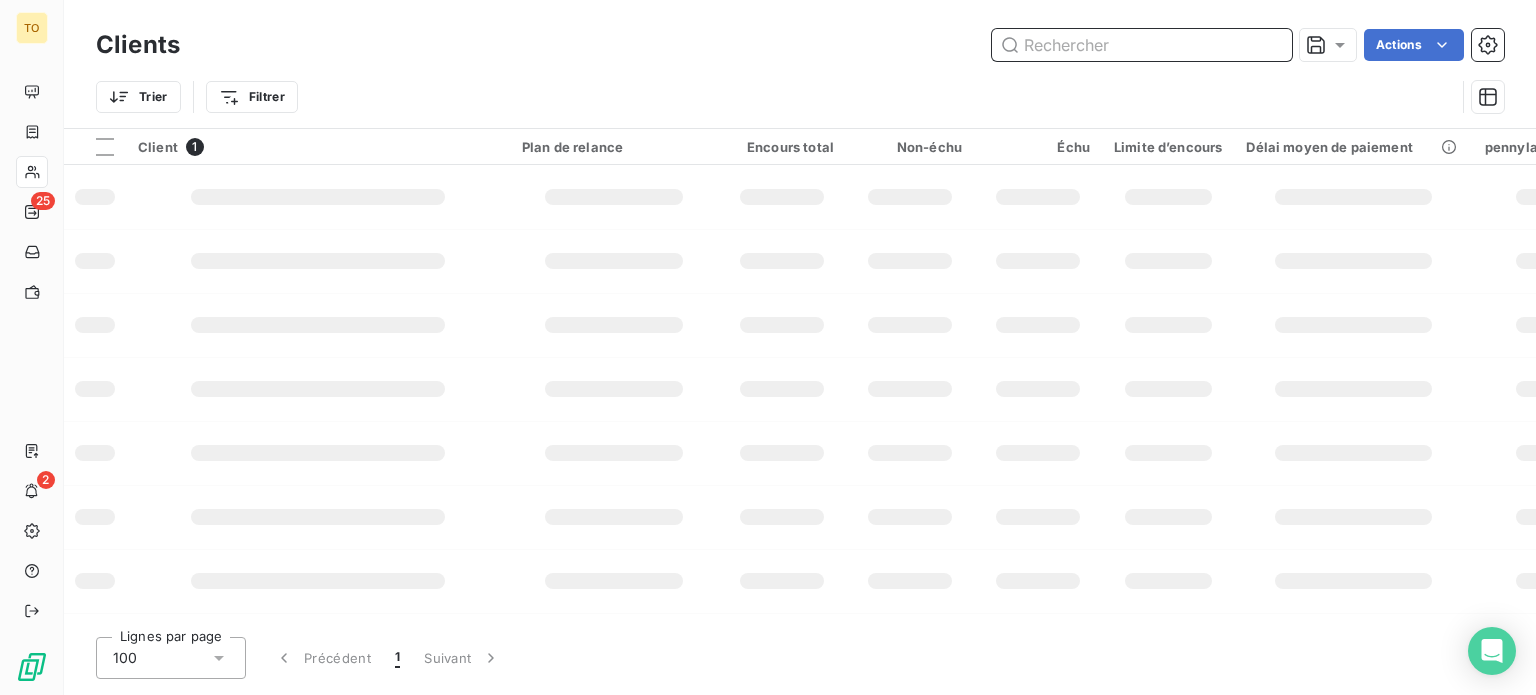click at bounding box center [1142, 45] 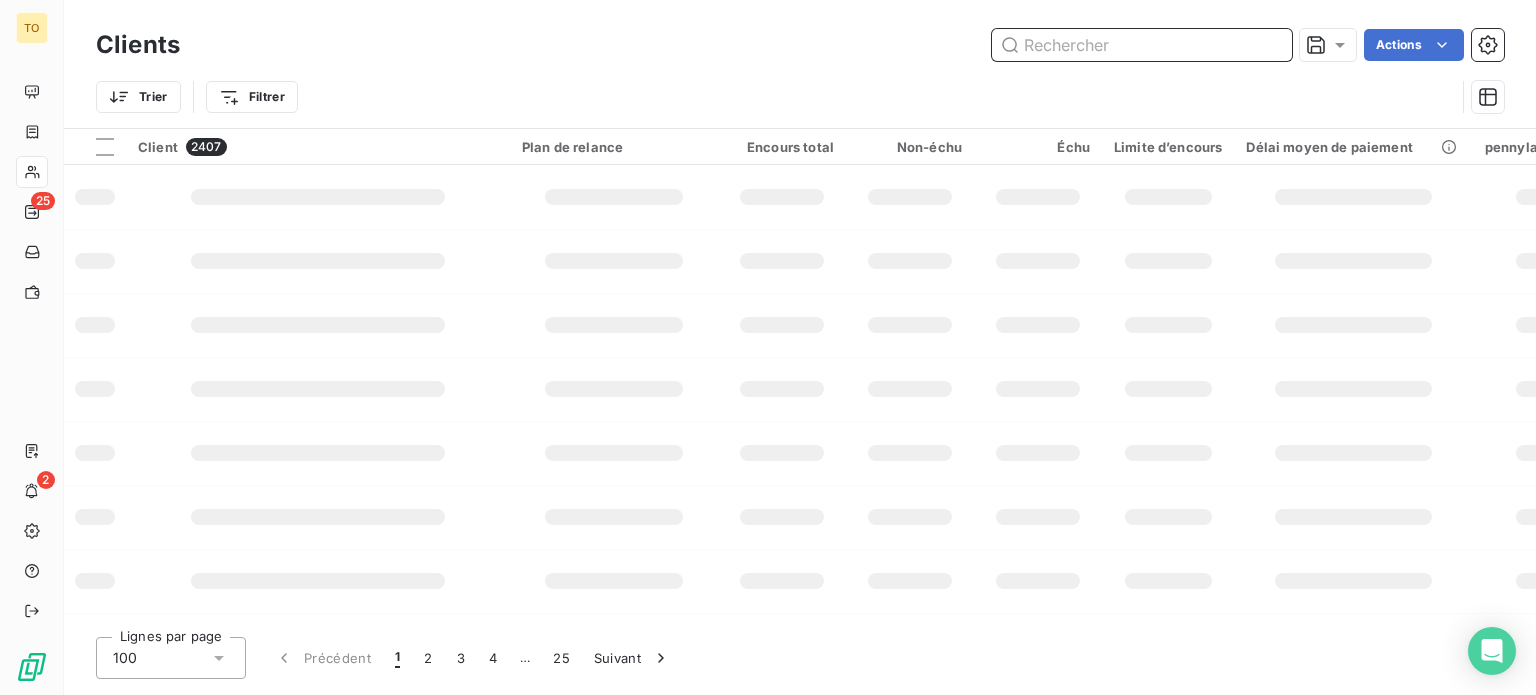 paste on "CSE [NAME]" 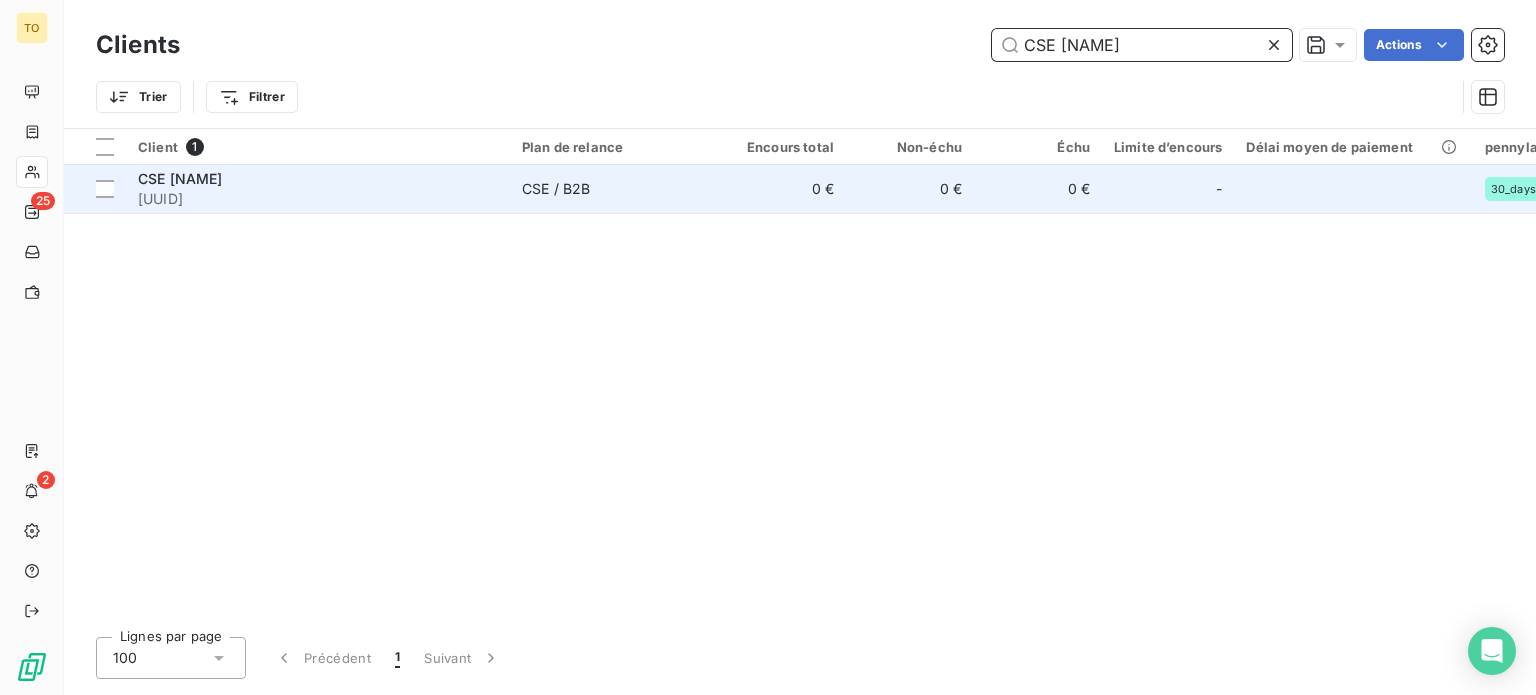 type on "CSE [NAME]" 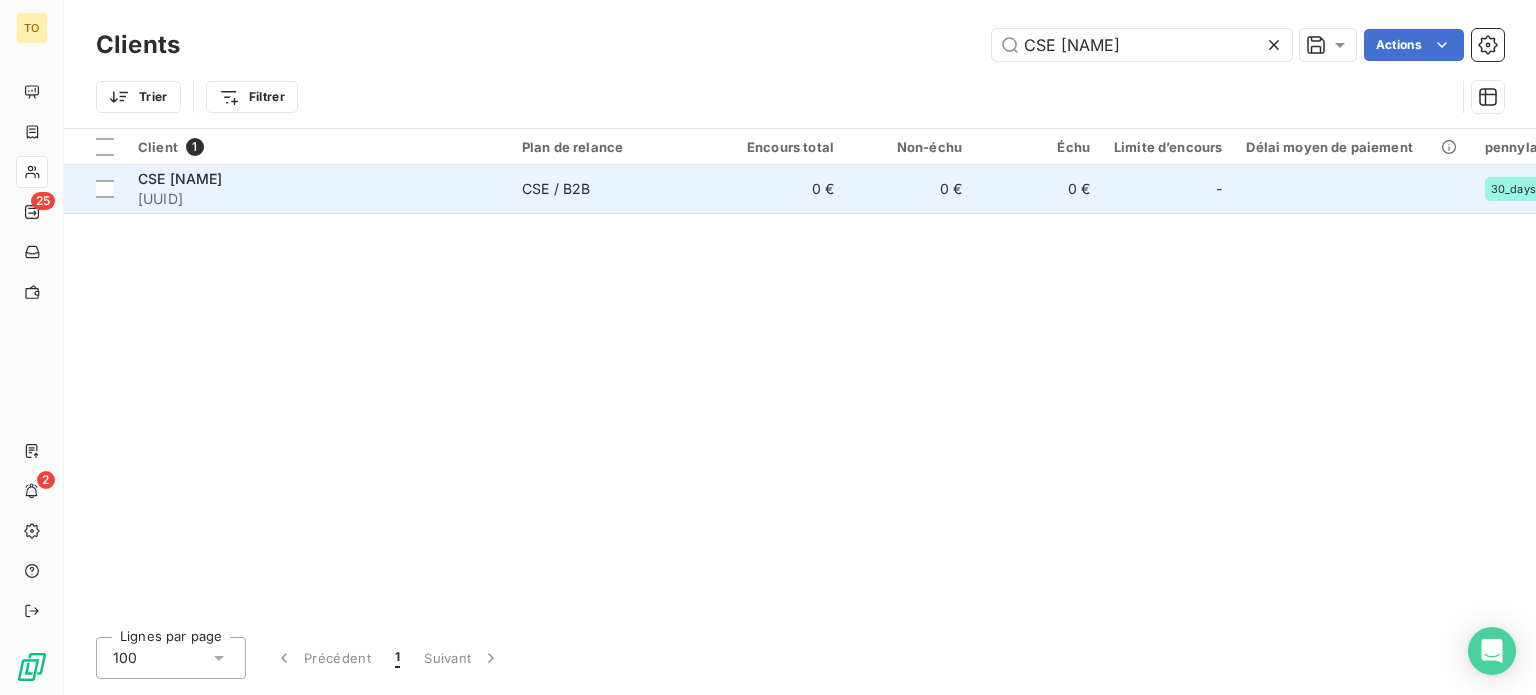 click on "[UUID]" at bounding box center [318, 199] 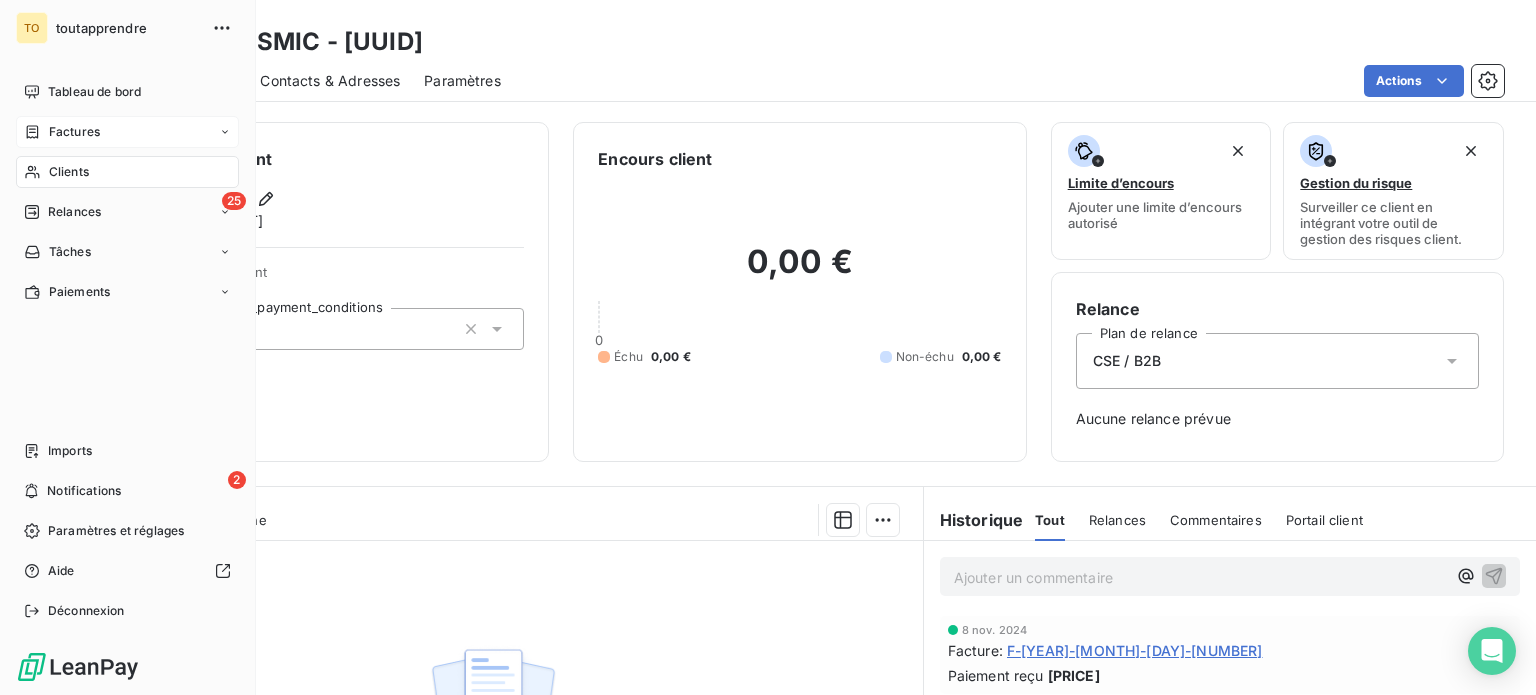 drag, startPoint x: 63, startPoint y: 220, endPoint x: 274, endPoint y: 174, distance: 215.95601 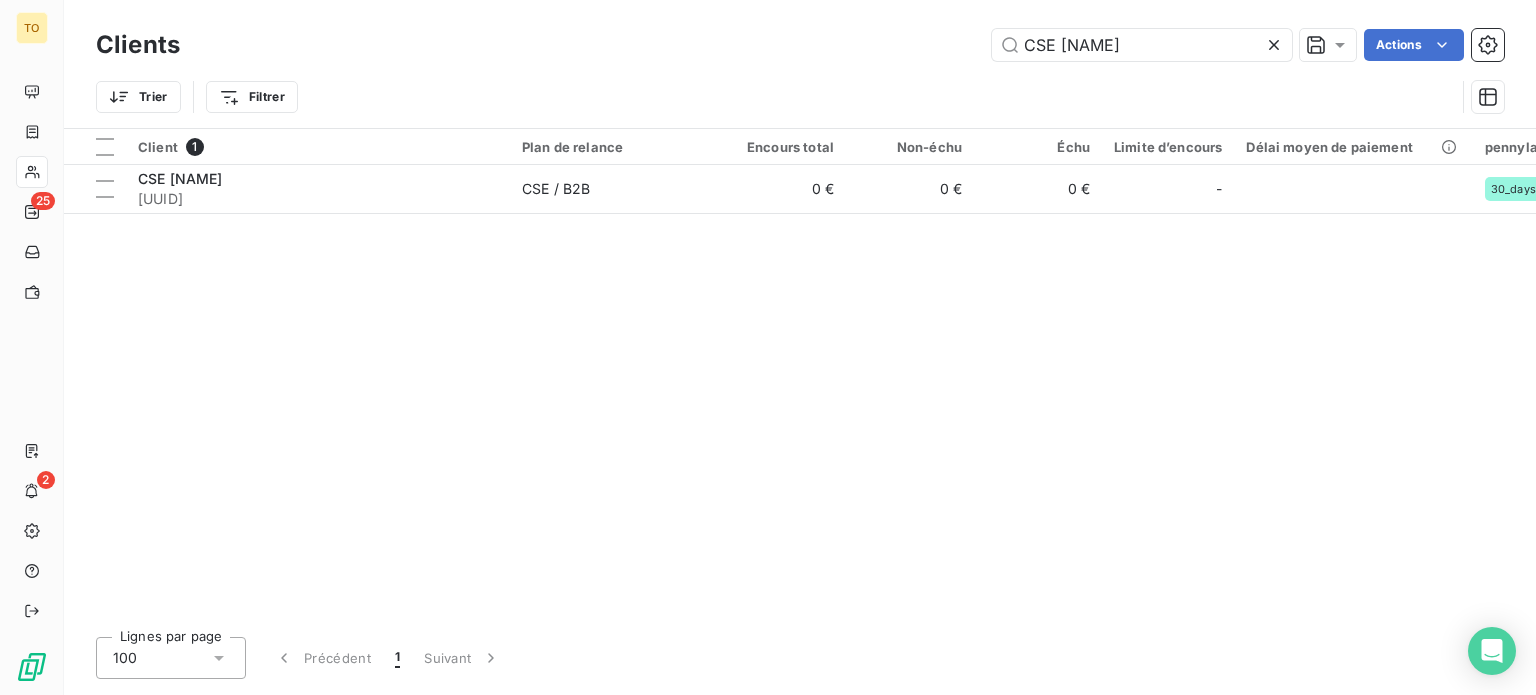 drag, startPoint x: 1052, startPoint y: 44, endPoint x: 898, endPoint y: 44, distance: 154 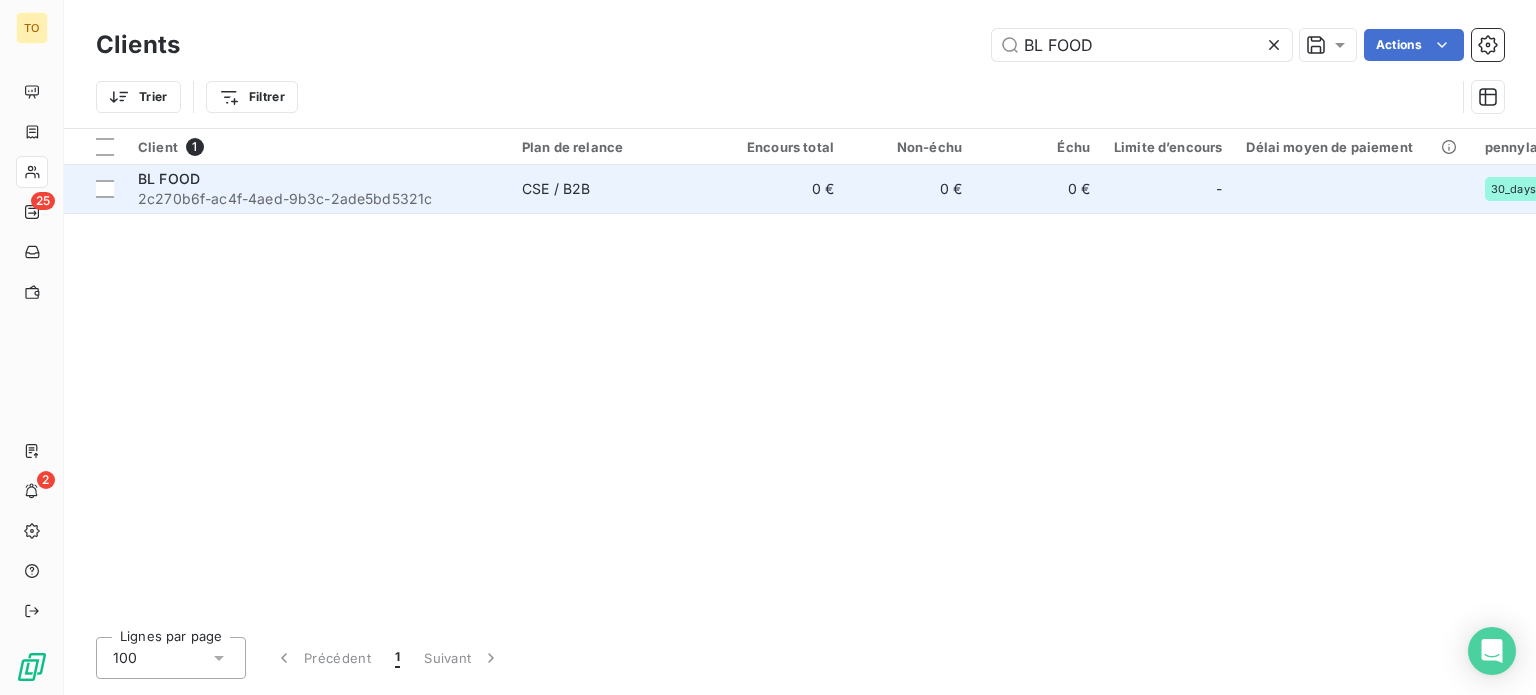 type on "BL FOOD" 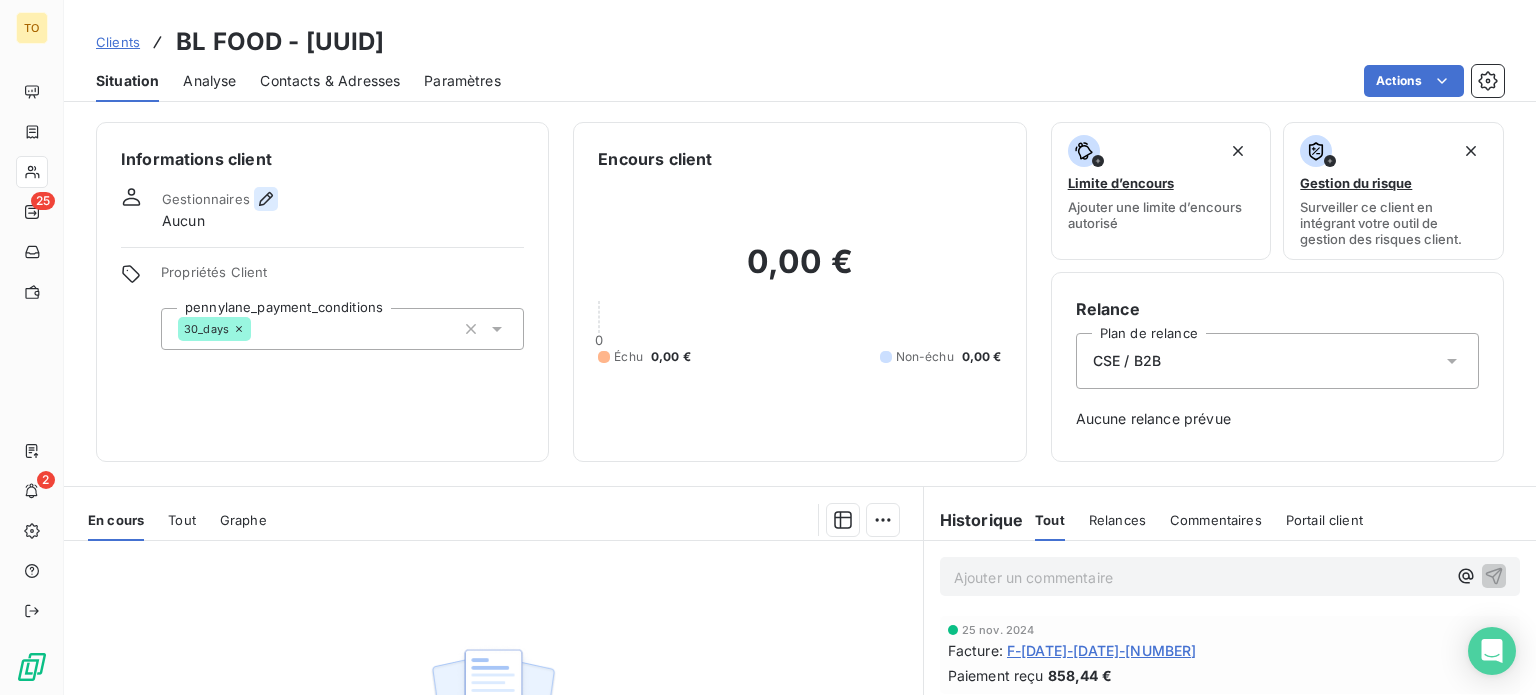 click 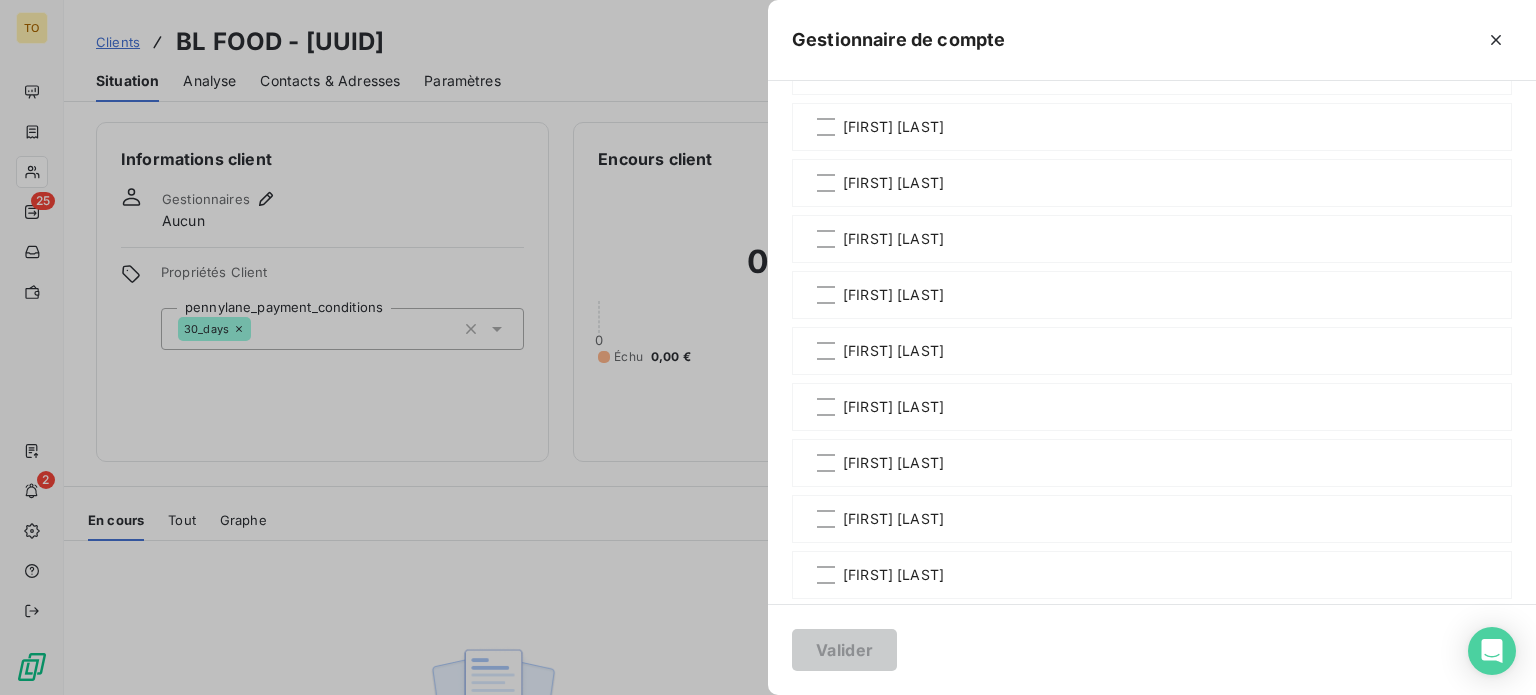 scroll, scrollTop: 466, scrollLeft: 0, axis: vertical 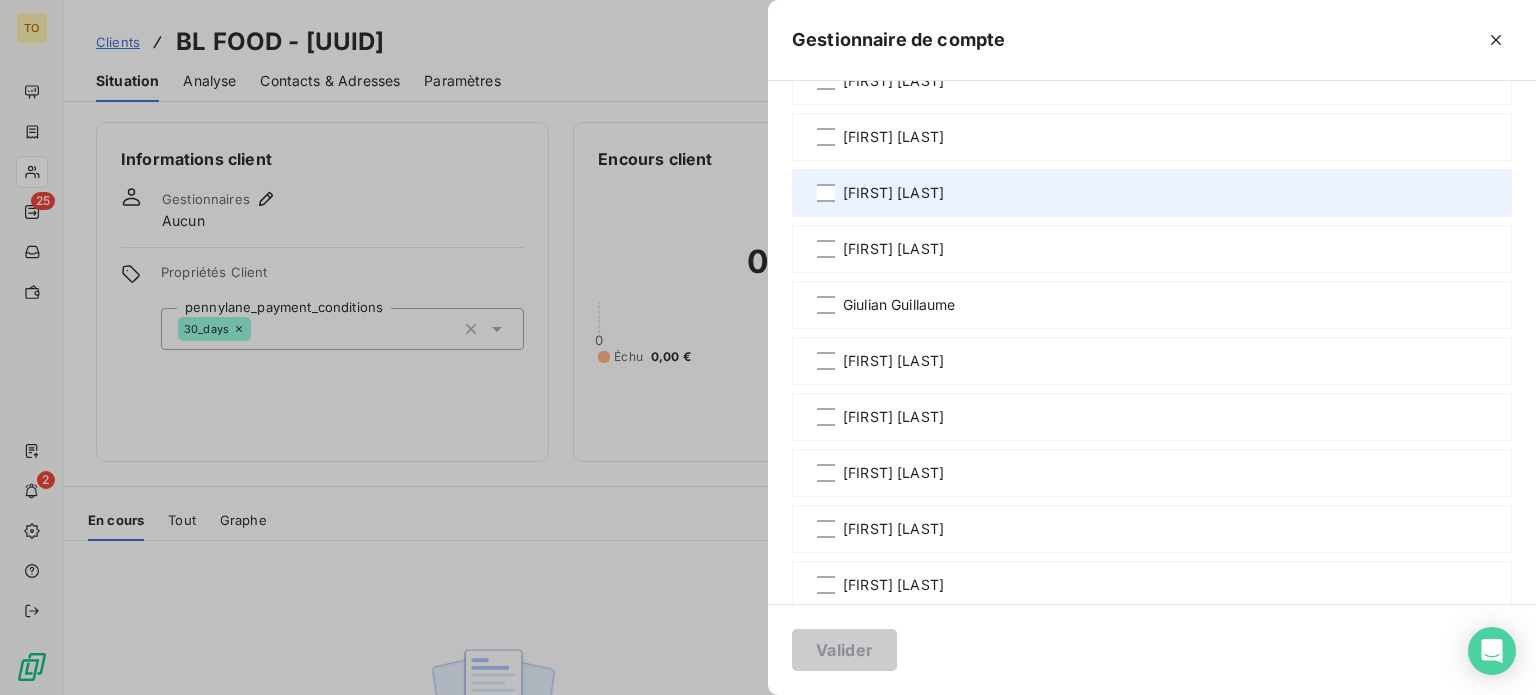 click on "[FIRST] [LAST]" at bounding box center (893, 193) 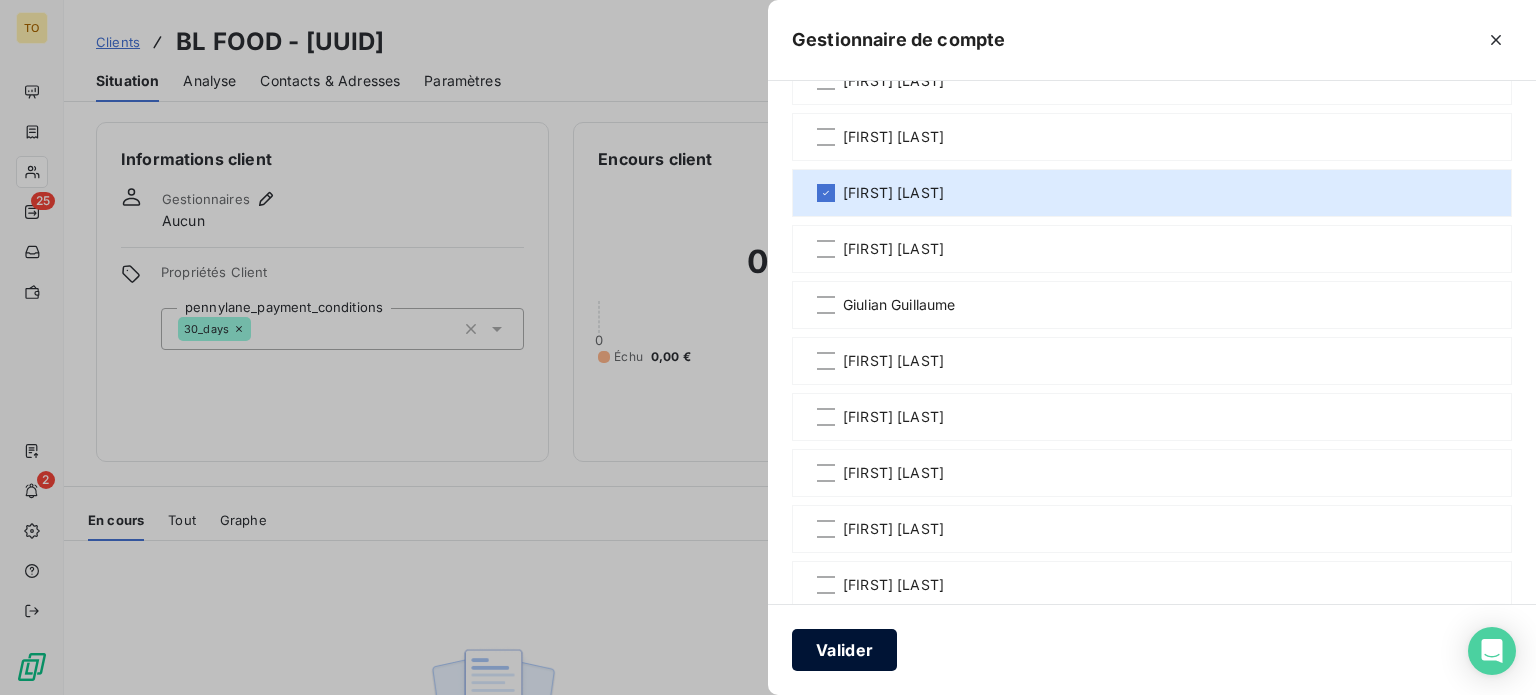 click on "Valider" at bounding box center [844, 650] 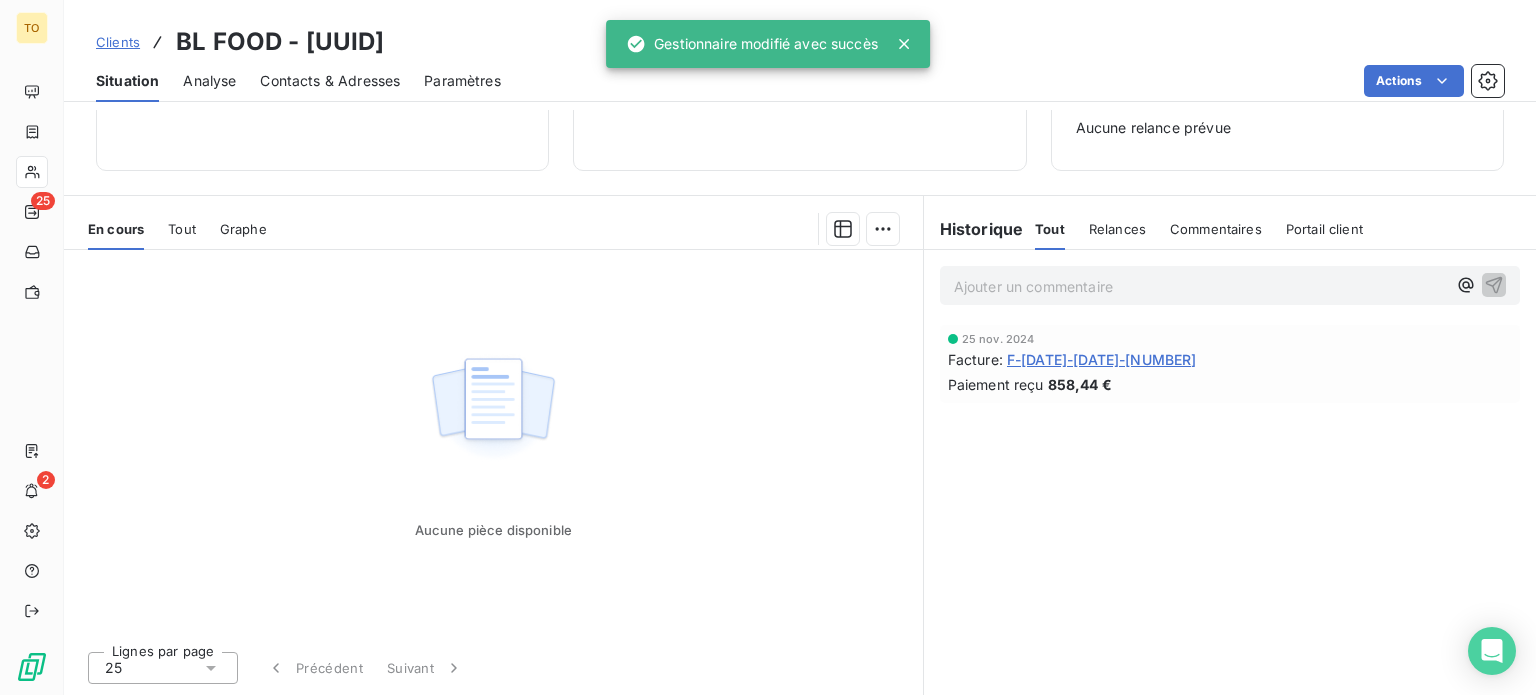 scroll, scrollTop: 386, scrollLeft: 0, axis: vertical 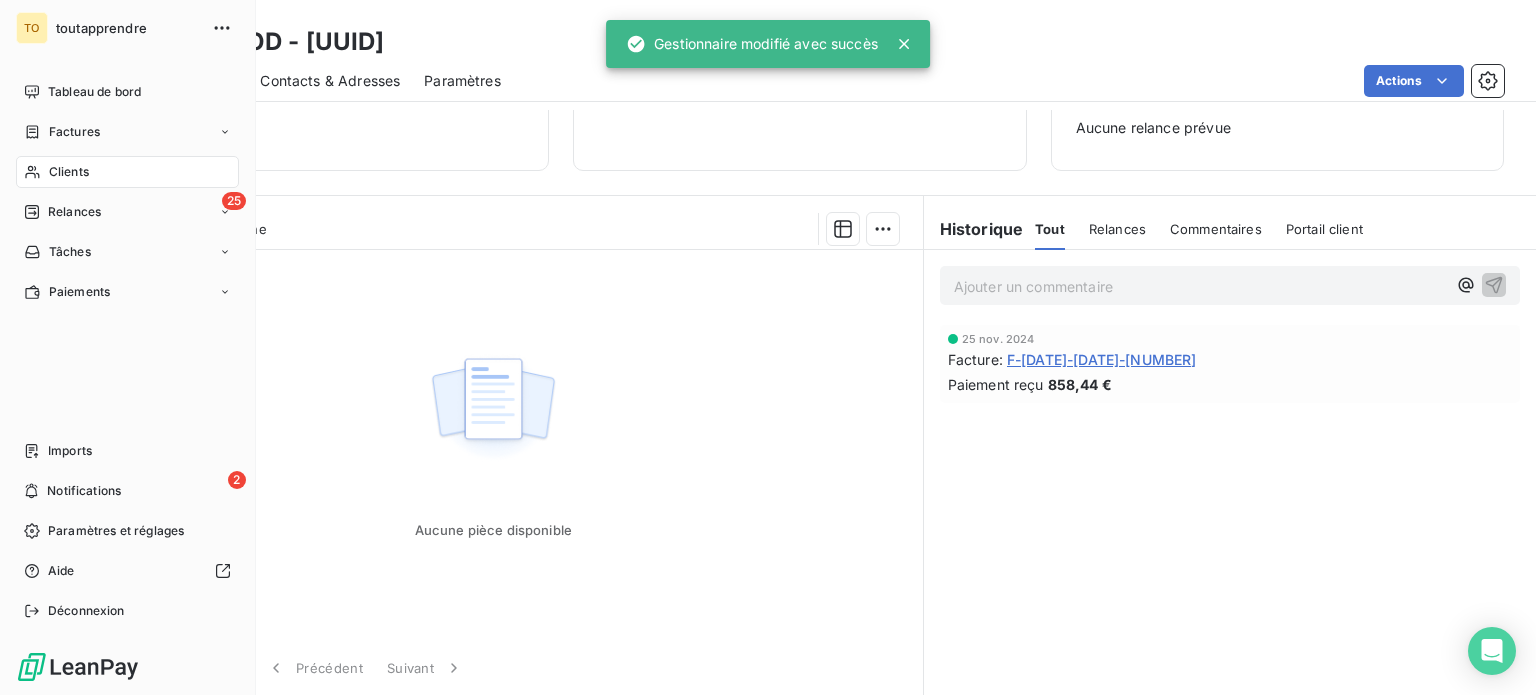 click on "Clients" at bounding box center (69, 172) 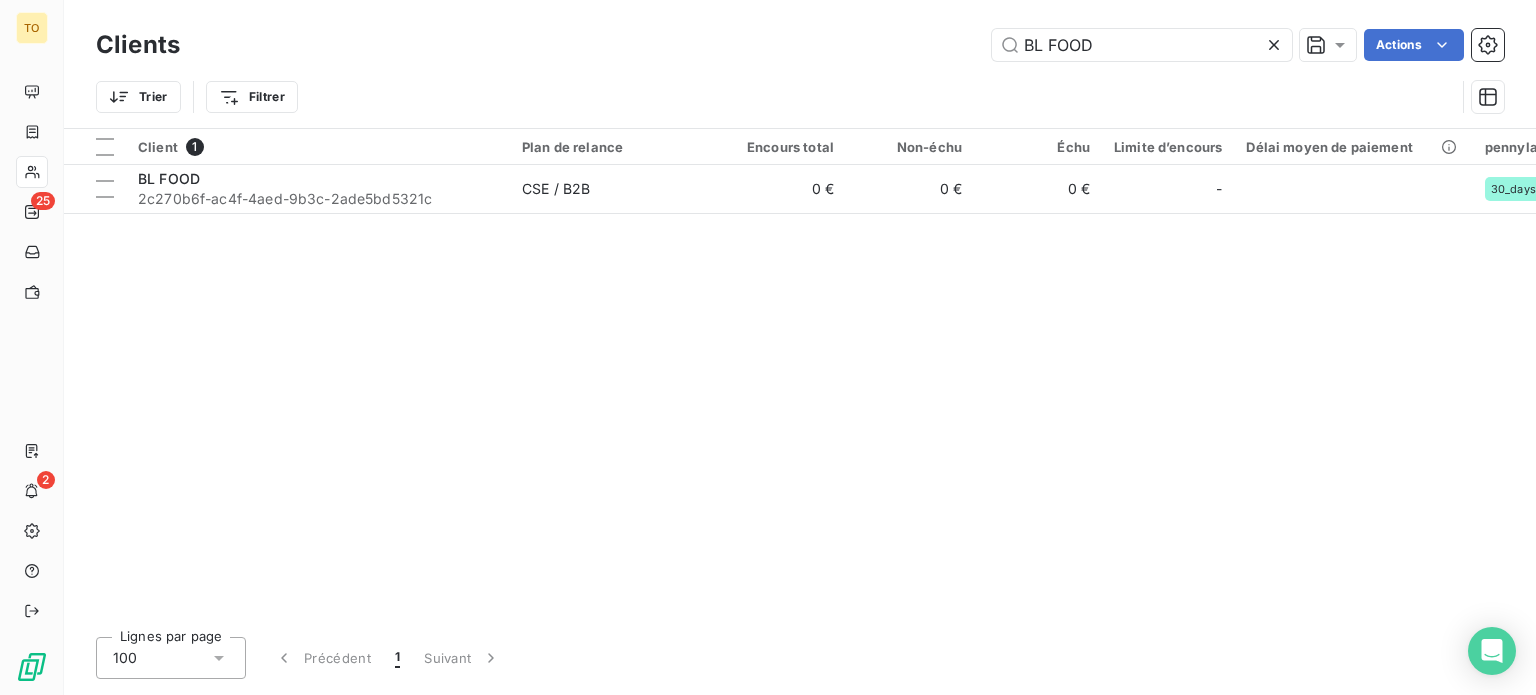 drag, startPoint x: 1081, startPoint y: 55, endPoint x: 908, endPoint y: 45, distance: 173.28877 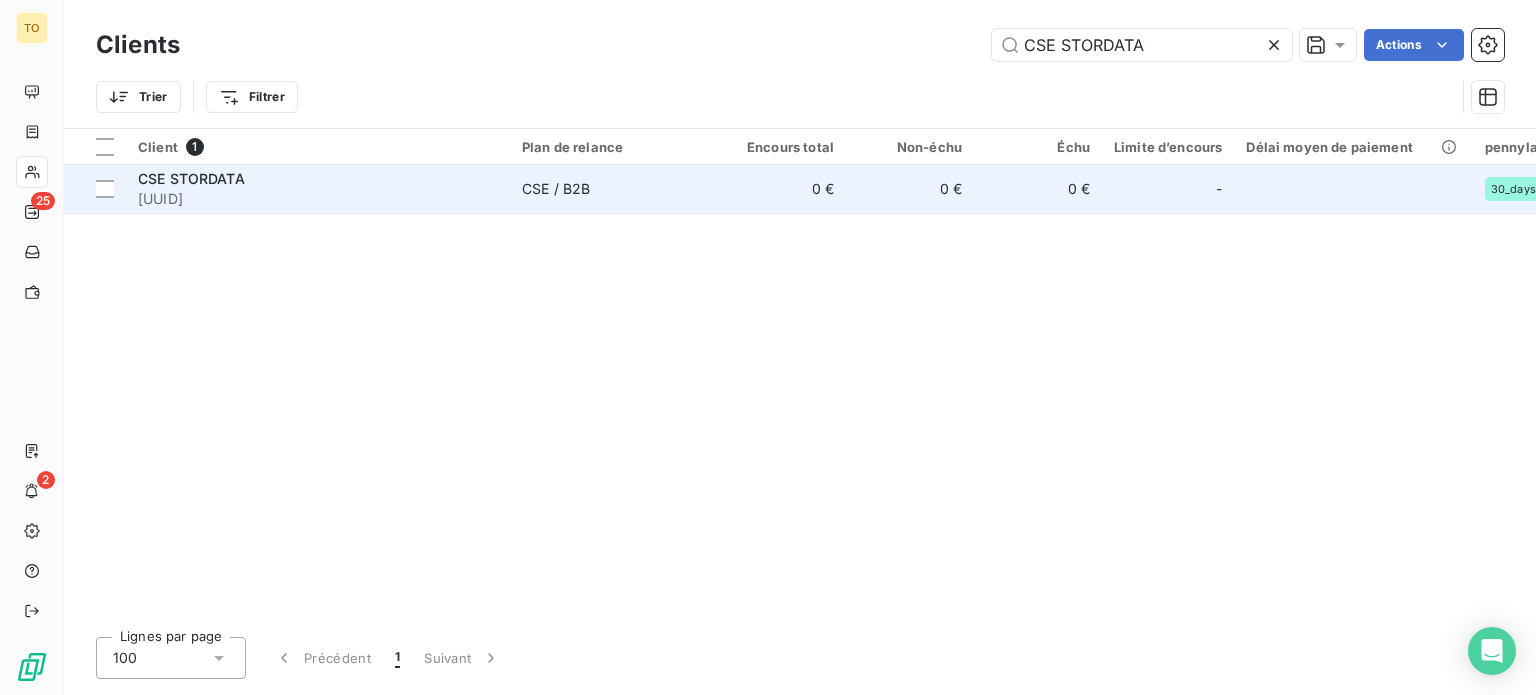 type on "CSE STORDATA" 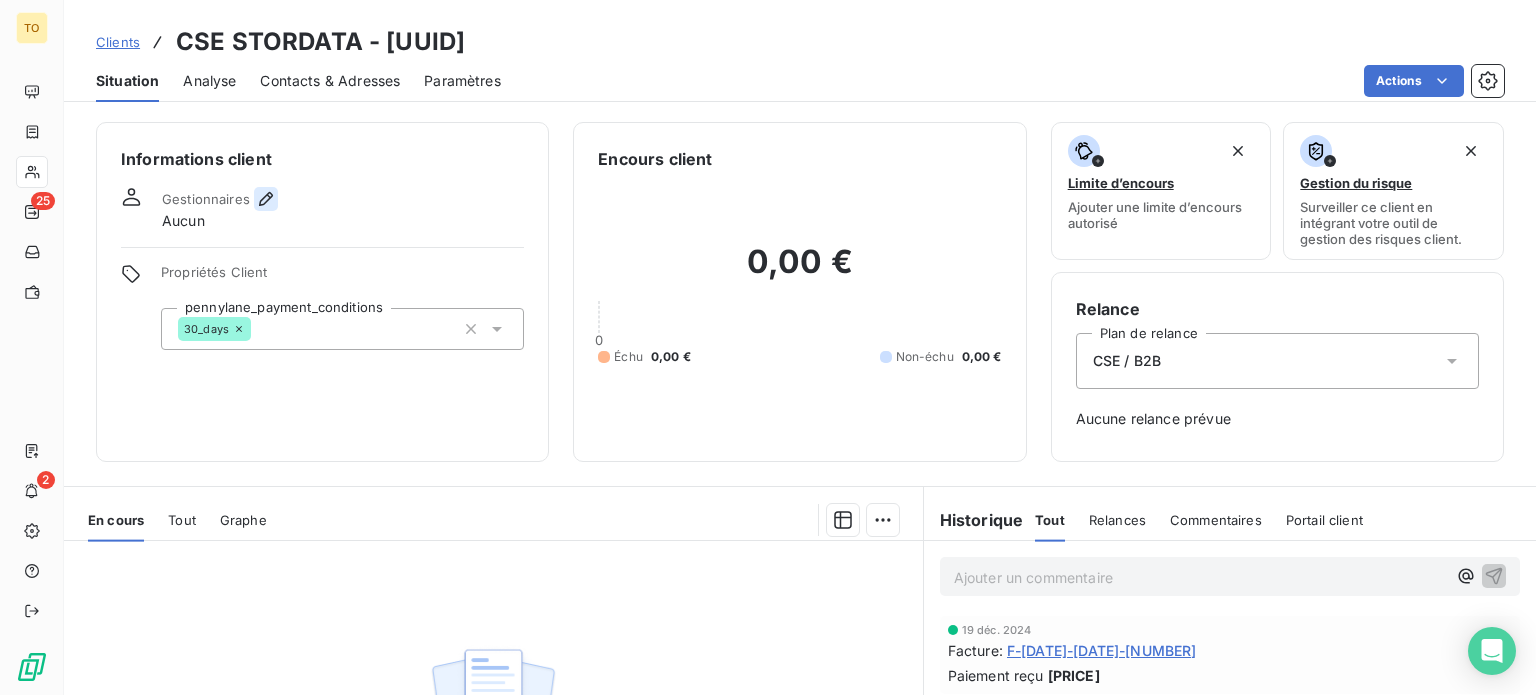 click 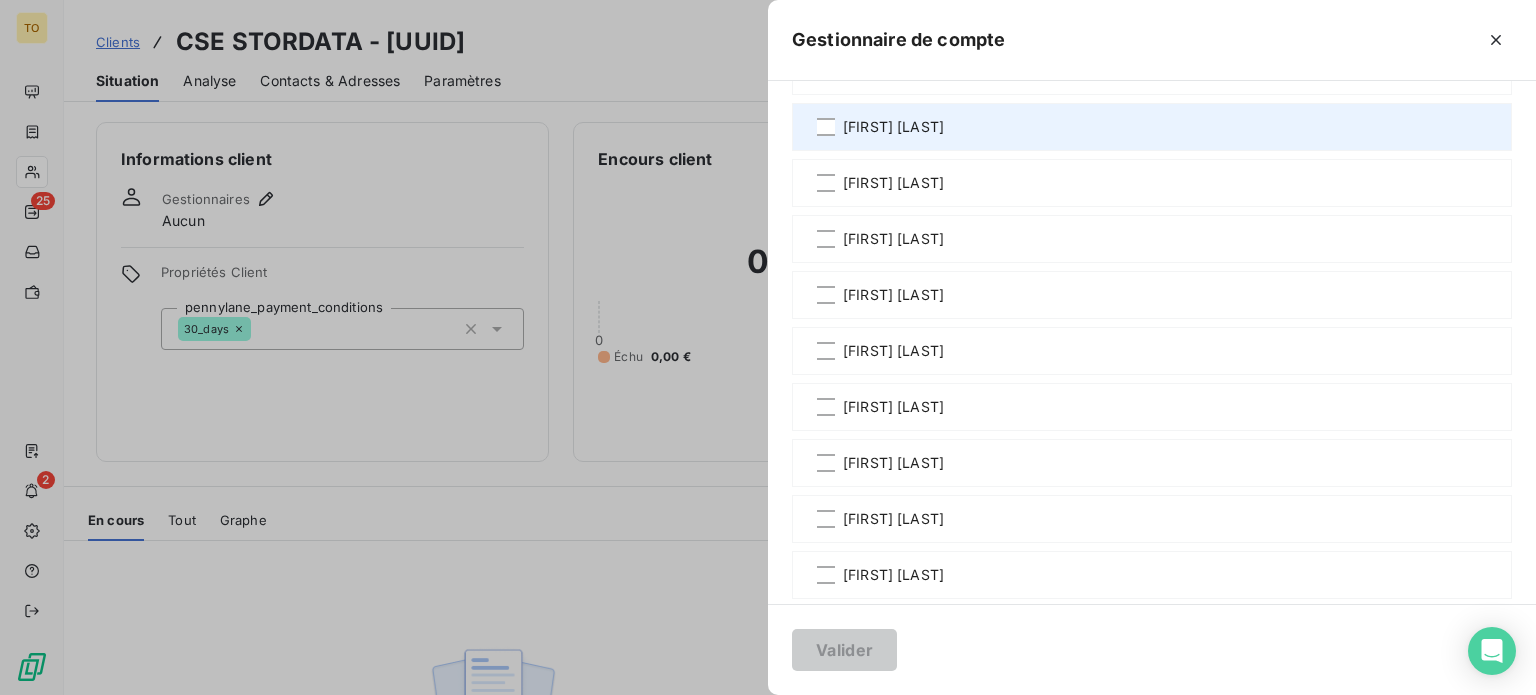 scroll, scrollTop: 466, scrollLeft: 0, axis: vertical 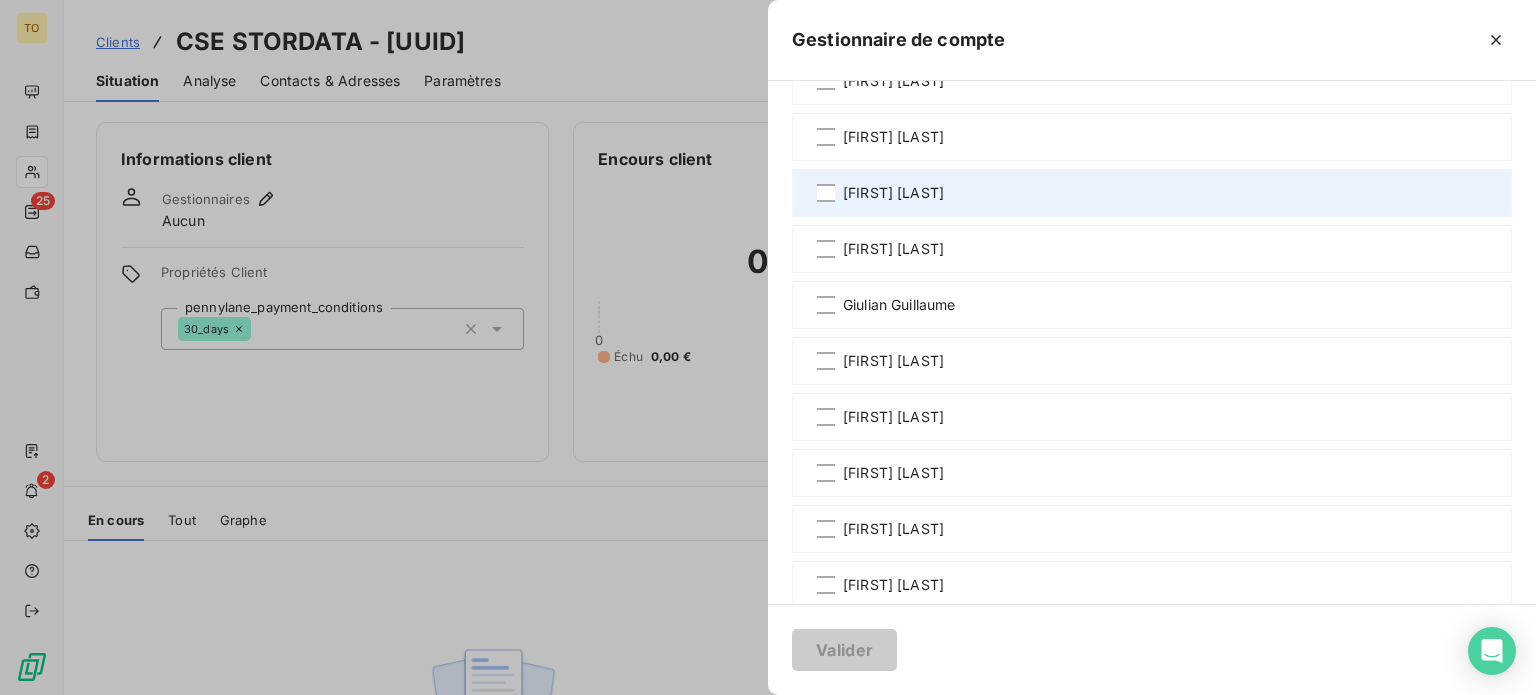 click on "[FIRST] [LAST]" at bounding box center [893, 193] 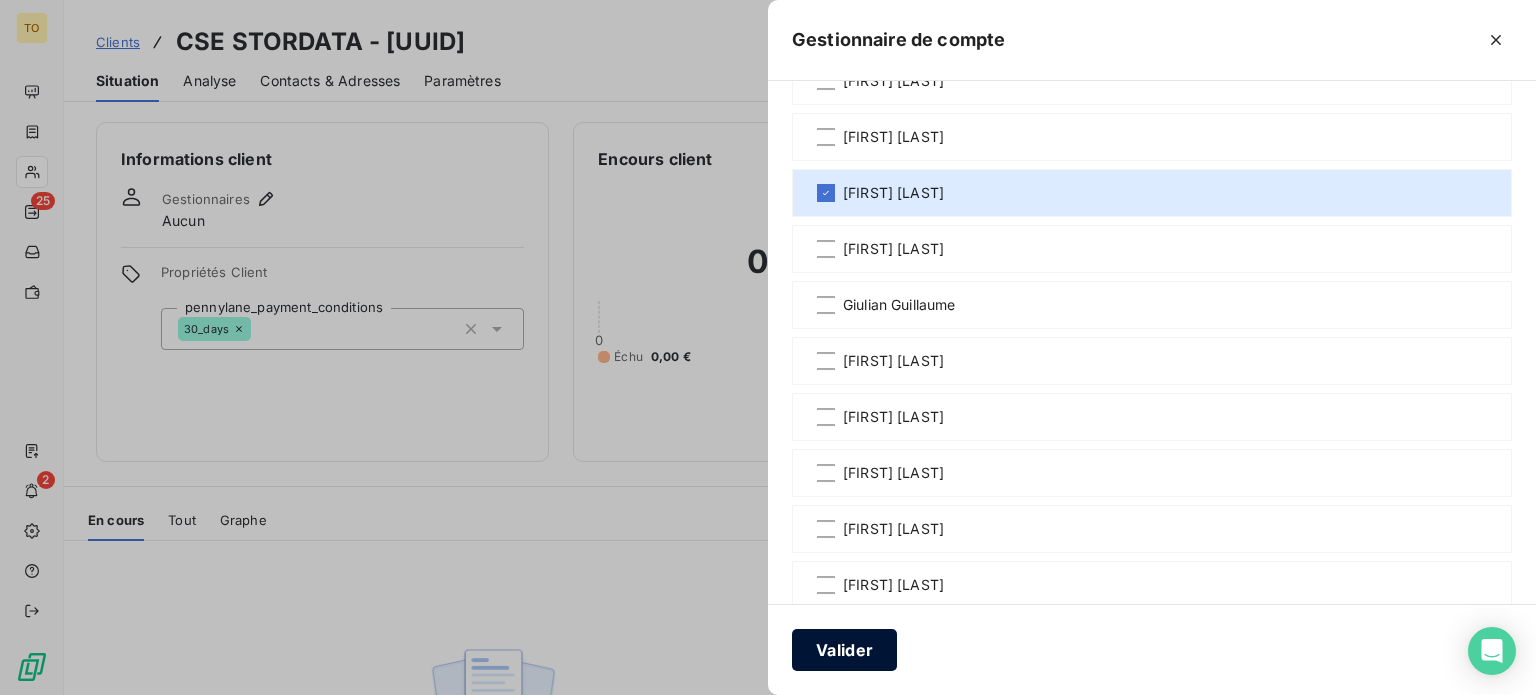 click on "Valider" at bounding box center (844, 650) 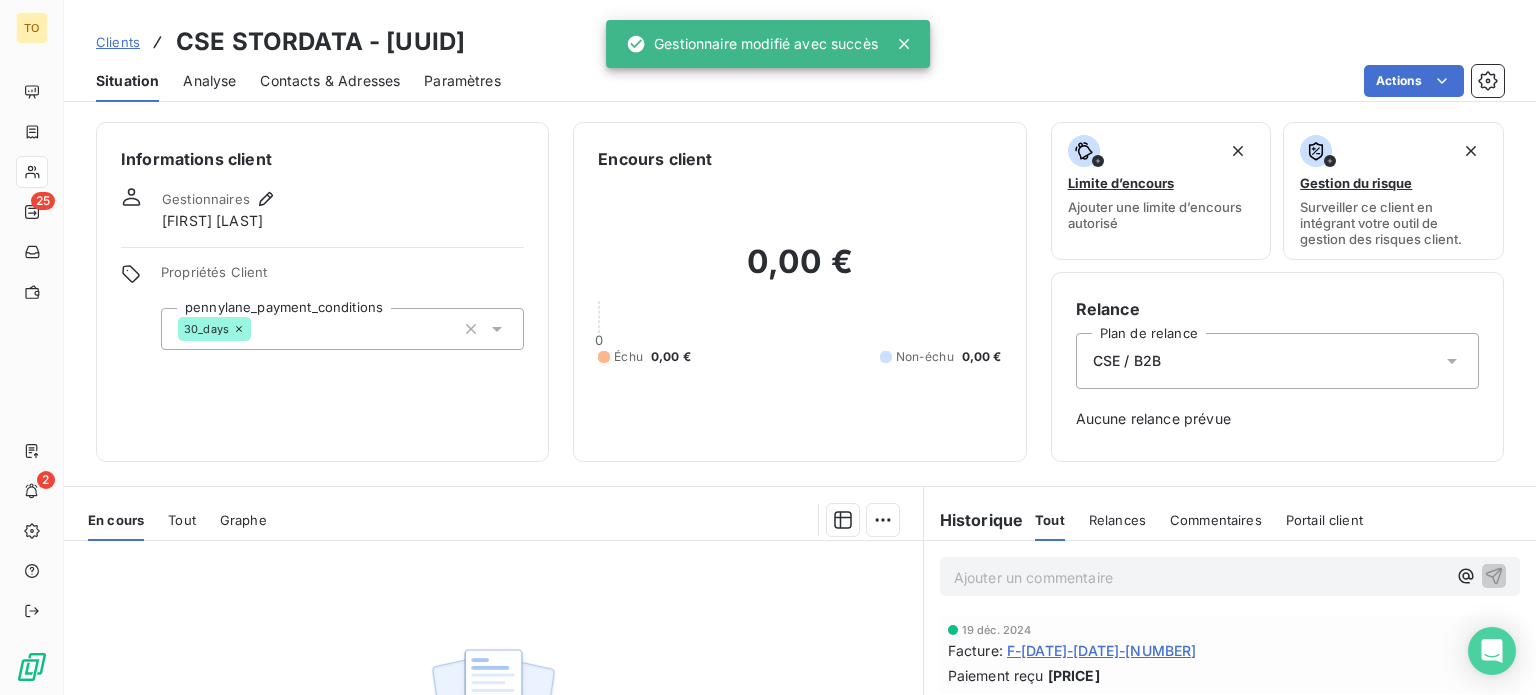 scroll, scrollTop: 386, scrollLeft: 0, axis: vertical 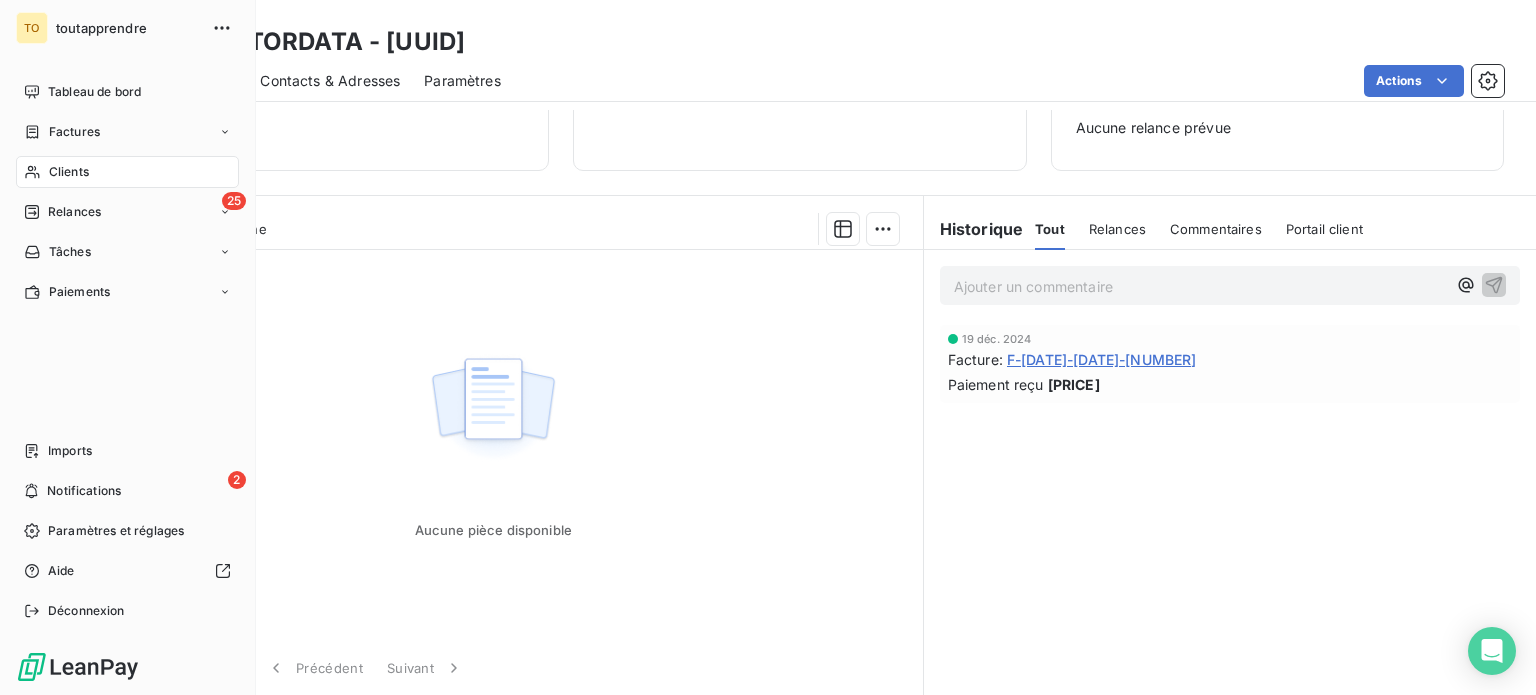click on "Clients" at bounding box center [69, 172] 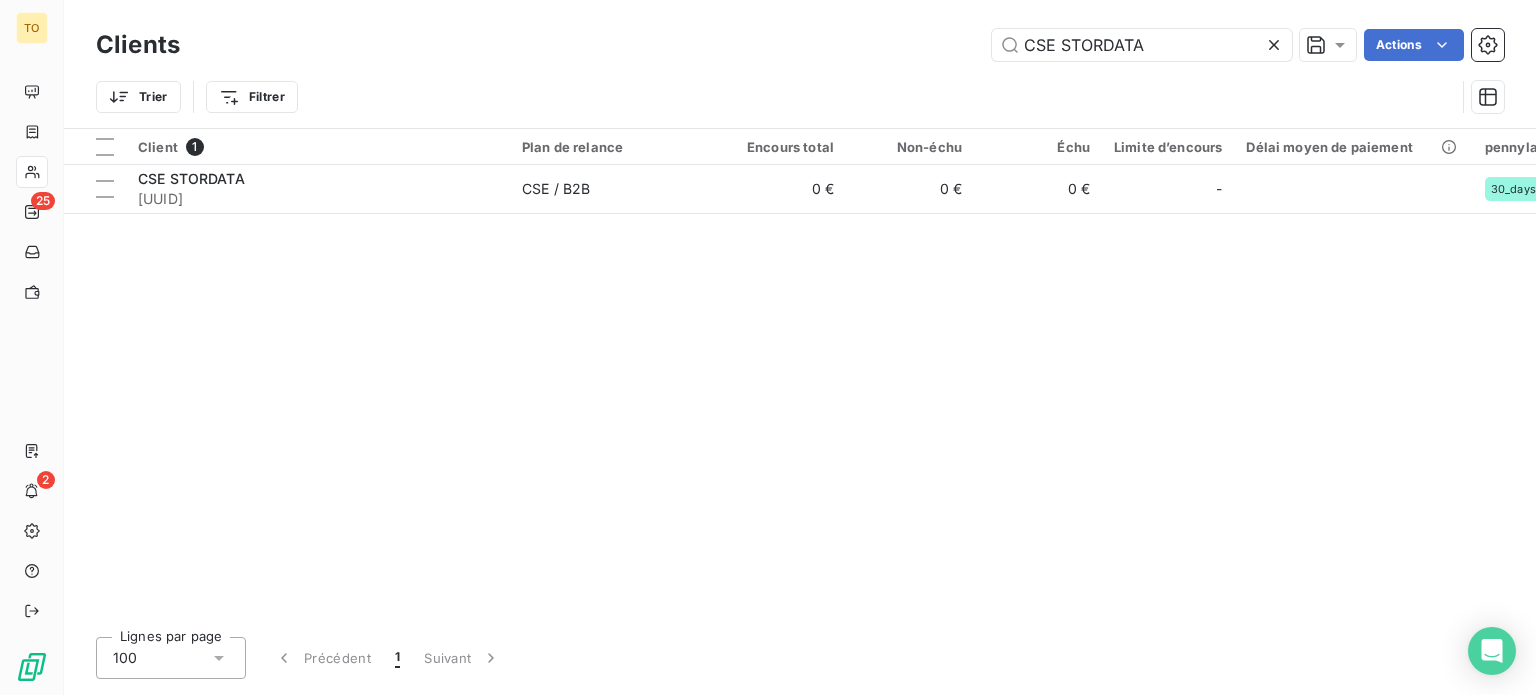 drag, startPoint x: 1164, startPoint y: 48, endPoint x: 853, endPoint y: 35, distance: 311.27158 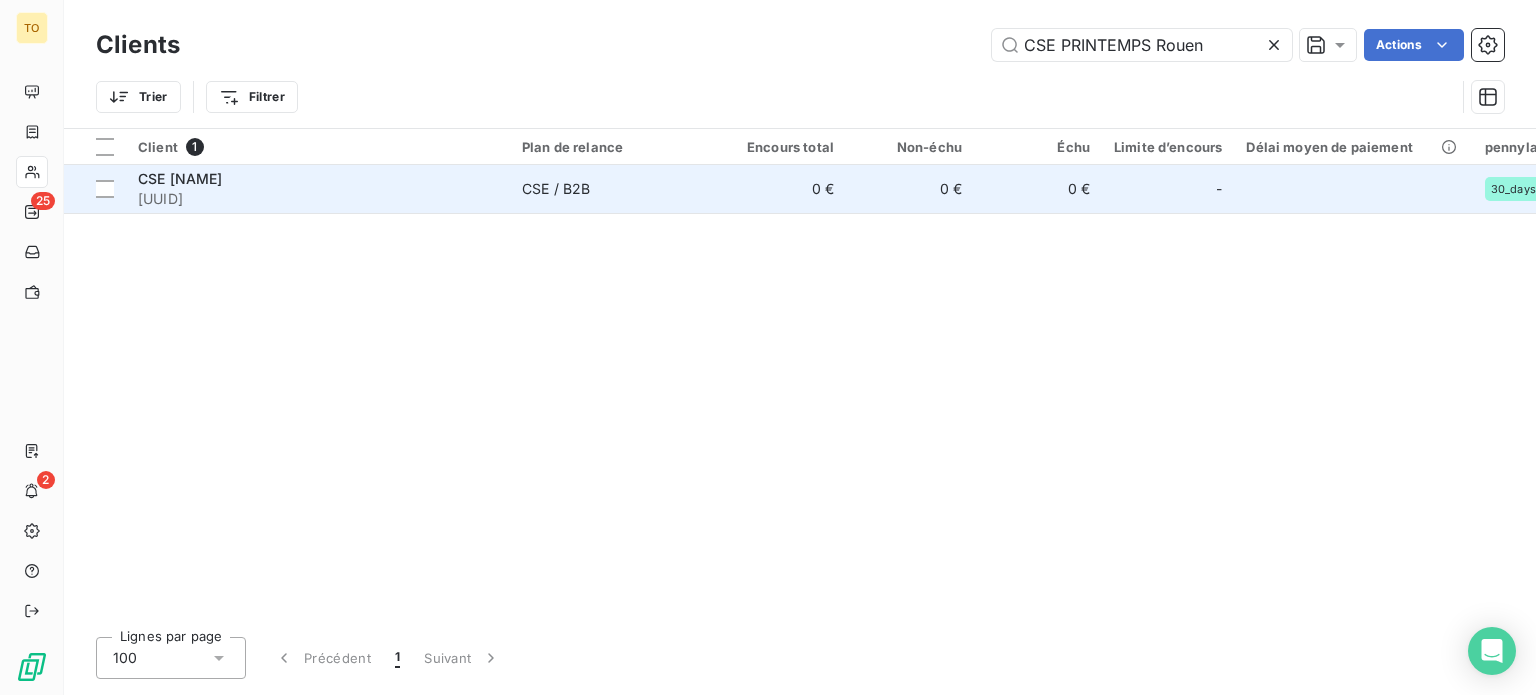type on "CSE PRINTEMPS Rouen" 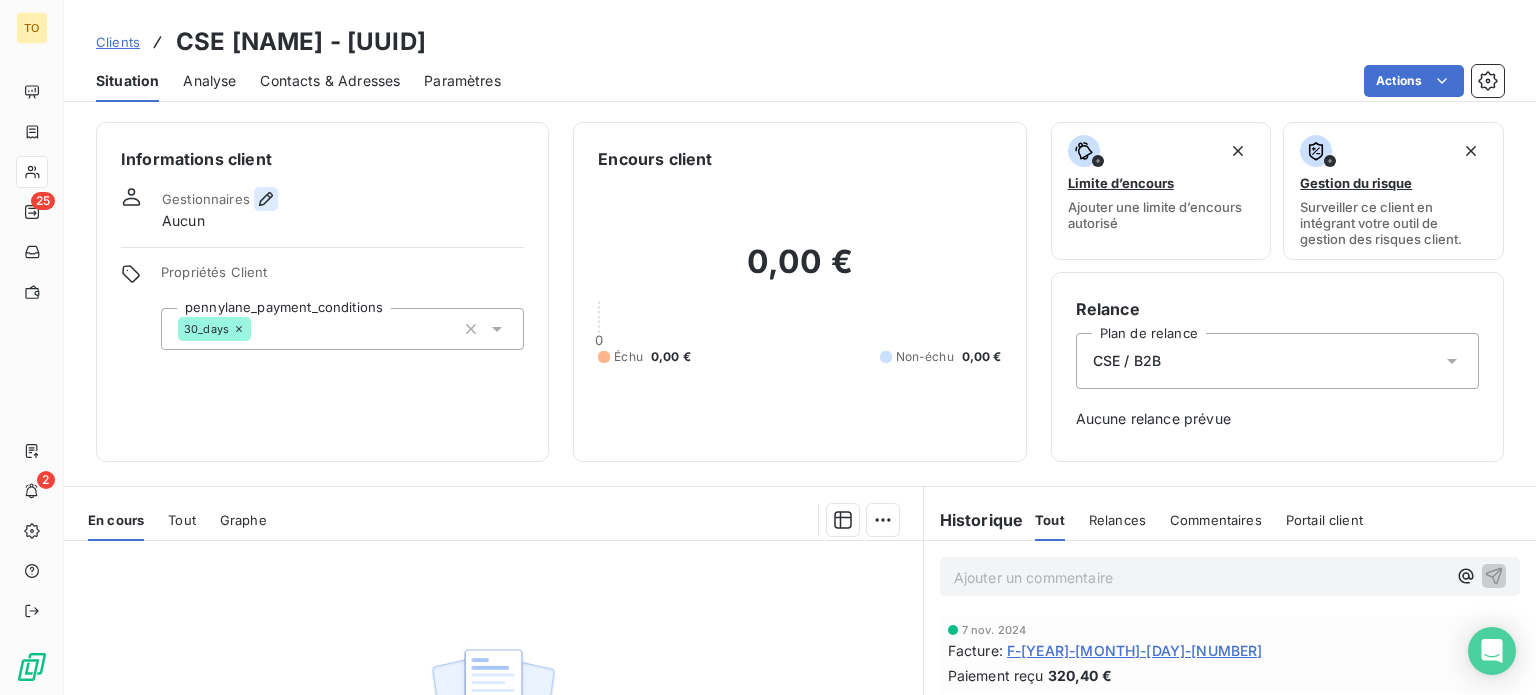 click 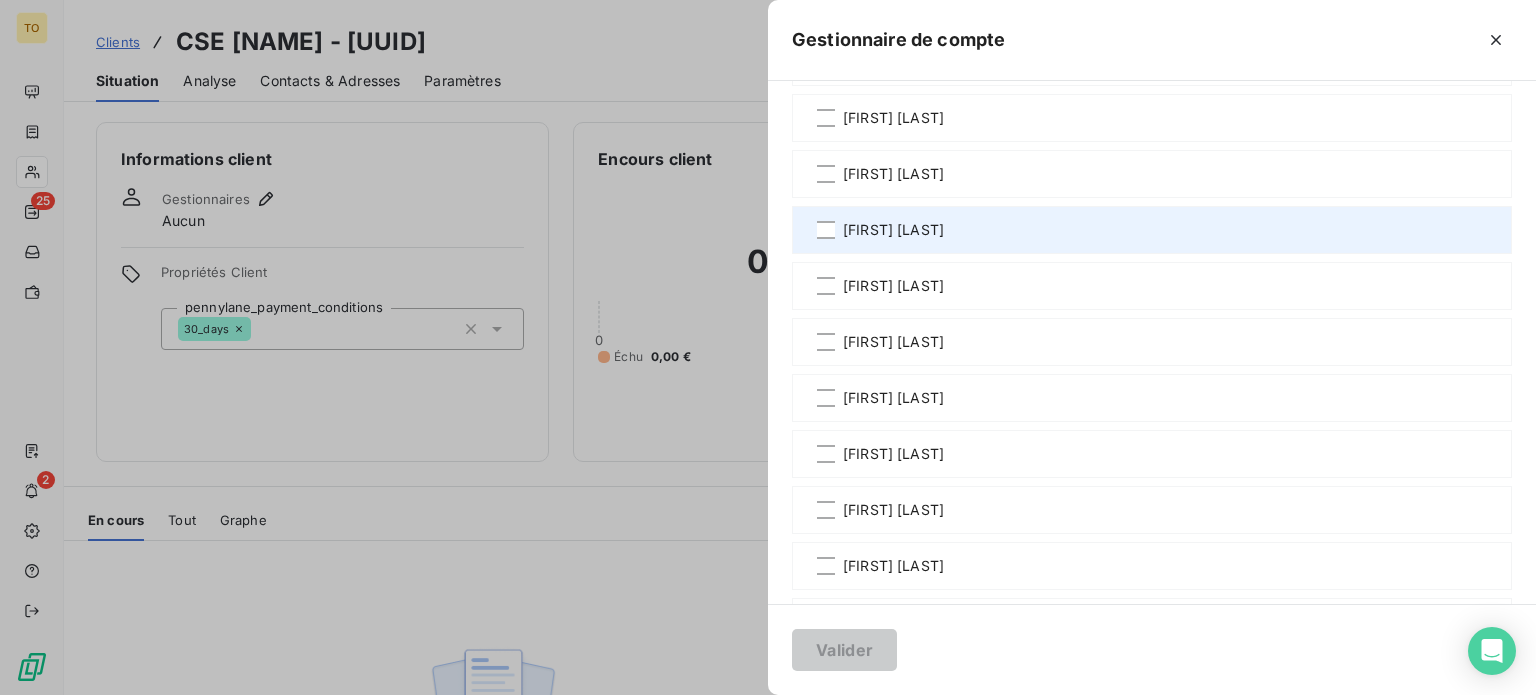 scroll, scrollTop: 1400, scrollLeft: 0, axis: vertical 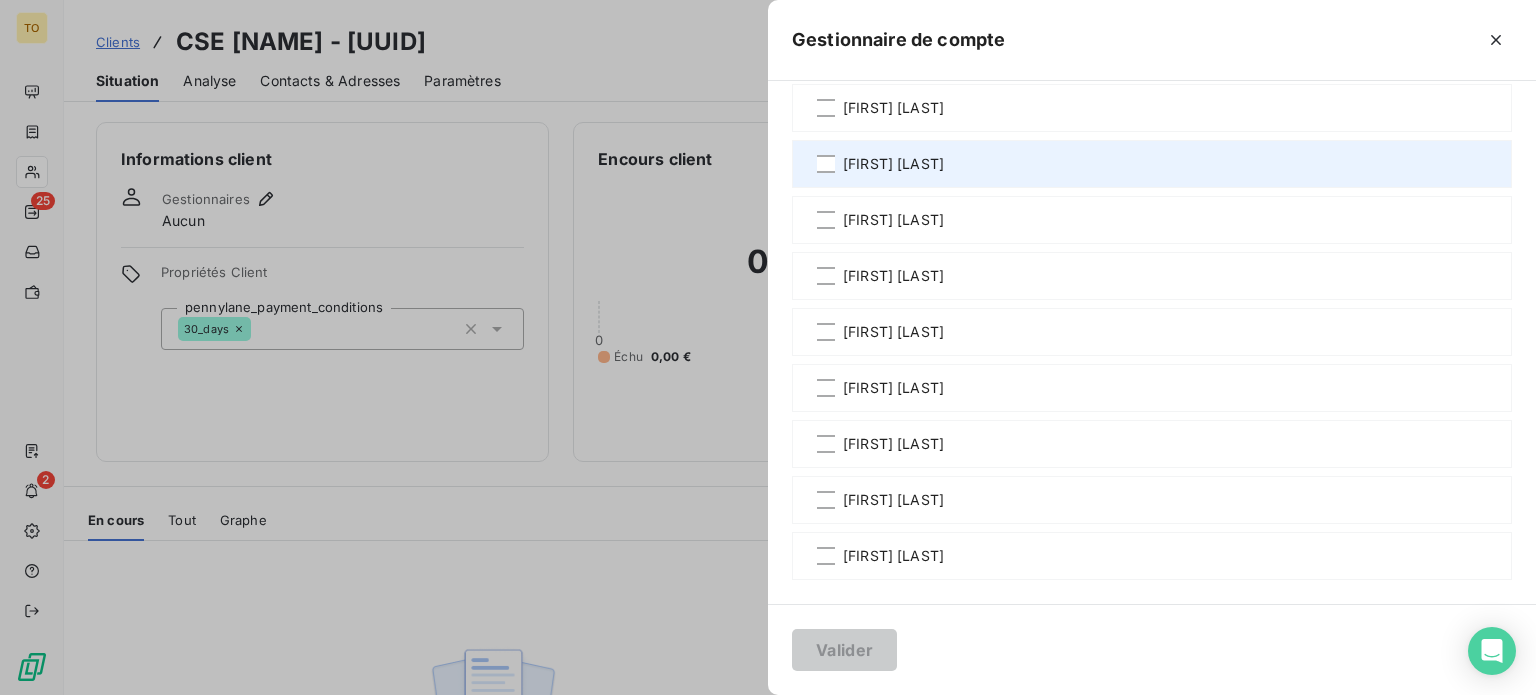 click on "[FIRST] [LAST]" at bounding box center [893, 164] 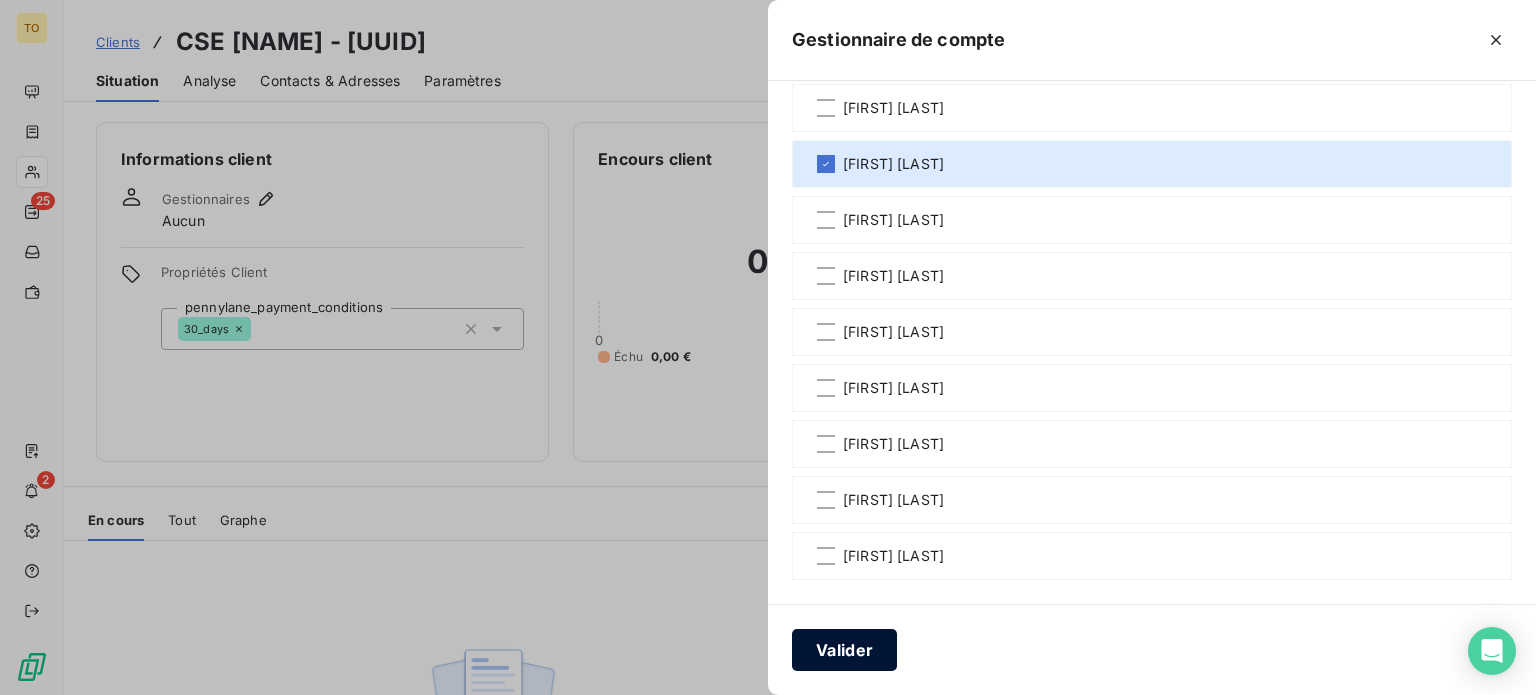 click on "Valider" at bounding box center (844, 650) 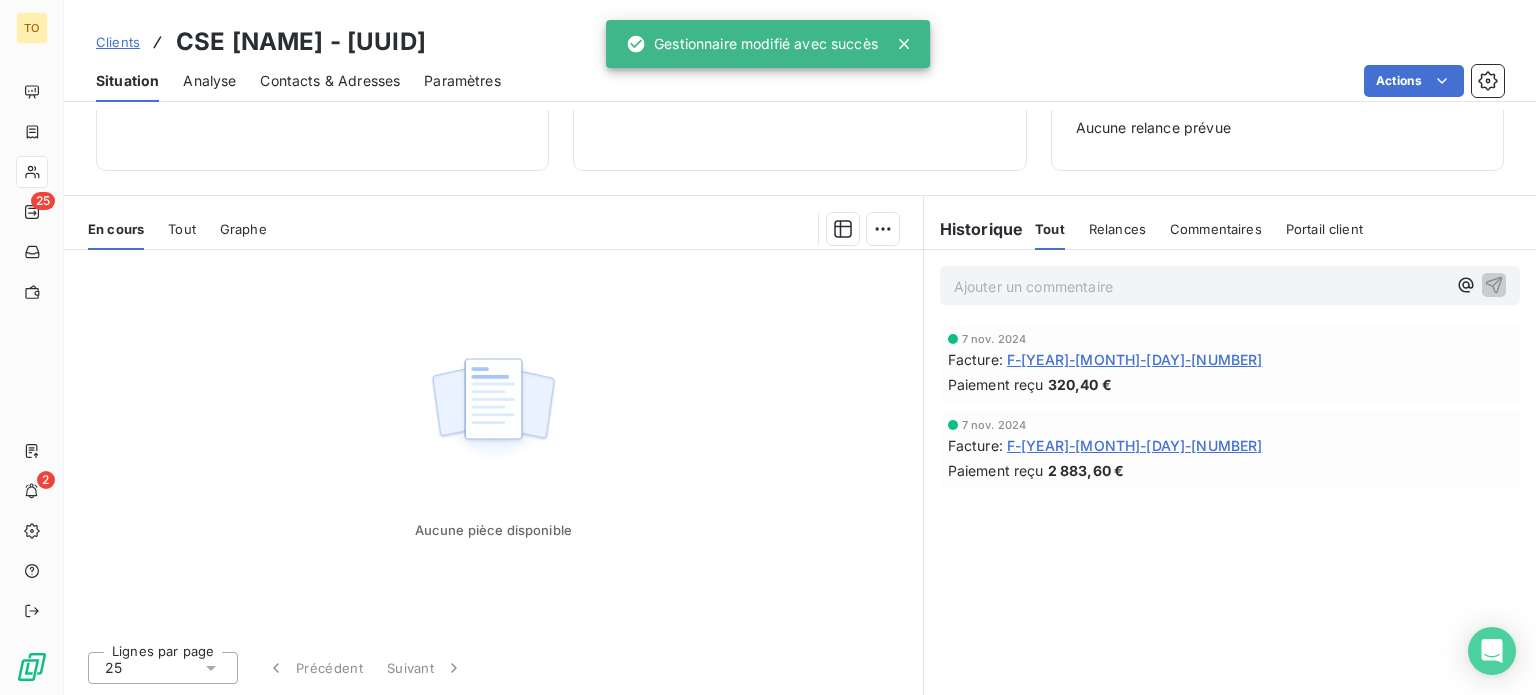 scroll, scrollTop: 386, scrollLeft: 0, axis: vertical 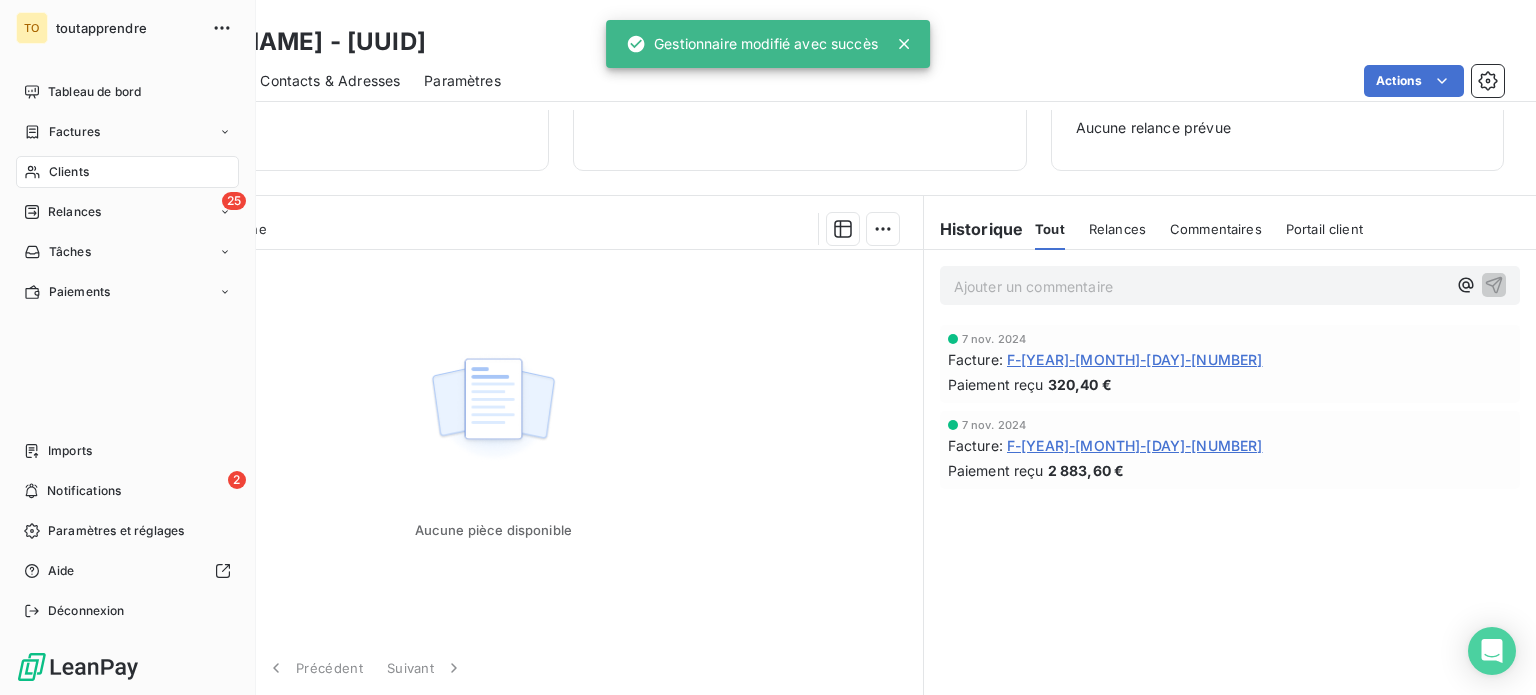 click on "Clients" at bounding box center [69, 172] 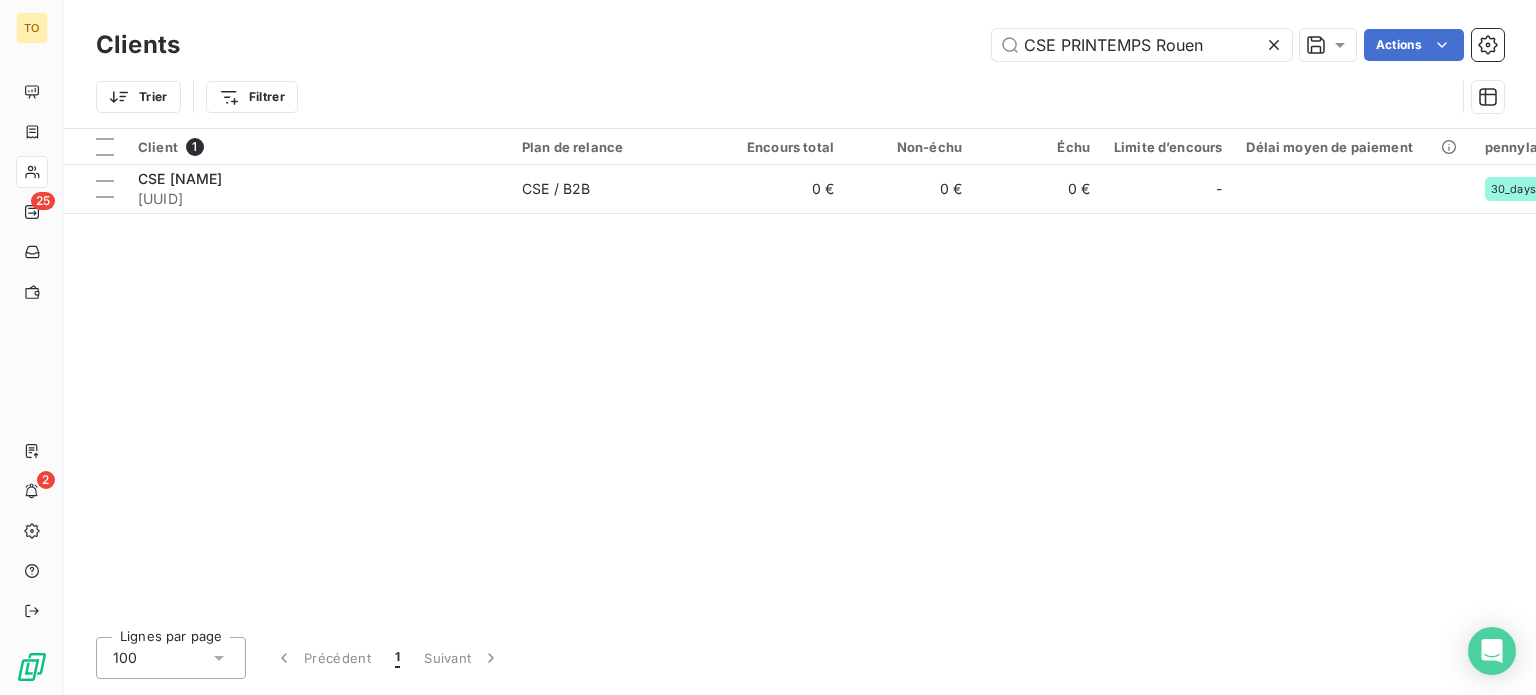 drag, startPoint x: 1162, startPoint y: 45, endPoint x: 912, endPoint y: 50, distance: 250.04999 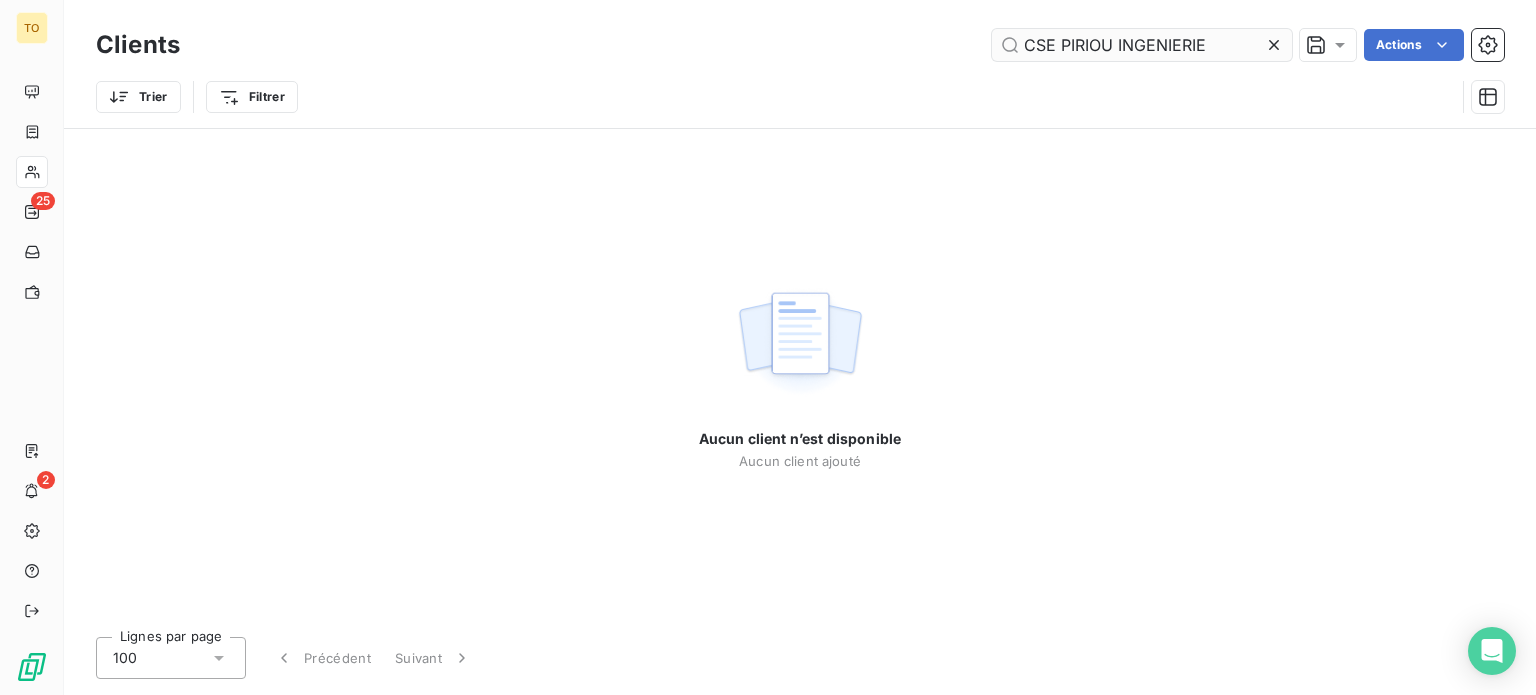 click on "CSE PIRIOU INGENIERIE" at bounding box center (1142, 45) 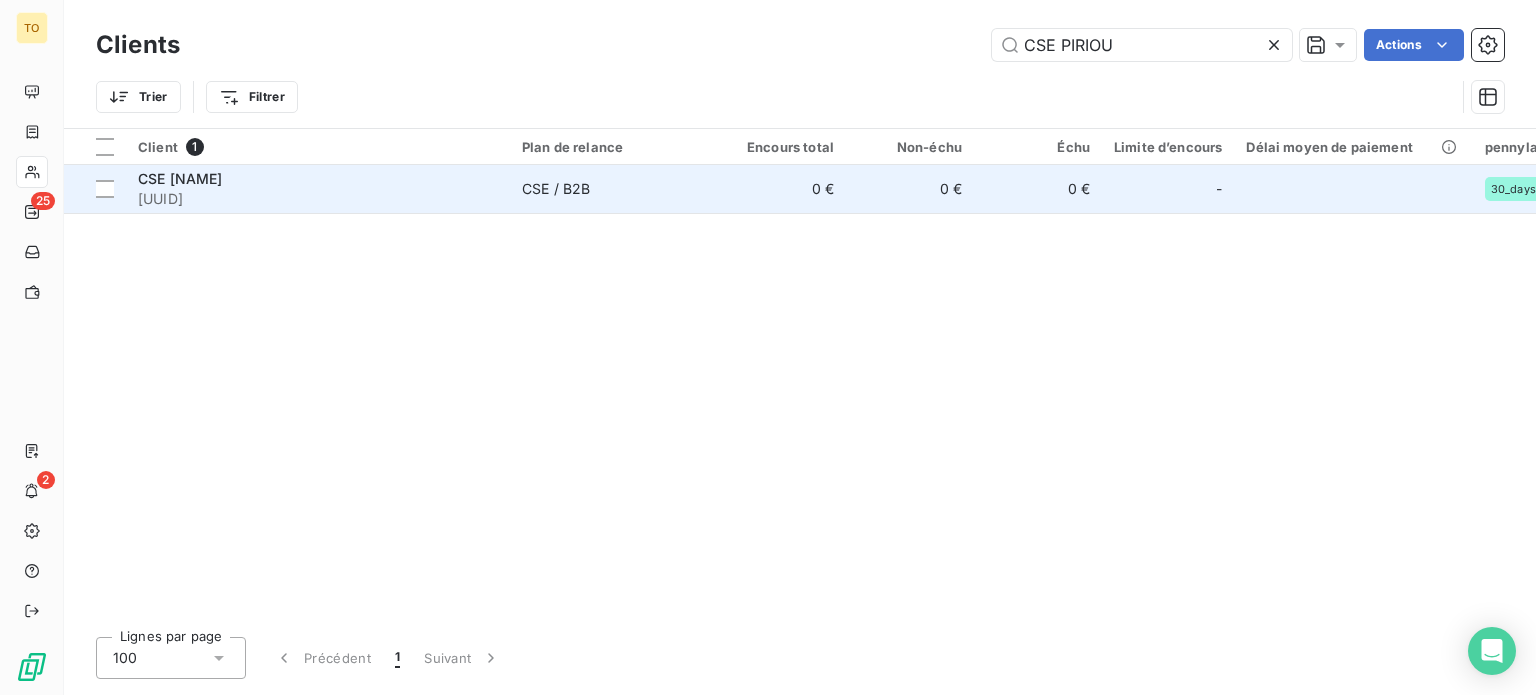 type on "CSE PIRIOU" 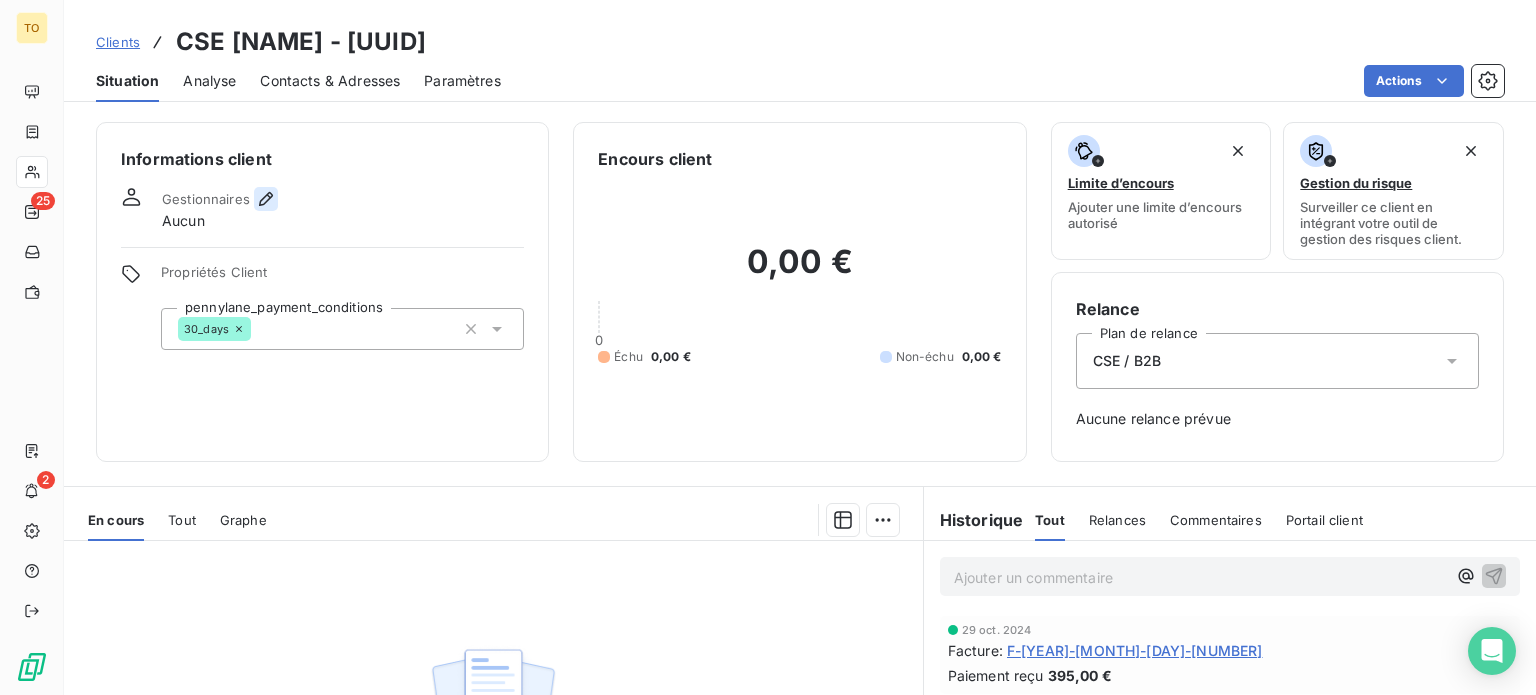 click 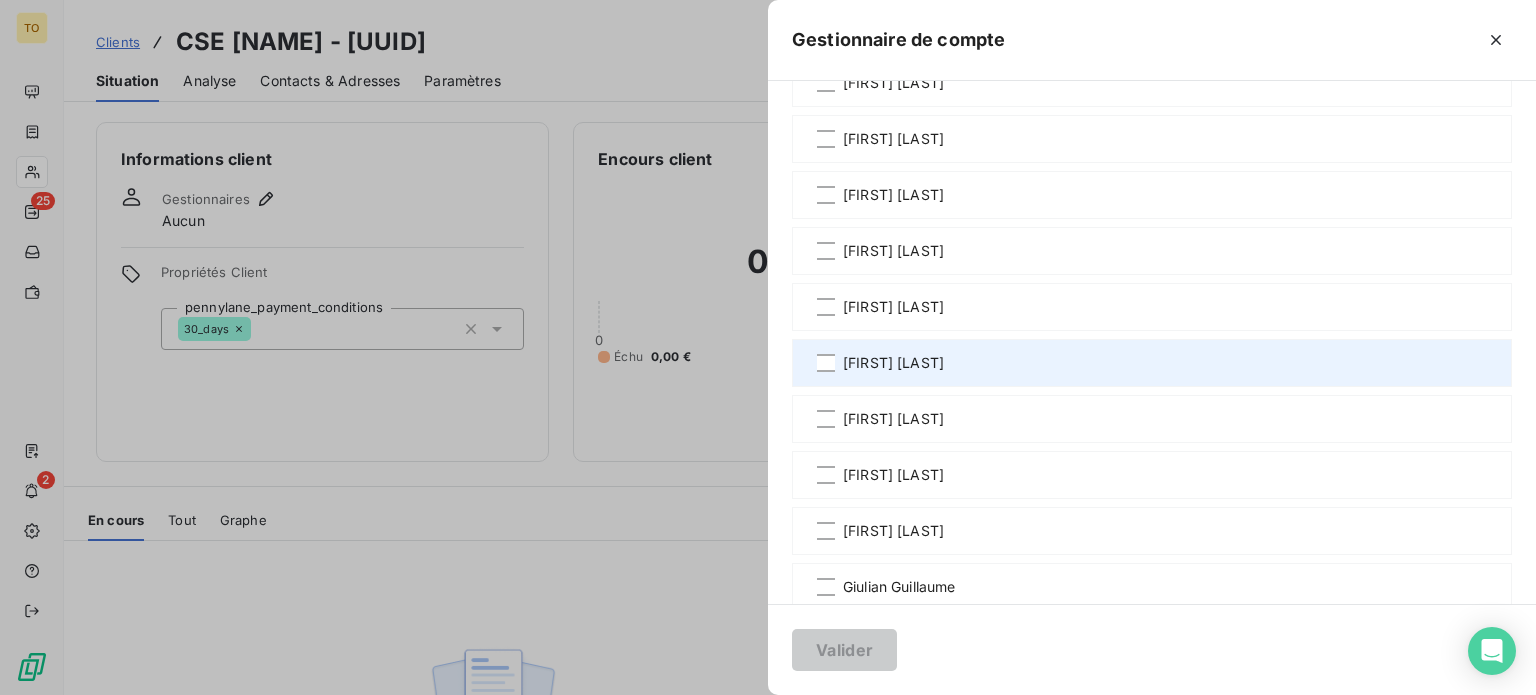 scroll, scrollTop: 233, scrollLeft: 0, axis: vertical 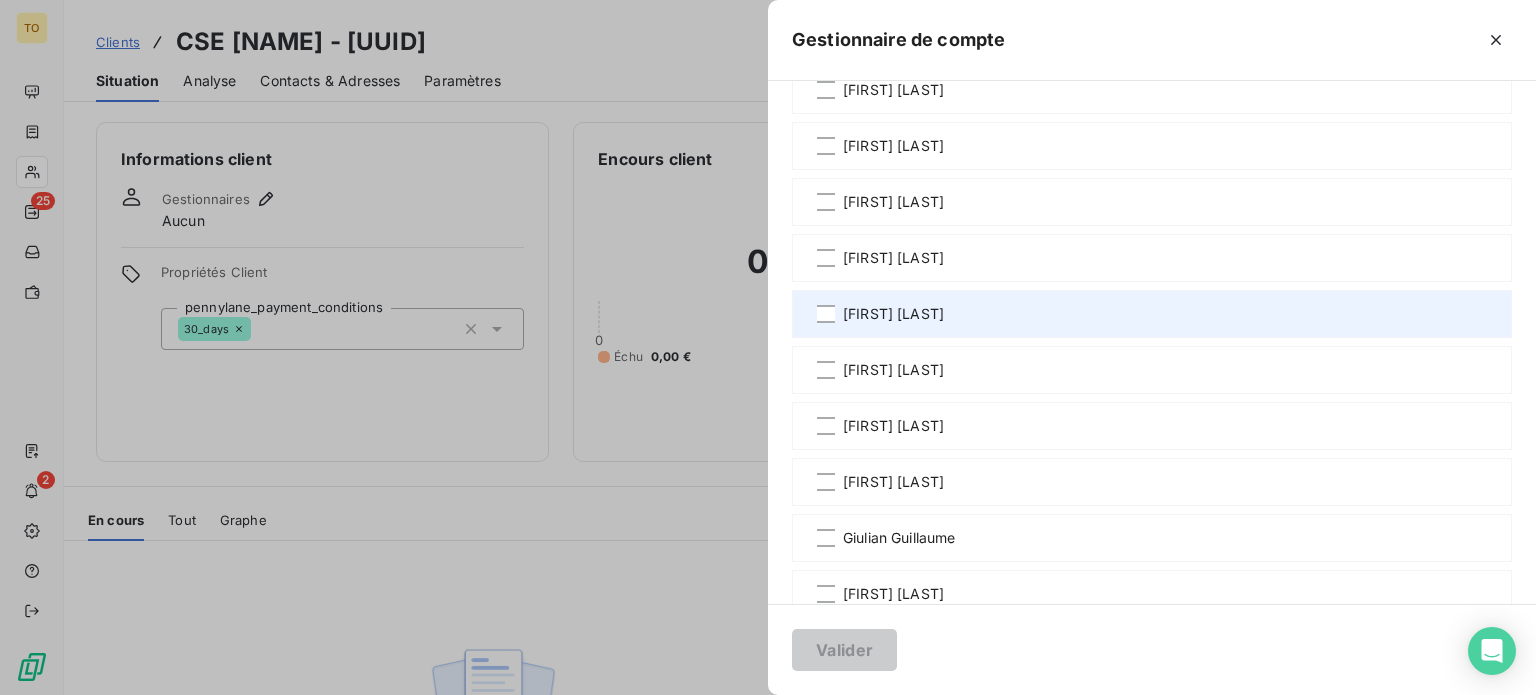 click on "[FIRST] [LAST]" at bounding box center [893, 314] 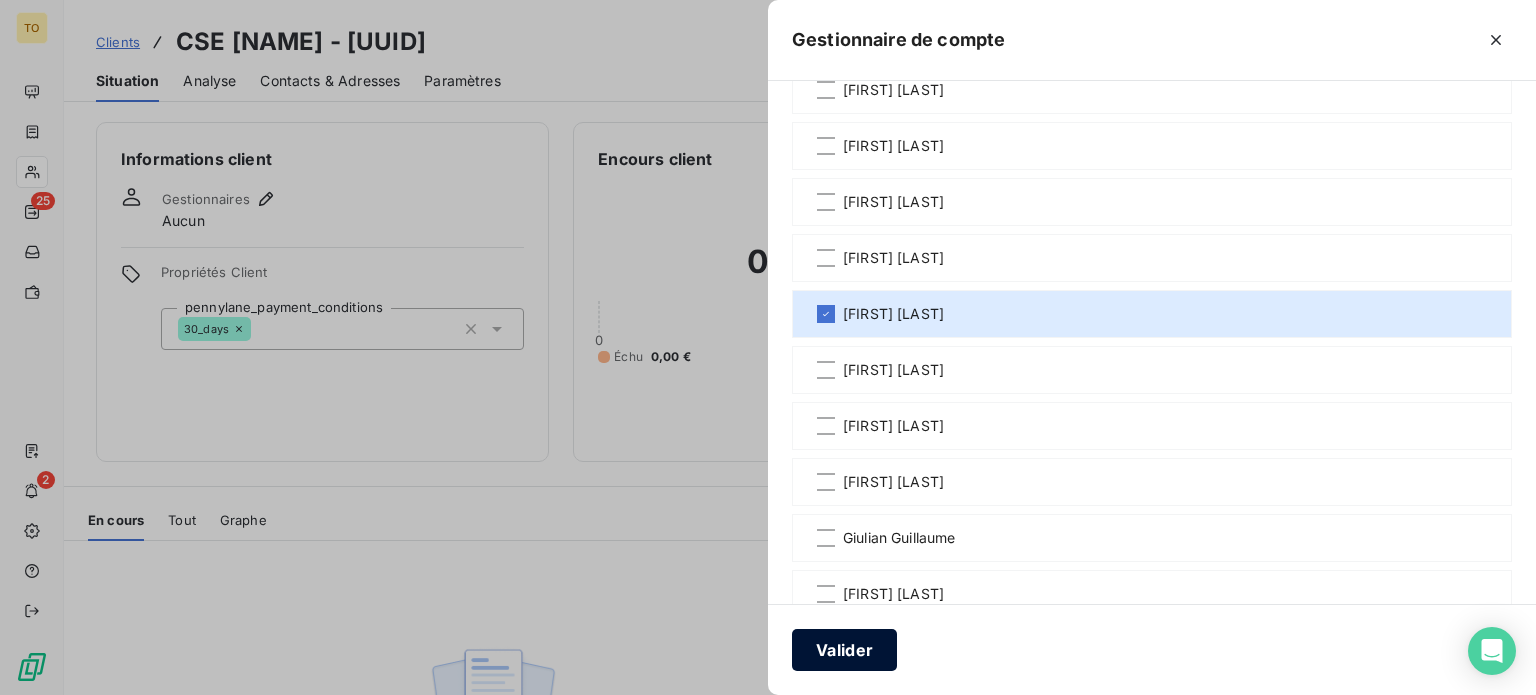 click on "Valider" at bounding box center (844, 650) 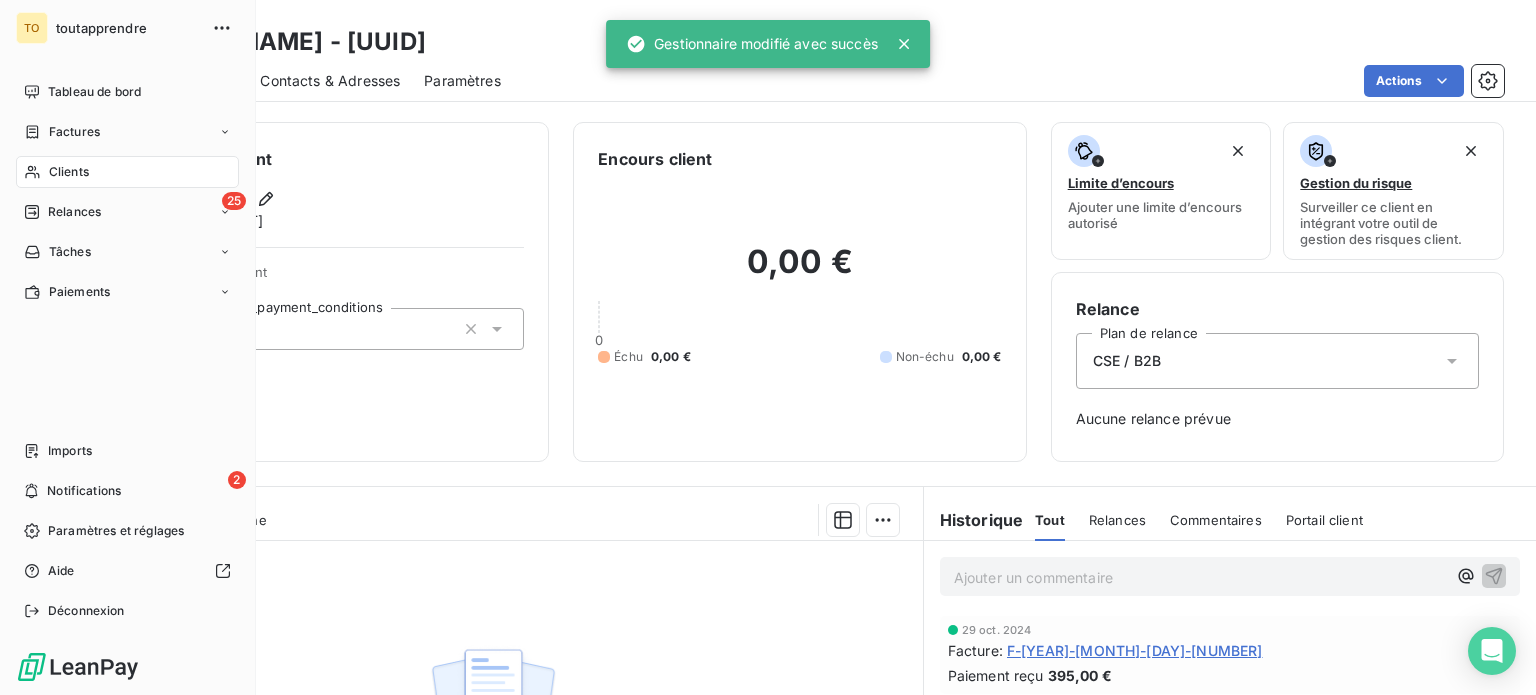 click 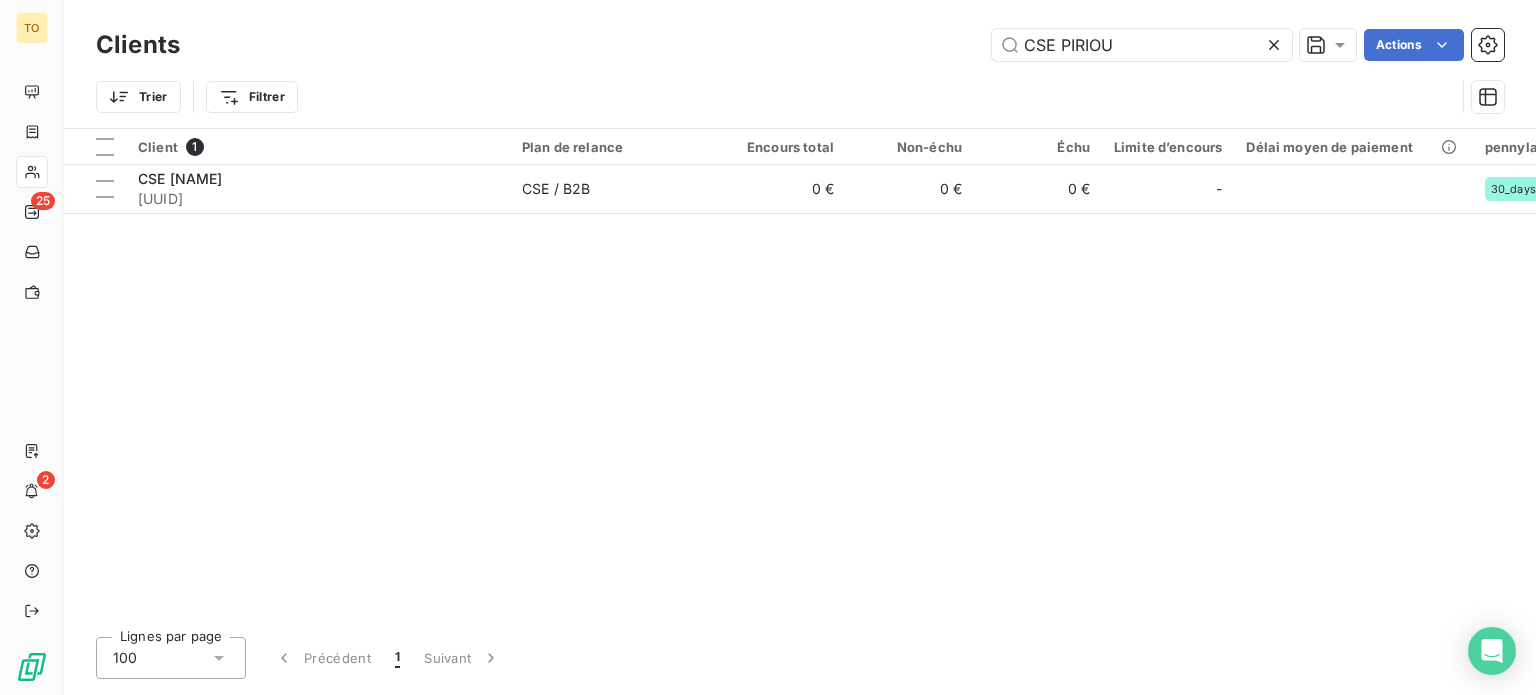 drag, startPoint x: 922, startPoint y: 47, endPoint x: 873, endPoint y: 46, distance: 49.010204 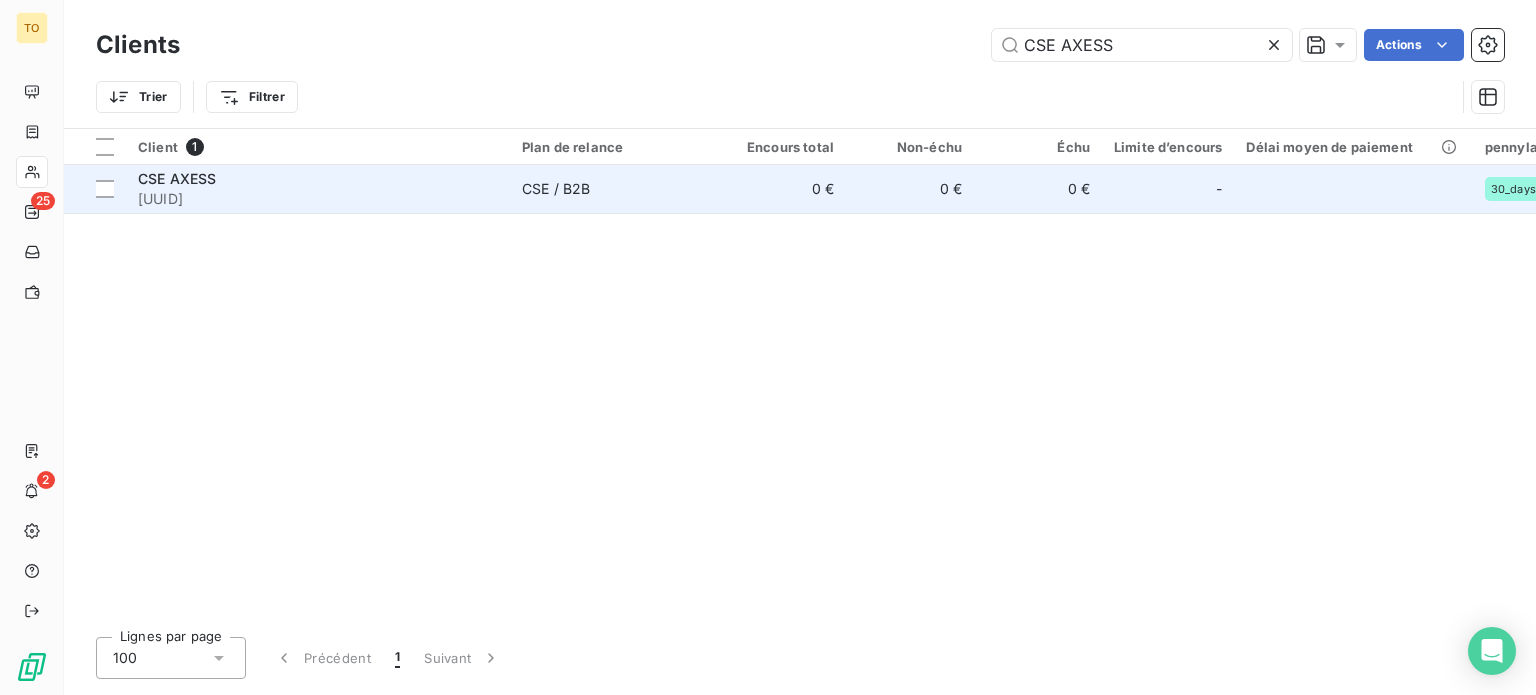 type on "CSE AXESS" 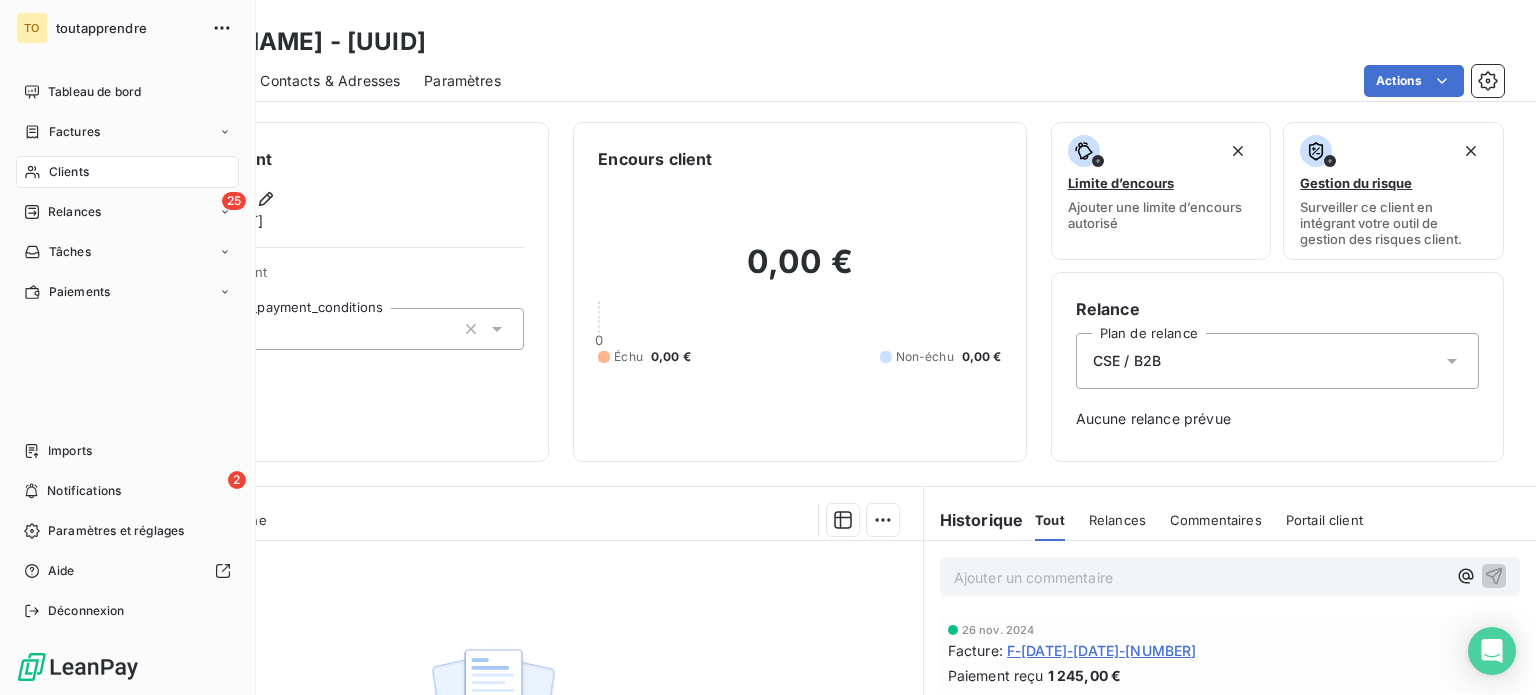 click on "Clients" at bounding box center [69, 172] 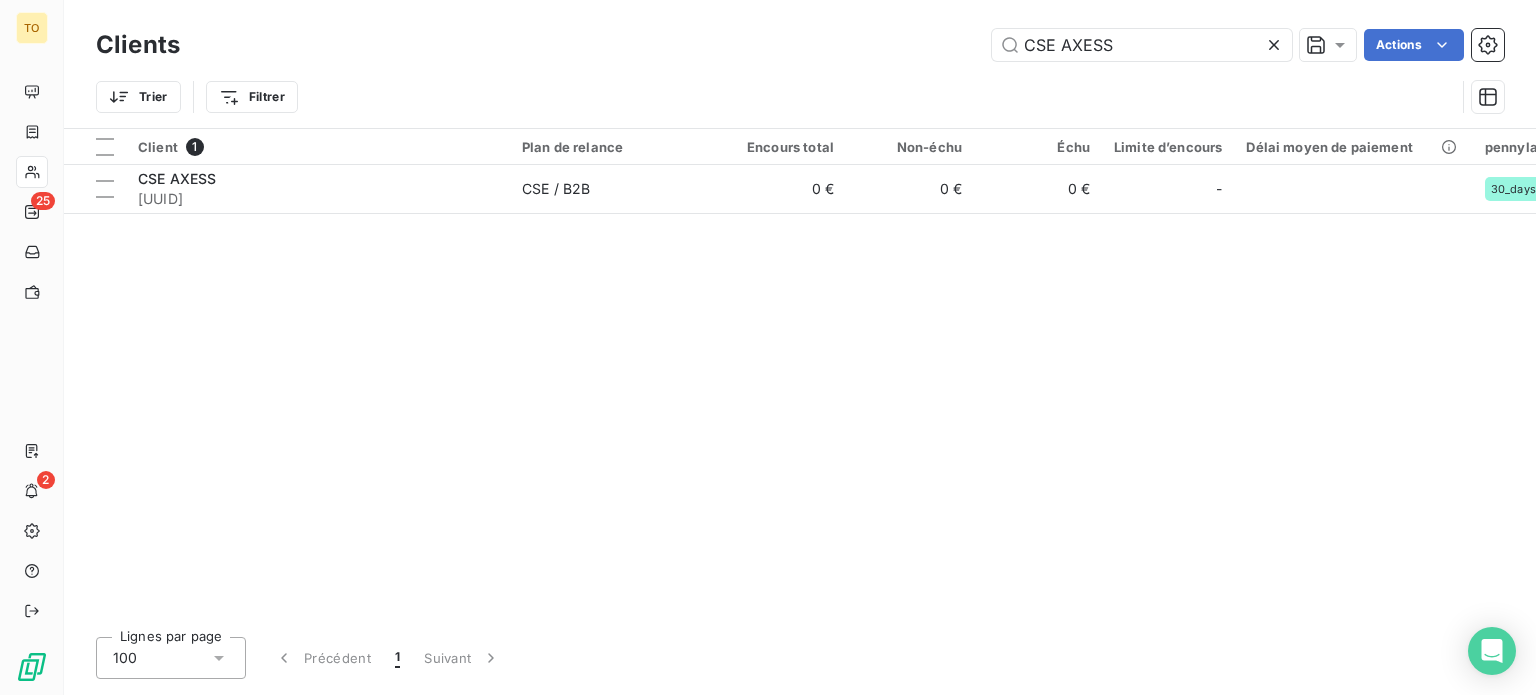 drag, startPoint x: 947, startPoint y: 48, endPoint x: 896, endPoint y: 48, distance: 51 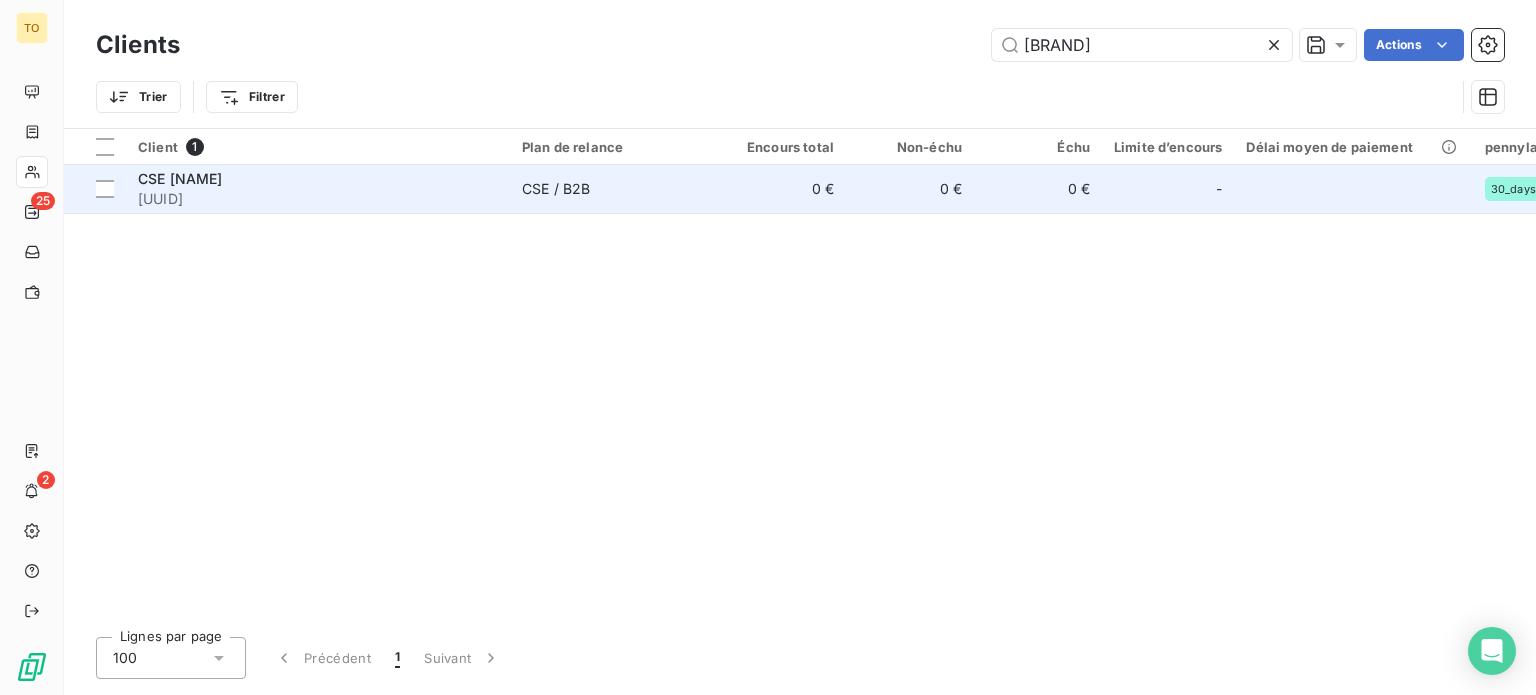 type on "[BRAND]" 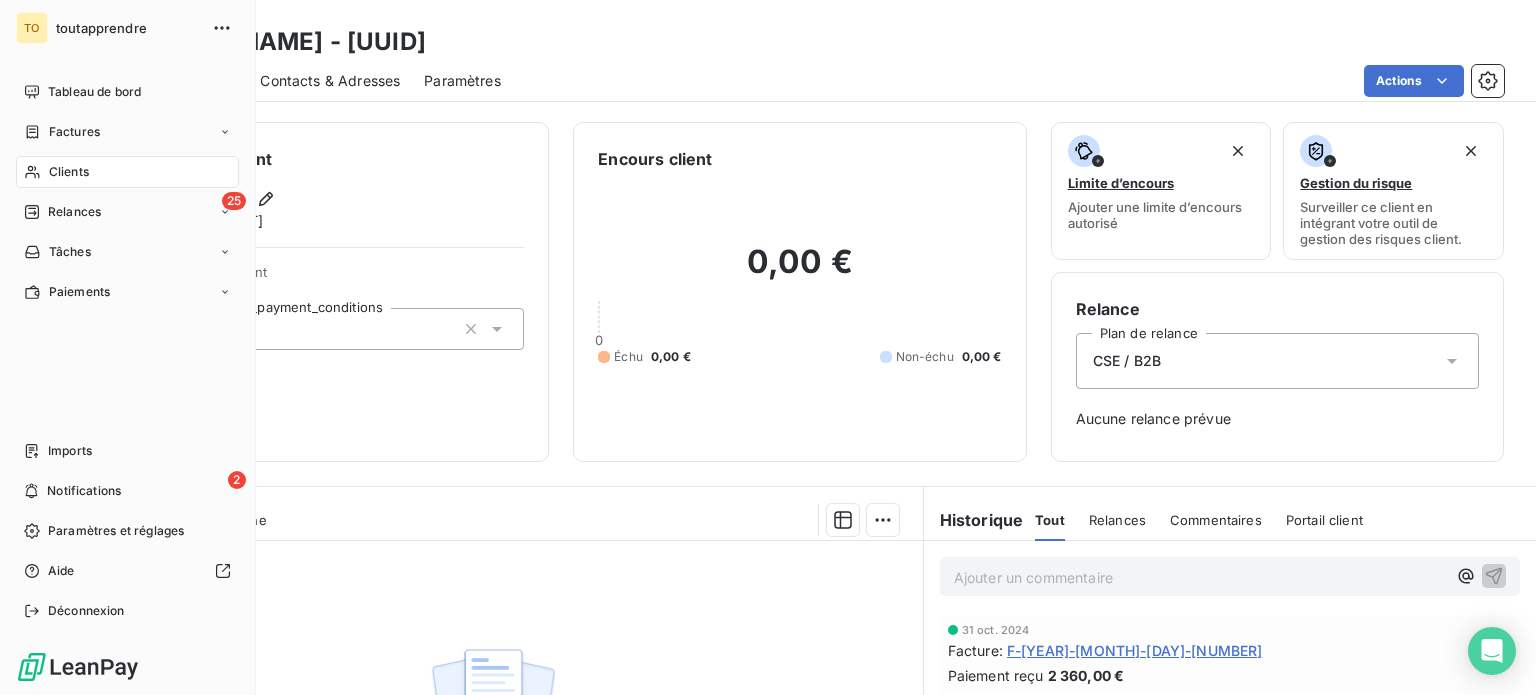 click on "Clients" at bounding box center [69, 172] 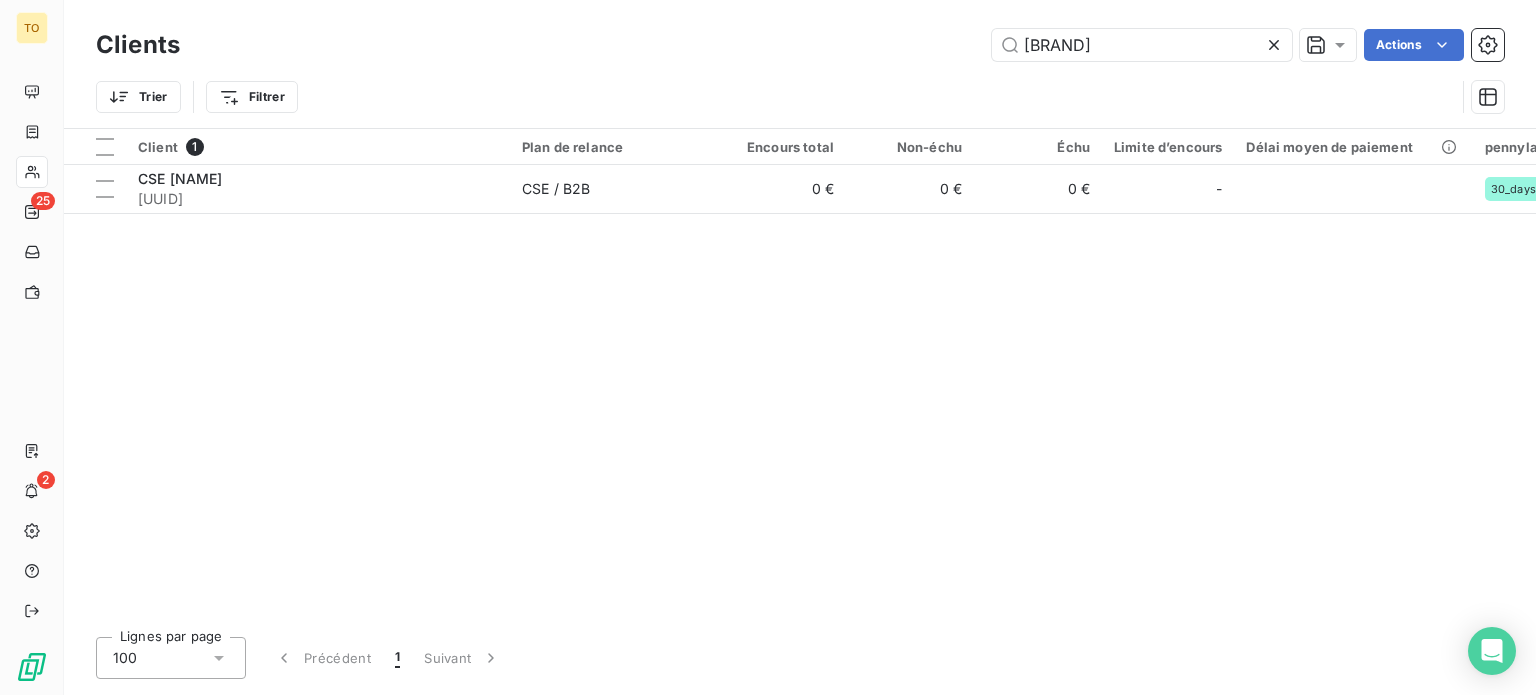 drag, startPoint x: 1128, startPoint y: 58, endPoint x: 824, endPoint y: 52, distance: 304.0592 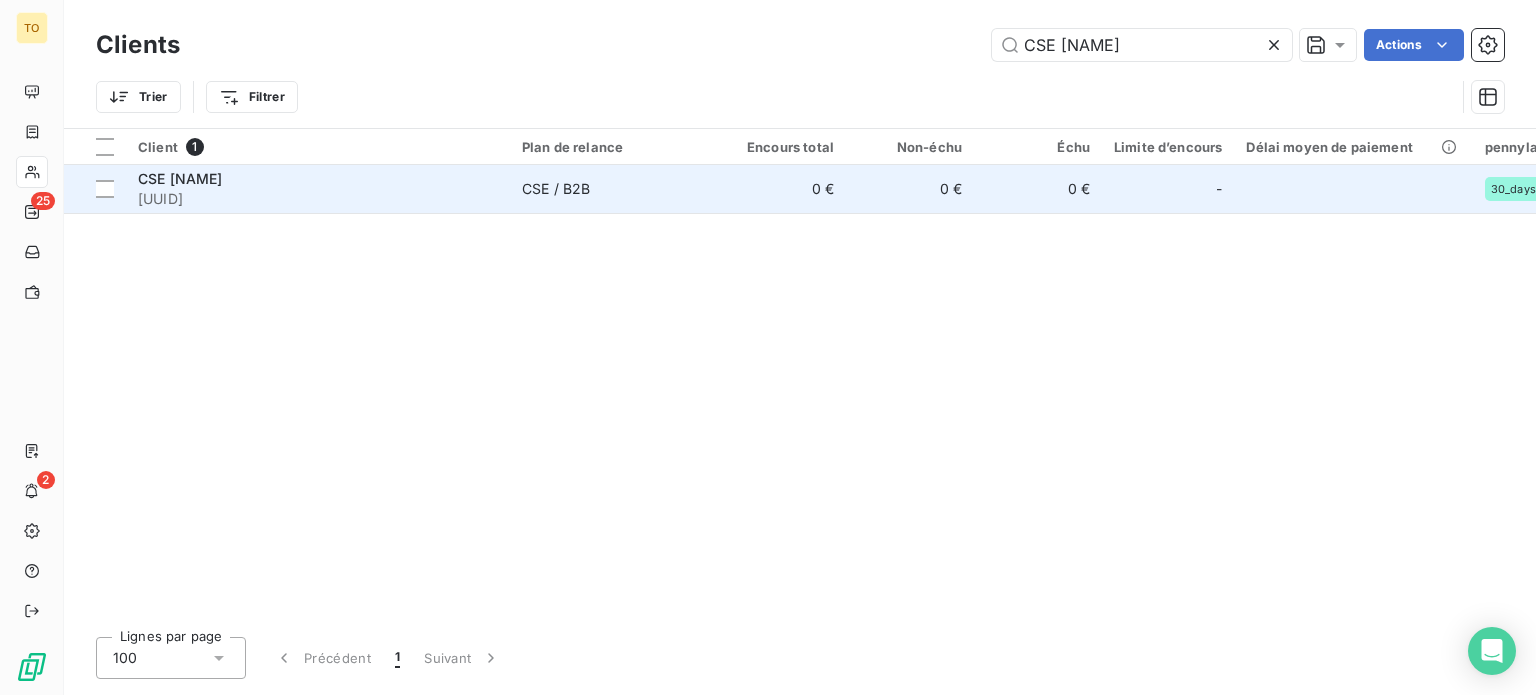 type on "CSE [NAME]" 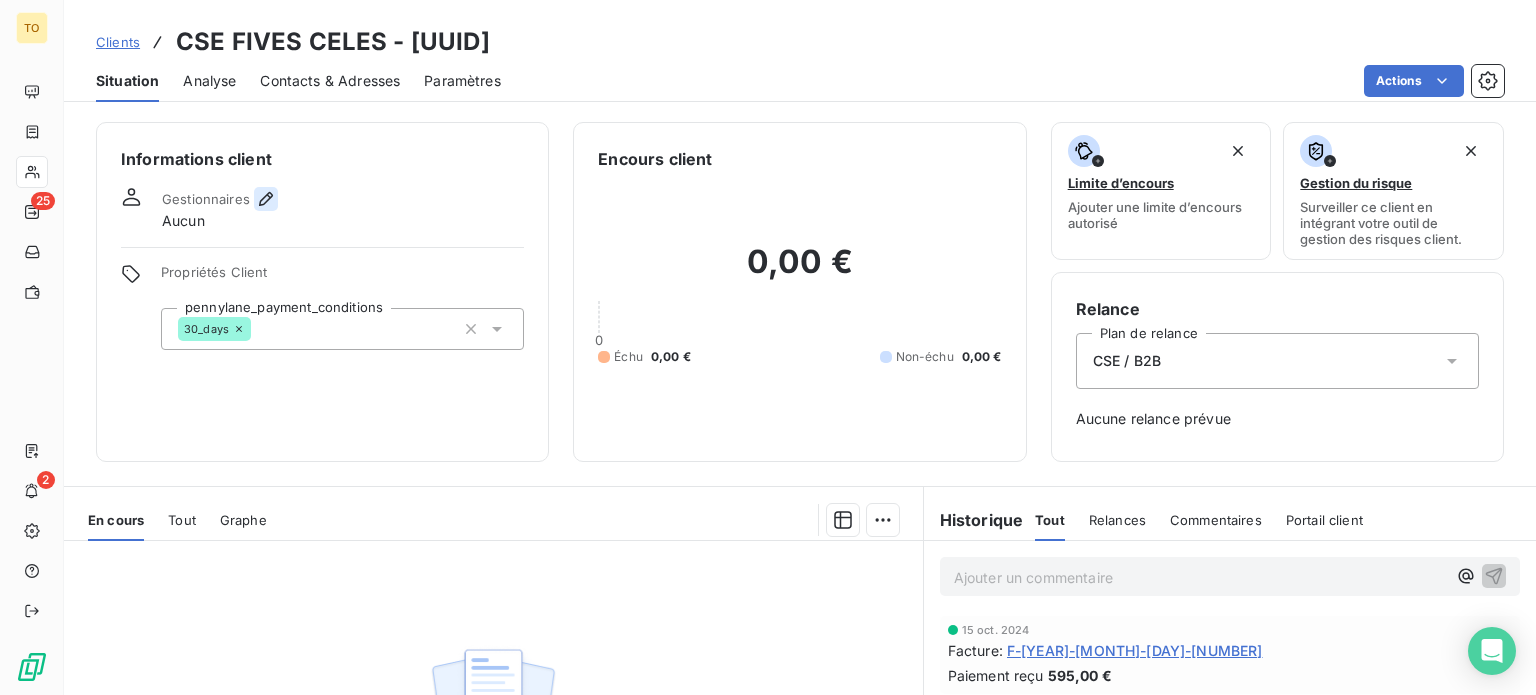 click 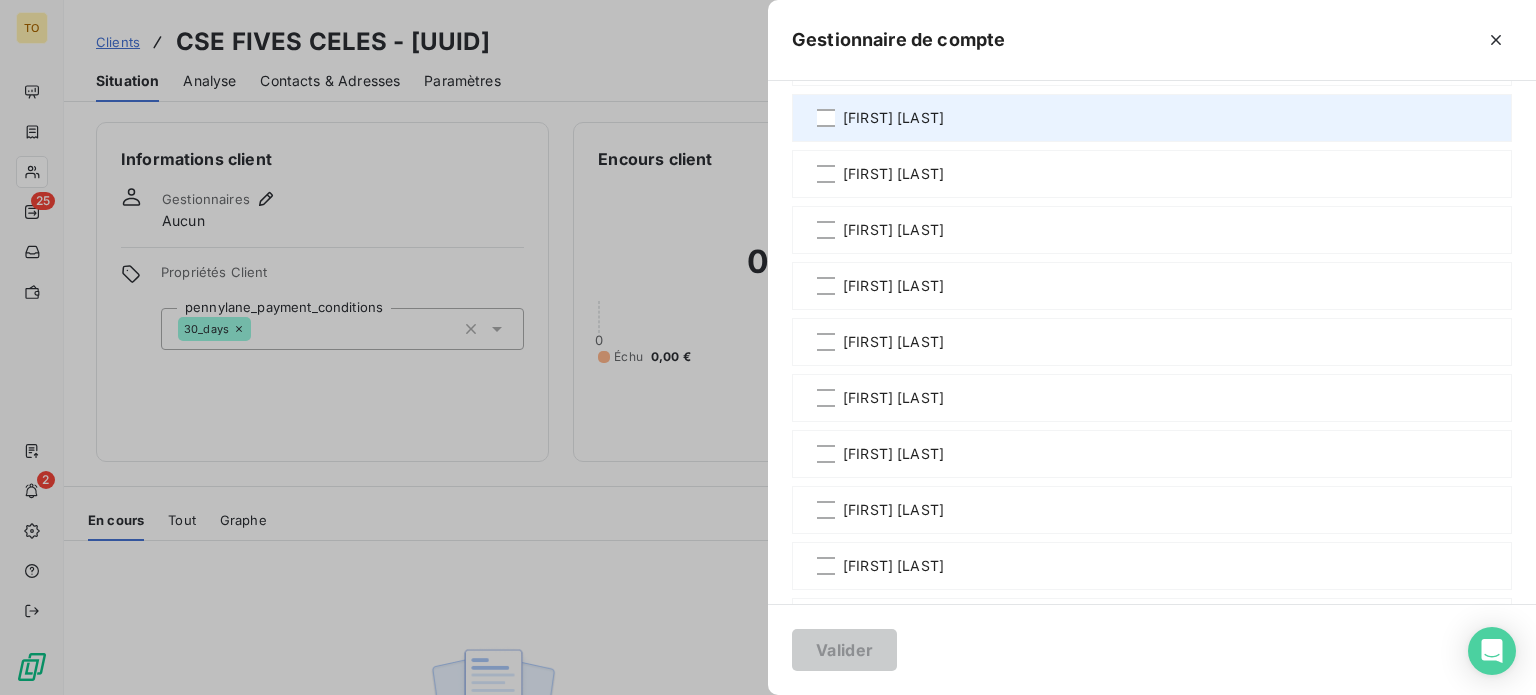 scroll, scrollTop: 700, scrollLeft: 0, axis: vertical 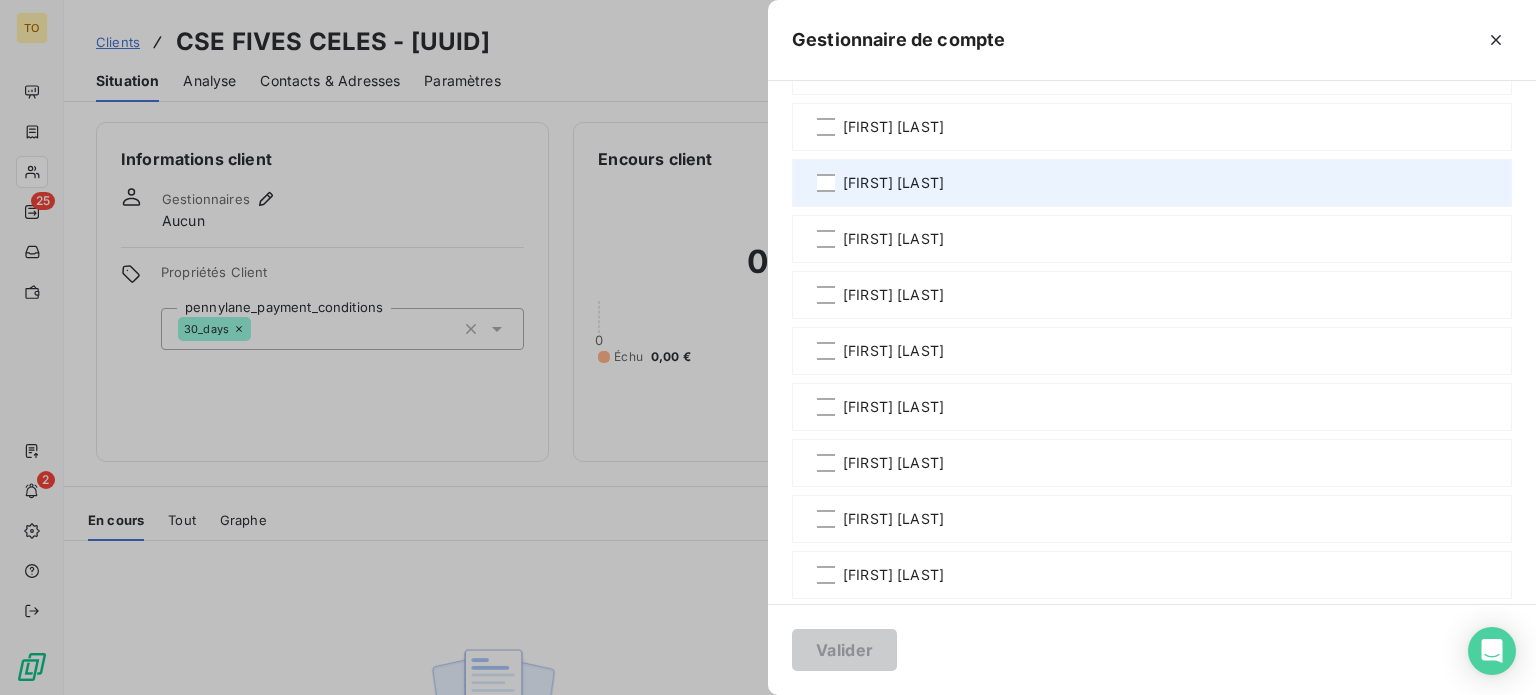 drag, startPoint x: 716, startPoint y: 299, endPoint x: 690, endPoint y: 342, distance: 50.24938 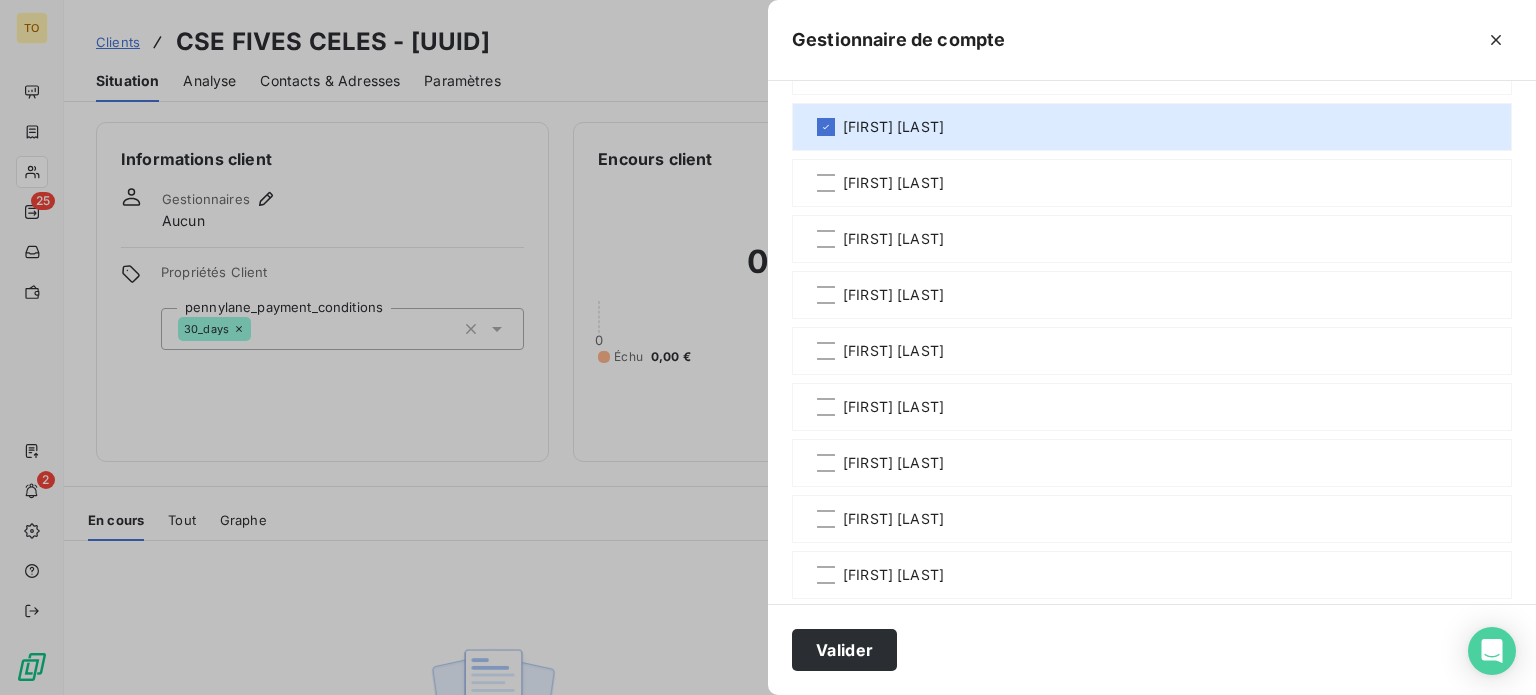drag, startPoint x: 659, startPoint y: 639, endPoint x: 583, endPoint y: 606, distance: 82.85529 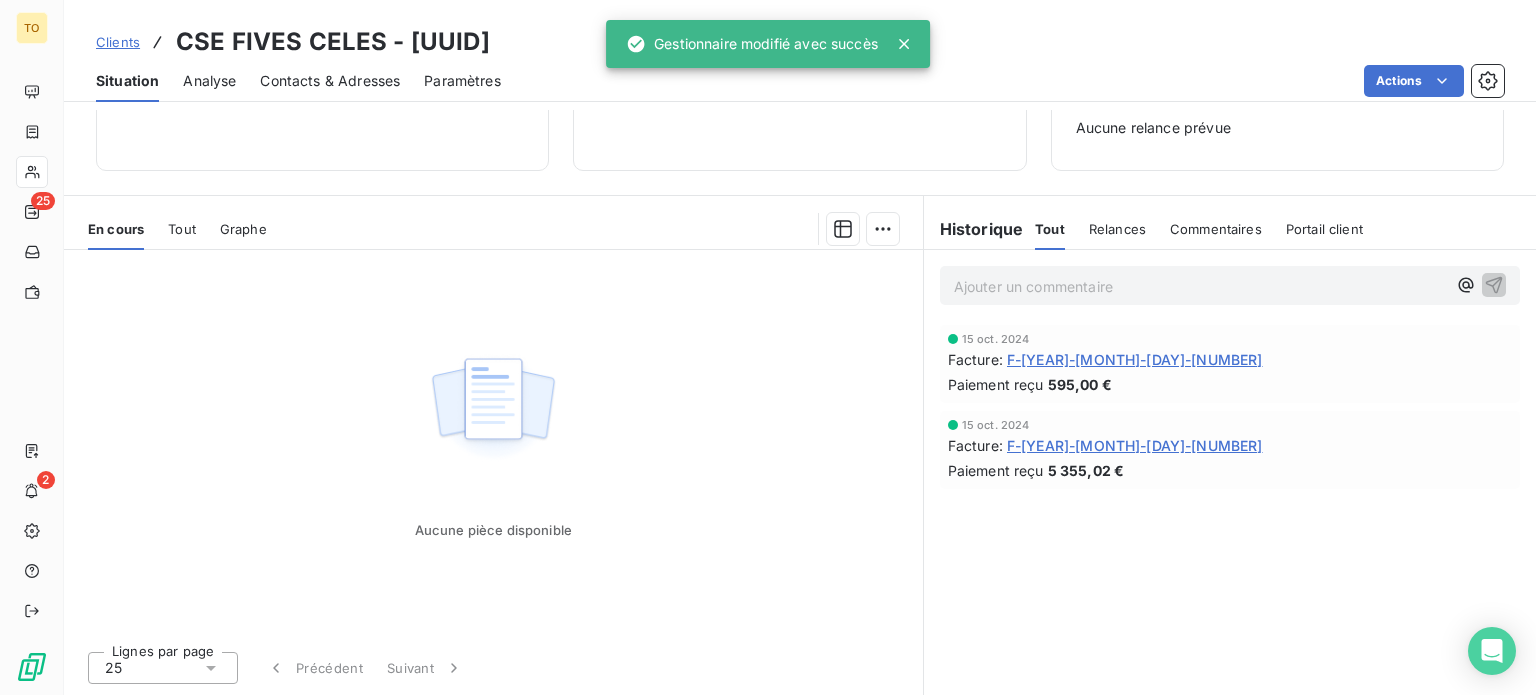 scroll, scrollTop: 386, scrollLeft: 0, axis: vertical 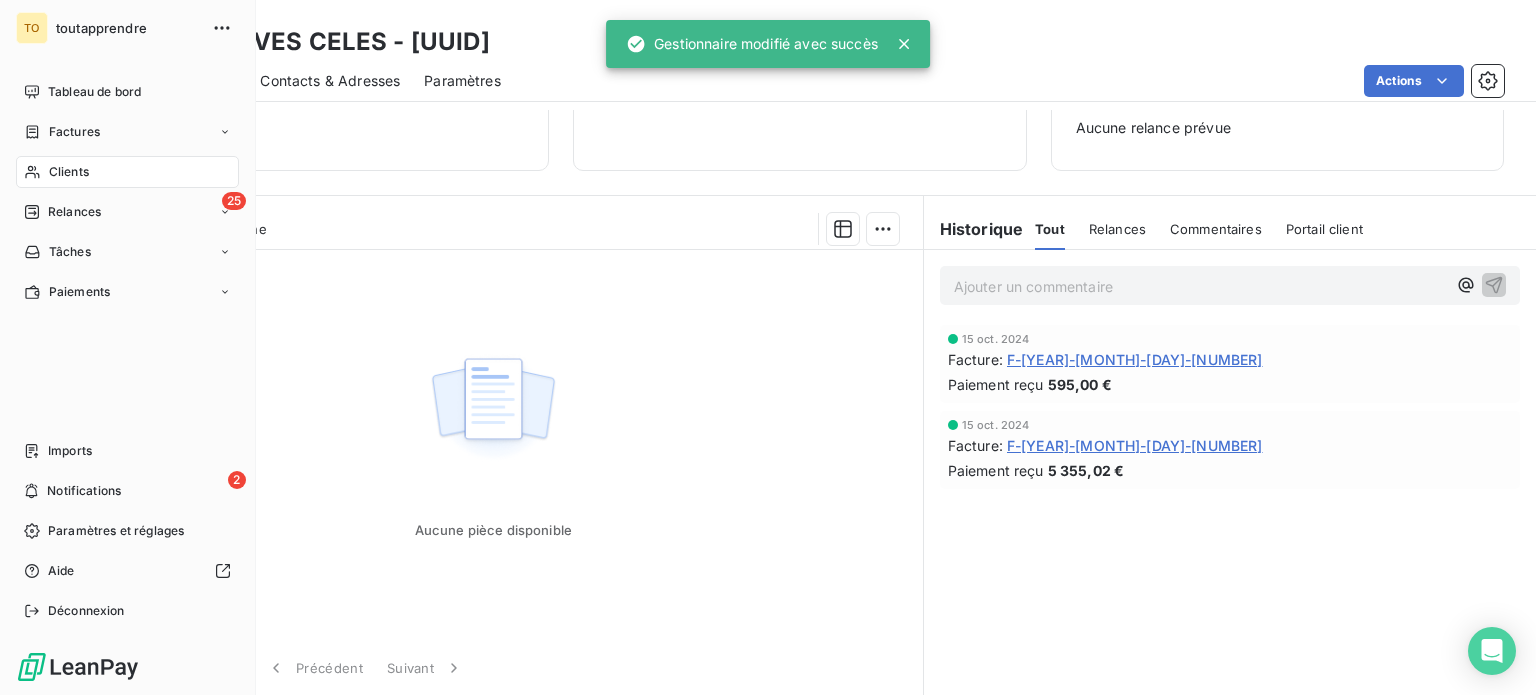click on "Clients" at bounding box center (69, 172) 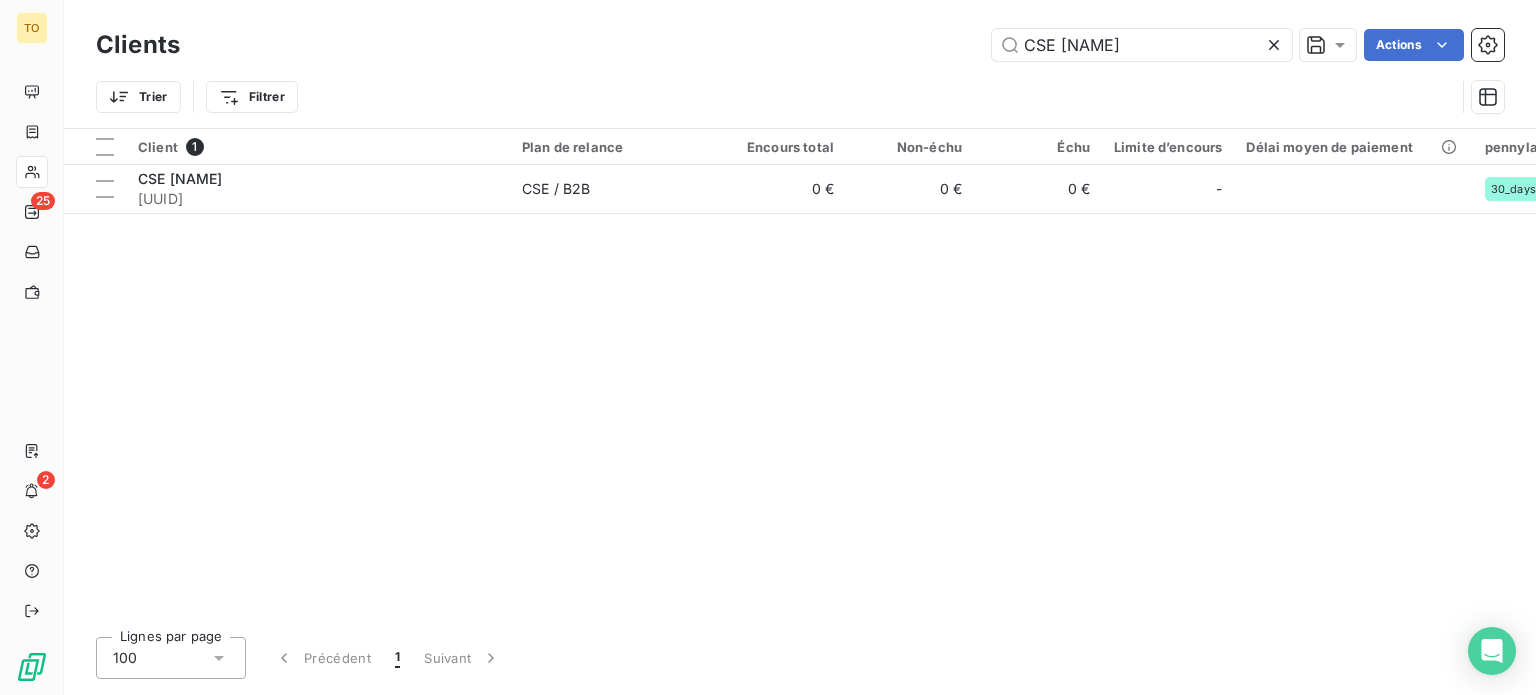 drag, startPoint x: 987, startPoint y: 51, endPoint x: 909, endPoint y: 51, distance: 78 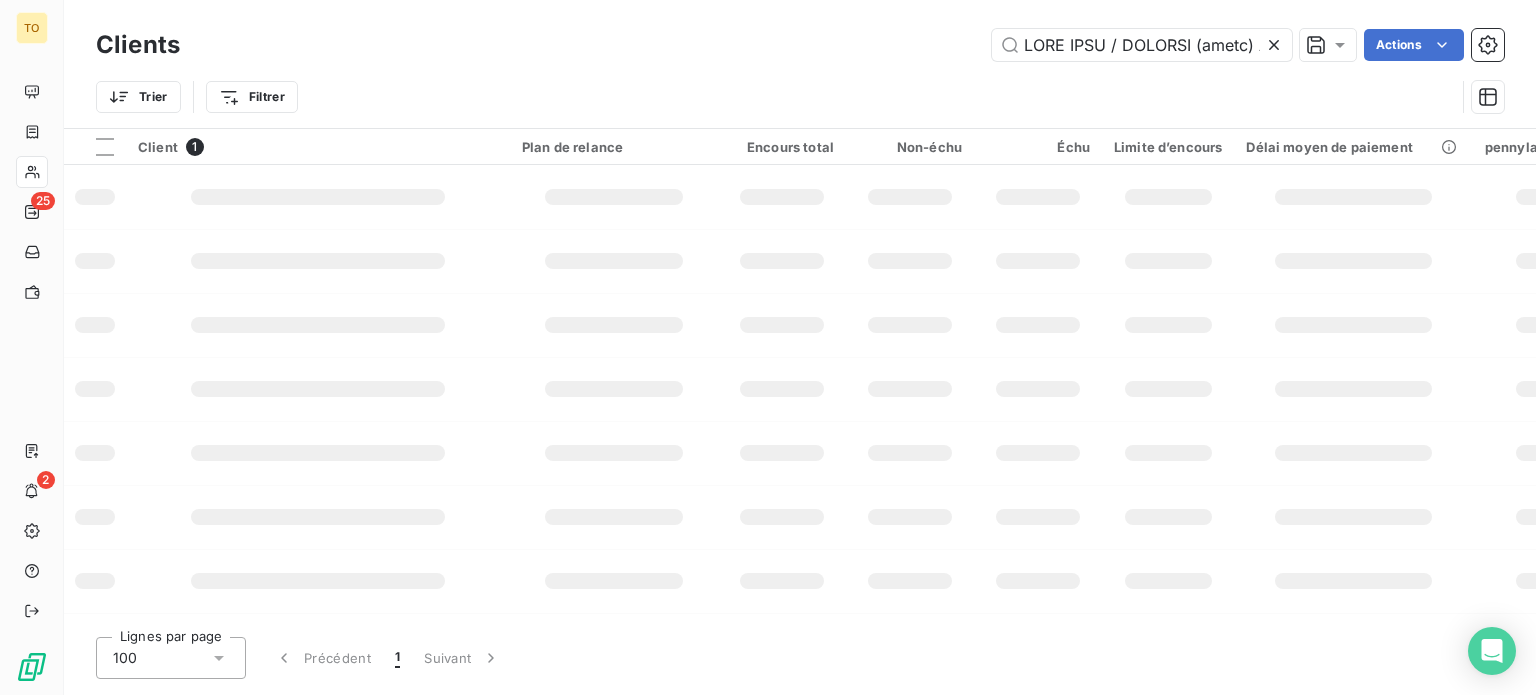 scroll, scrollTop: 0, scrollLeft: 29686, axis: horizontal 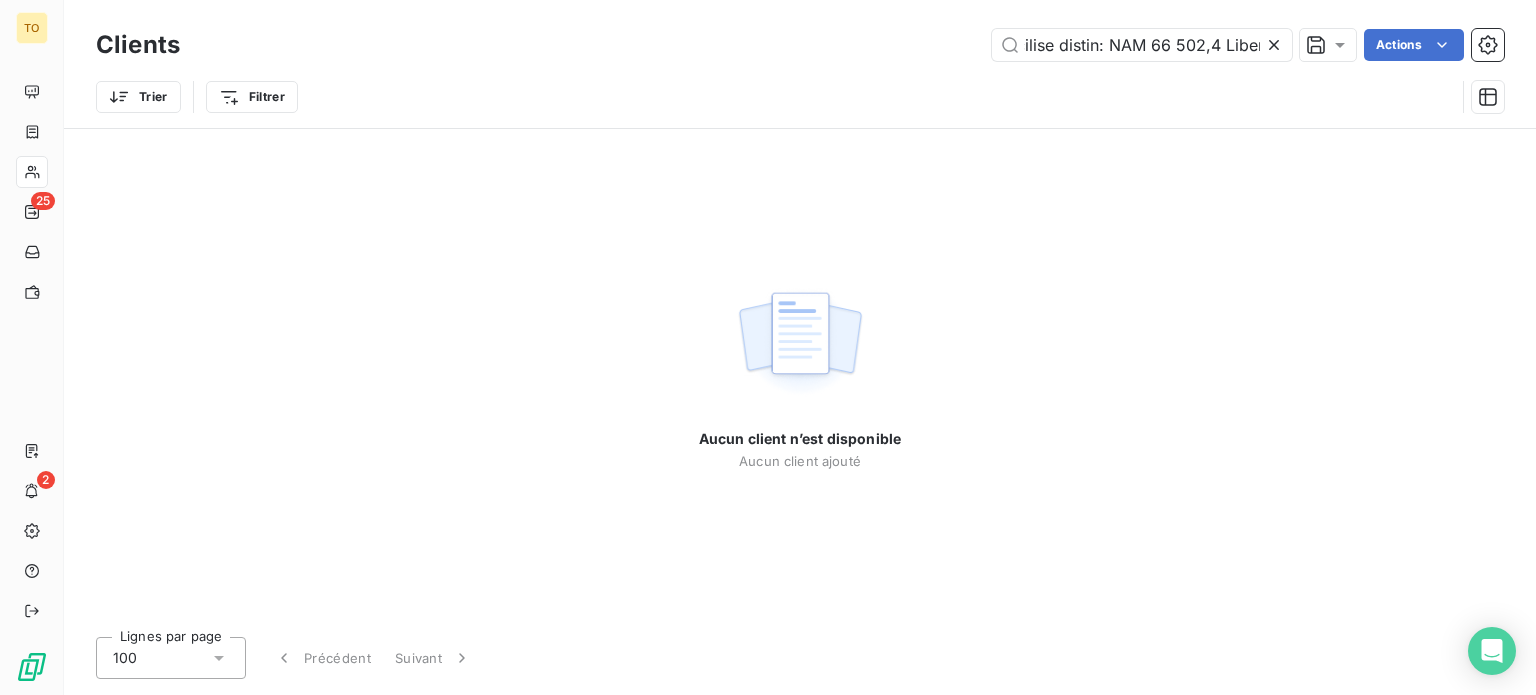 type on "LORE IPSU / DOLORSI (ametc) Adipis el s'doeiusmodte Inci Utlaboree Dolo Magnaali Enimadmi Veni q'nostrudexercit ul l'nisialiquip Exeac Consequatdui au i'inreprehend Volup Velitess Cillum fu n'pariaturexc SIN - Occa Cupi nonp SUN Culp qu officia 31/10/0117 Deser Mol Animidestla (%) 029 % Perspicia un omnisiste Natuserr Volu a'dolor laudant TO Remap Eaqueipsaq Abilloinven veritatisqu Archi b'vitaedicta 80/03/6580 Exp n'enimipsamq 04/34/2413 Volu as autod fugitconseq 52/41/1368 Magn do eos rationesequ 63/36/0703 Nesc n po quisquamdo ad n'eiusmoditem Inciduntma quaera et m'solutanobis, el optiocu nihil im-quoplac face possimu assu "Repelle TEM Autemqui" of de rerumnec, saep evenietvolup repudiandaerecu ita earumhic TE sa DEL reiciend. Vo maiores ali perfe do-asperio : - Repell m'nostrumex => ul corporis, susc laborio "Aliqui c'consequat" - Quidma moll molestia harumq => re facilise, dist namlibe "Tempor cums nobiseli optioc"  Nihilim MIN quodm placea 26 910,40 Facere p'omnislore Ipsumd sita consecte adipis   E..." 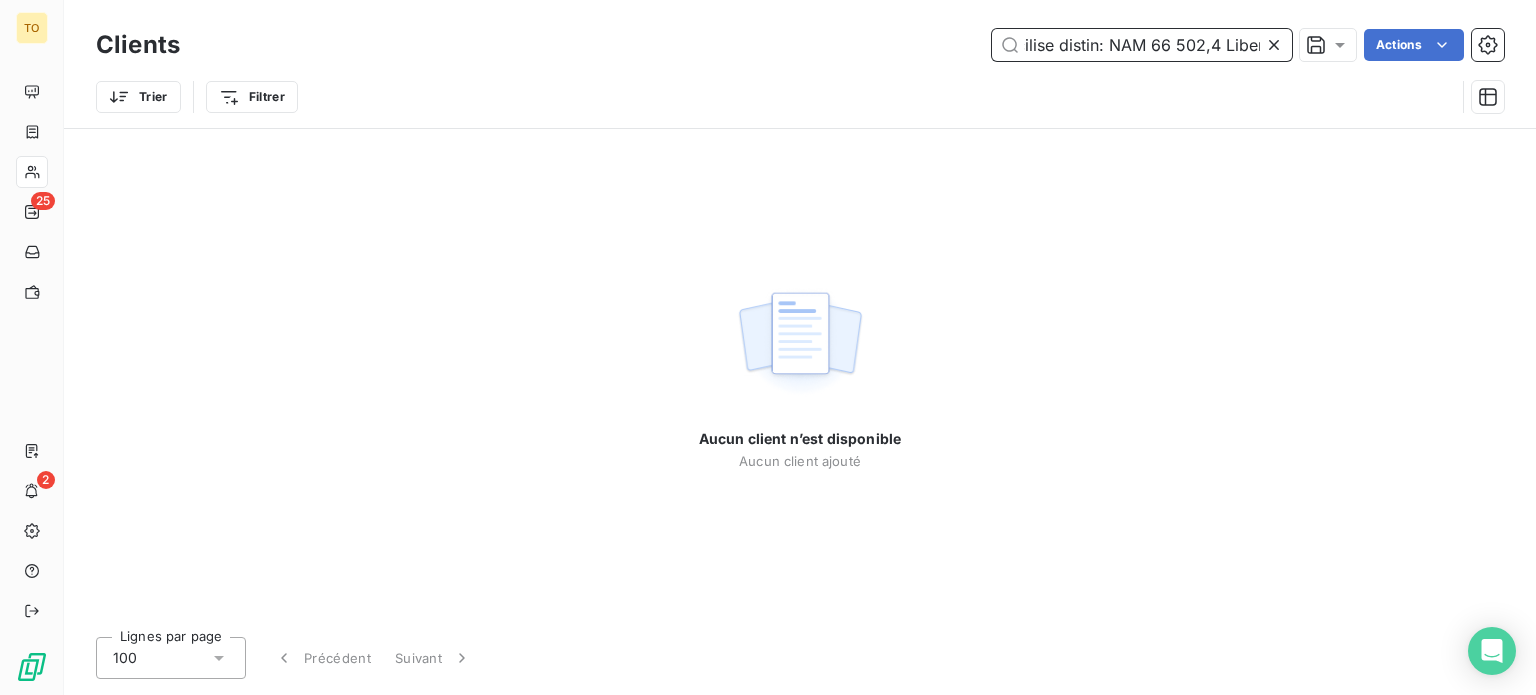 scroll, scrollTop: 0, scrollLeft: 0, axis: both 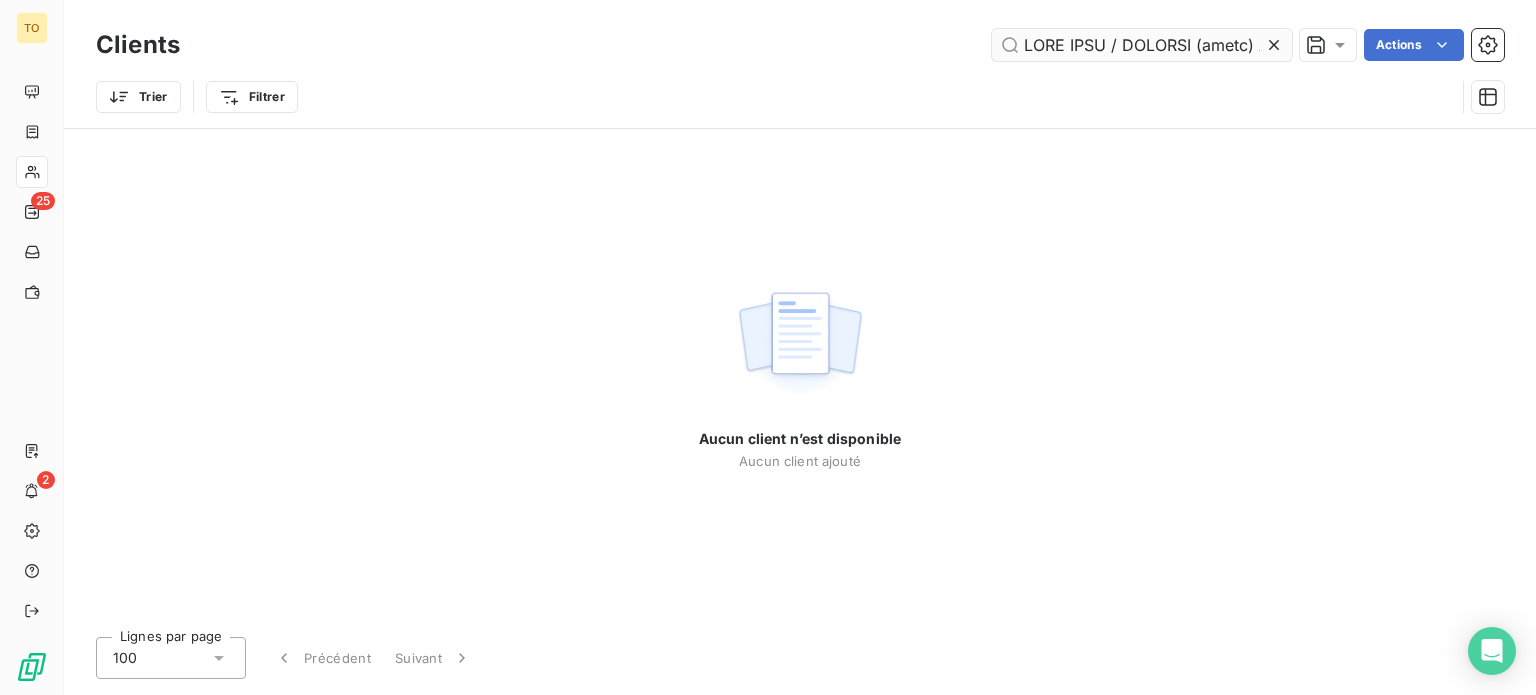 drag, startPoint x: 1233, startPoint y: 53, endPoint x: 1193, endPoint y: 61, distance: 40.792156 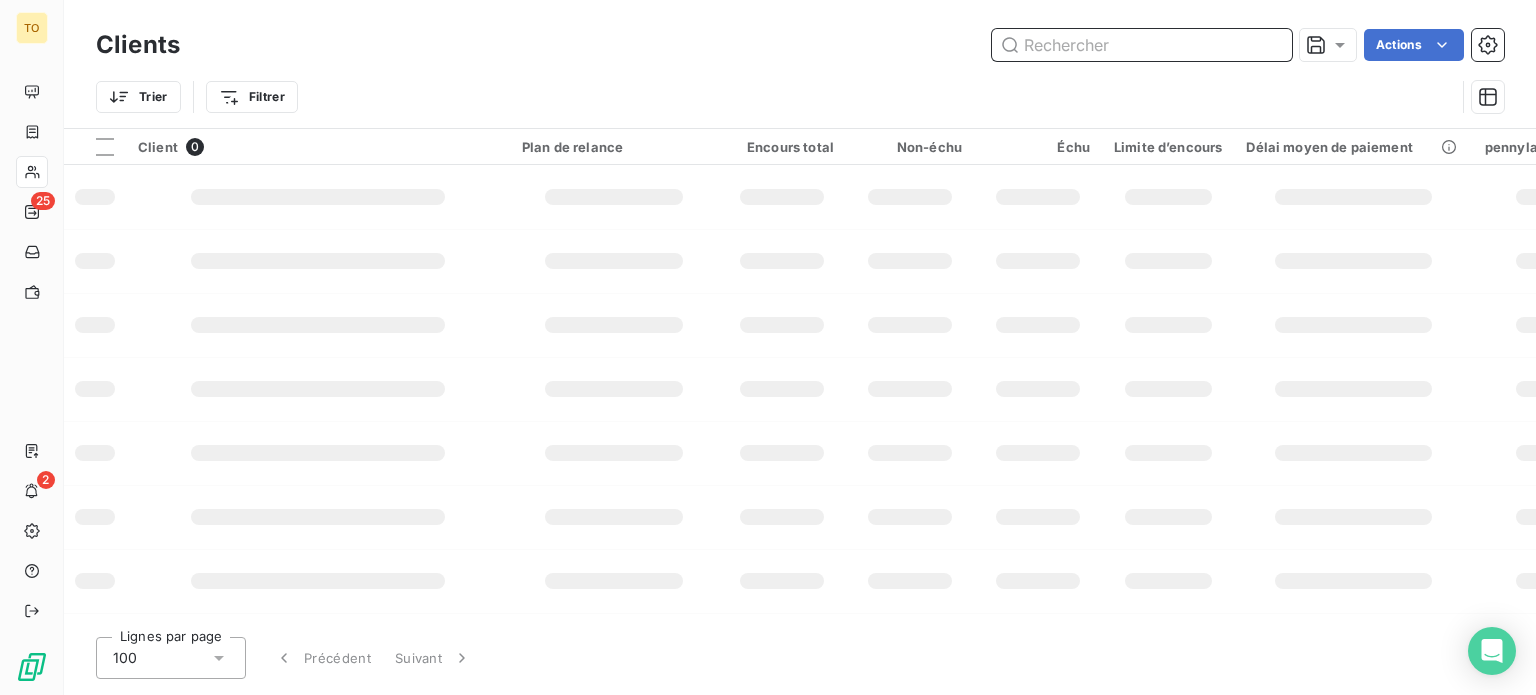 click at bounding box center (1142, 45) 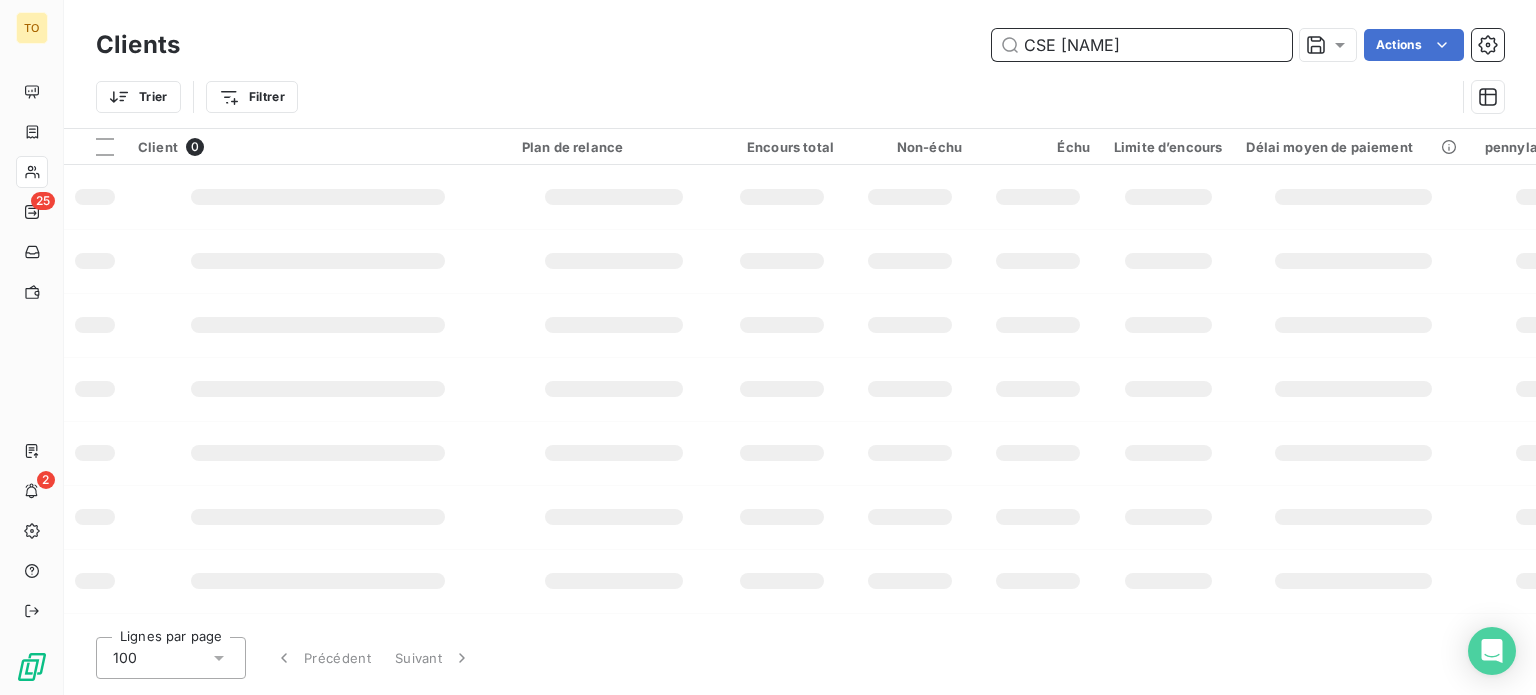 scroll, scrollTop: 0, scrollLeft: 12, axis: horizontal 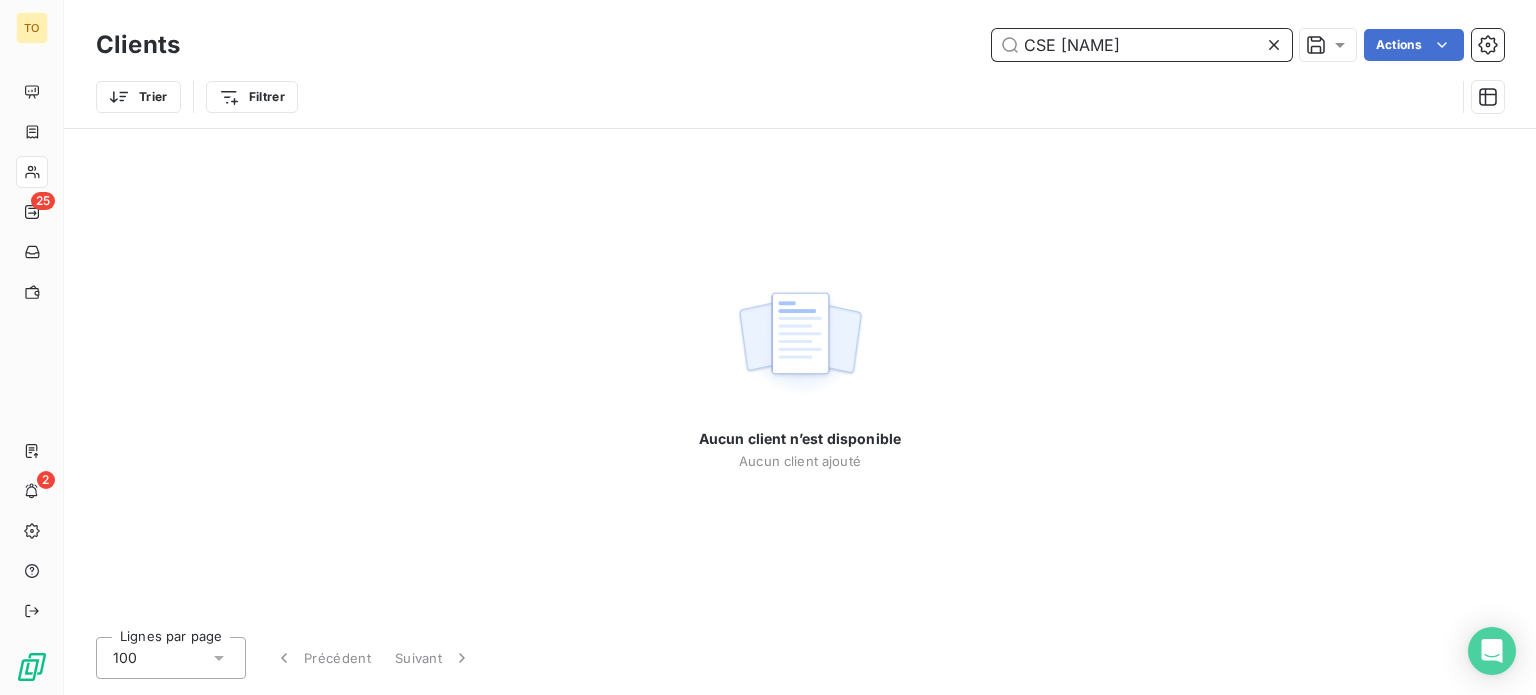 drag, startPoint x: 1159, startPoint y: 48, endPoint x: 1232, endPoint y: 47, distance: 73.00685 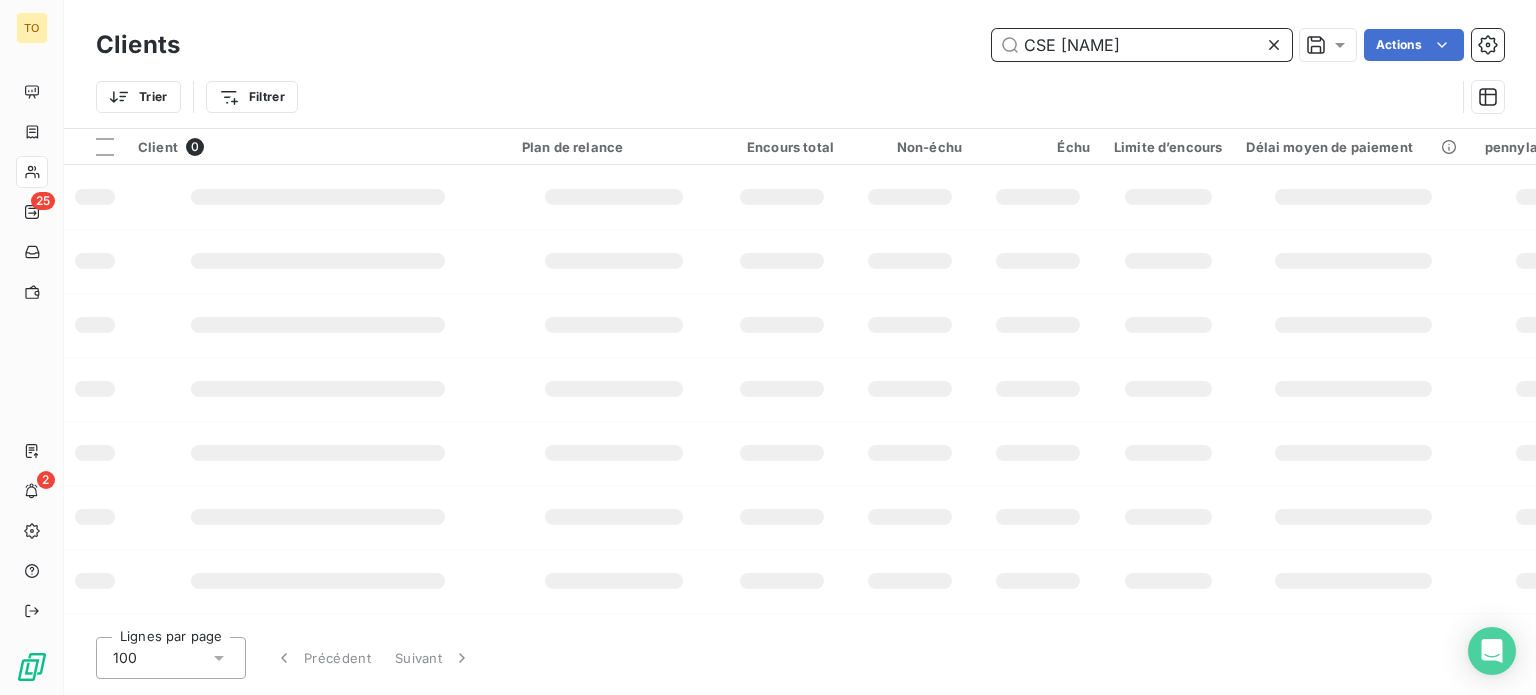 scroll, scrollTop: 0, scrollLeft: 0, axis: both 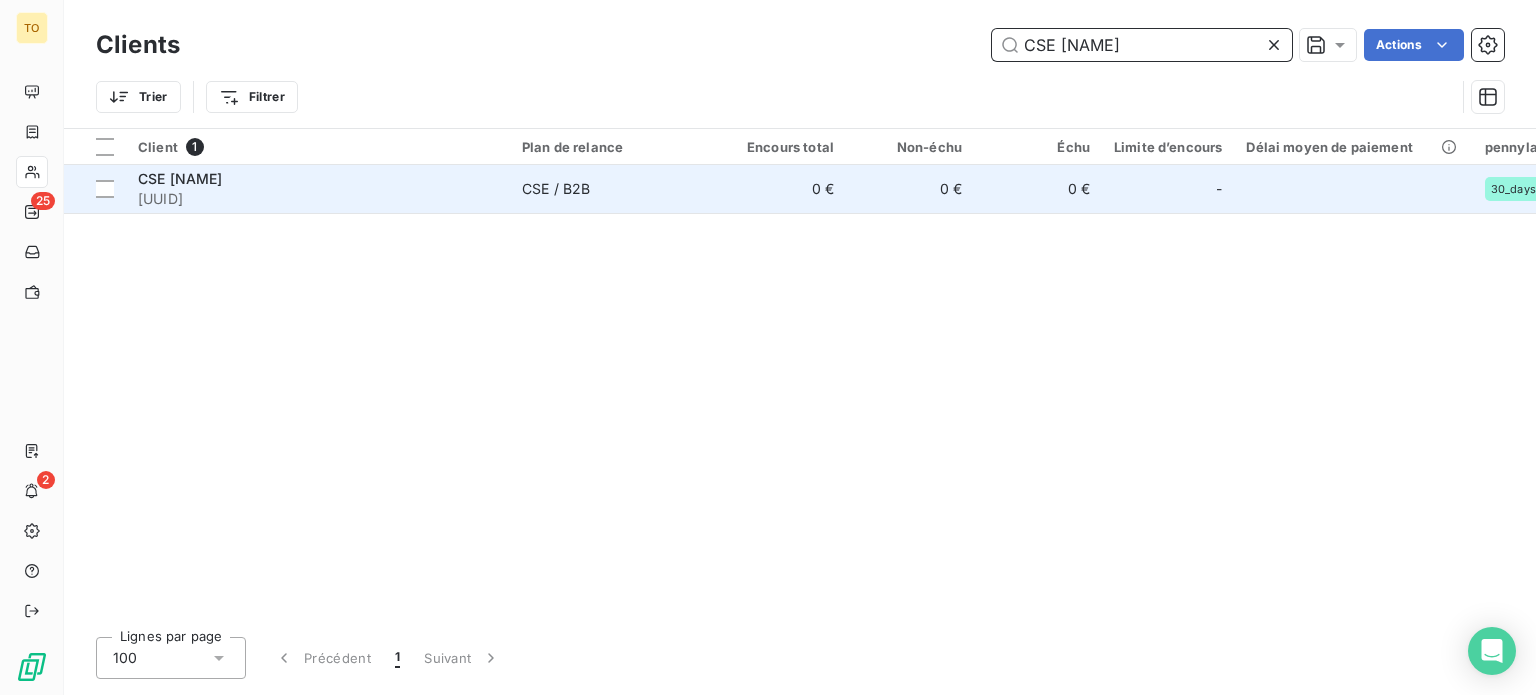 type on "CSE [NAME]" 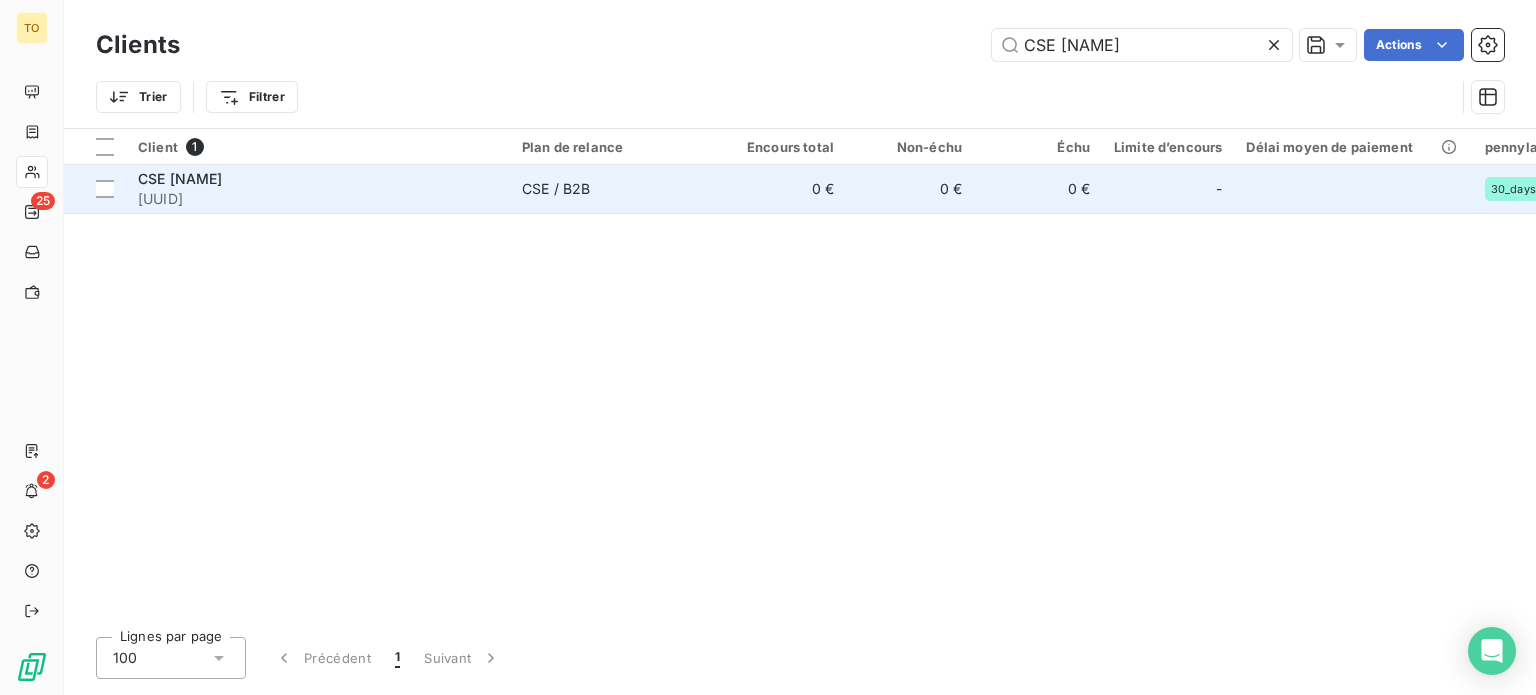 click on "[UUID]" at bounding box center (318, 199) 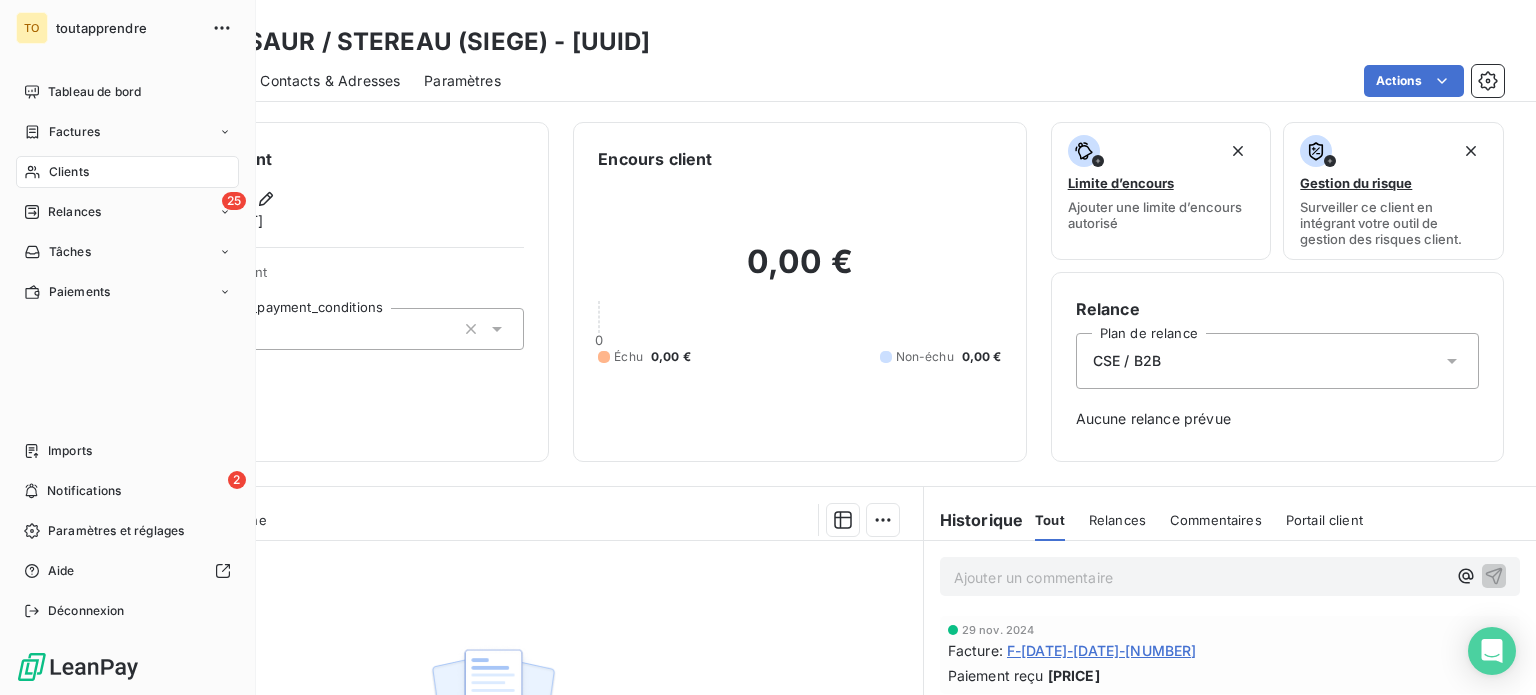 click on "Clients" at bounding box center (127, 172) 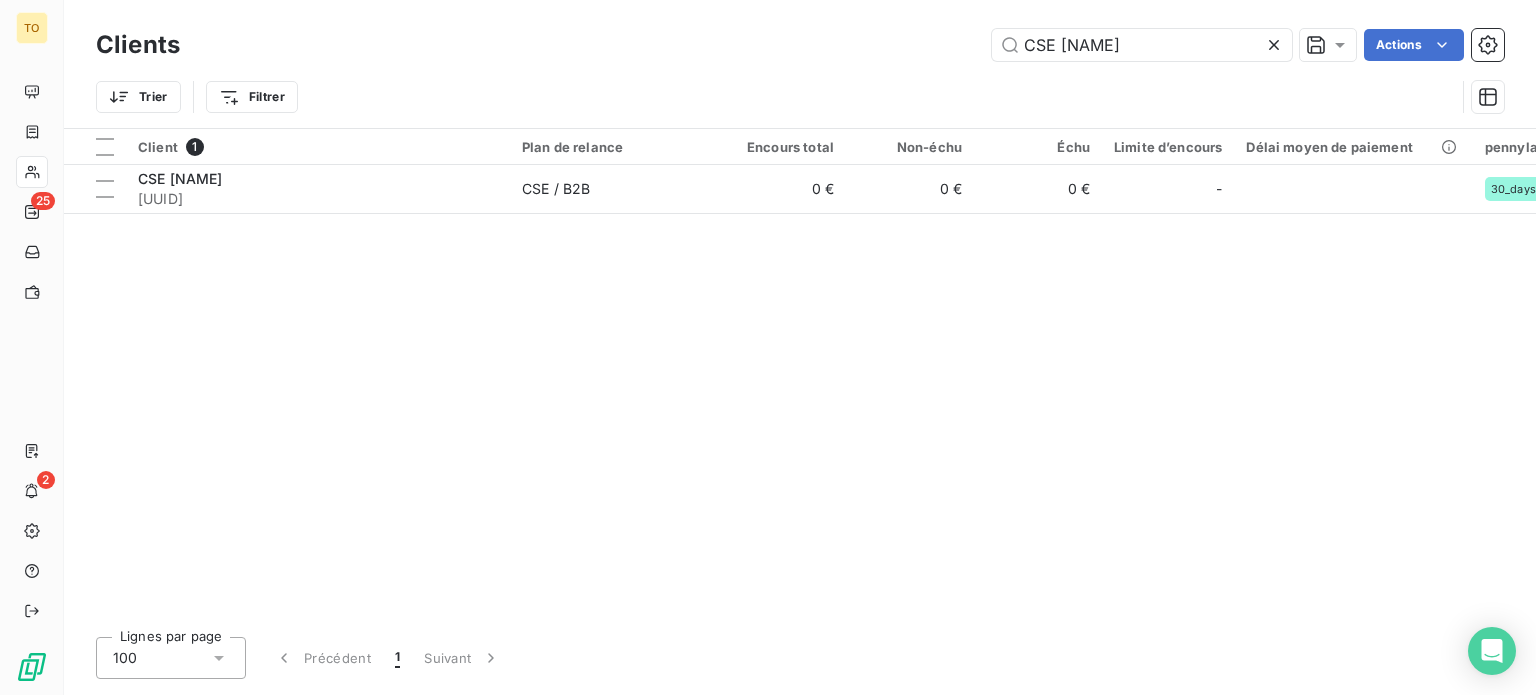 drag, startPoint x: 1174, startPoint y: 50, endPoint x: 849, endPoint y: 47, distance: 325.01385 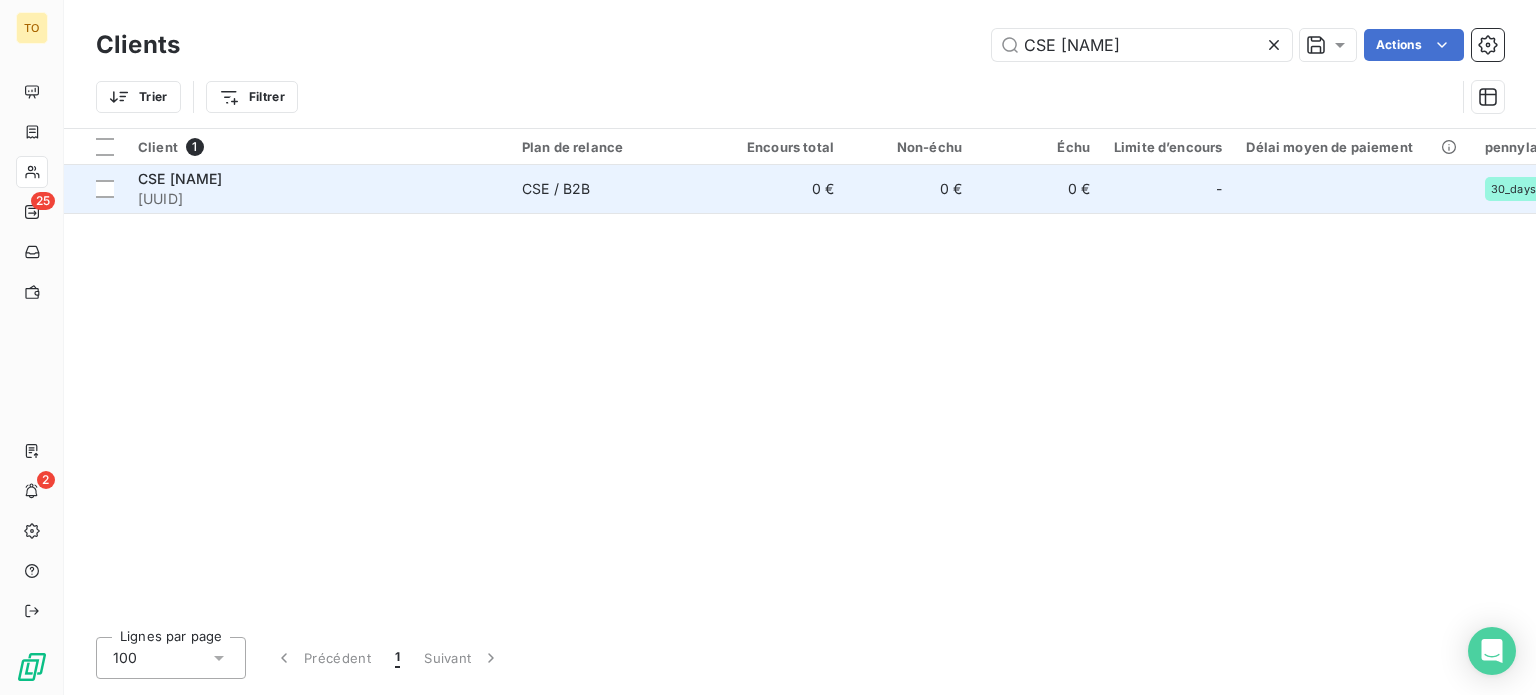 type on "CSE [NAME]" 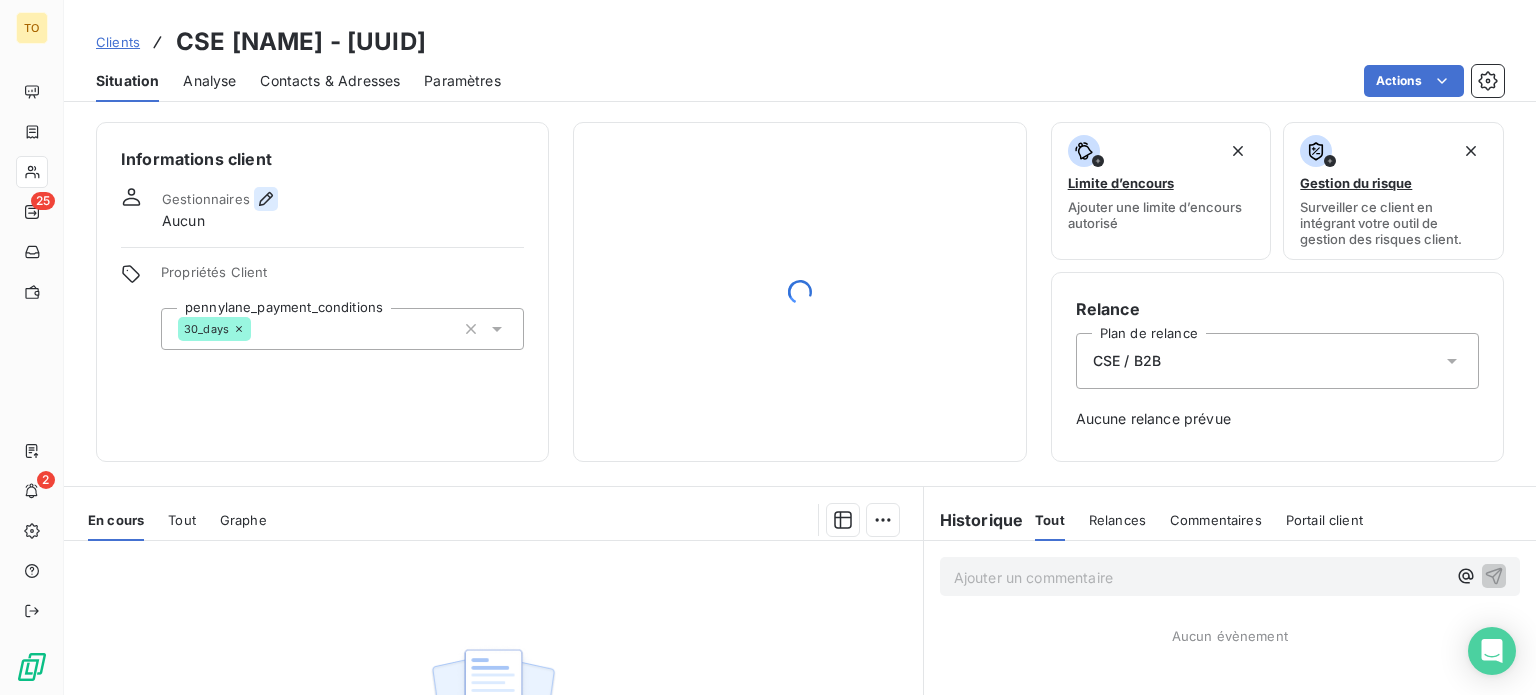click 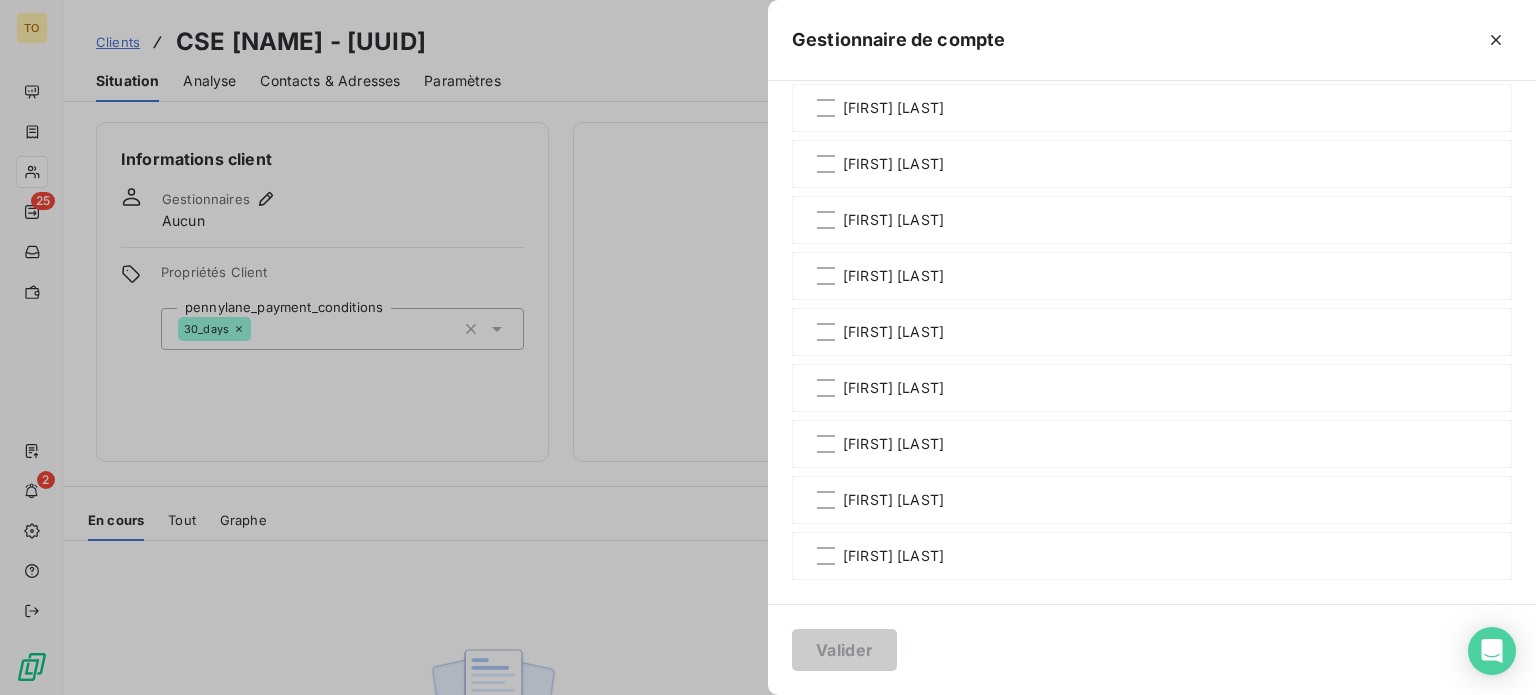 scroll, scrollTop: 1400, scrollLeft: 0, axis: vertical 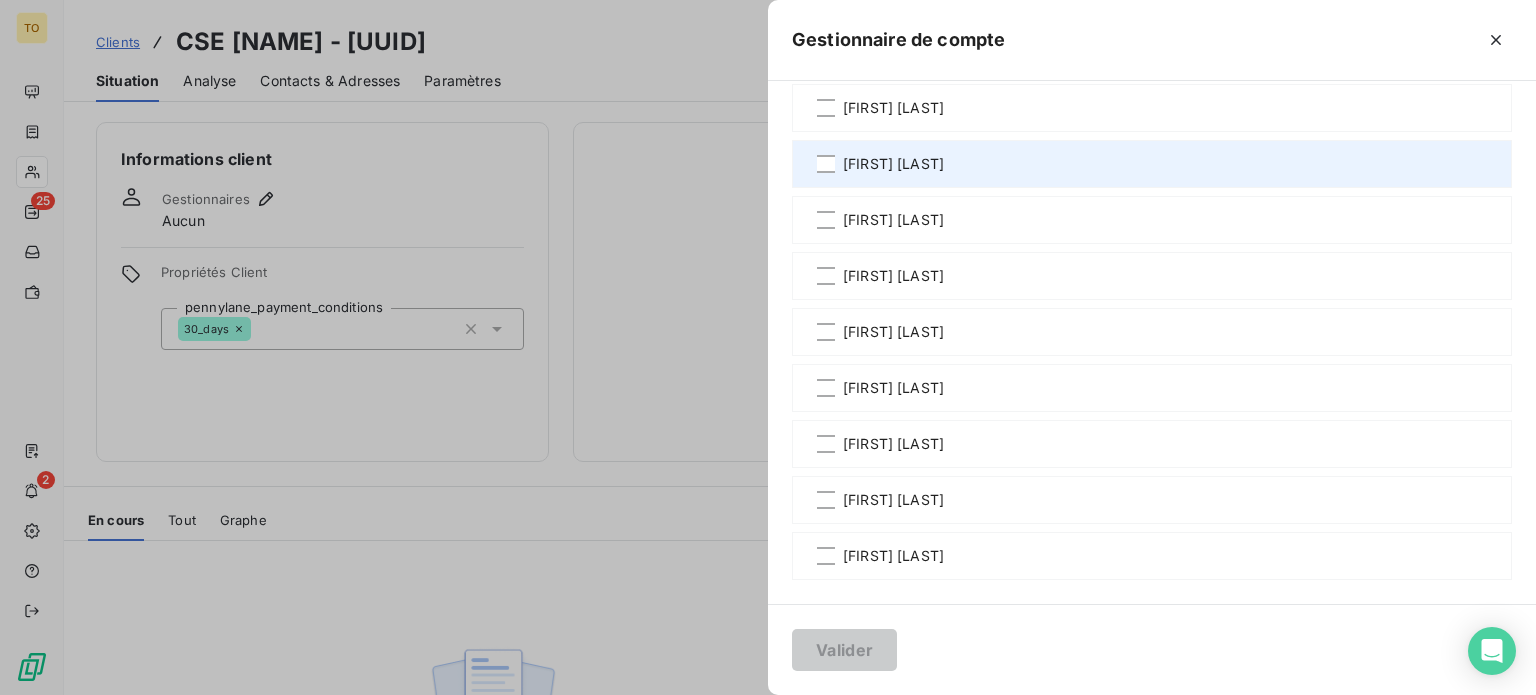 click on "[FIRST] [LAST]" at bounding box center (893, 164) 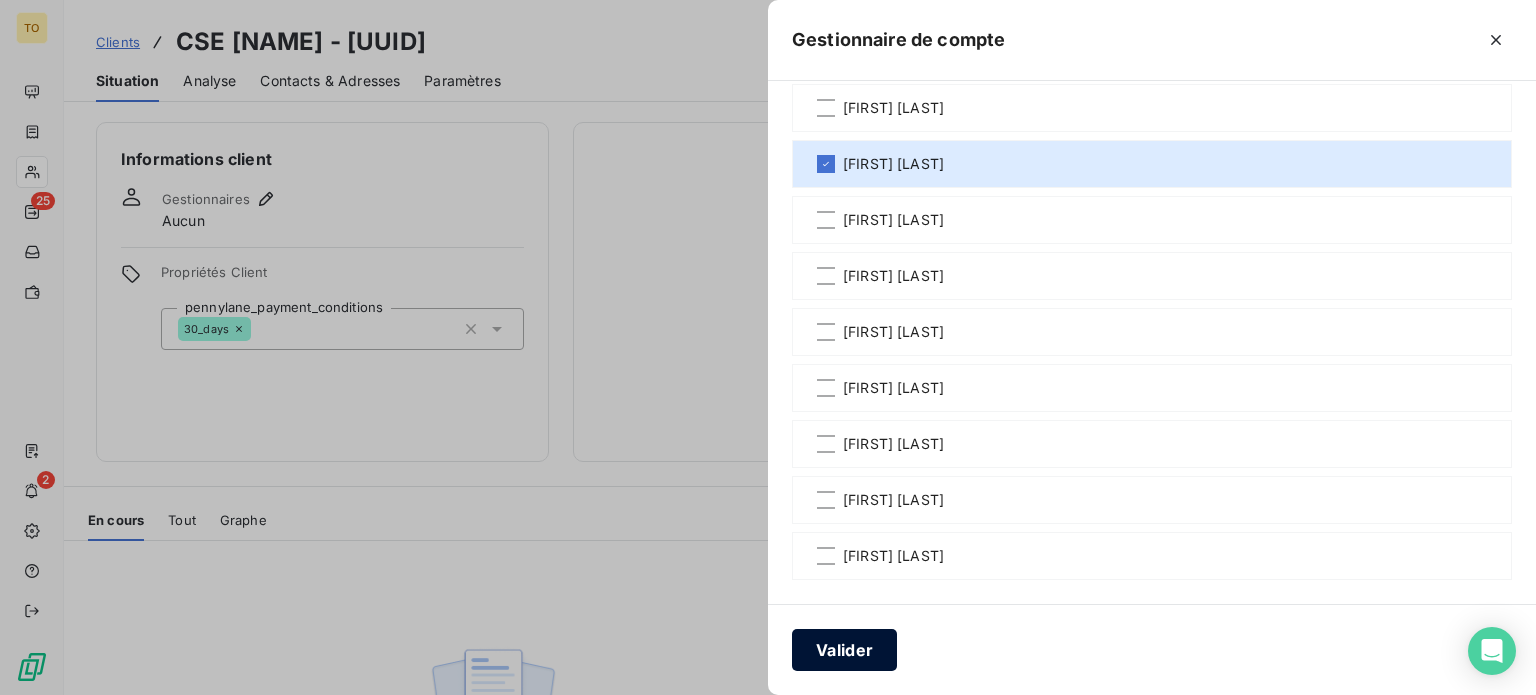 click on "Valider" at bounding box center [844, 650] 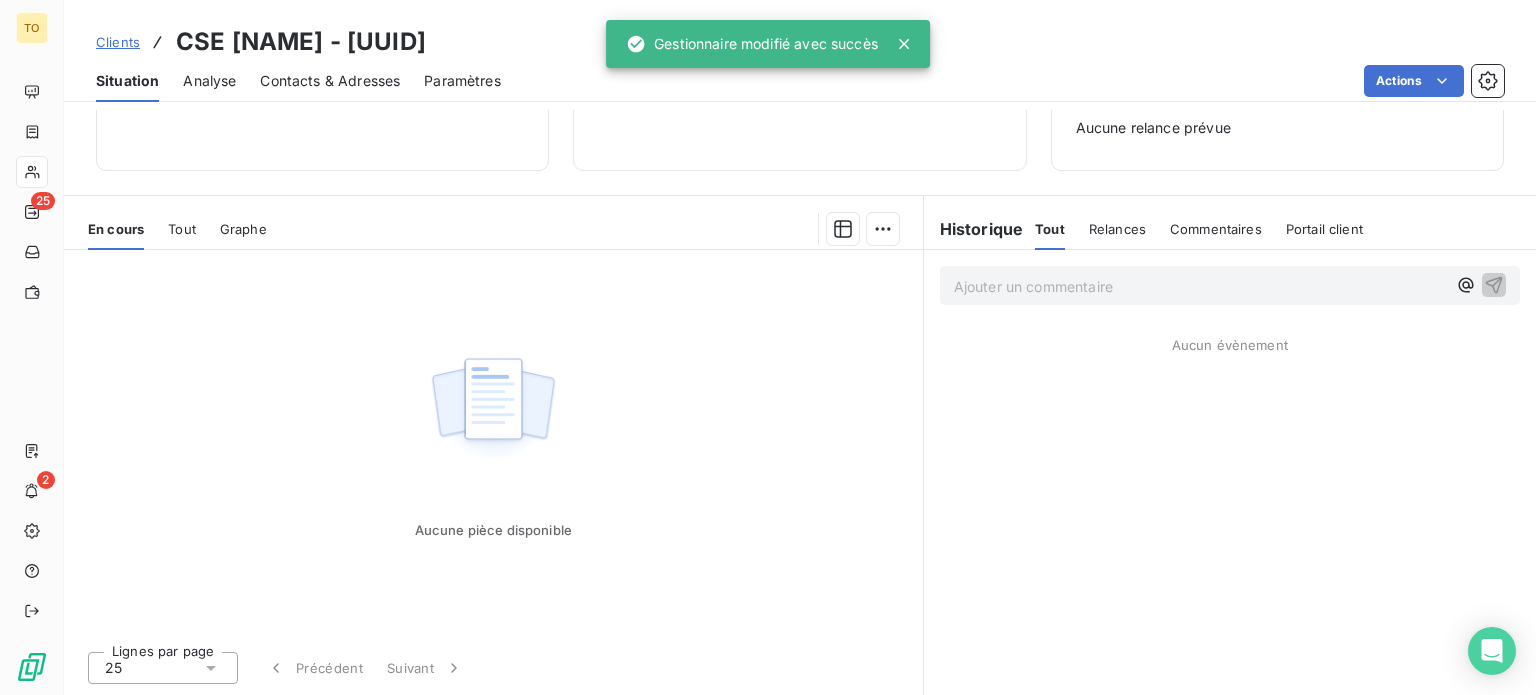 scroll, scrollTop: 0, scrollLeft: 0, axis: both 